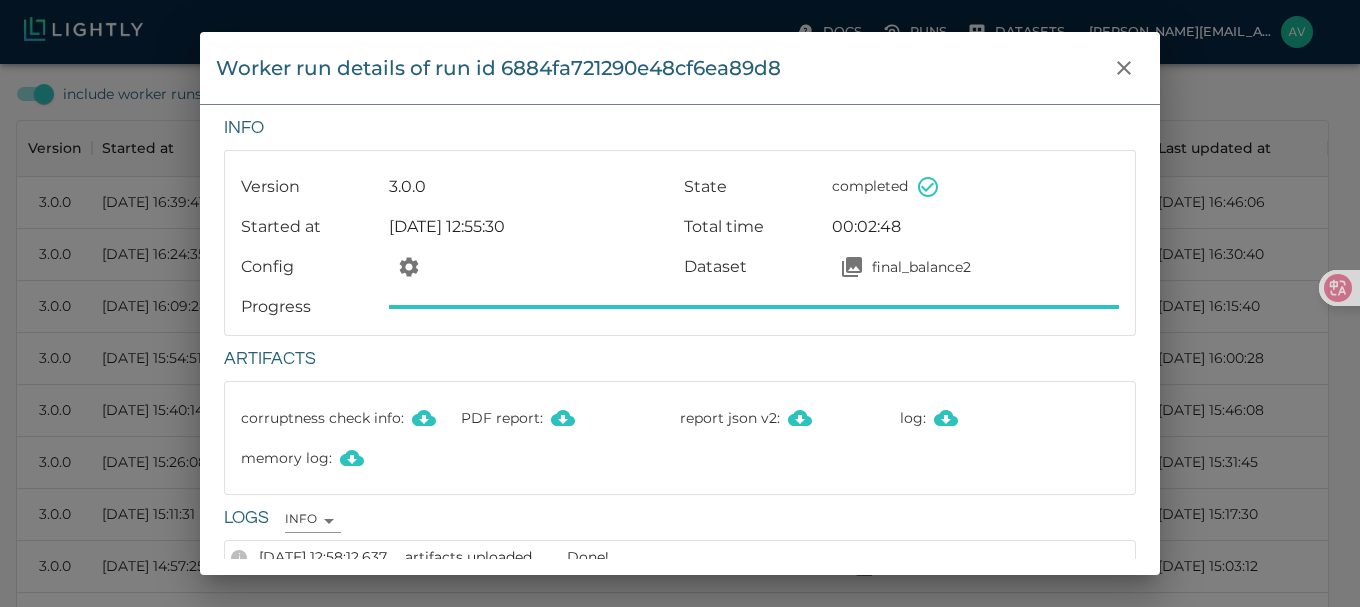 scroll, scrollTop: 415, scrollLeft: 0, axis: vertical 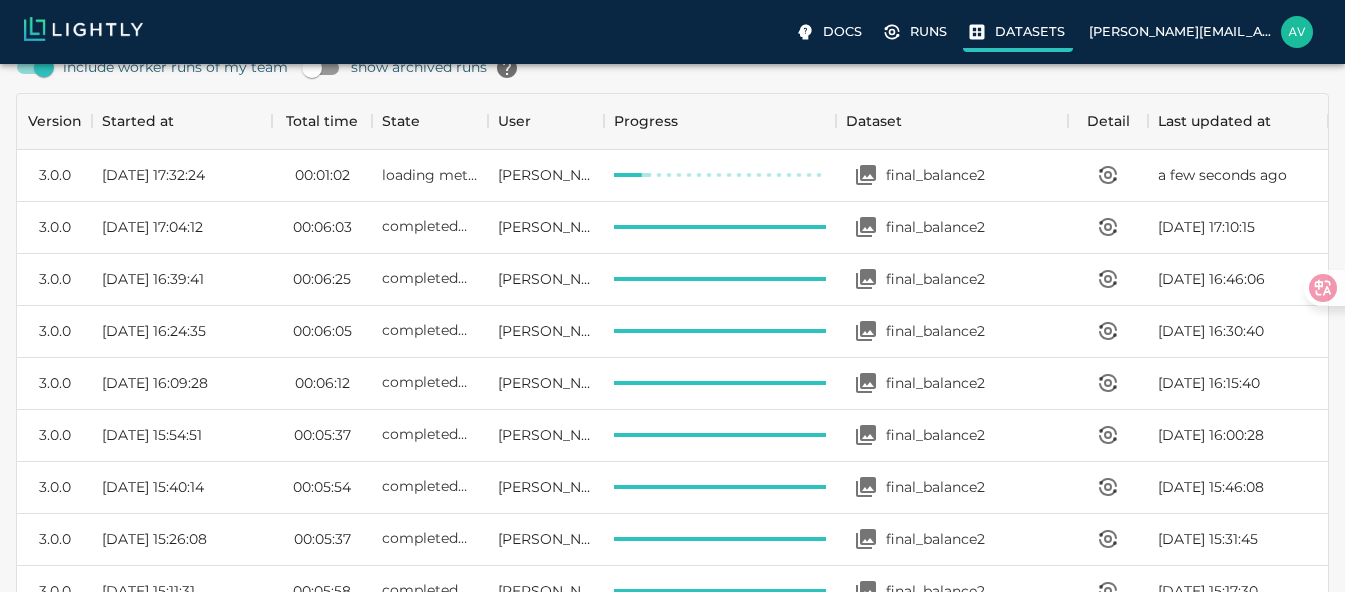 click on "Datasets" at bounding box center (1030, 31) 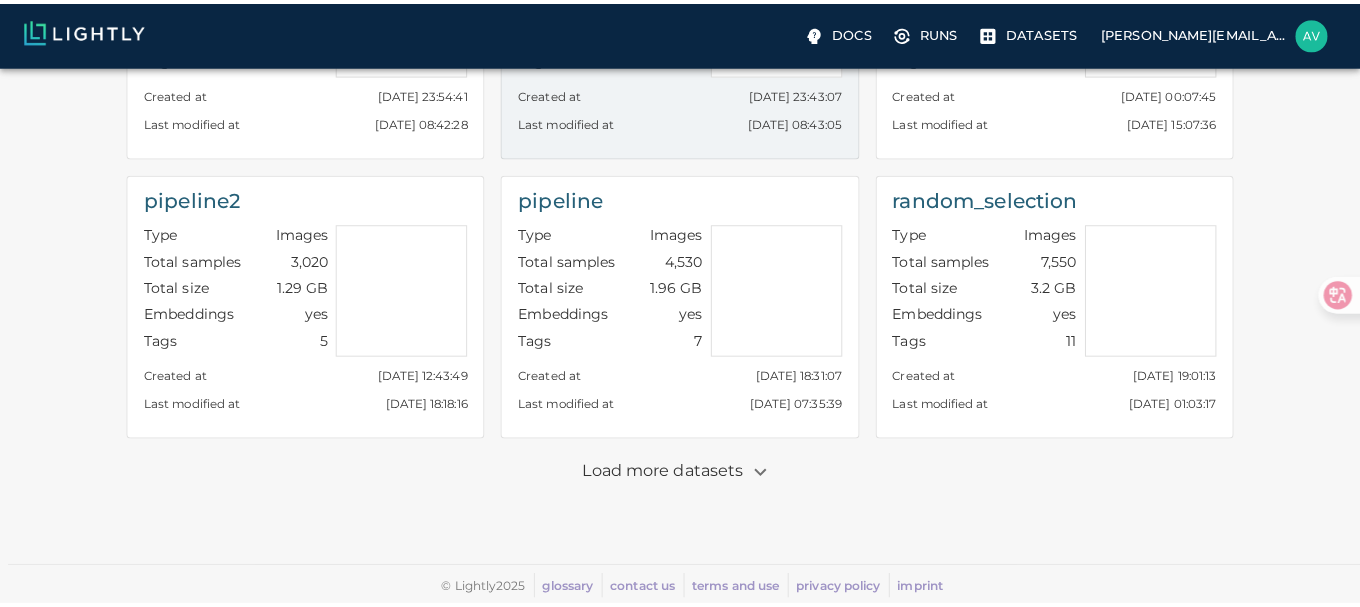 scroll, scrollTop: 0, scrollLeft: 0, axis: both 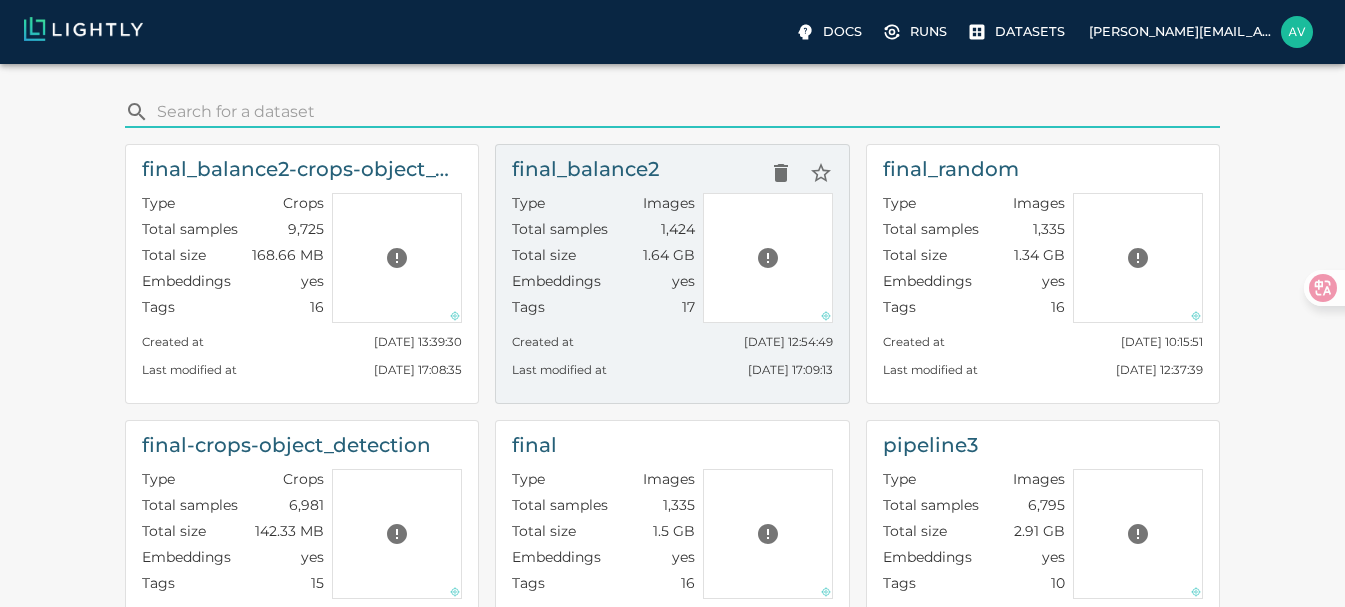 click on "Embeddings yes" at bounding box center [603, 284] 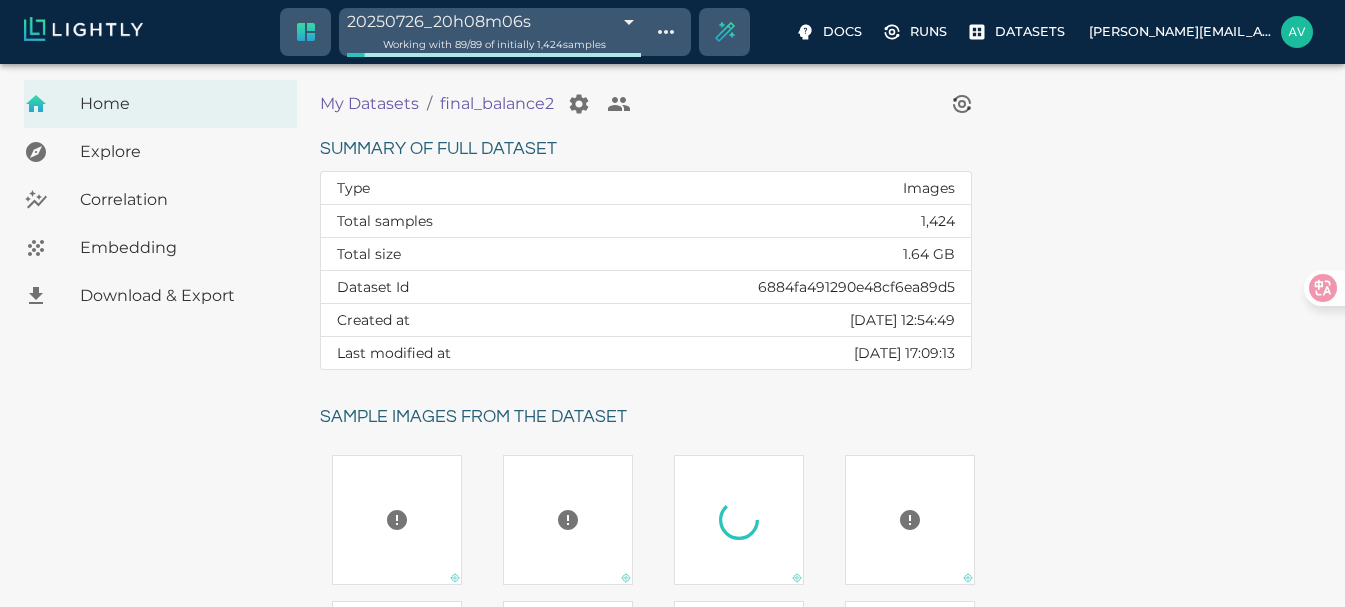click on "20250726_20h08m06s 688535a6c1be00751aaf8b21 Working with   89  /  89   of initially 1,424  samples Docs Runs Datasets [EMAIL_ADDRESS][DOMAIN_NAME]   Dataset loading completed! It seems like  lightly-serve  is not running. Please start  lightly-serve  and    forward ports if you are using a remote machine .   For more information and solutions to common issues, please see our    documentation . lightly-serve   input_mount =' /home/path/to/input_folder '   lightly_mount =' /home/path/to/lightly_folder '   Home Explore Correlation Embedding Download & Export My Datasets / final_balance2 Summary of full dataset Type Images Total samples 1,424 Total size 1.64 GB Dataset Id 6884fa491290e48cf6ea89d5 Created at [DATE] 12:54:49 Last modified at [DATE] 17:09:13 Sample images from the dataset Reload another random batch © Lightly  2025 glossary contact us terms and use privacy policy imprint Preferences Logout" at bounding box center (672, 623) 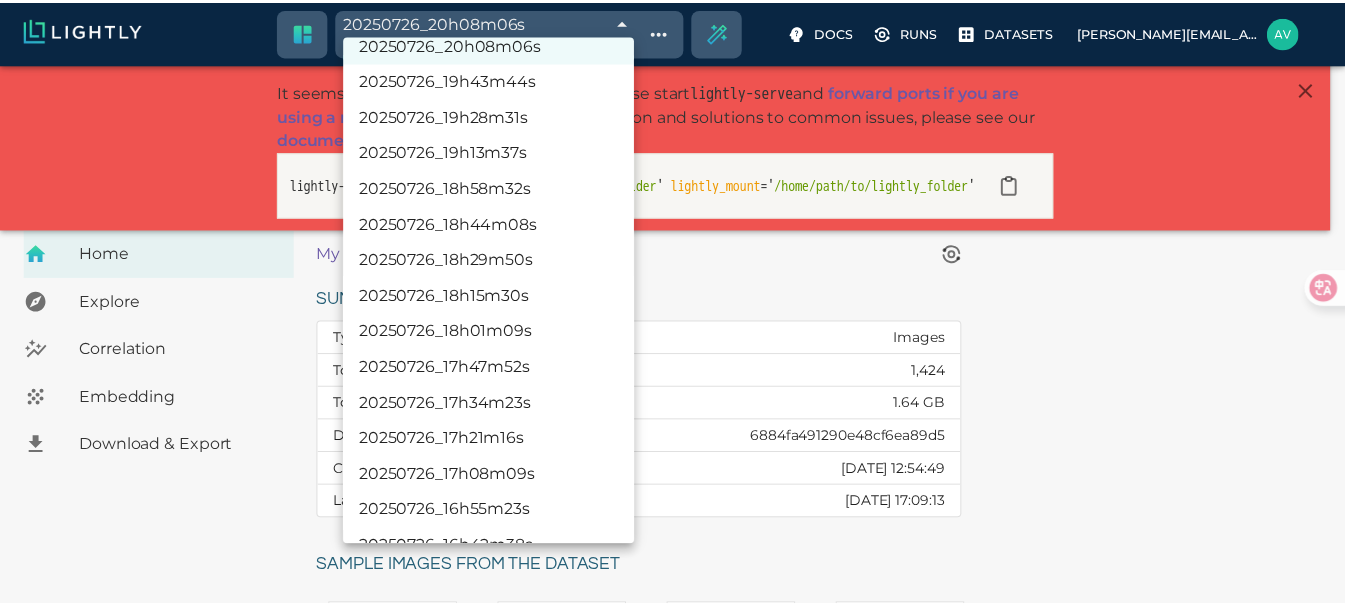 scroll, scrollTop: 0, scrollLeft: 0, axis: both 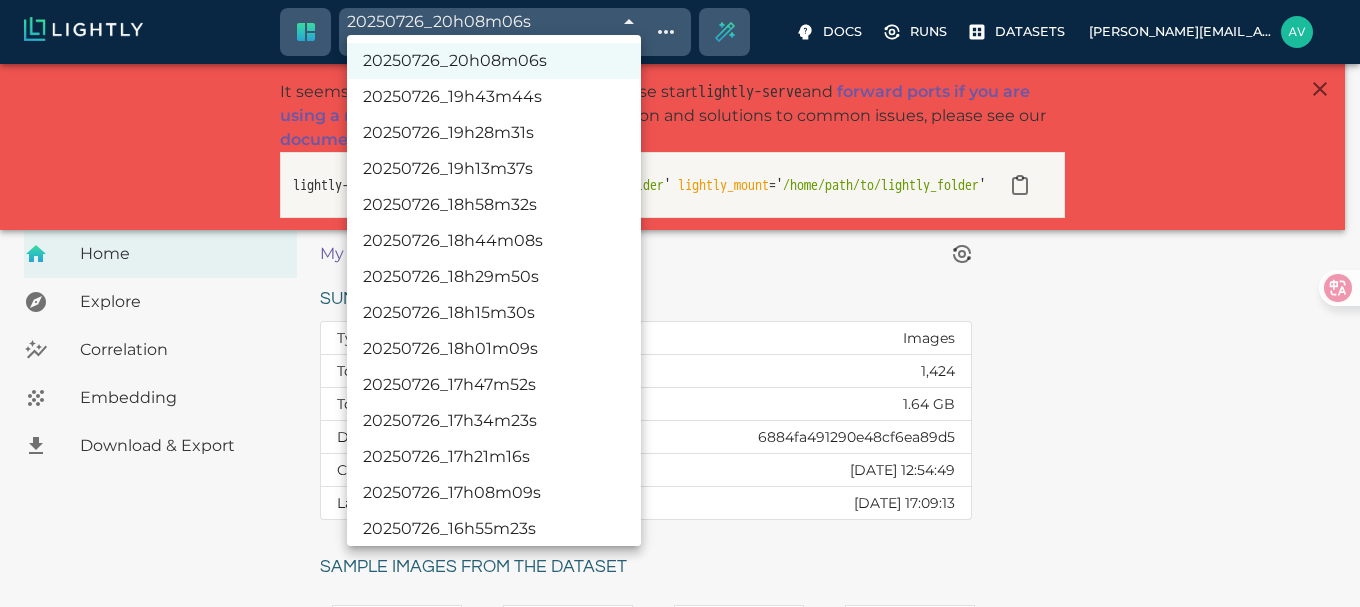 click on "20250726_20h08m06s" at bounding box center [494, 61] 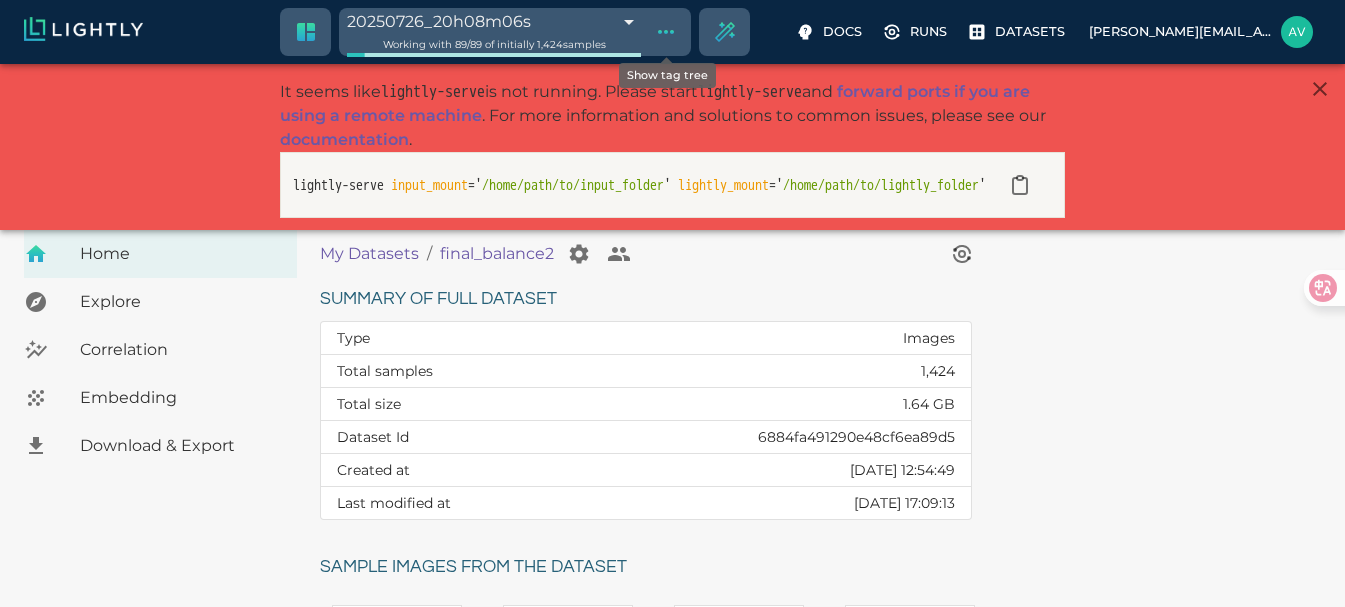click 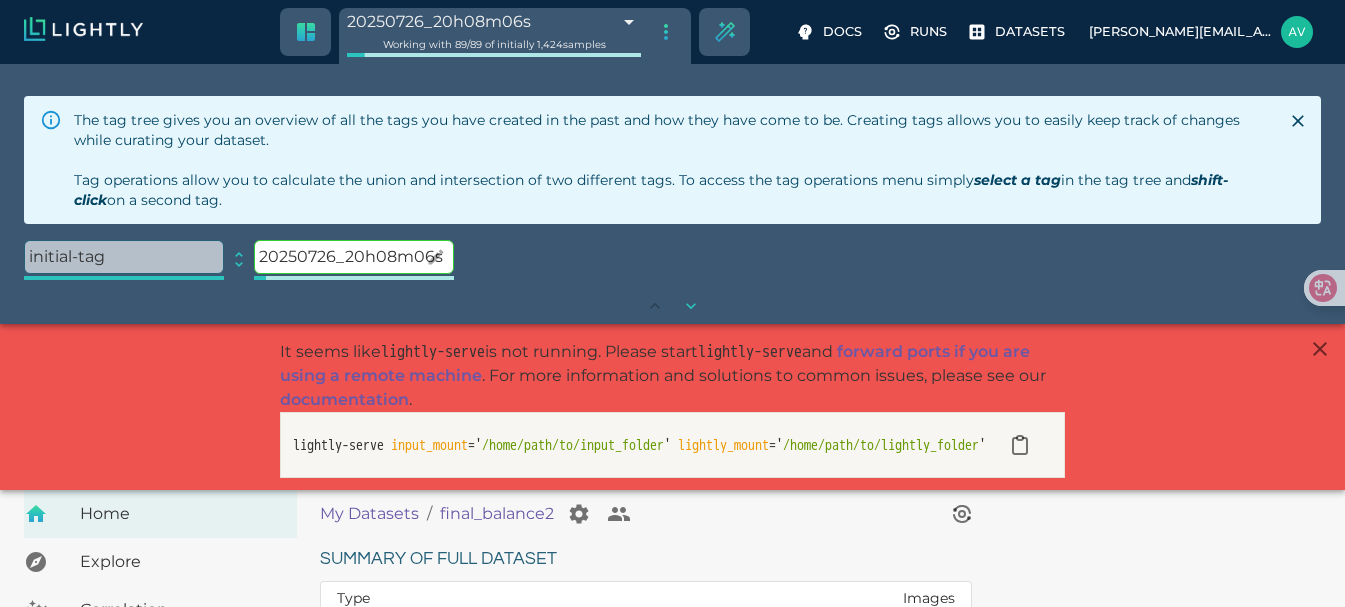 click on "20250726_20h08m06s" at bounding box center [354, 257] 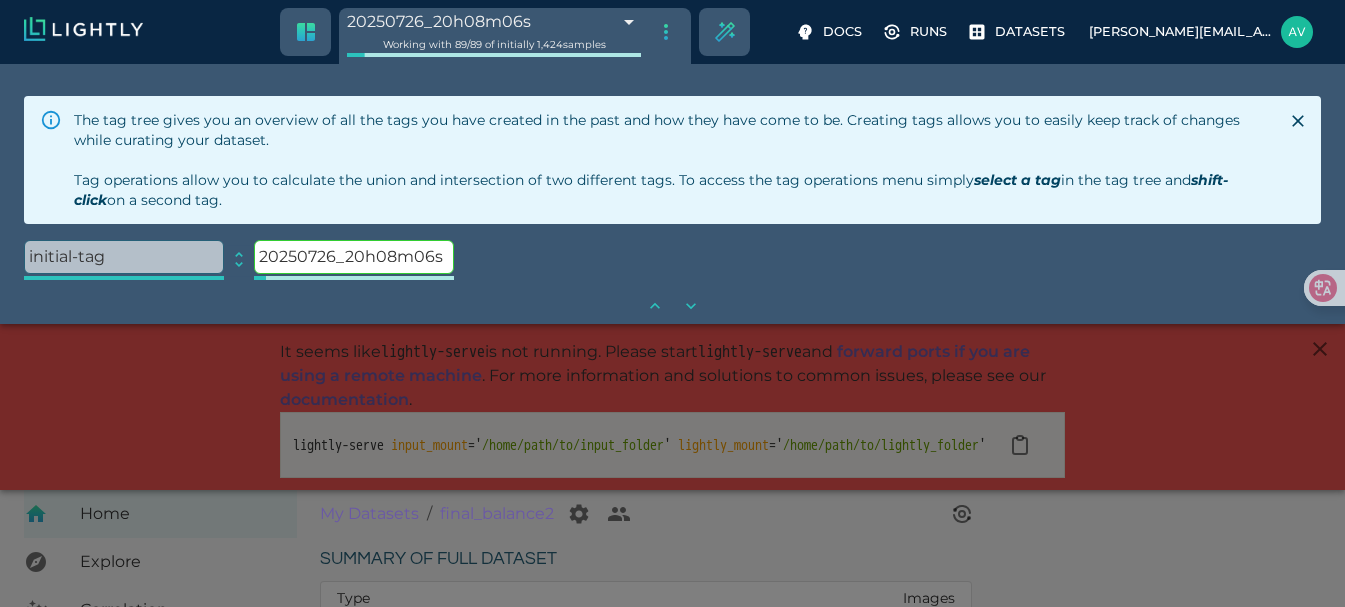 click on "expand" 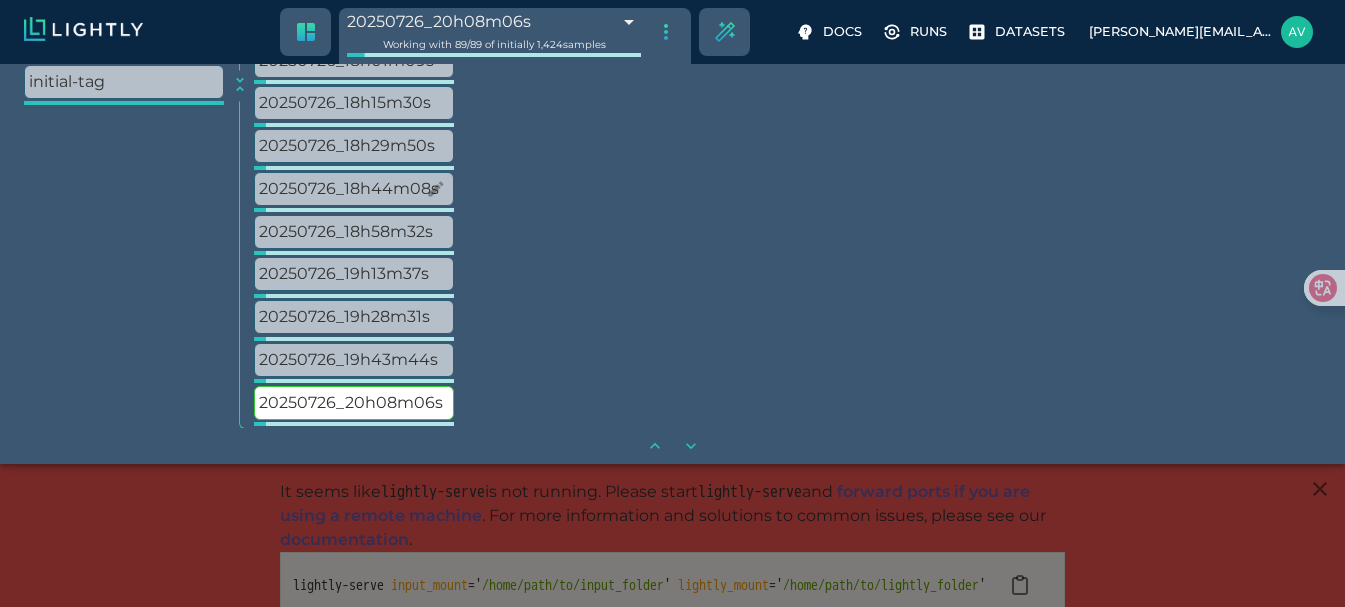 scroll, scrollTop: 501, scrollLeft: 0, axis: vertical 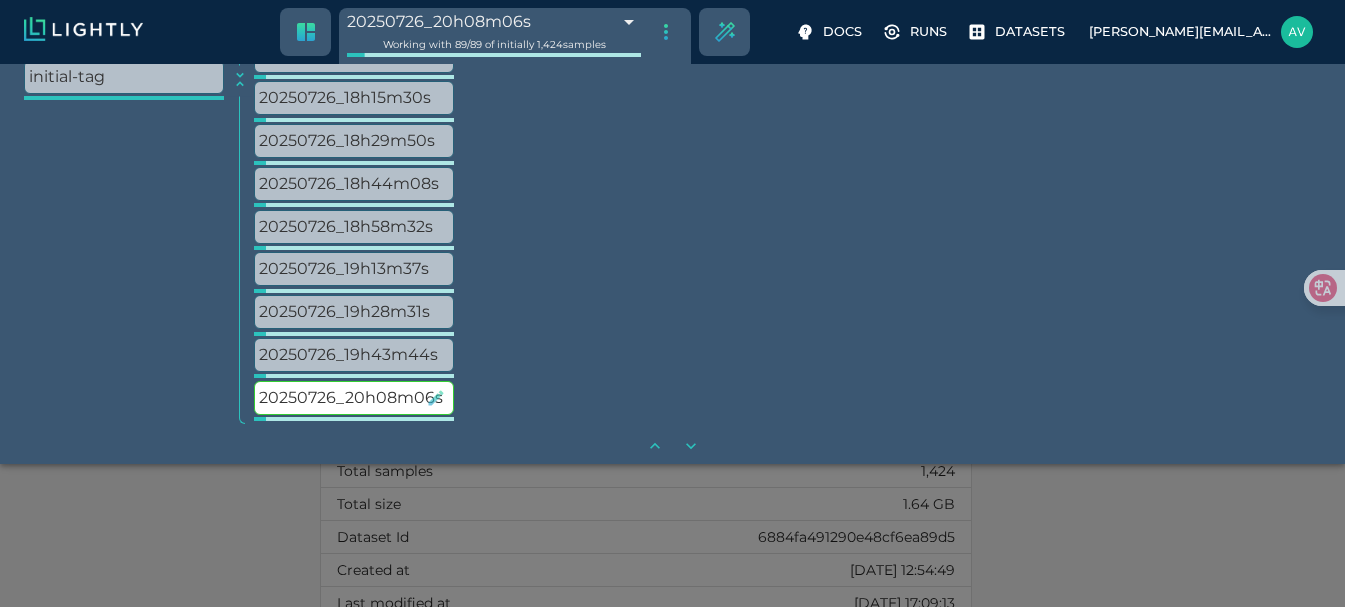 click 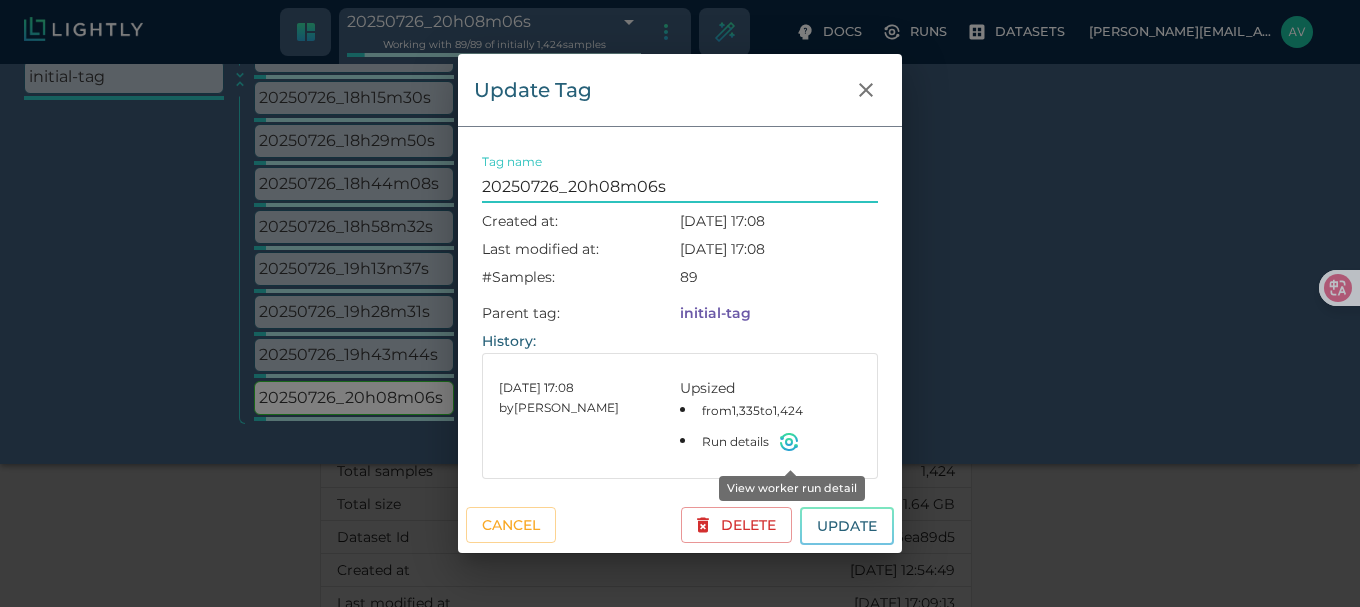 click 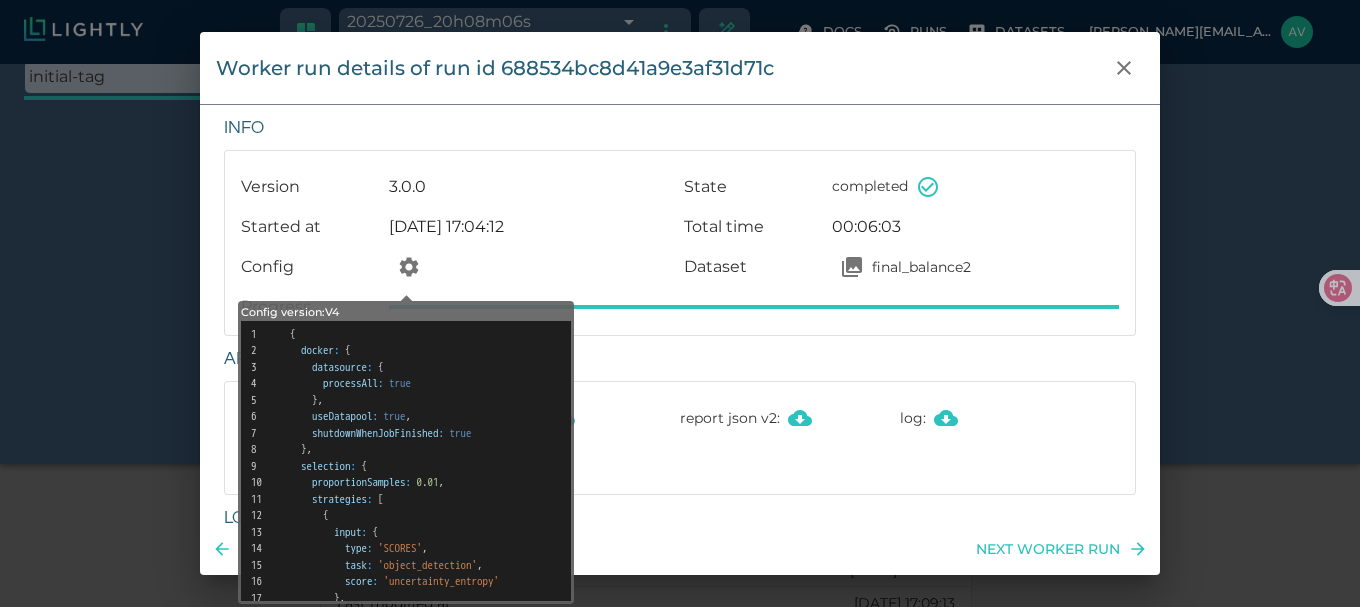 scroll, scrollTop: 101, scrollLeft: 0, axis: vertical 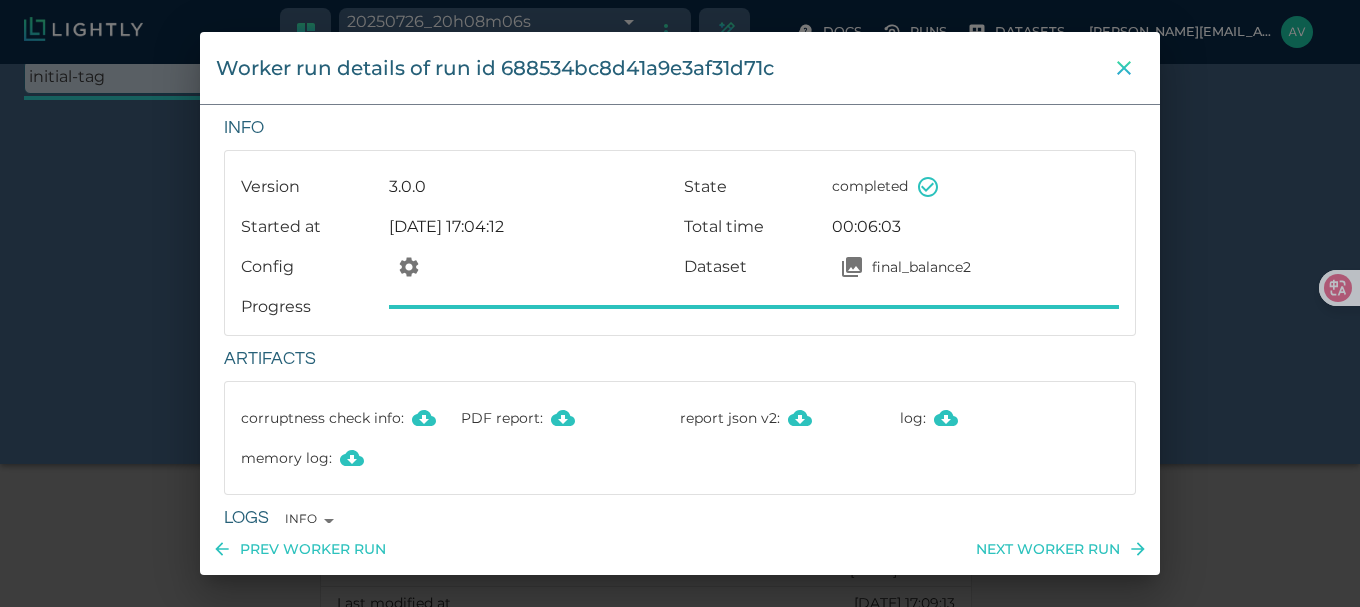 click 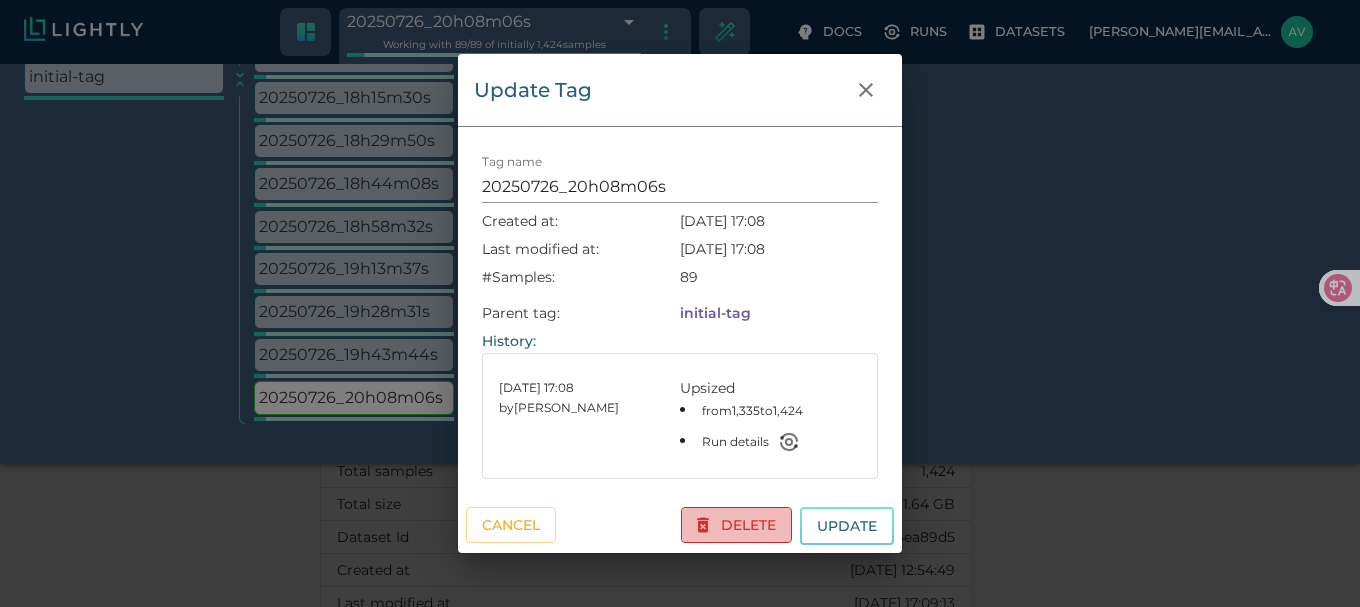 click 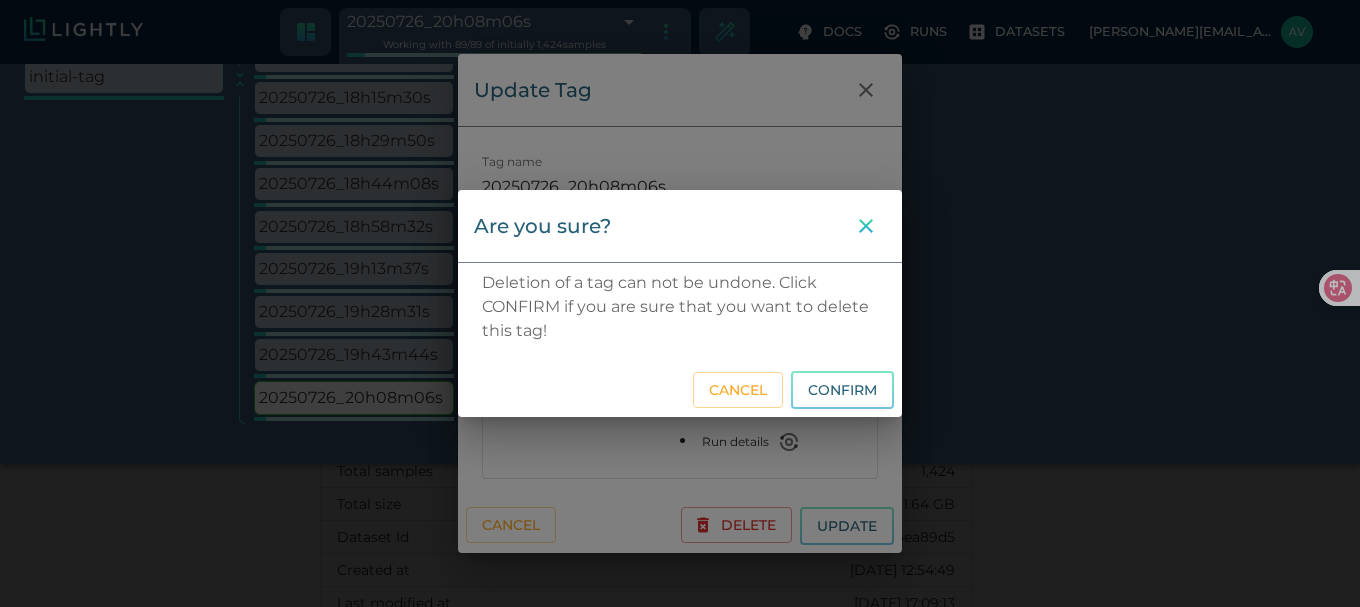 drag, startPoint x: 845, startPoint y: 388, endPoint x: 855, endPoint y: 231, distance: 157.31815 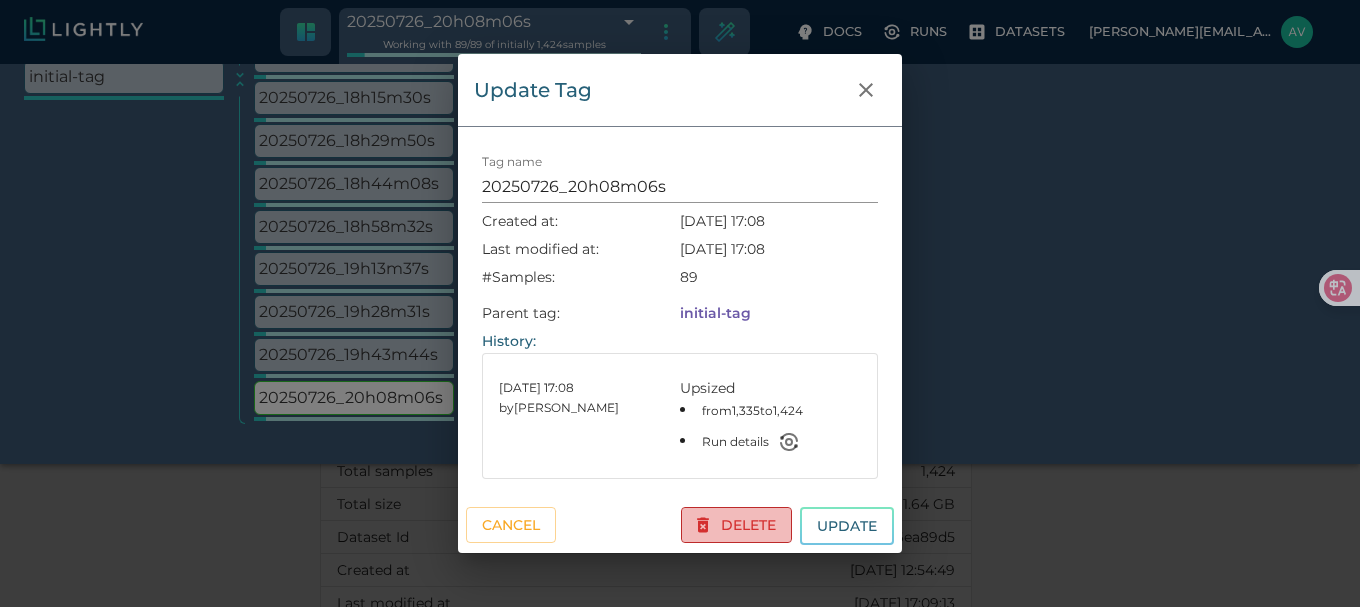 click on "Delete" at bounding box center (736, 525) 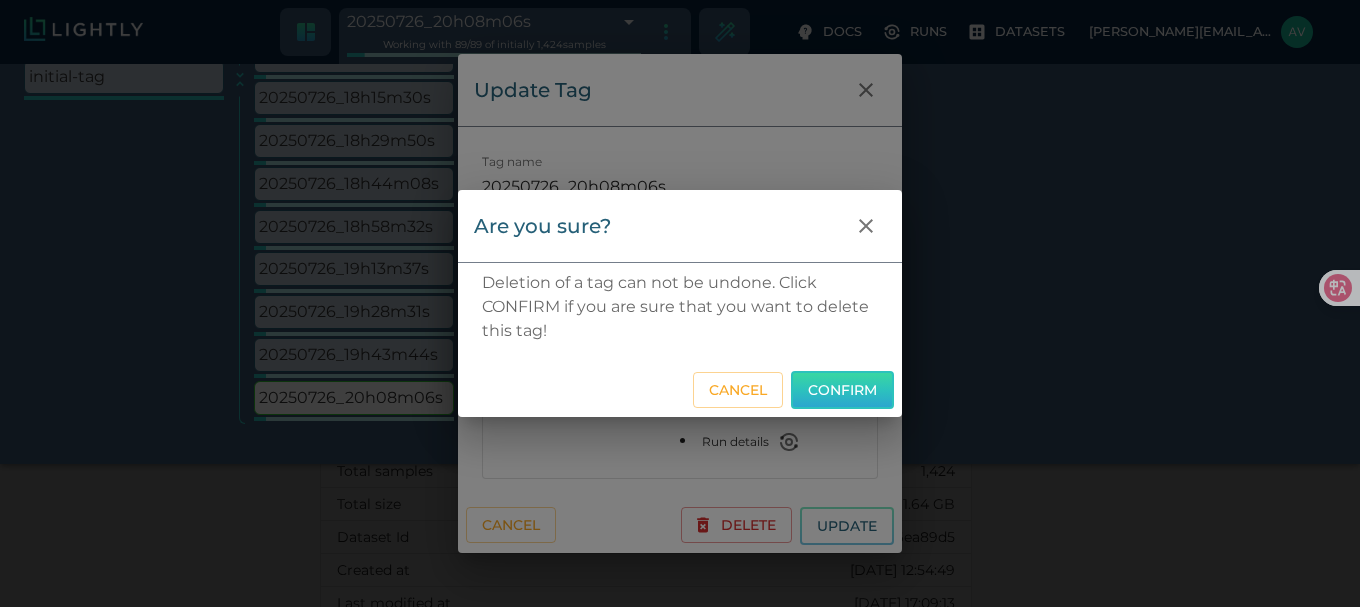 click on "Confirm" at bounding box center [842, 390] 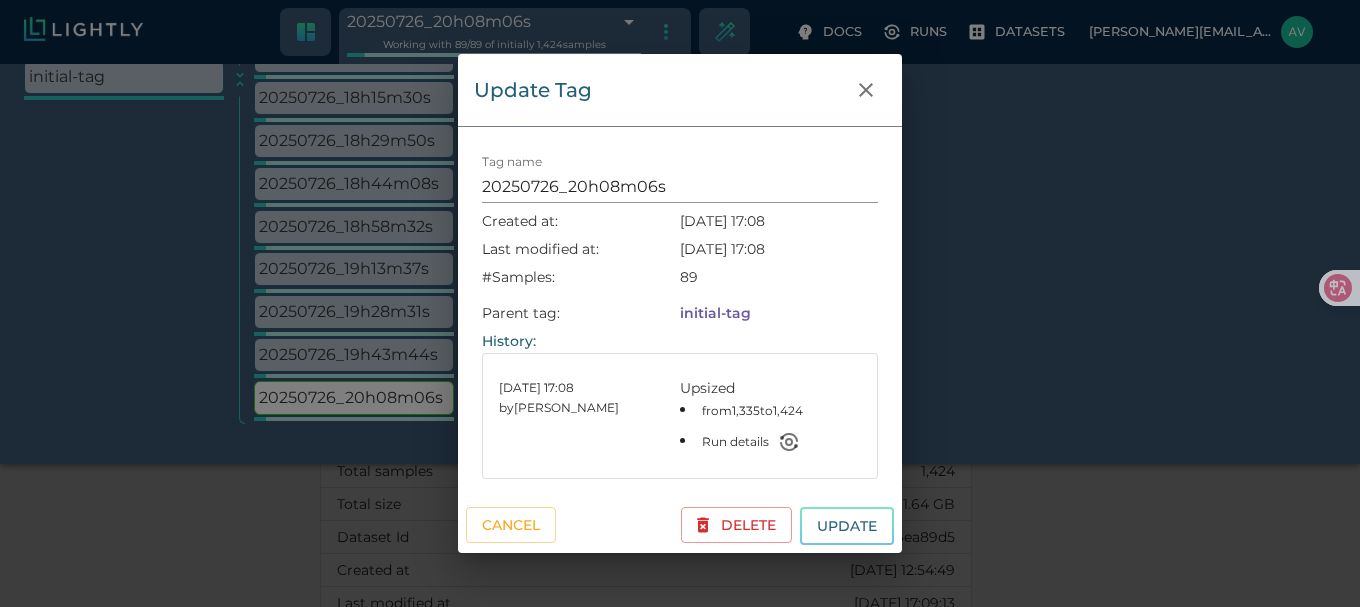 type on "6884faefc1be00751a9ef78f" 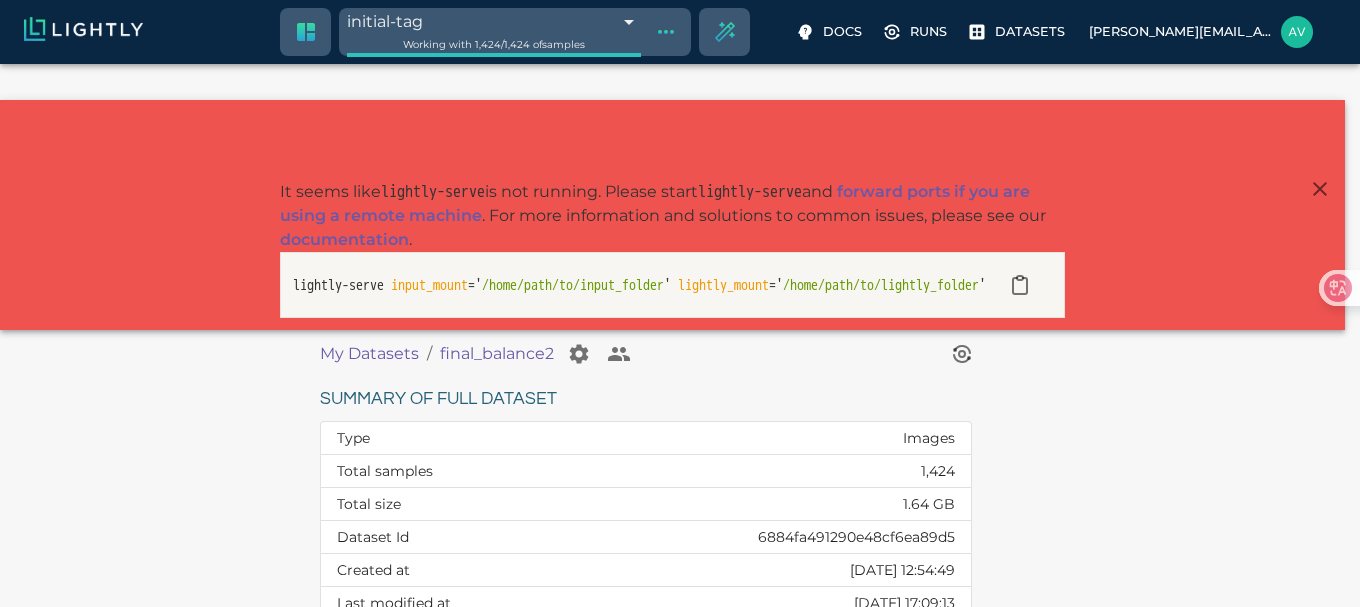 scroll, scrollTop: 0, scrollLeft: 0, axis: both 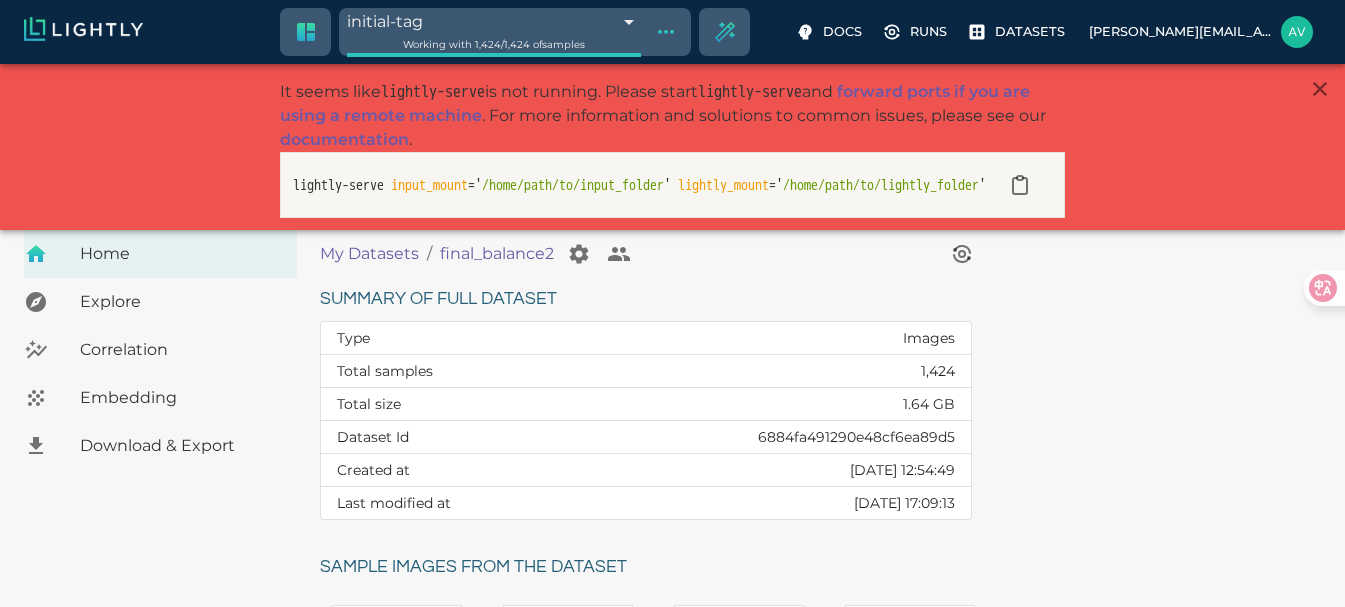 click on "initial-tag 6884faefc1be00751a9ef78f Working with   1,424  /  1,424   of  samples Docs Runs Datasets [EMAIL_ADDRESS][DOMAIN_NAME]   Dataset loading completed! It seems like  lightly-serve  is not running. Please start  lightly-serve  and    forward ports if you are using a remote machine .   For more information and solutions to common issues, please see our    documentation . lightly-serve   input_mount =' /home/path/to/input_folder '   lightly_mount =' /home/path/to/lightly_folder '   Home Explore Correlation Embedding Download & Export My Datasets / final_balance2 Summary of full dataset Type Images Total samples 1,424 Total size 1.64 GB Dataset Id 6884fa491290e48cf6ea89d5 Created at [DATE] 12:54:49 Last modified at [DATE] 17:09:13 Sample images from the dataset Reload another random batch © Lightly  2025 glossary contact us terms and use privacy policy imprint Preferences Logout" at bounding box center (672, 698) 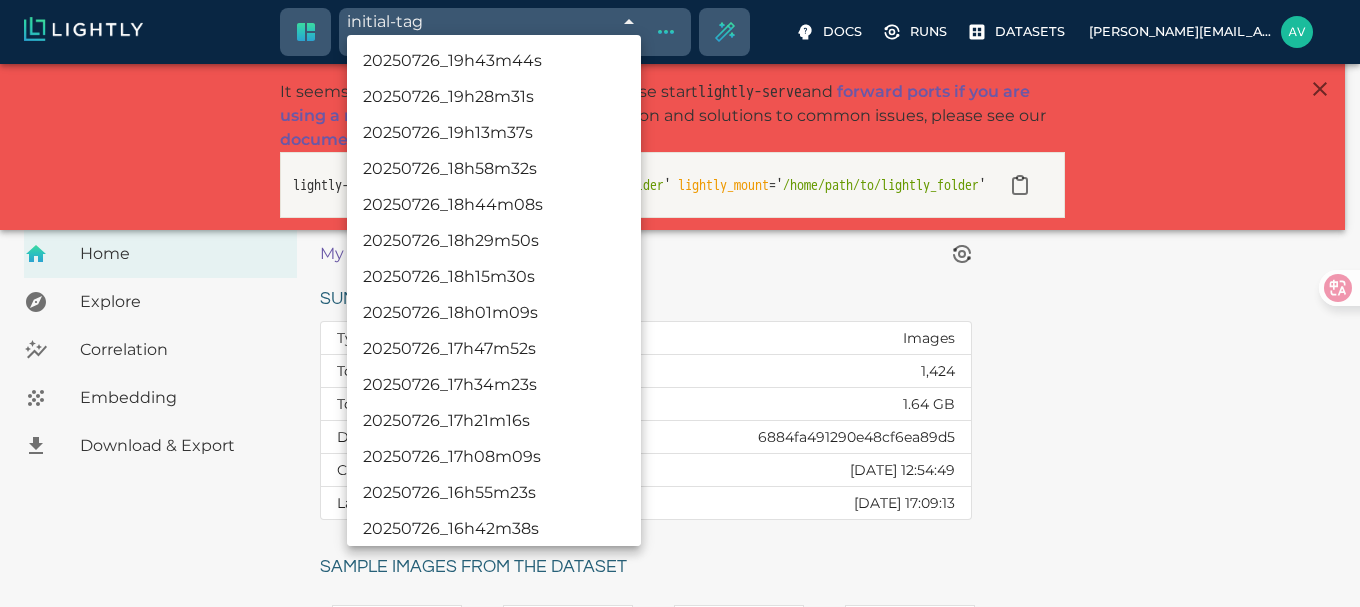 scroll, scrollTop: 81, scrollLeft: 0, axis: vertical 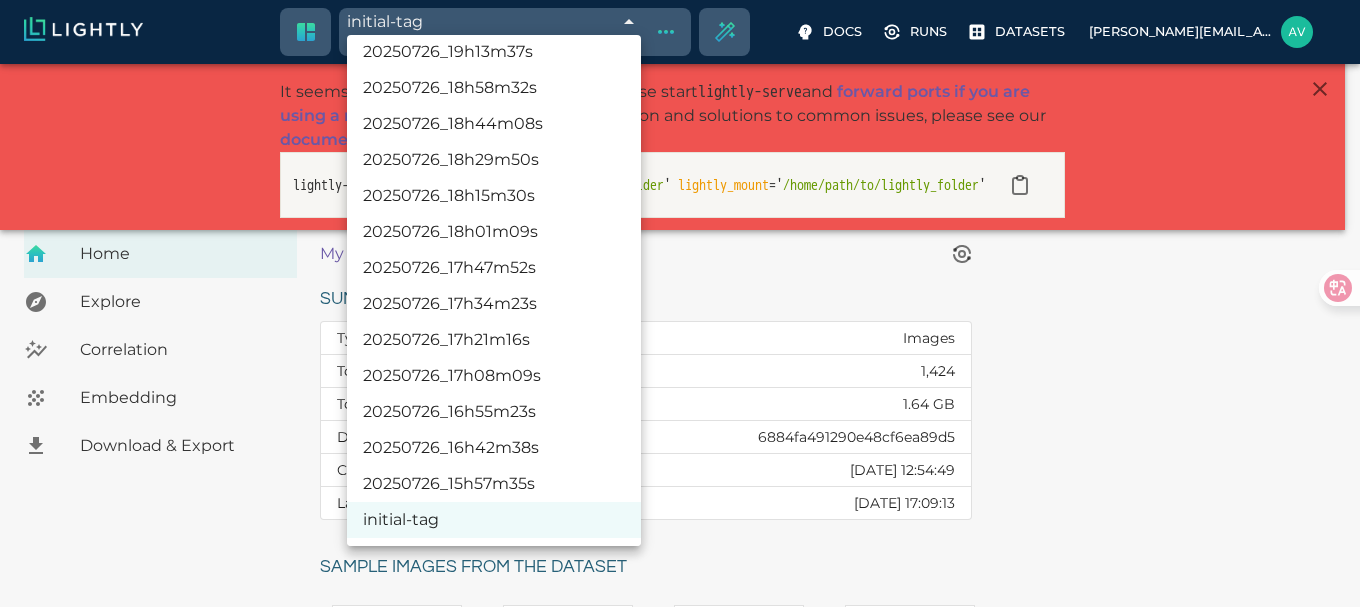 click on "initial-tag" at bounding box center (494, 520) 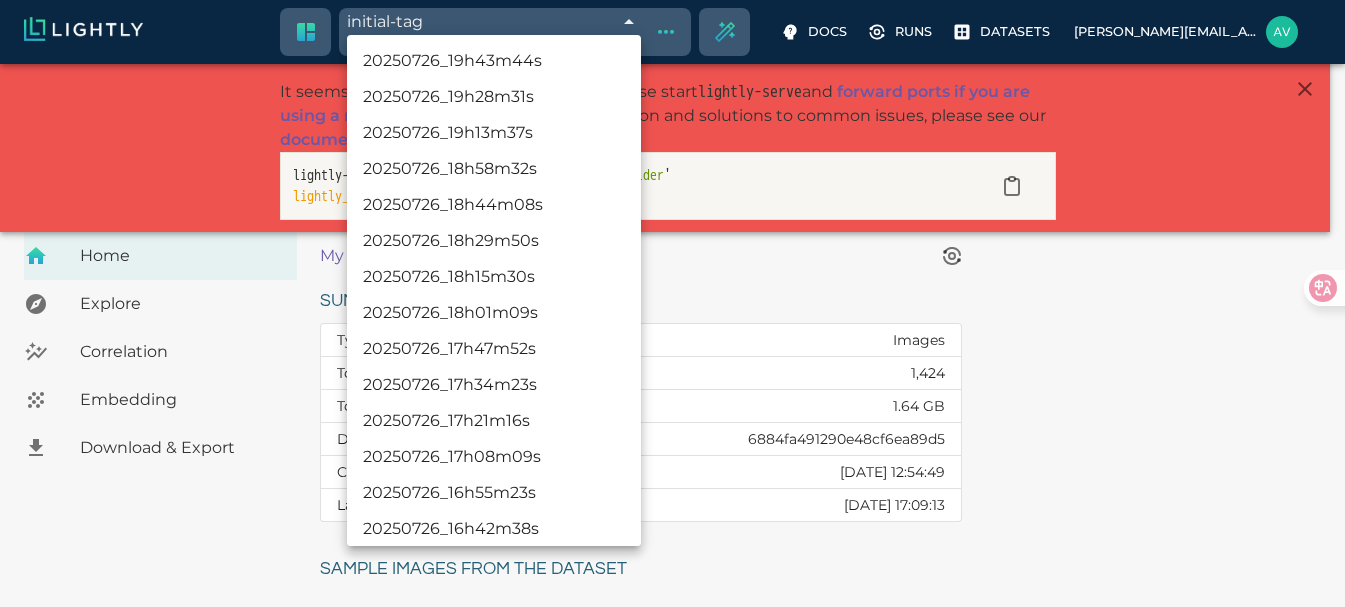 click on "initial-tag 6884faefc1be00751a9ef78f Working with   1,424  /  1,424   of  samples Docs Runs Datasets [EMAIL_ADDRESS][DOMAIN_NAME]   Dataset loading completed! It seems like  lightly-serve  is not running. Please start  lightly-serve  and    forward ports if you are using a remote machine .   For more information and solutions to common issues, please see our    documentation . lightly-serve   input_mount =' /home/path/to/input_folder '   lightly_mount =' /home/path/to/lightly_folder '   Home Explore Correlation Embedding Download & Export My Datasets / final_balance2 Summary of full dataset Type Images Total samples 1,424 Total size 1.64 GB Dataset Id 6884fa491290e48cf6ea89d5 Created at [DATE] 12:54:49 Last modified at [DATE] 17:09:13 Sample images from the dataset Reload another random batch © Lightly  2025 glossary contact us terms and use privacy policy imprint Preferences Logout 20250726_19h43m44s 20250726_19h28m31s 20250726_19h13m37s 20250726_18h58m32s 20250726_18h44m08s 20250726_18h29m50s" at bounding box center [672, 699] 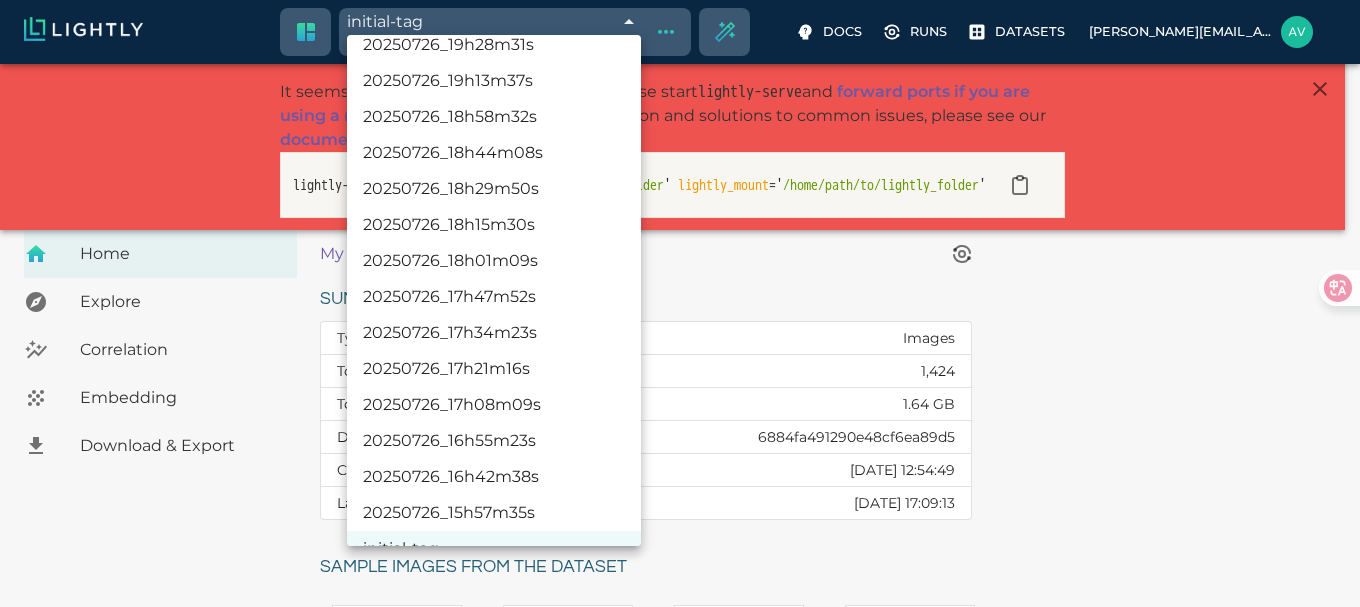 scroll, scrollTop: 81, scrollLeft: 0, axis: vertical 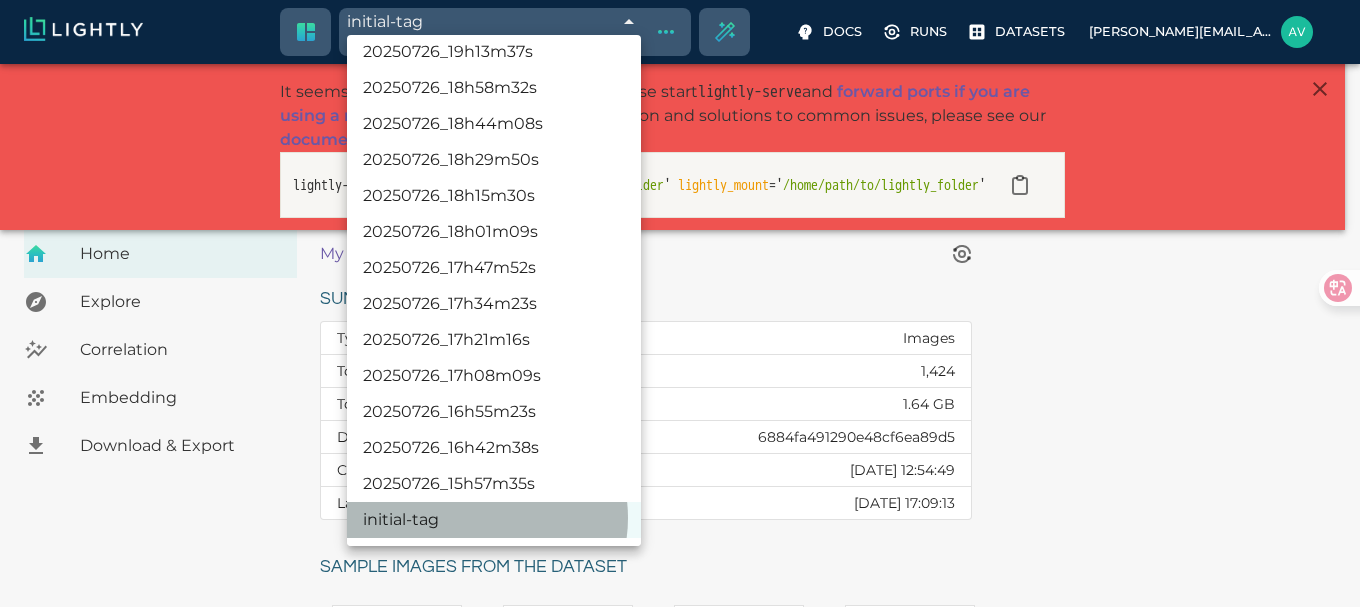click on "initial-tag" at bounding box center [494, 520] 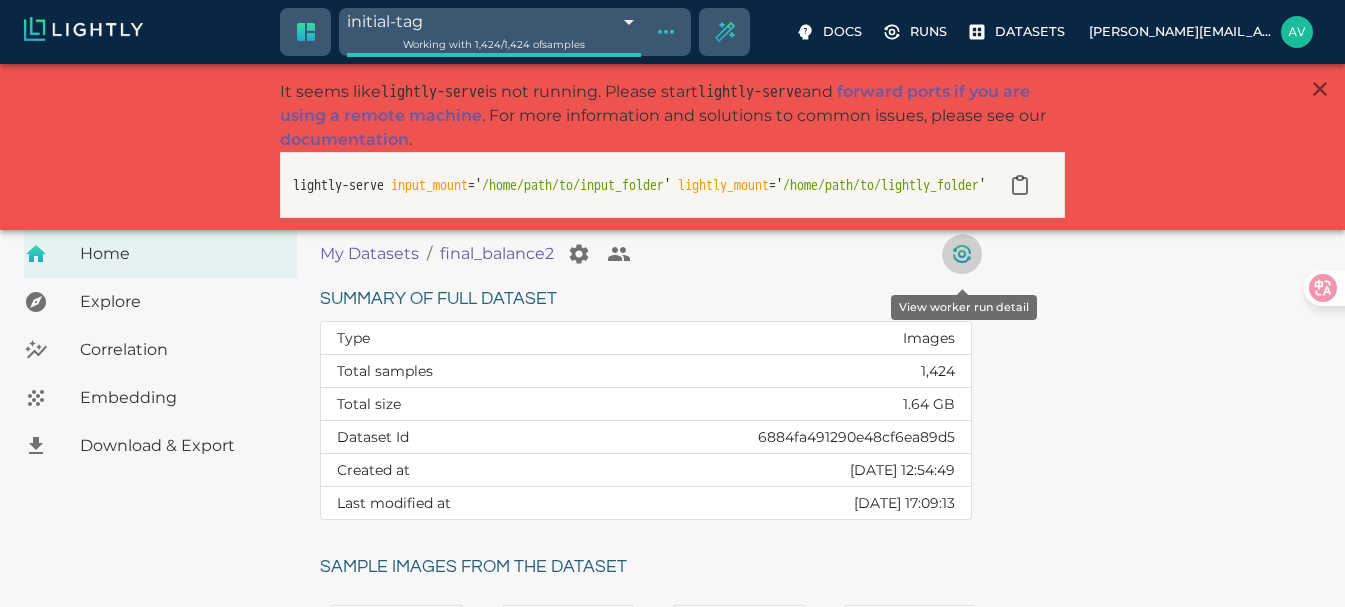 click 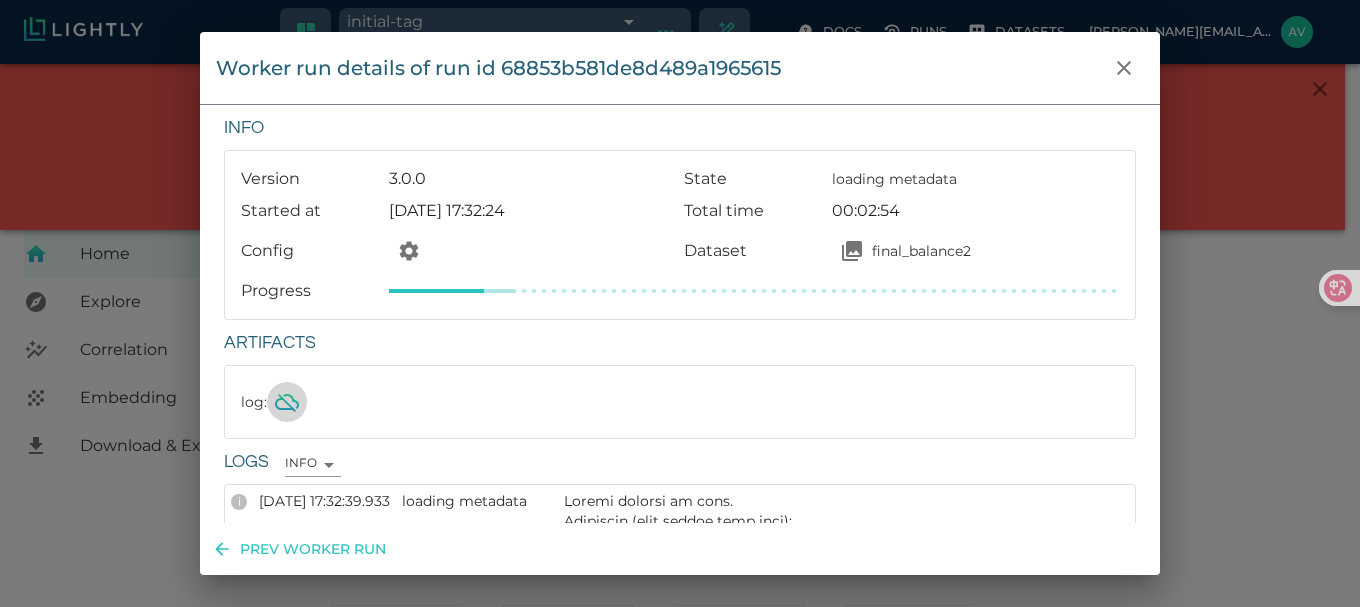 click at bounding box center [287, 402] 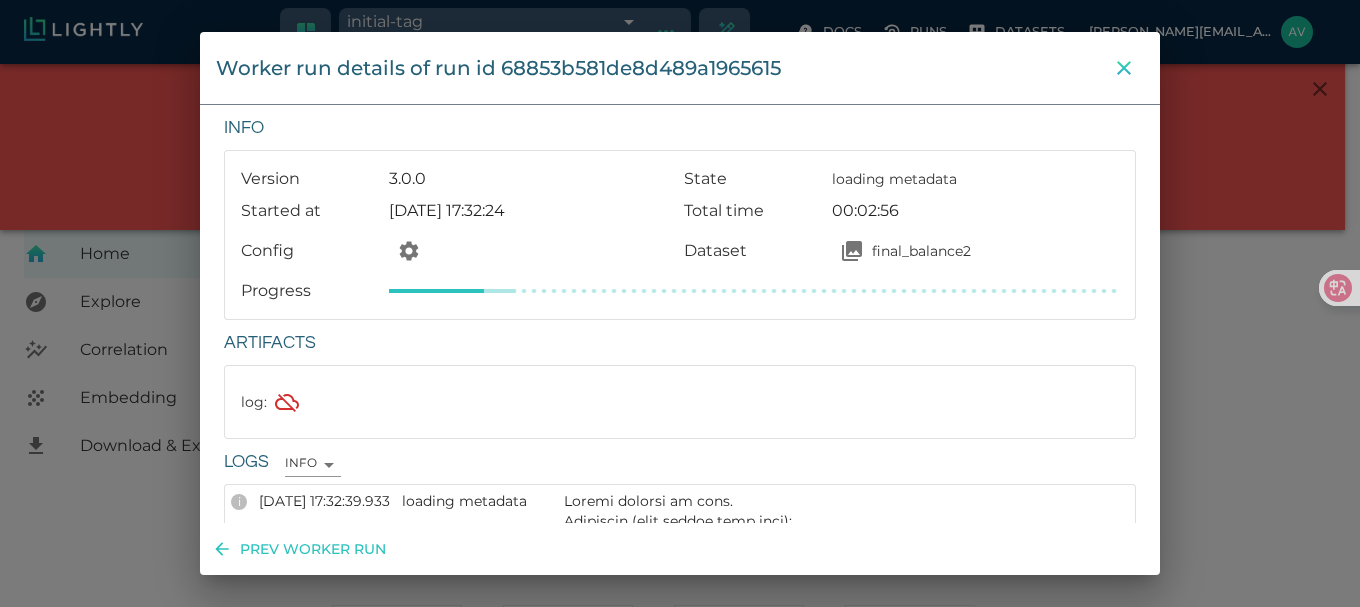 click 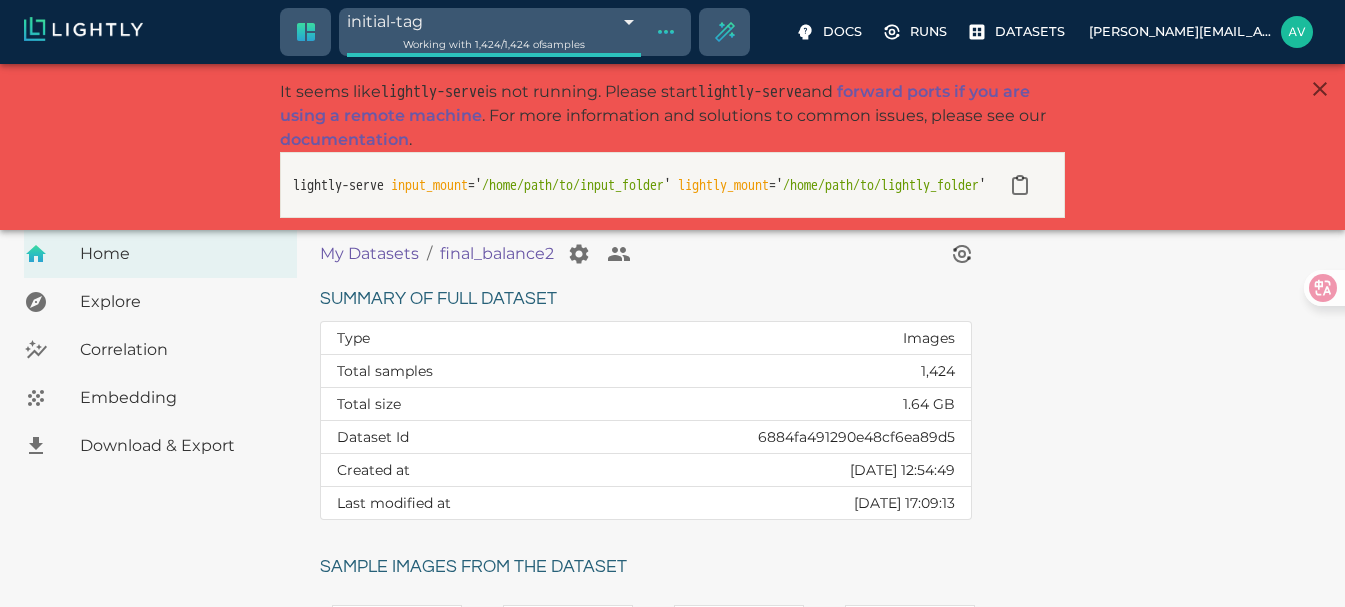 click on "initial-tag 6884faefc1be00751a9ef78f Working with   1,424  /  1,424   of  samples Docs Runs Datasets [EMAIL_ADDRESS][DOMAIN_NAME]   Dataset loading completed! It seems like  lightly-serve  is not running. Please start  lightly-serve  and    forward ports if you are using a remote machine .   For more information and solutions to common issues, please see our    documentation . lightly-serve   input_mount =' /home/path/to/input_folder '   lightly_mount =' /home/path/to/lightly_folder '   Home Explore Correlation Embedding Download & Export My Datasets / final_balance2 Summary of full dataset Type Images Total samples 1,424 Total size 1.64 GB Dataset Id 6884fa491290e48cf6ea89d5 Created at [DATE] 12:54:49 Last modified at [DATE] 17:09:13 Sample images from the dataset Reload another random batch © Lightly  2025 glossary contact us terms and use privacy policy imprint Preferences Logout" at bounding box center (672, 698) 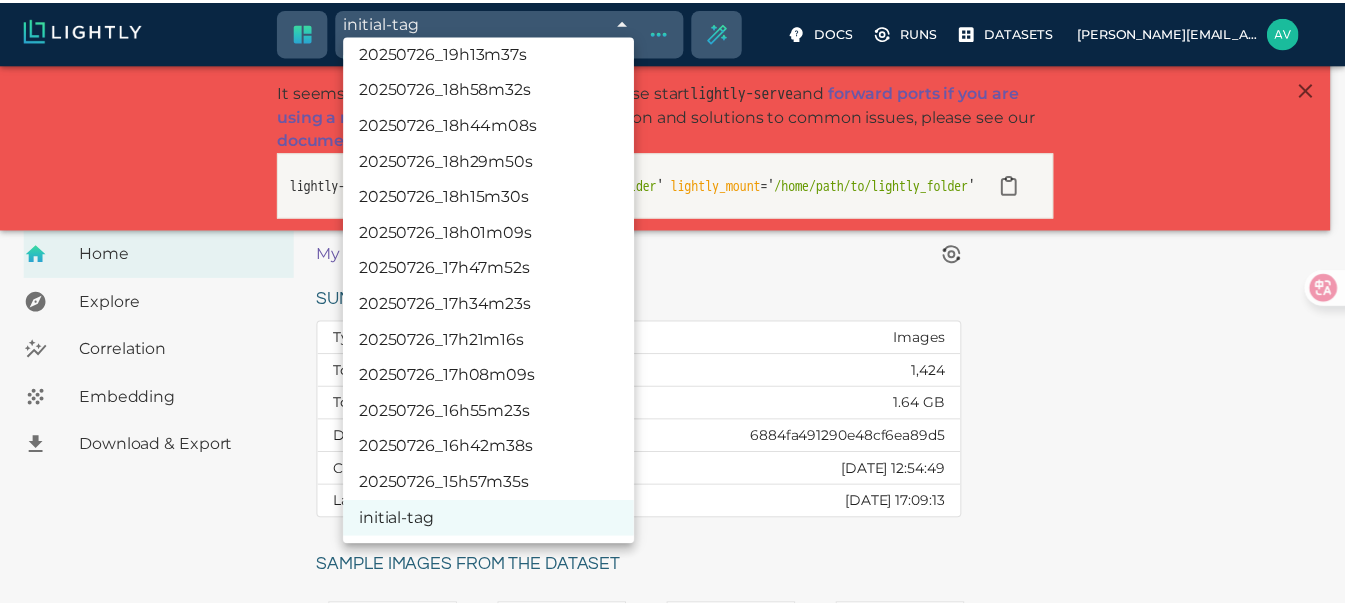 scroll, scrollTop: 0, scrollLeft: 0, axis: both 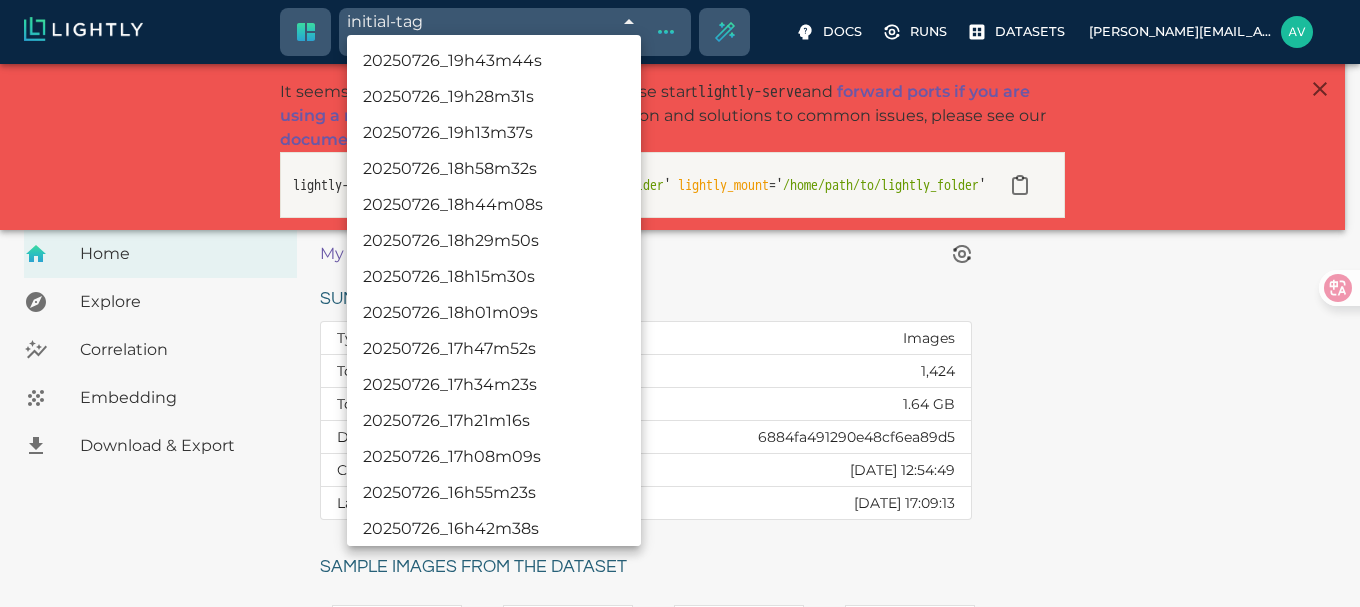 click at bounding box center [680, 303] 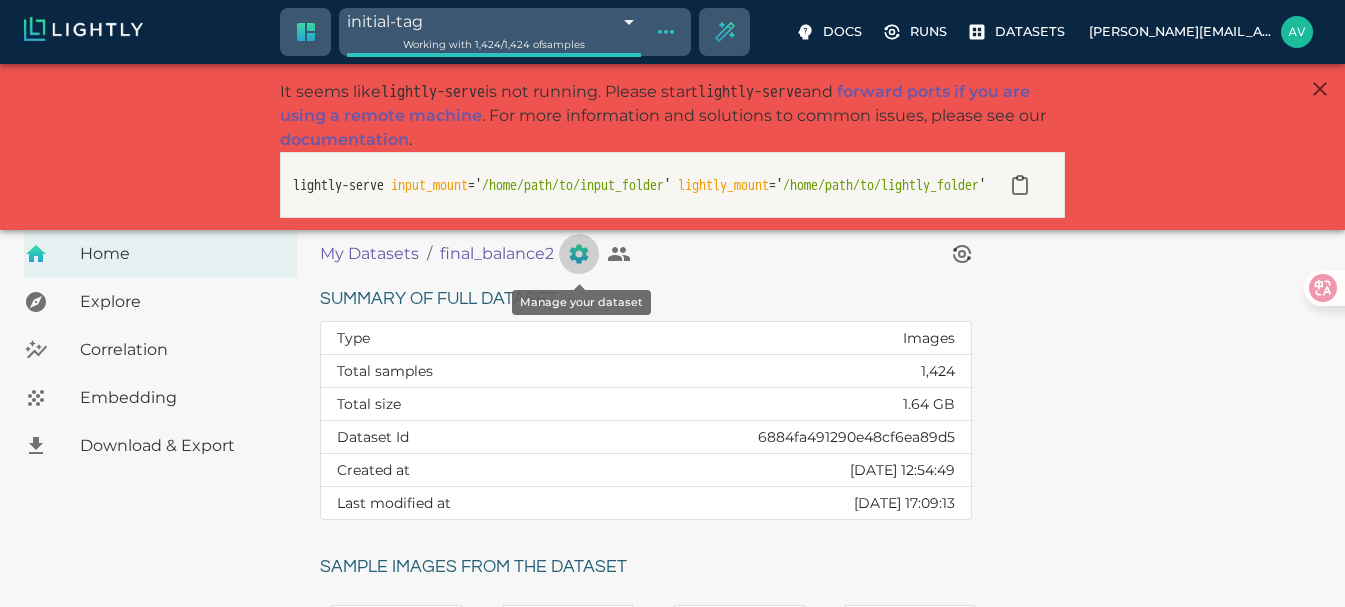 click 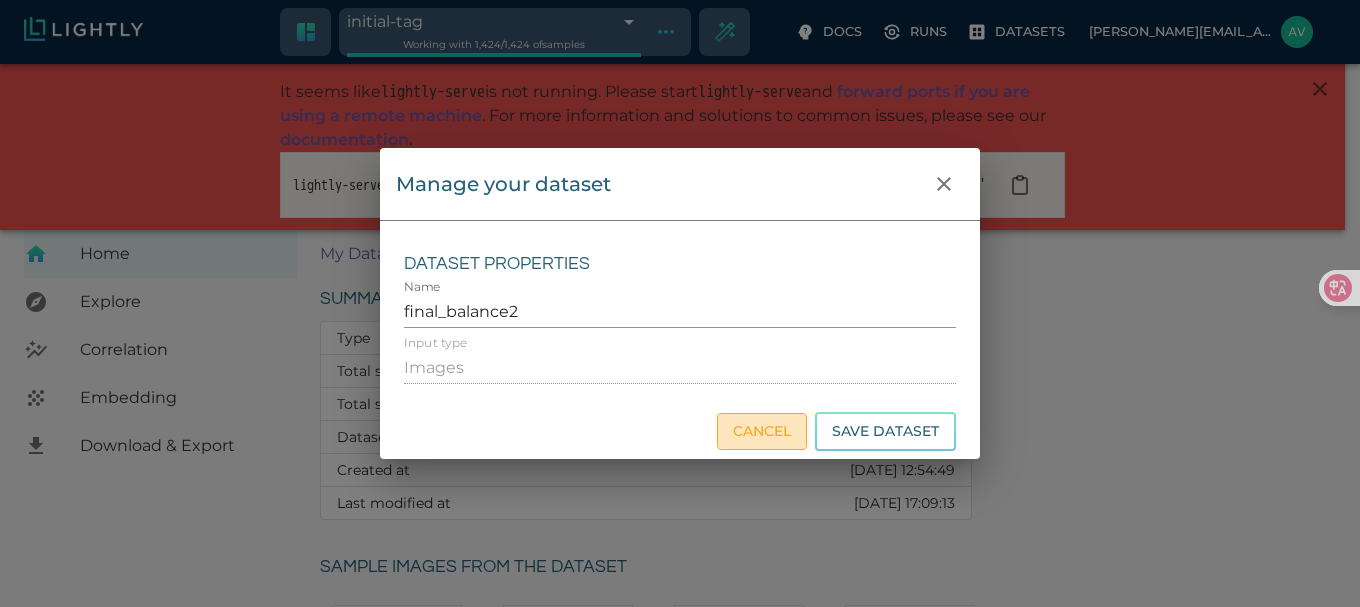 click on "Cancel" at bounding box center [762, 431] 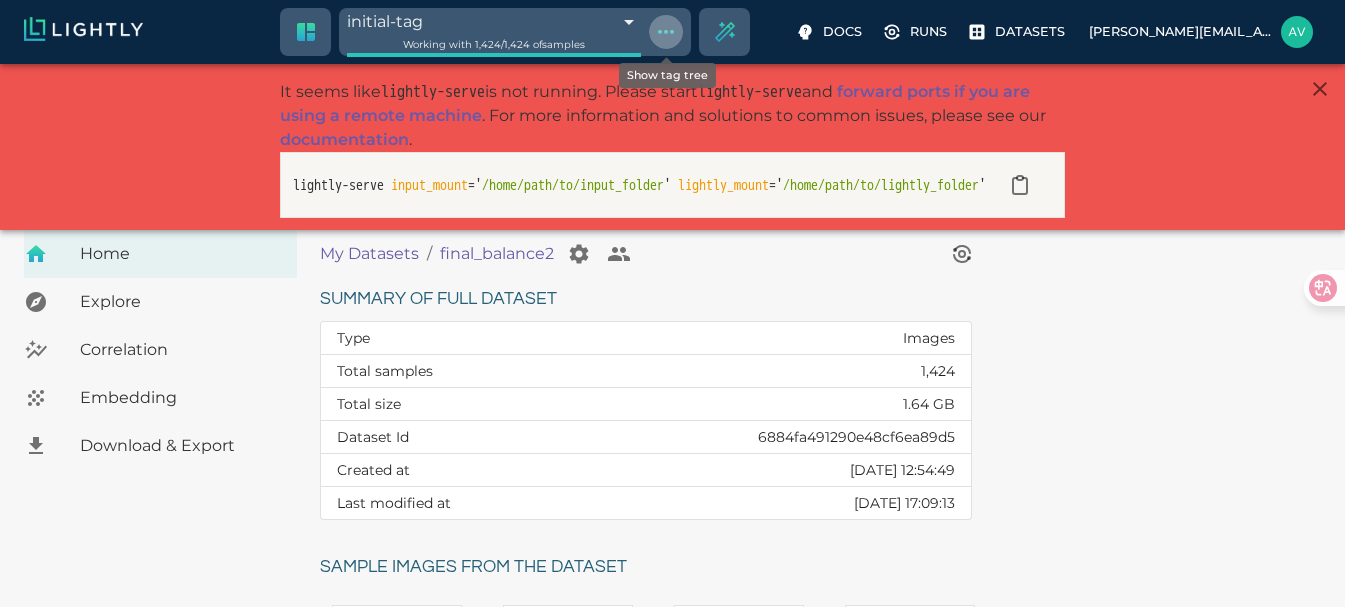 click 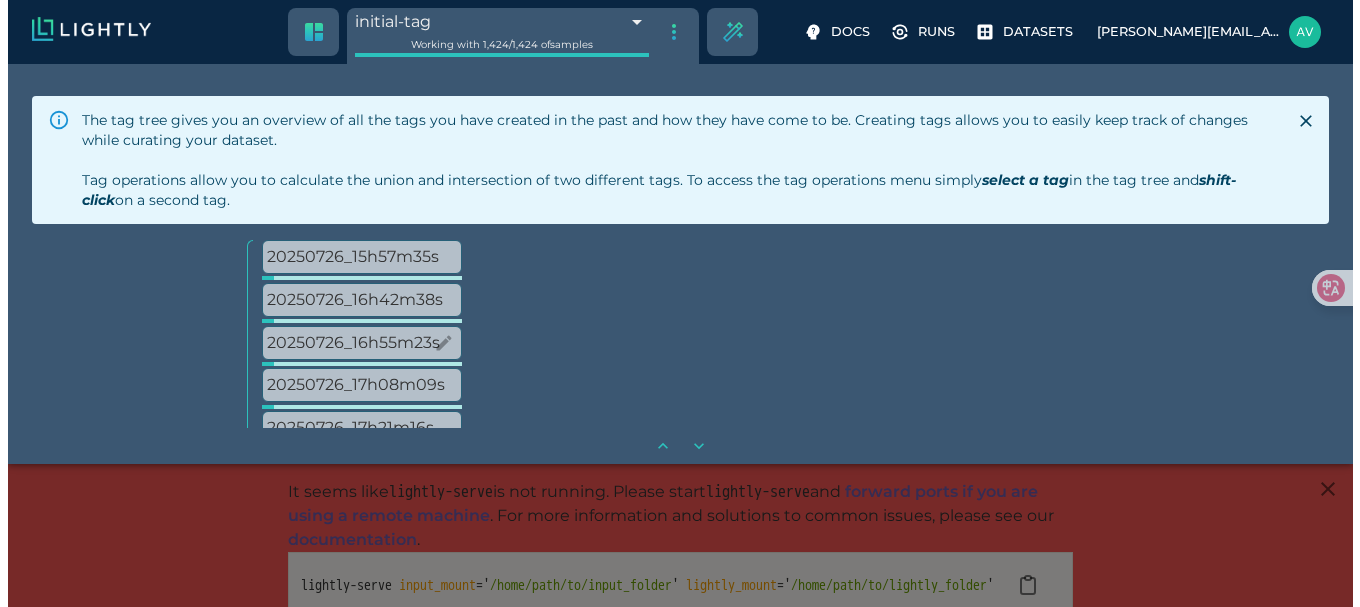 scroll, scrollTop: 459, scrollLeft: 0, axis: vertical 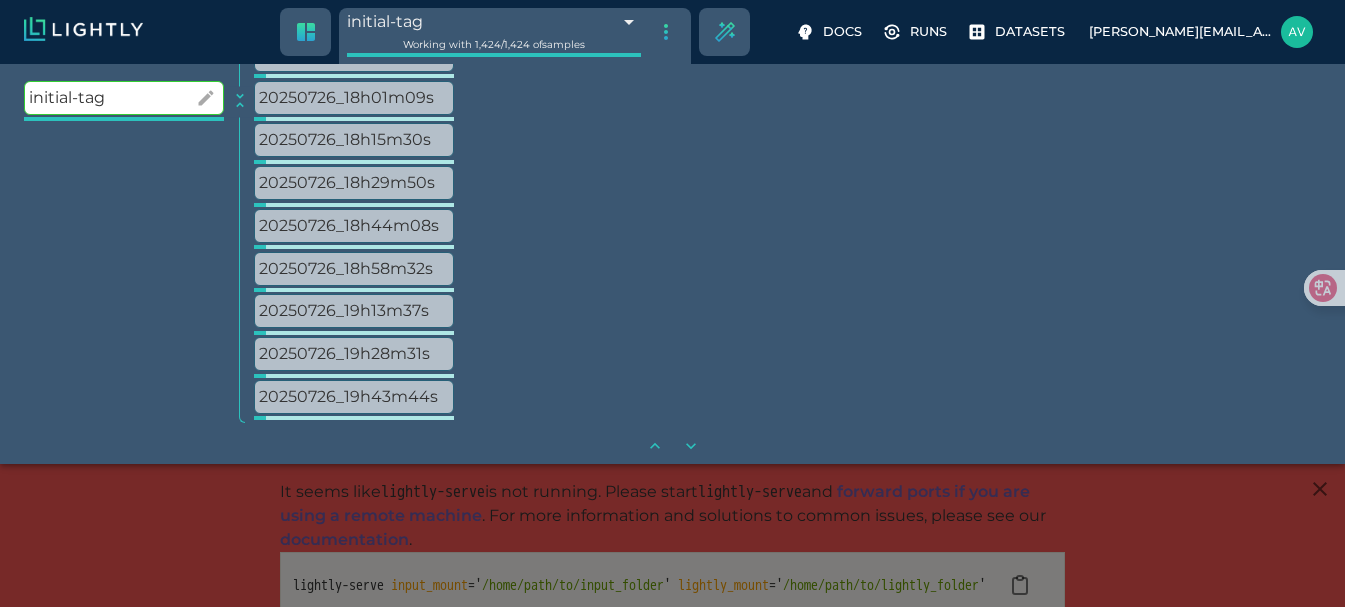 click on "initial-tag" at bounding box center [124, 98] 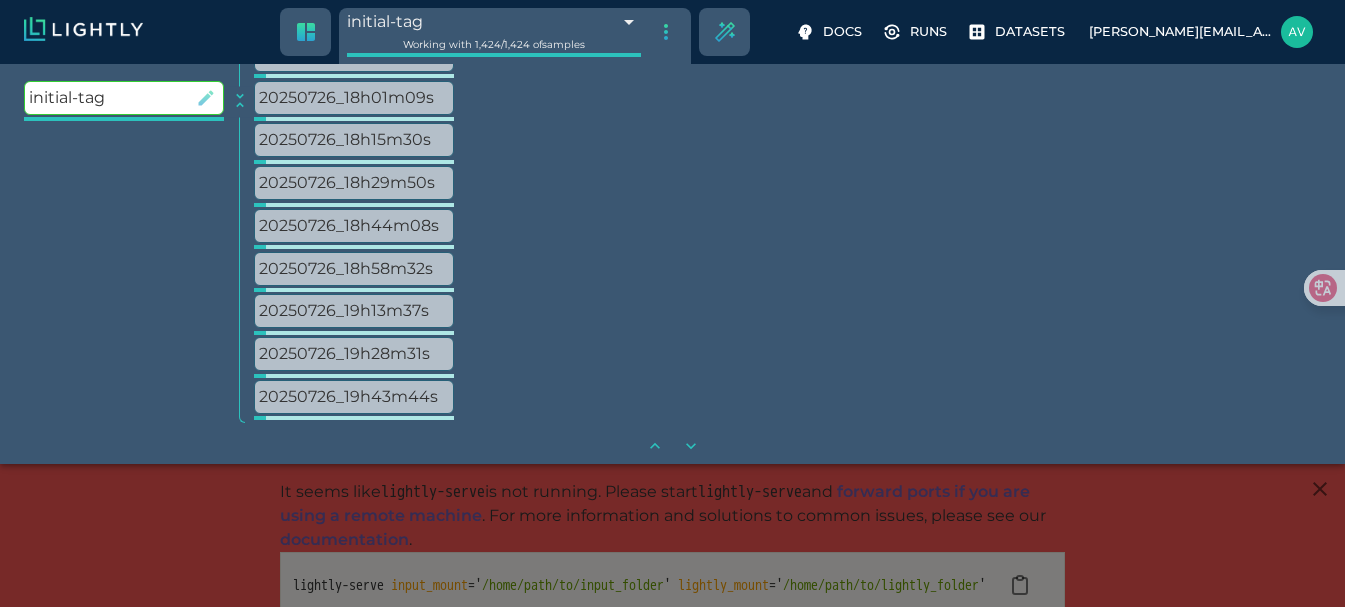 click 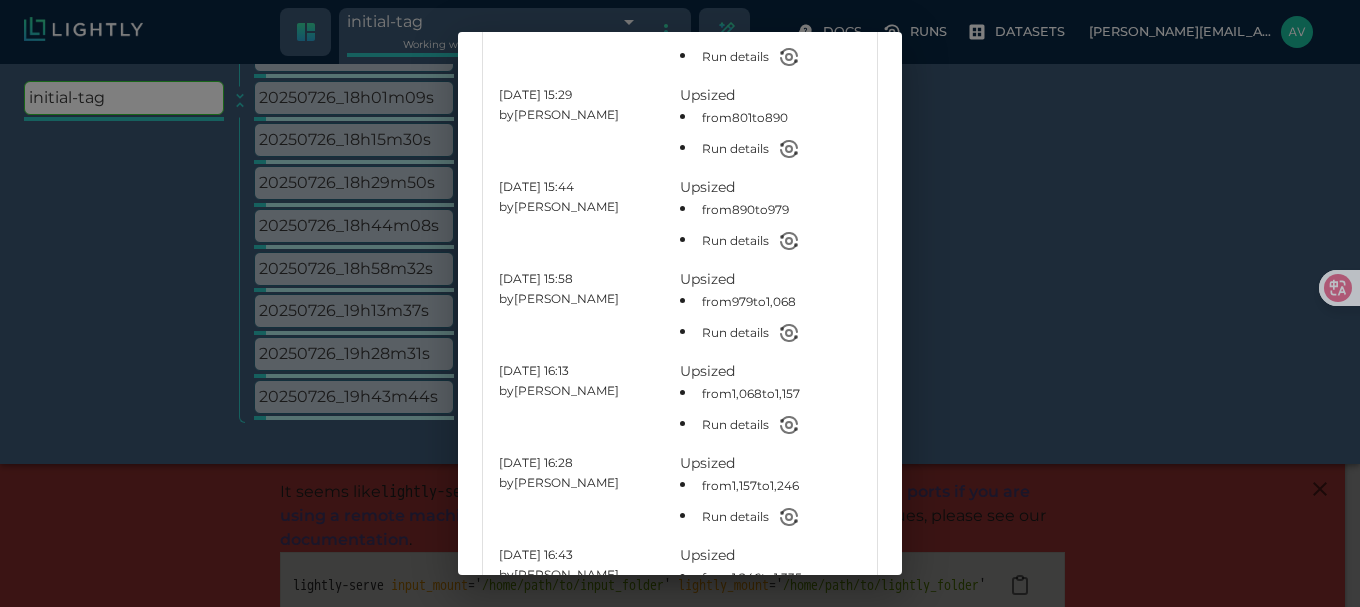 scroll, scrollTop: 1285, scrollLeft: 0, axis: vertical 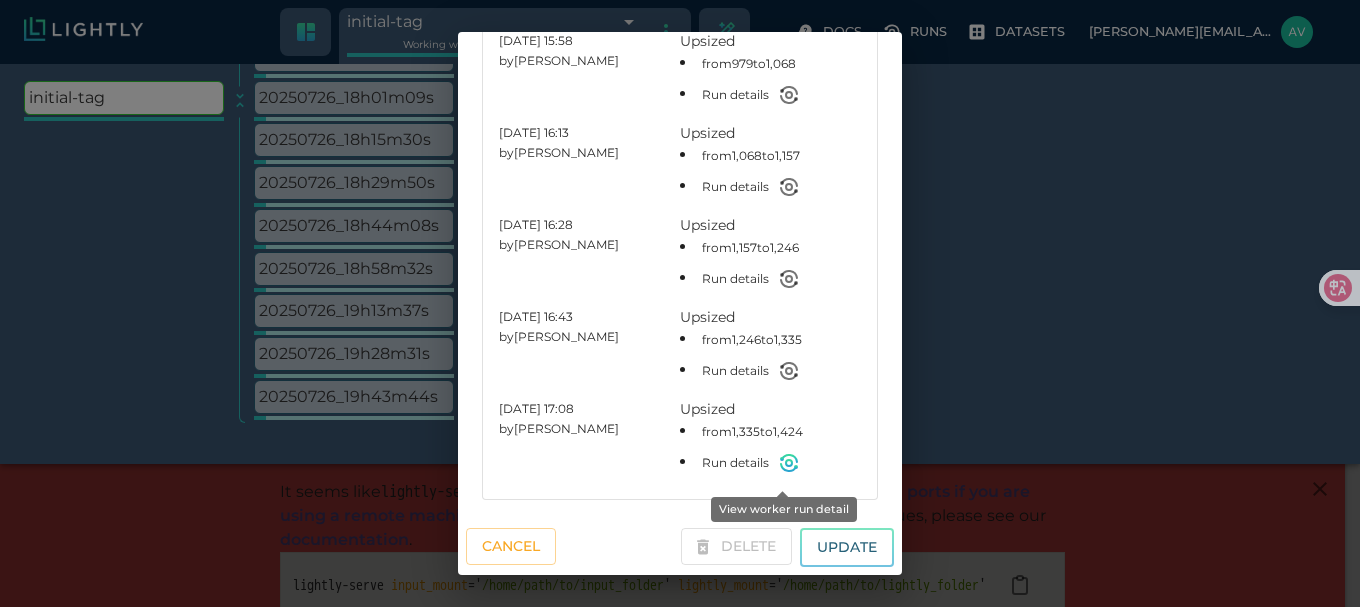 click 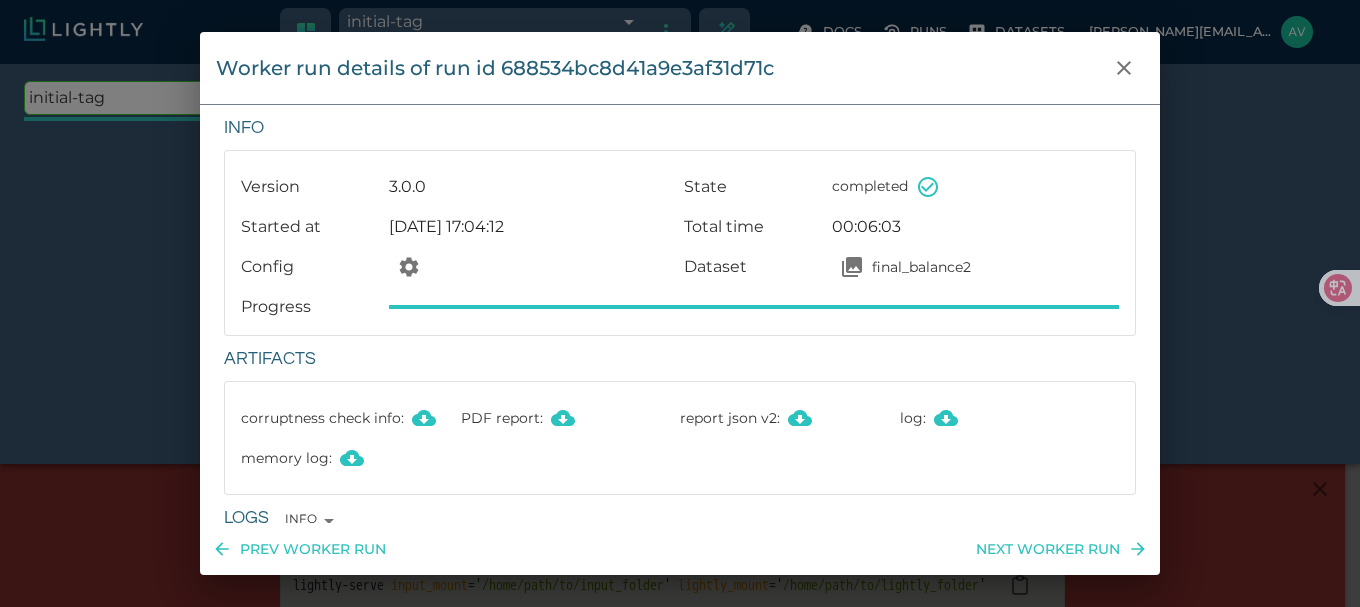 scroll, scrollTop: 0, scrollLeft: 0, axis: both 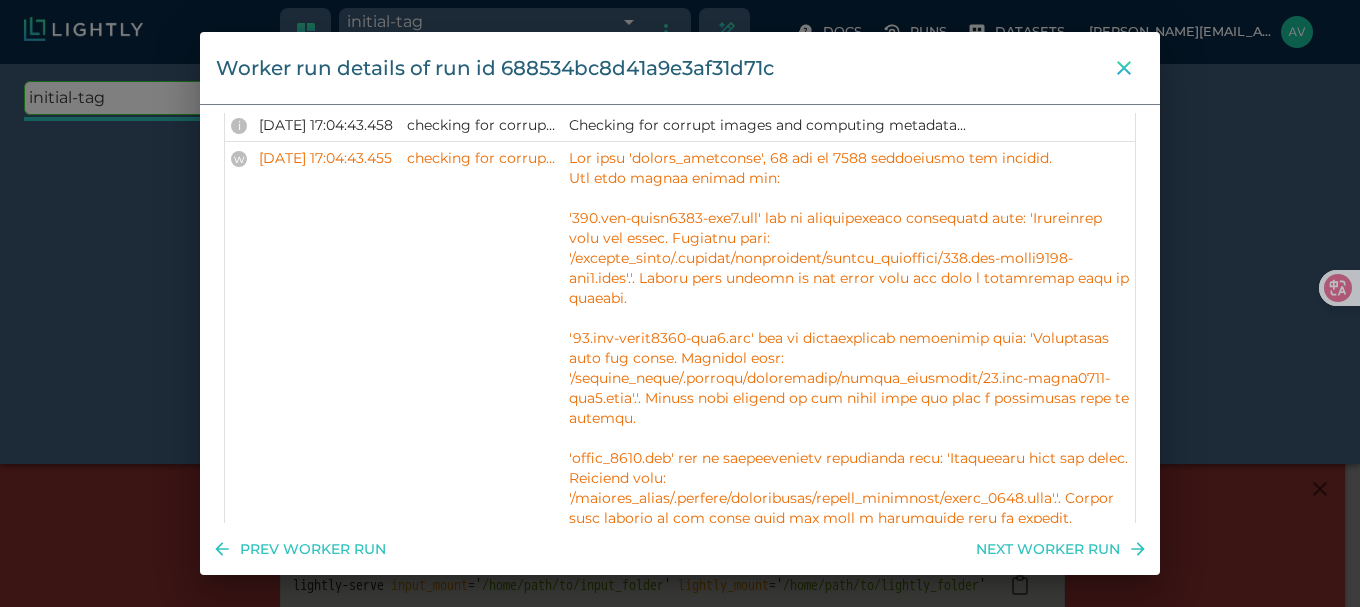 click 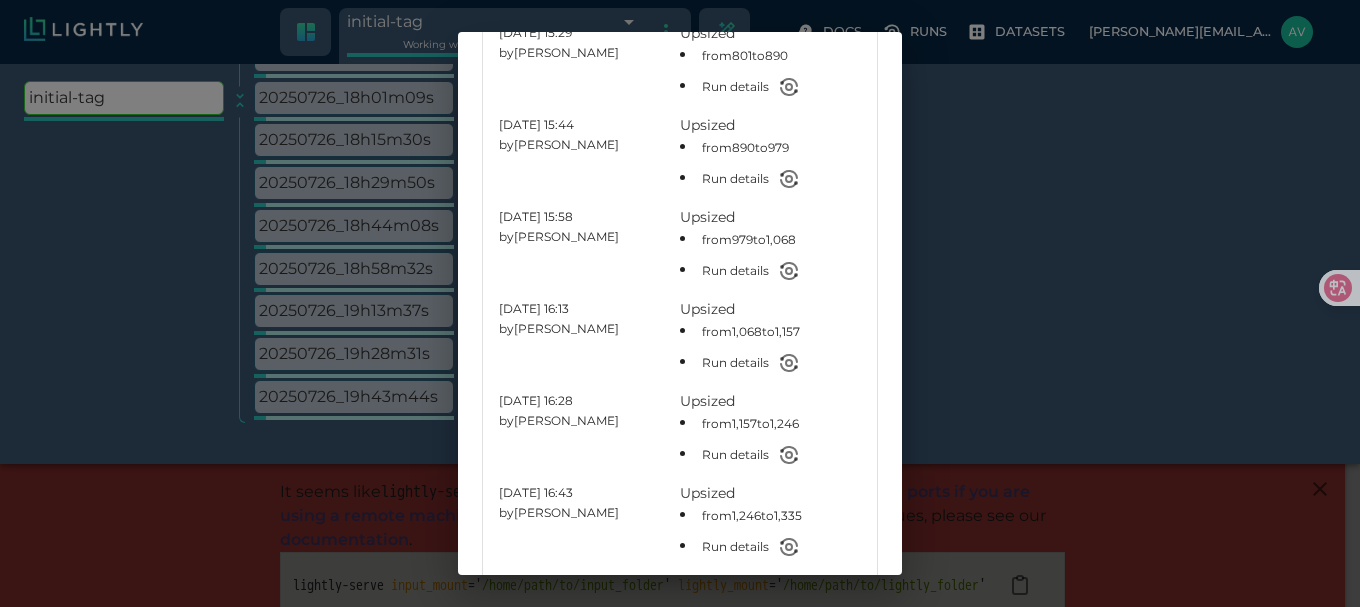 scroll, scrollTop: 1285, scrollLeft: 0, axis: vertical 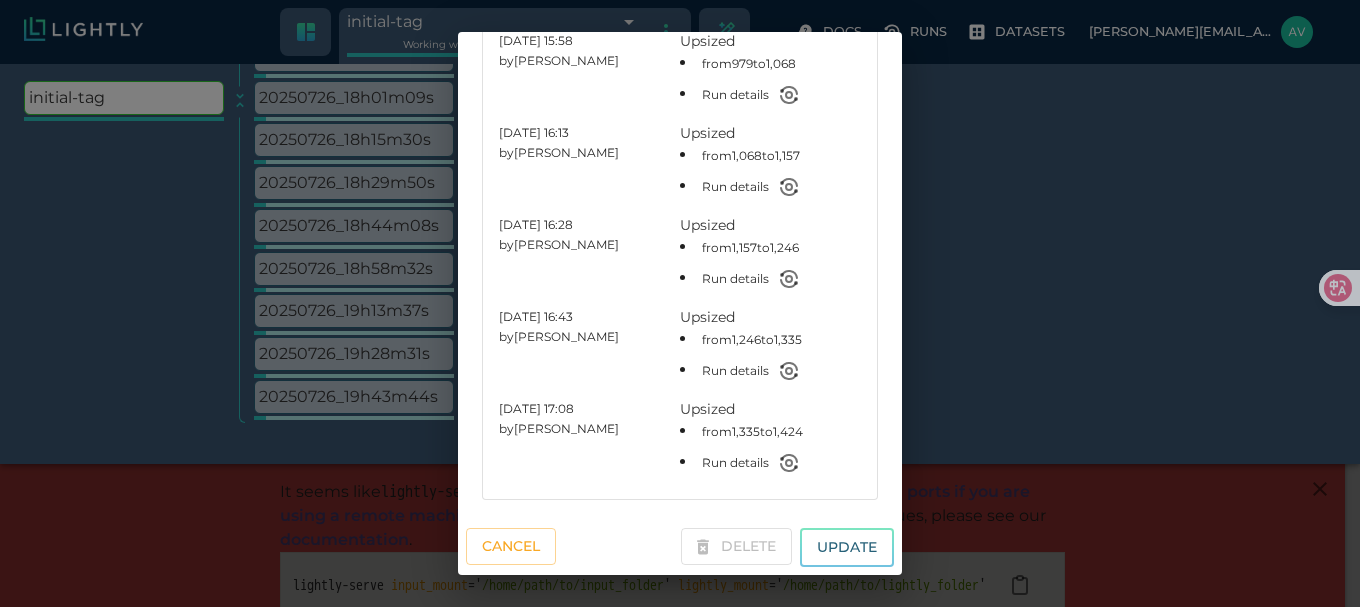 click on "Upsized" at bounding box center [770, 409] 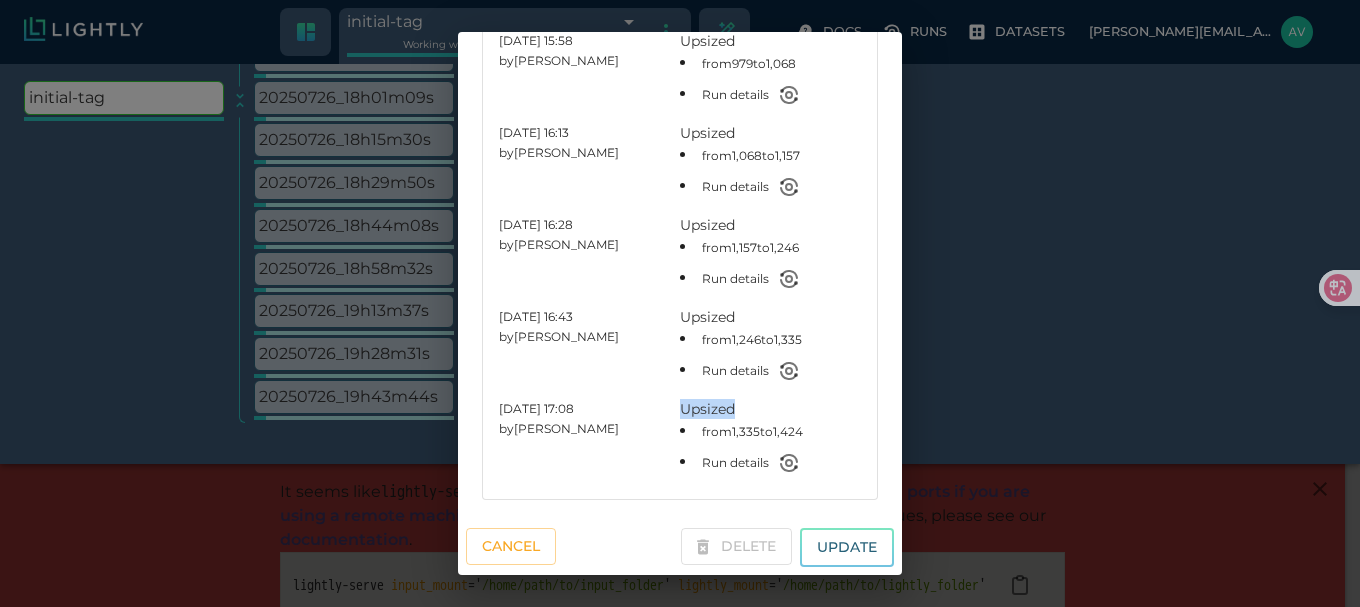 click on "Upsized" at bounding box center [770, 409] 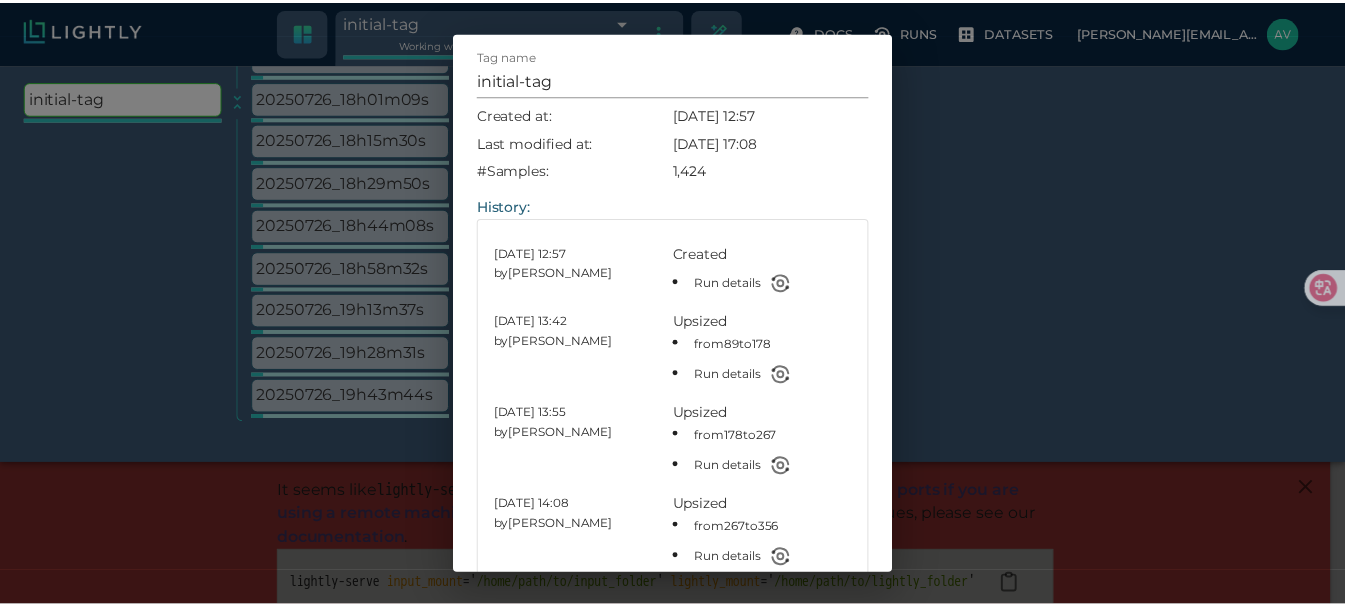 scroll, scrollTop: 0, scrollLeft: 0, axis: both 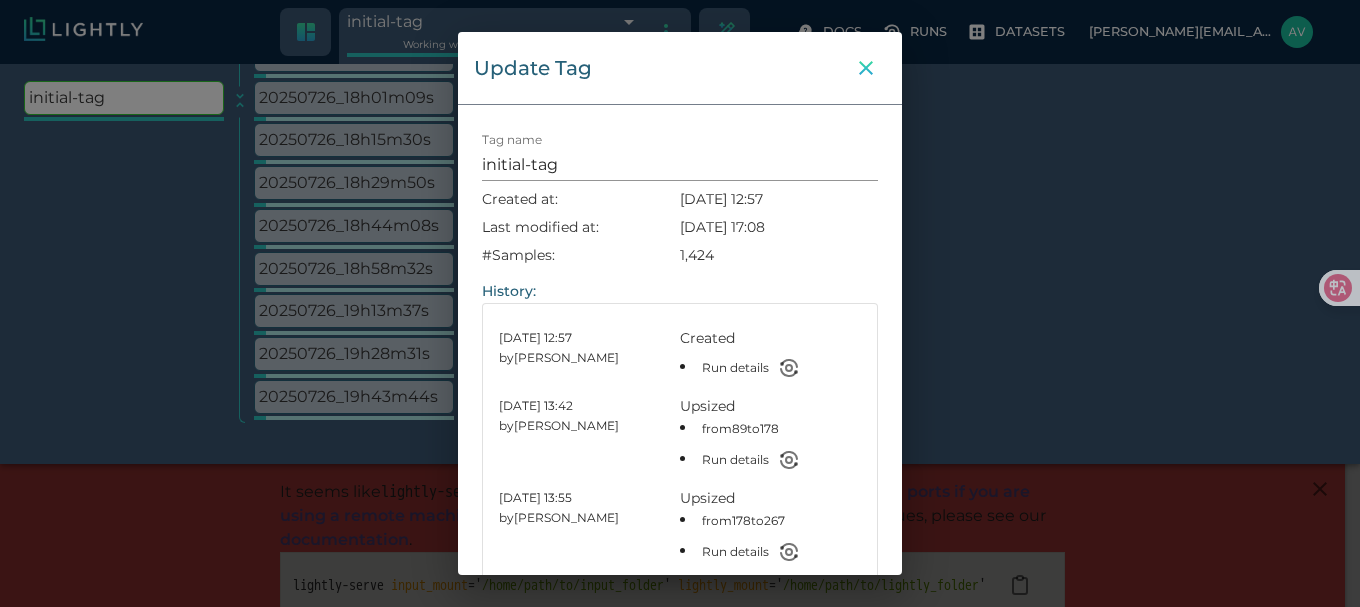 click at bounding box center (866, 68) 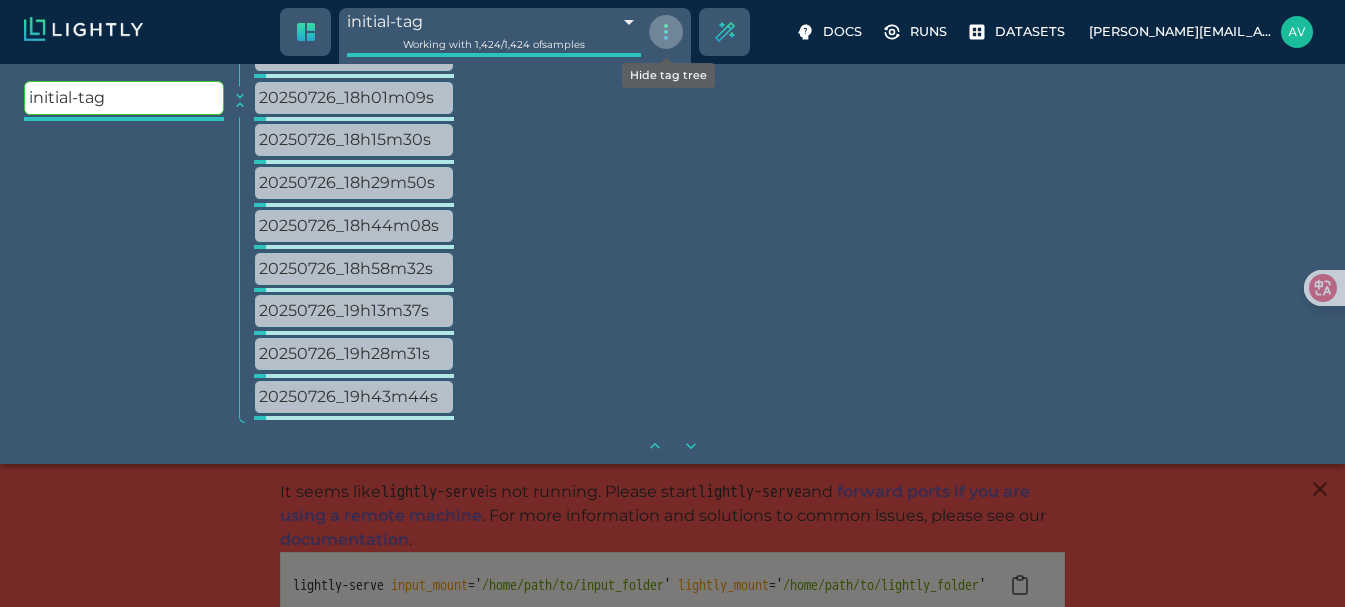 click 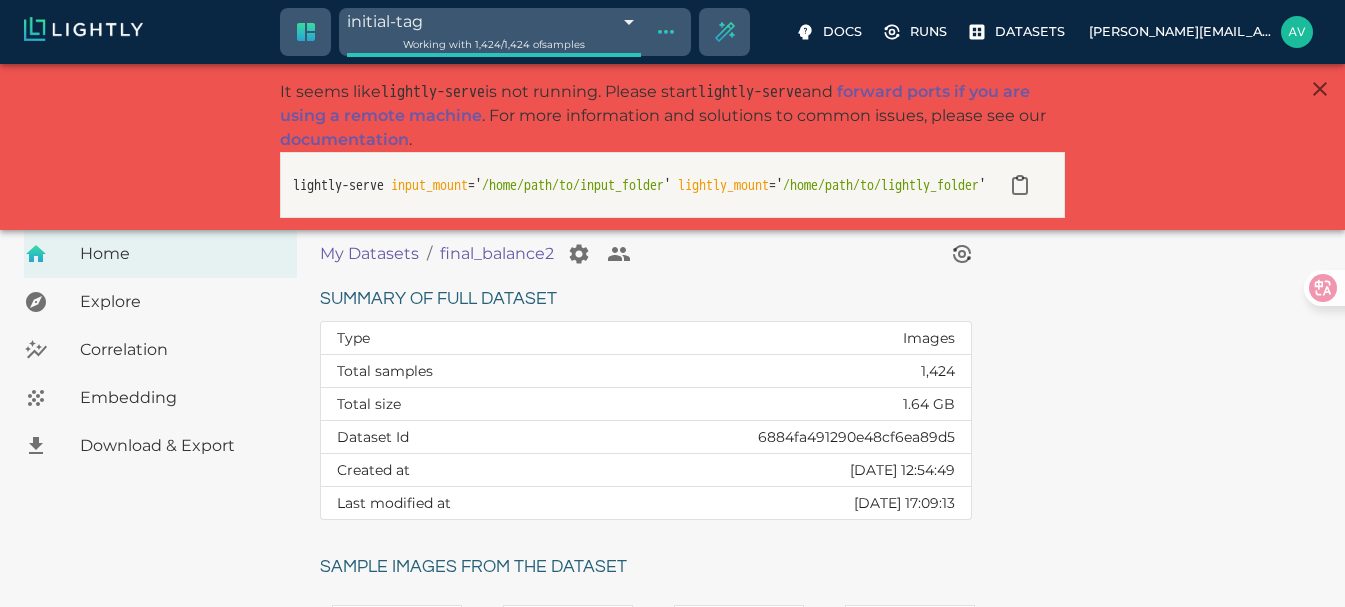 click on "Embedding" at bounding box center [180, 398] 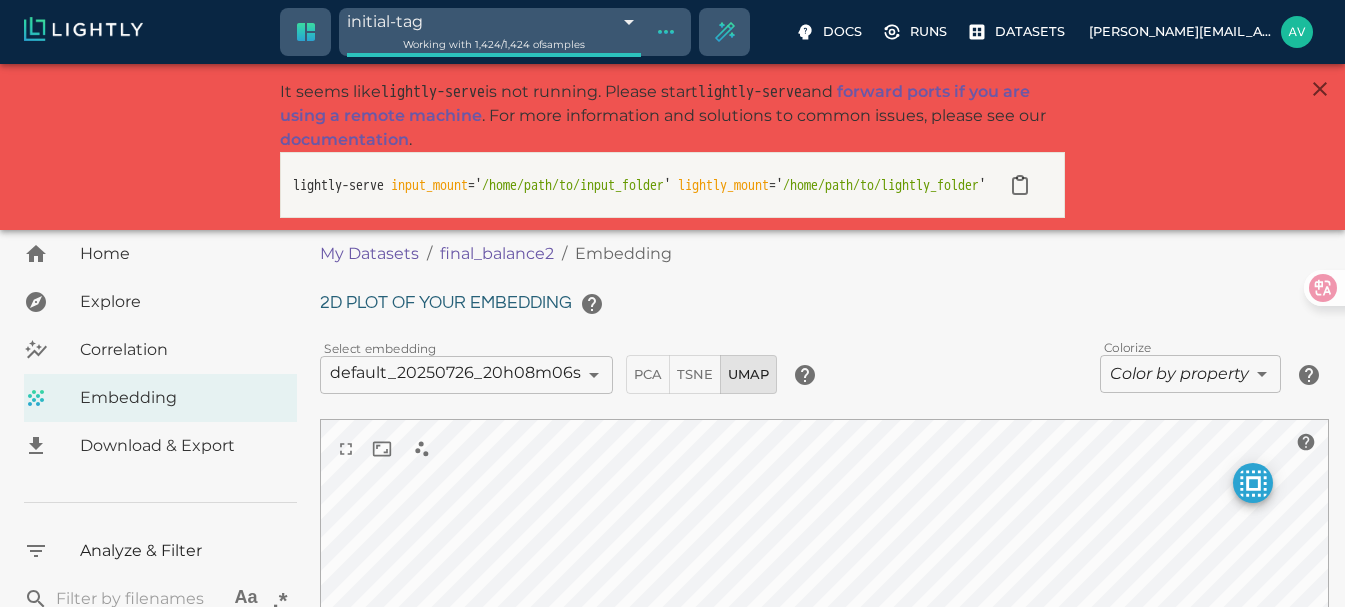 type on "9007199254740991" 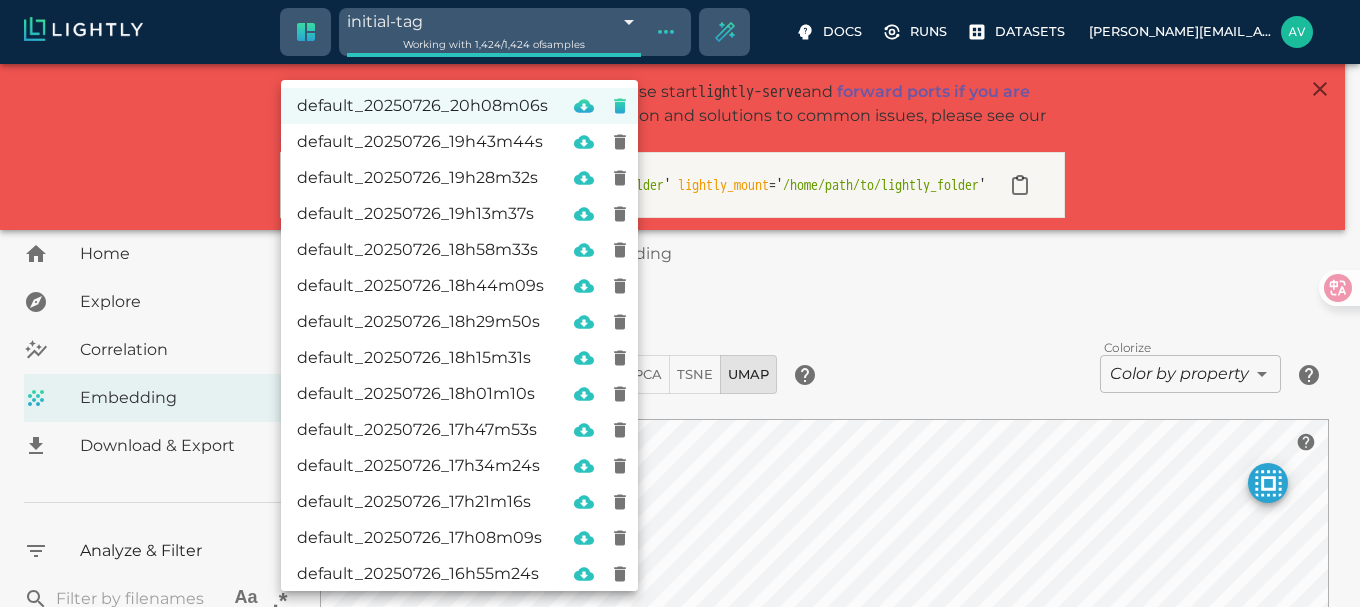 click at bounding box center [680, 303] 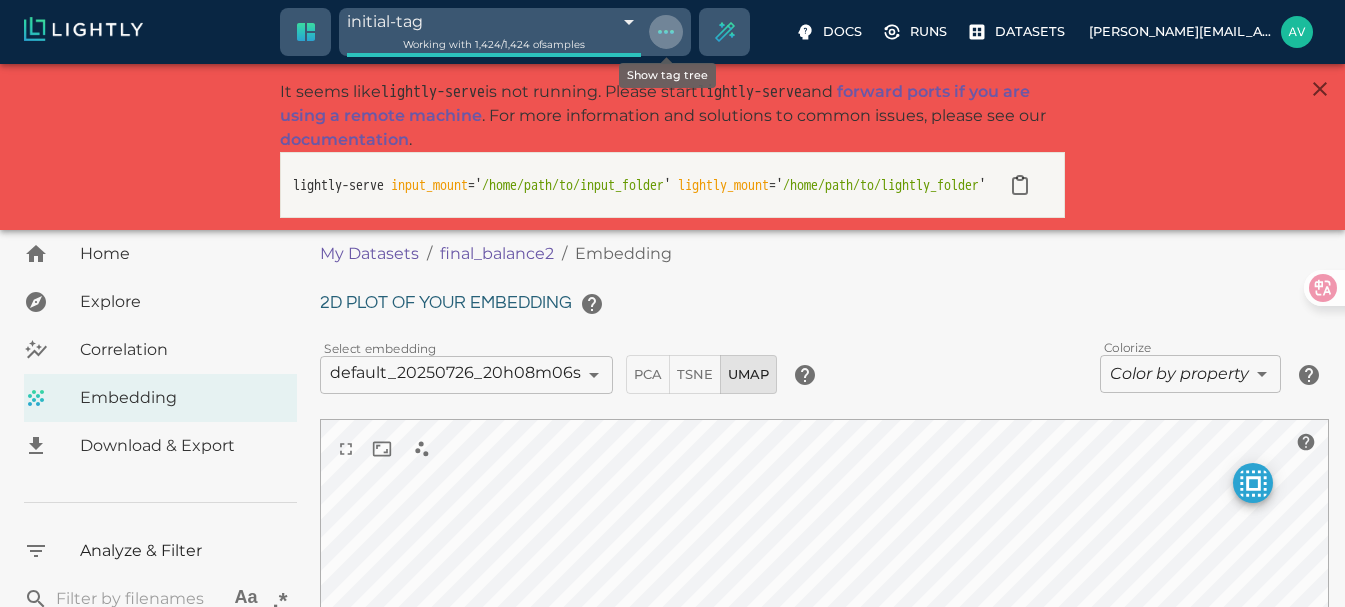 click 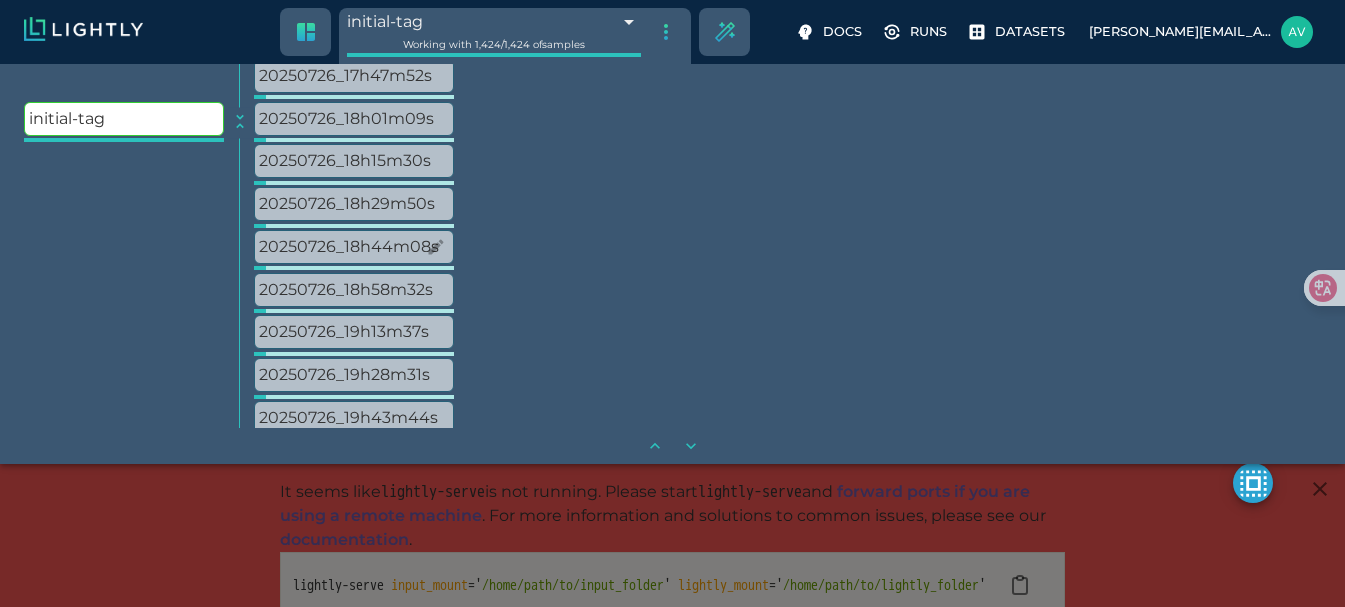 scroll, scrollTop: 459, scrollLeft: 0, axis: vertical 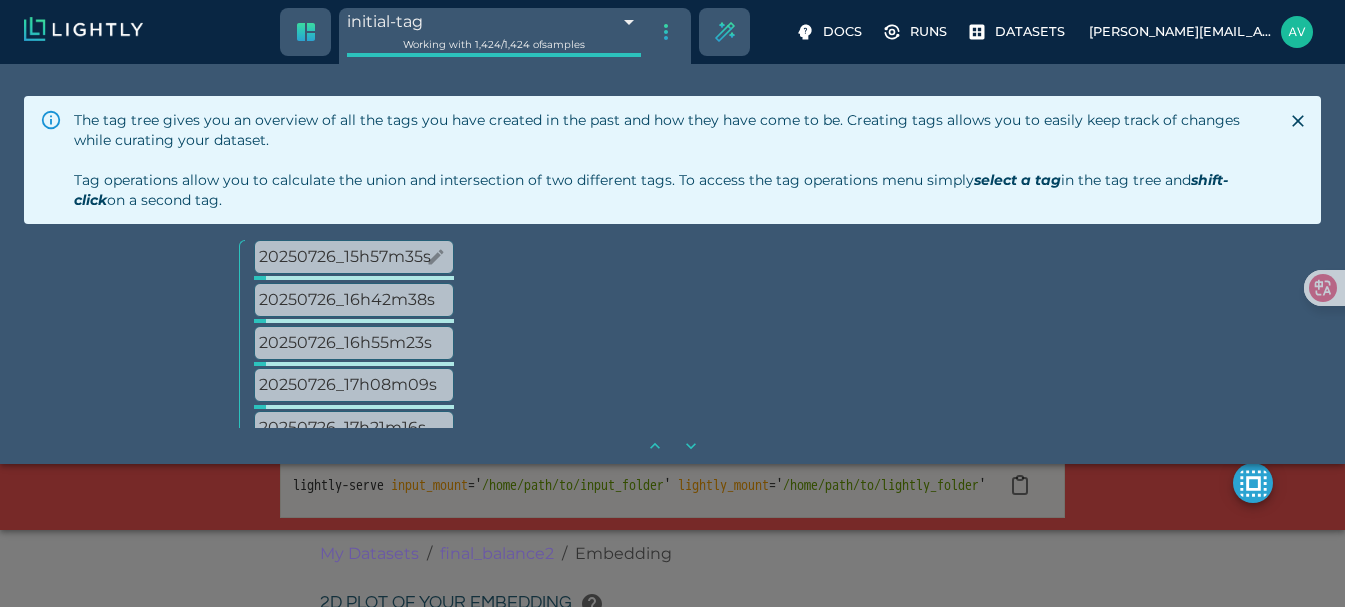 click on "20250726_15h57m35s" at bounding box center (354, 257) 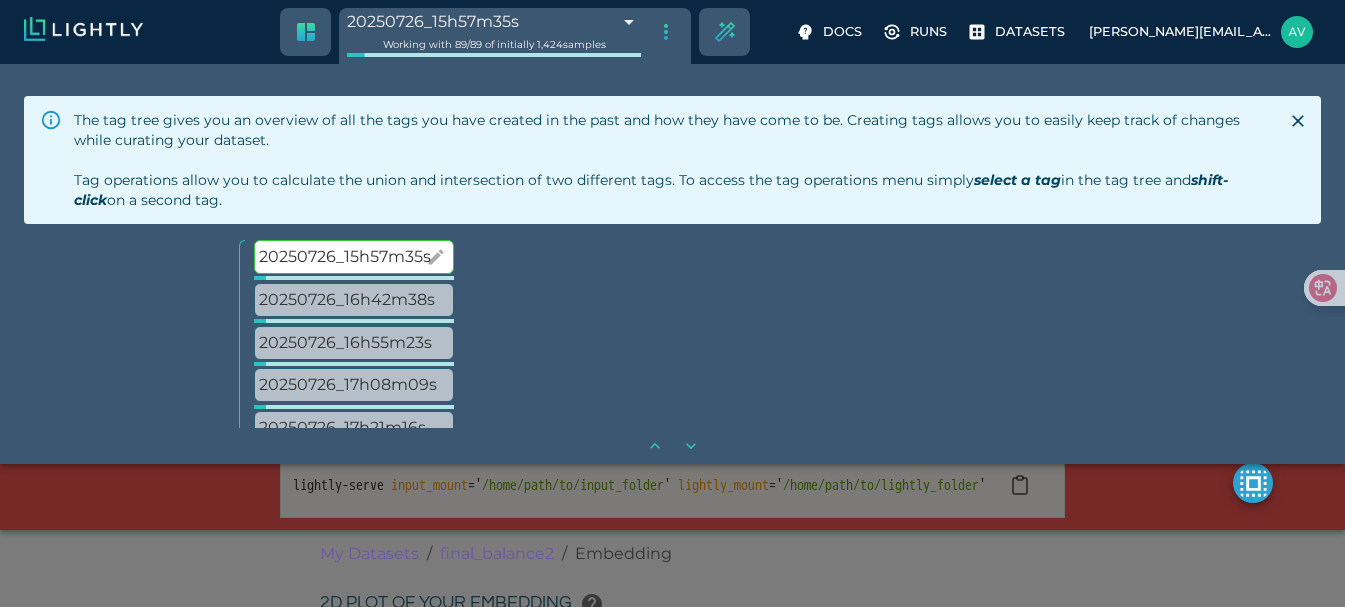 scroll, scrollTop: 298, scrollLeft: 0, axis: vertical 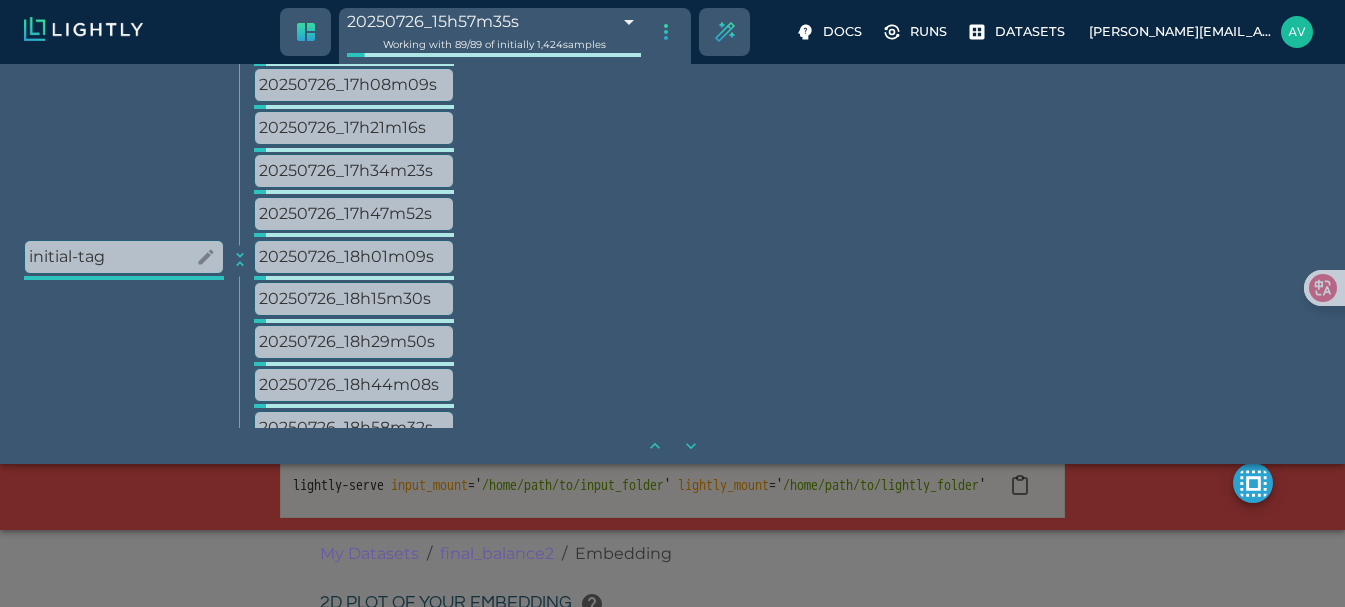 click on "initial-tag" at bounding box center (124, 257) 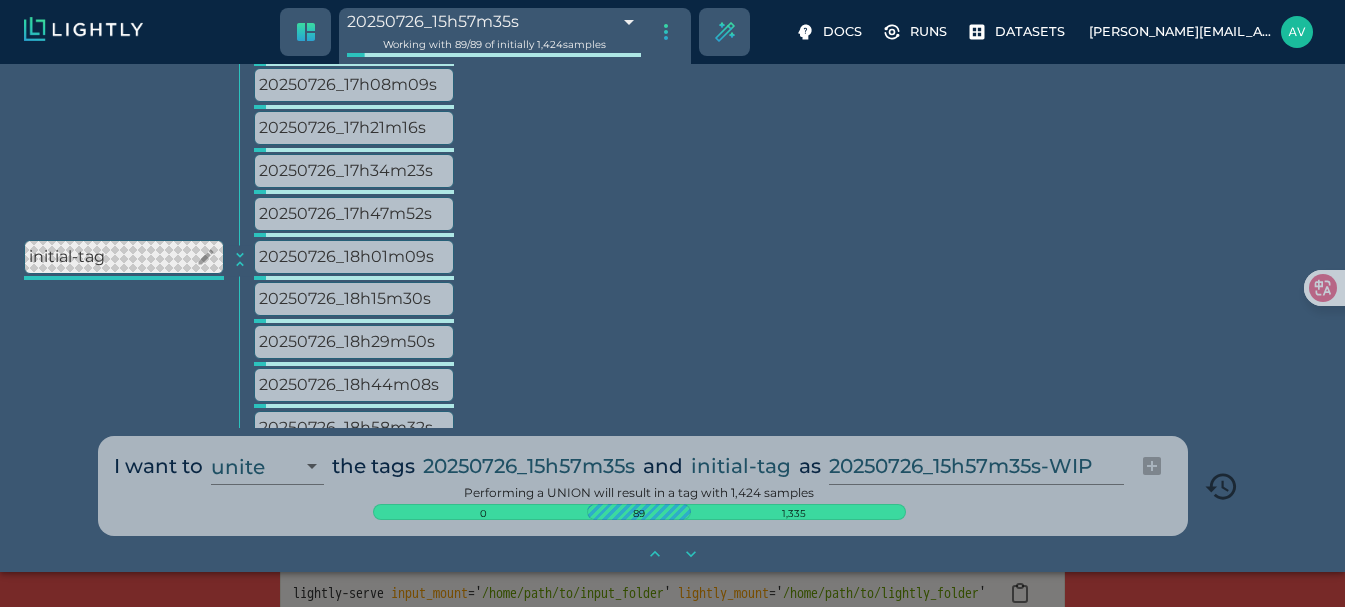 type on "9007199254740991" 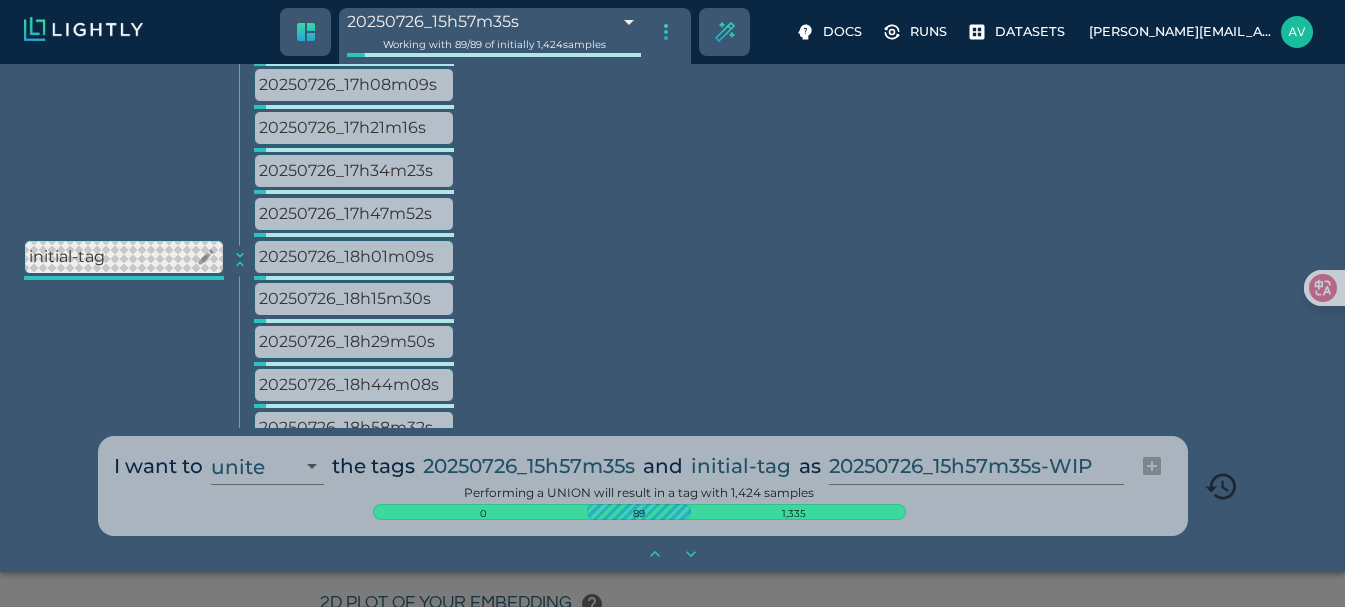 type on "9007199254740991" 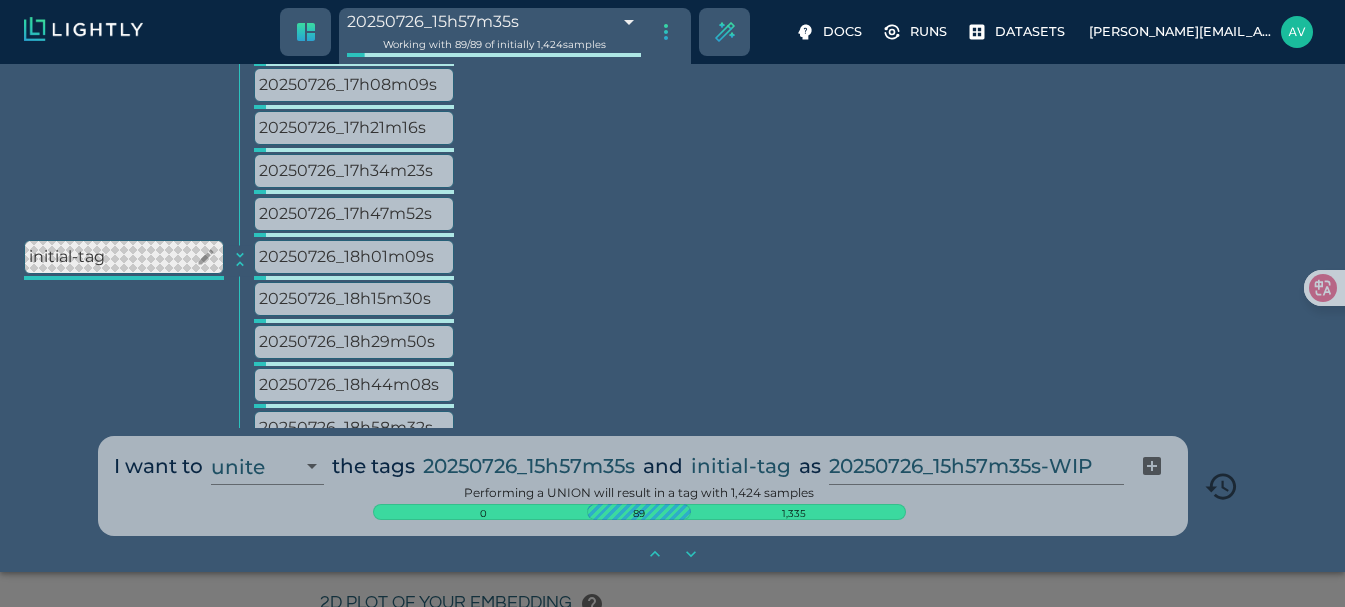 type on "1.35779728025723" 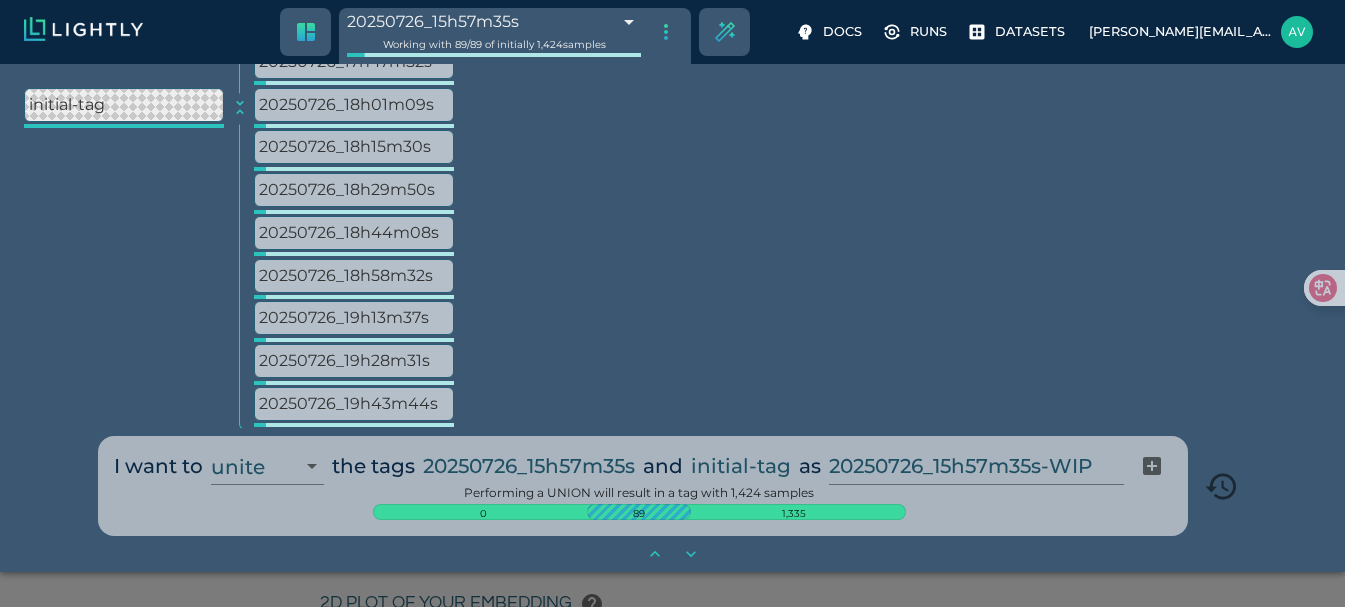 scroll, scrollTop: 459, scrollLeft: 0, axis: vertical 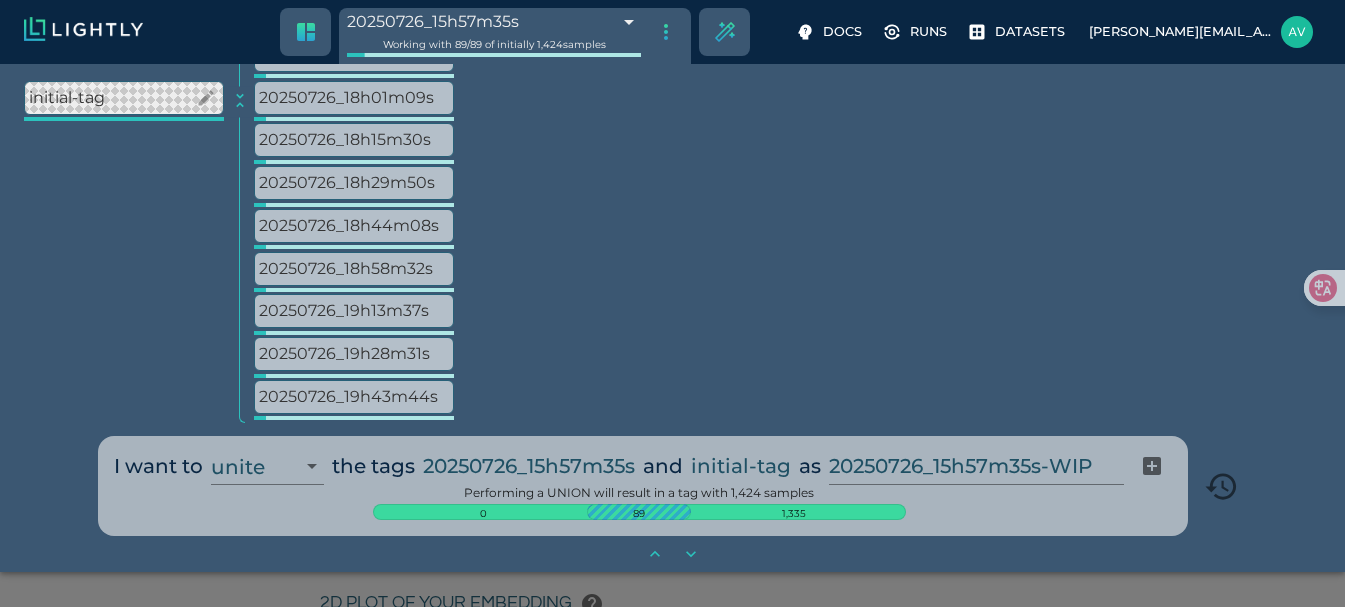 click on "initial-tag" at bounding box center (124, 98) 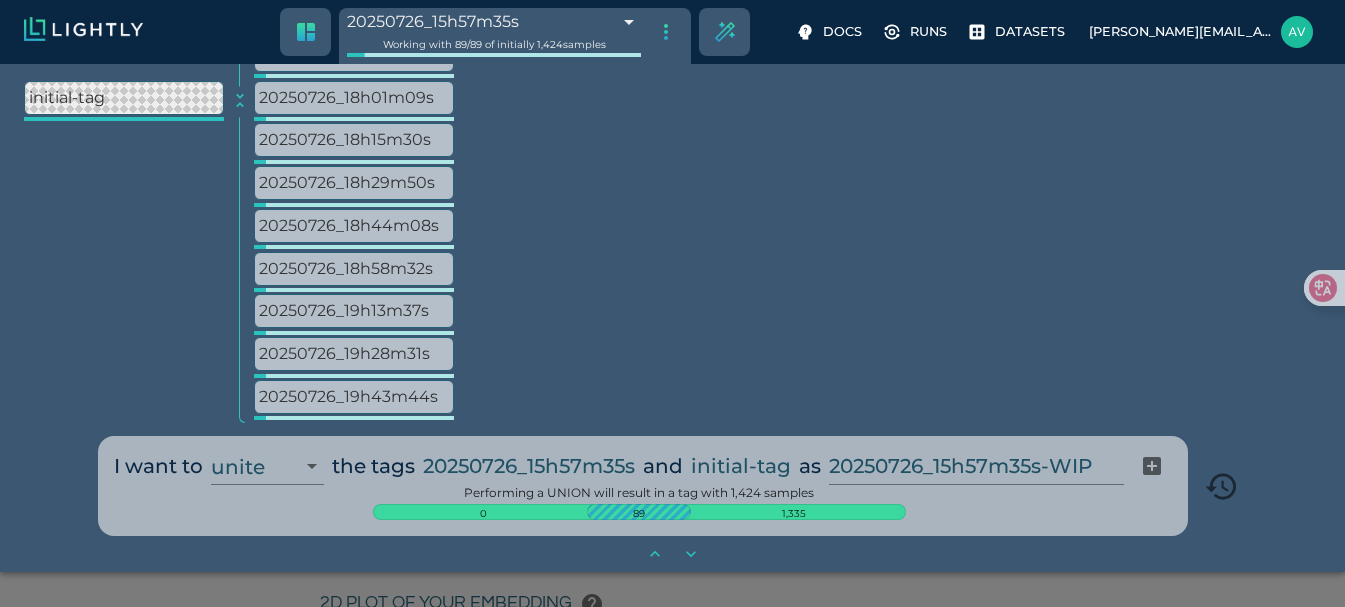 type on "6884faefc1be00751a9ef78f" 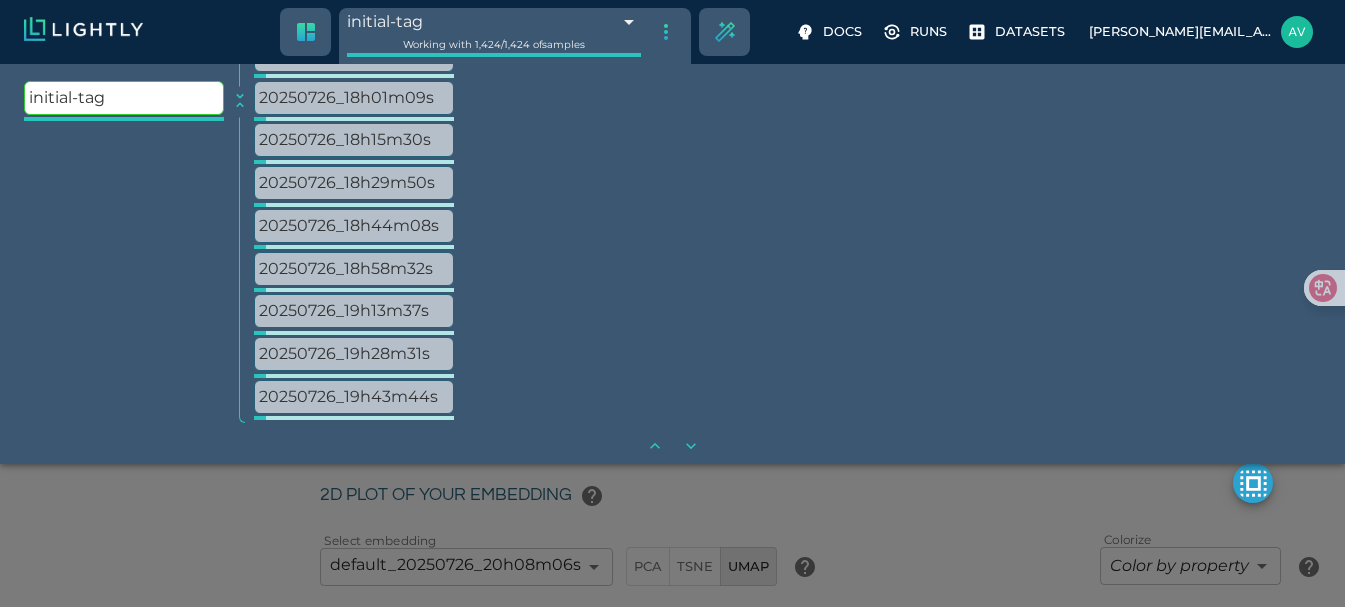 scroll, scrollTop: 100, scrollLeft: 0, axis: vertical 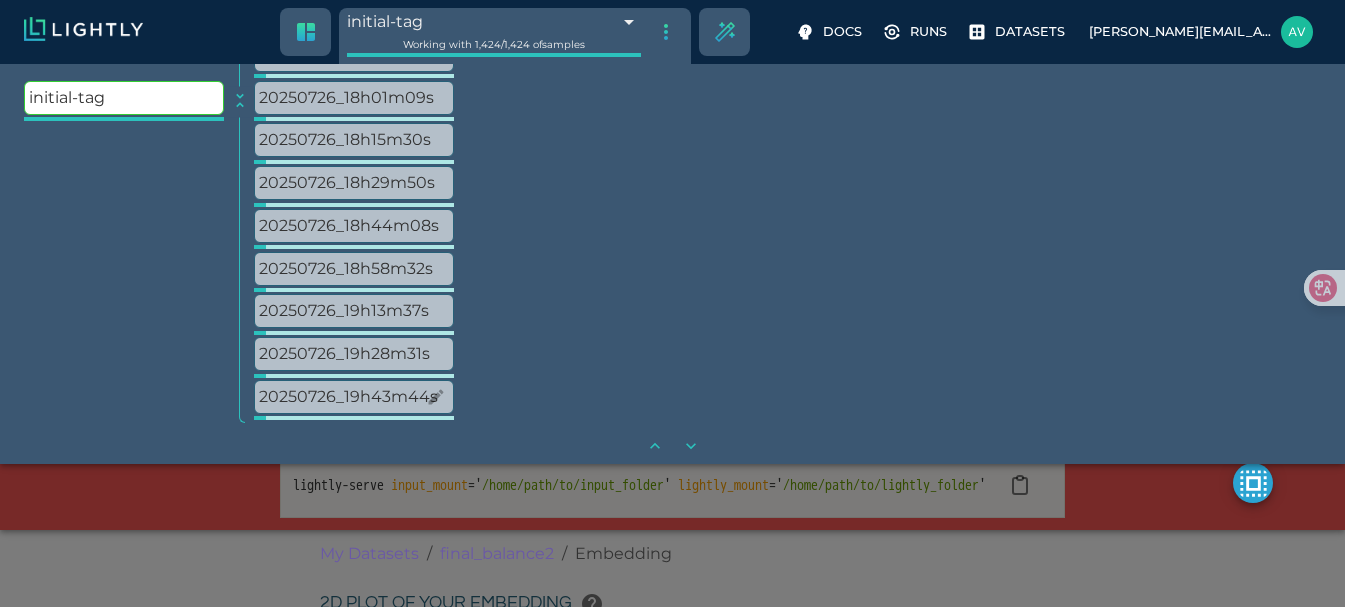 click on "20250726_19h43m44s" at bounding box center (354, 397) 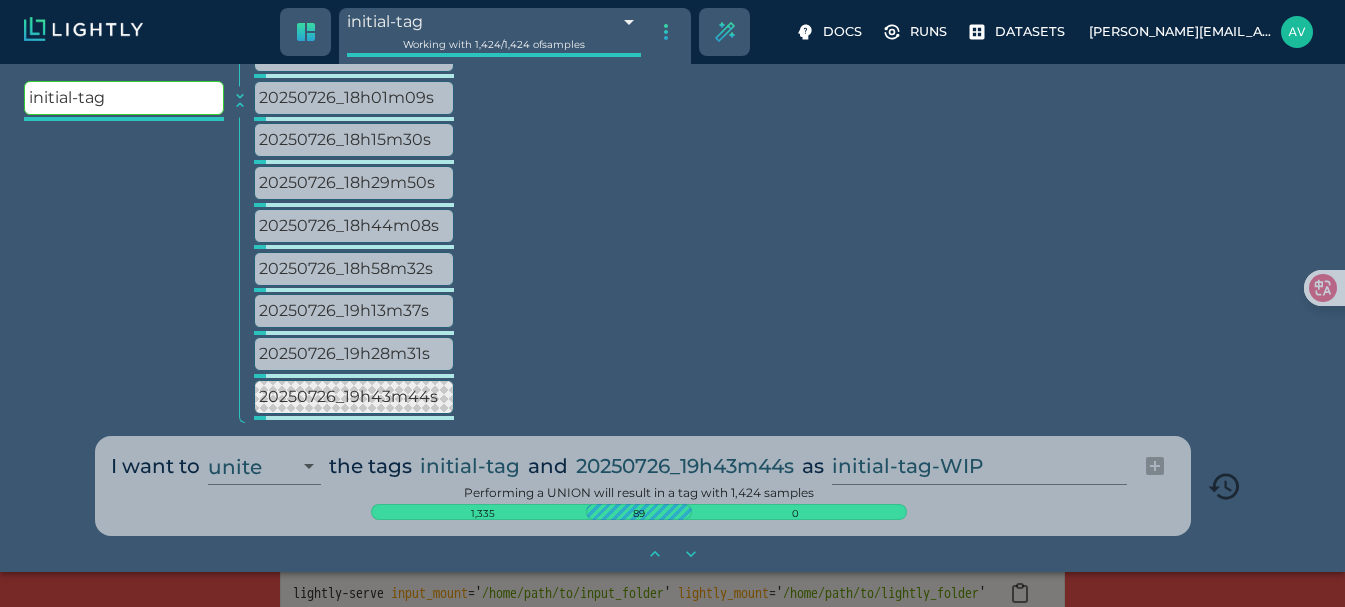 type on "9007199254740991" 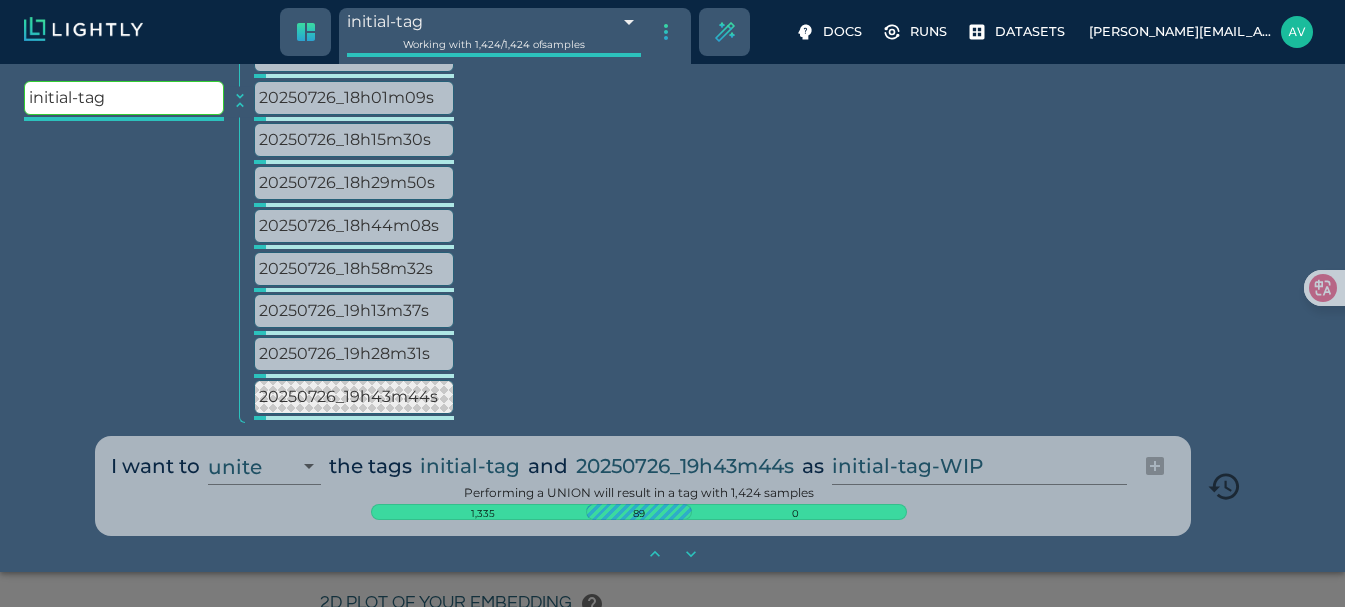 type on "9007199254740991" 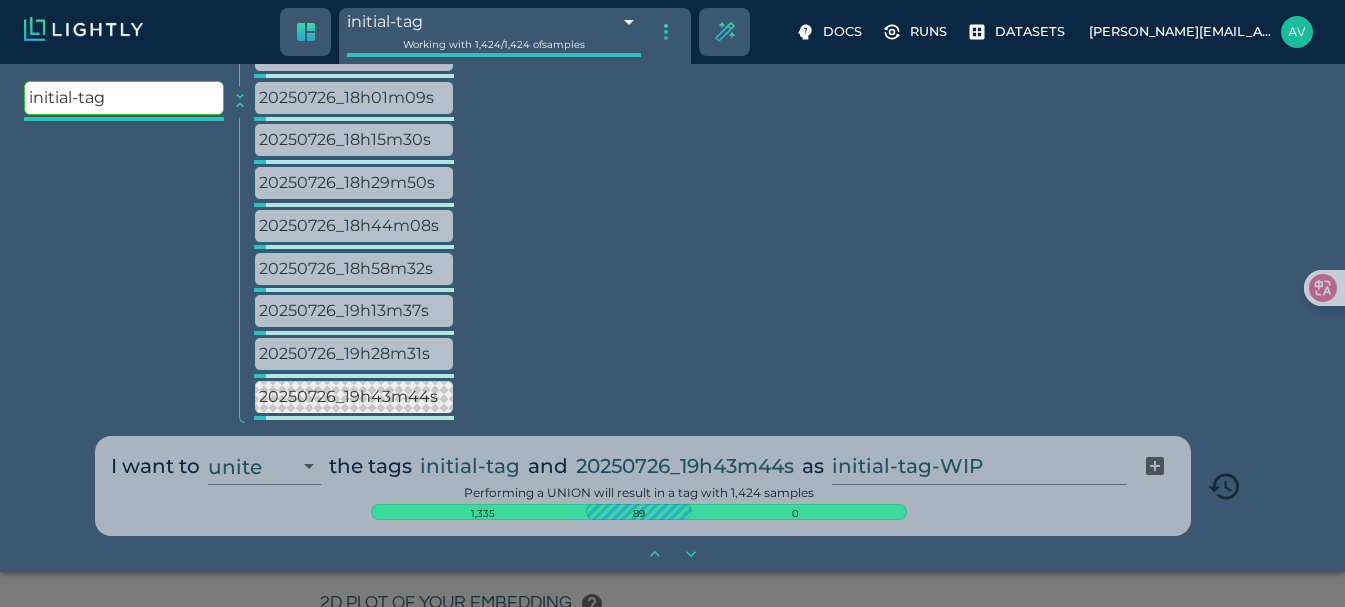 type on "1.35779728025723" 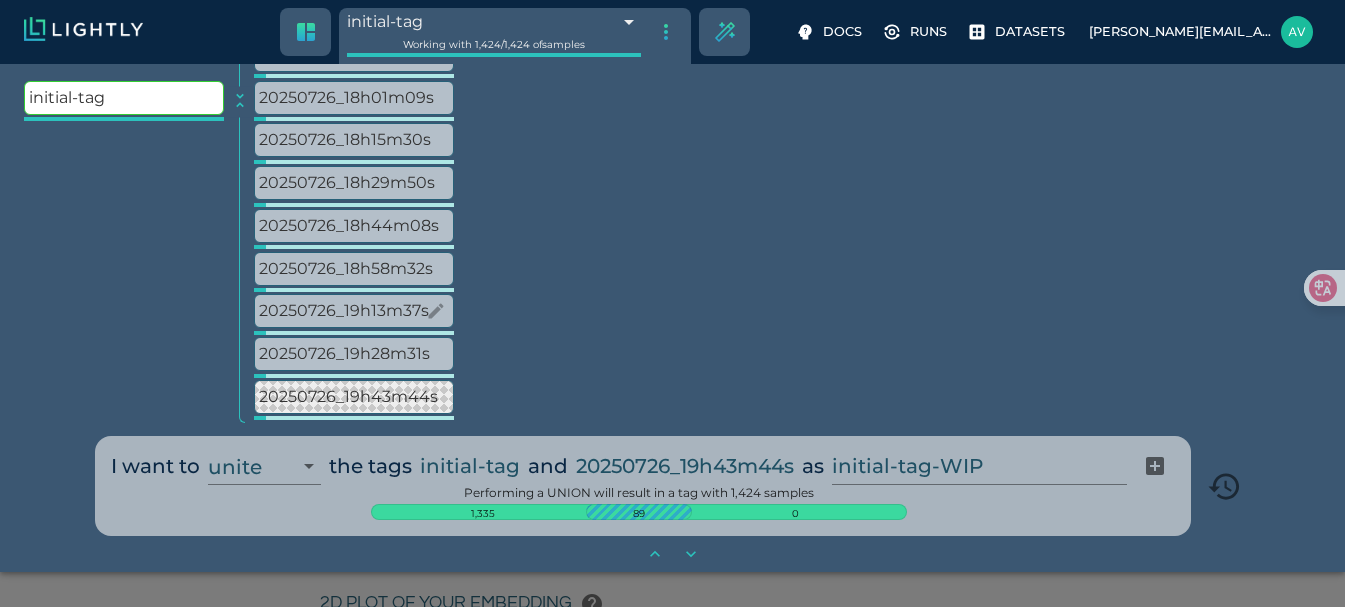 type on "1.35779728025723" 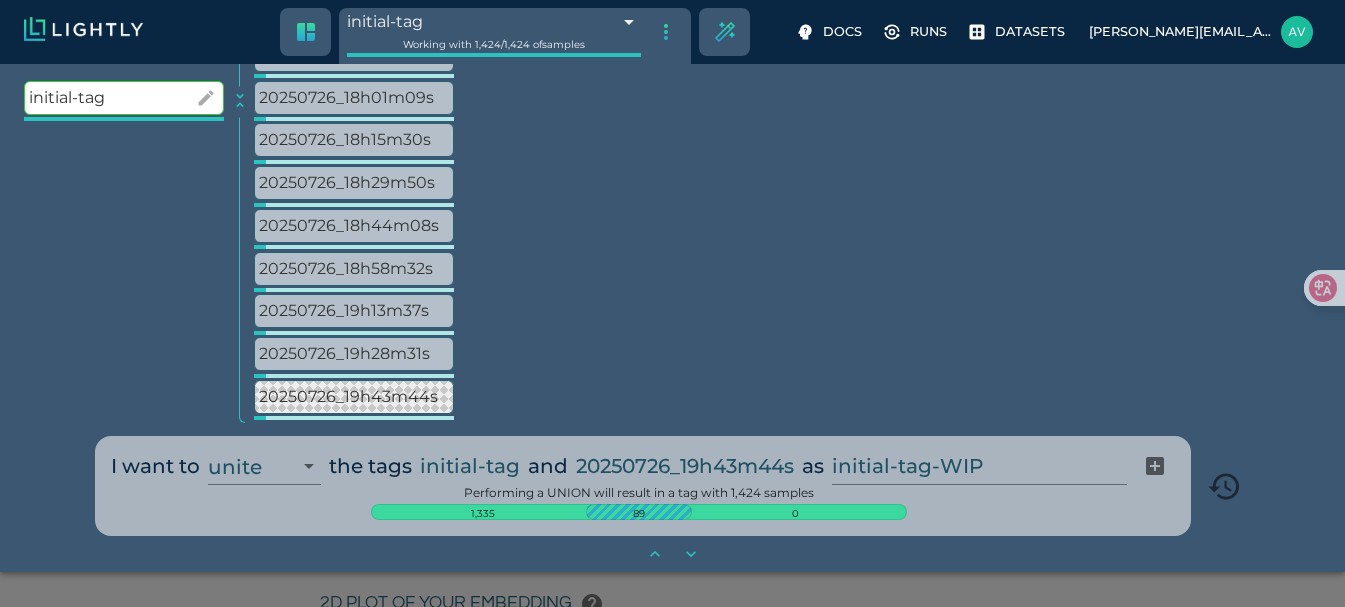 click on "initial-tag" at bounding box center [124, 98] 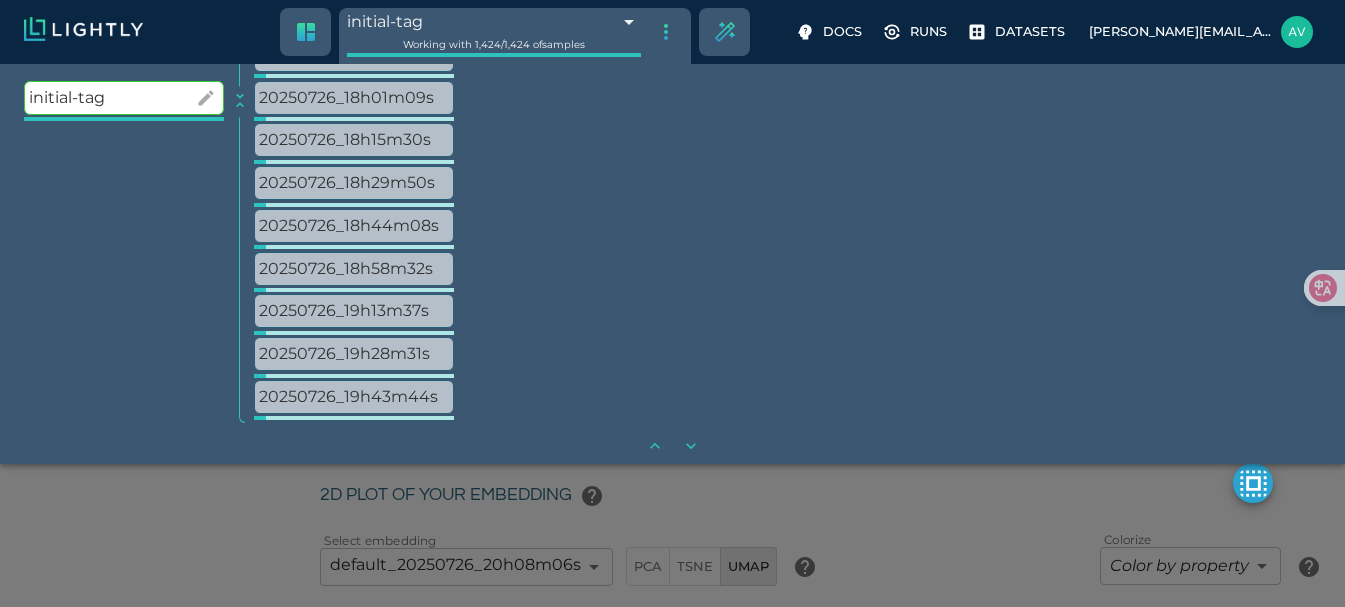 type on "9007199254740991" 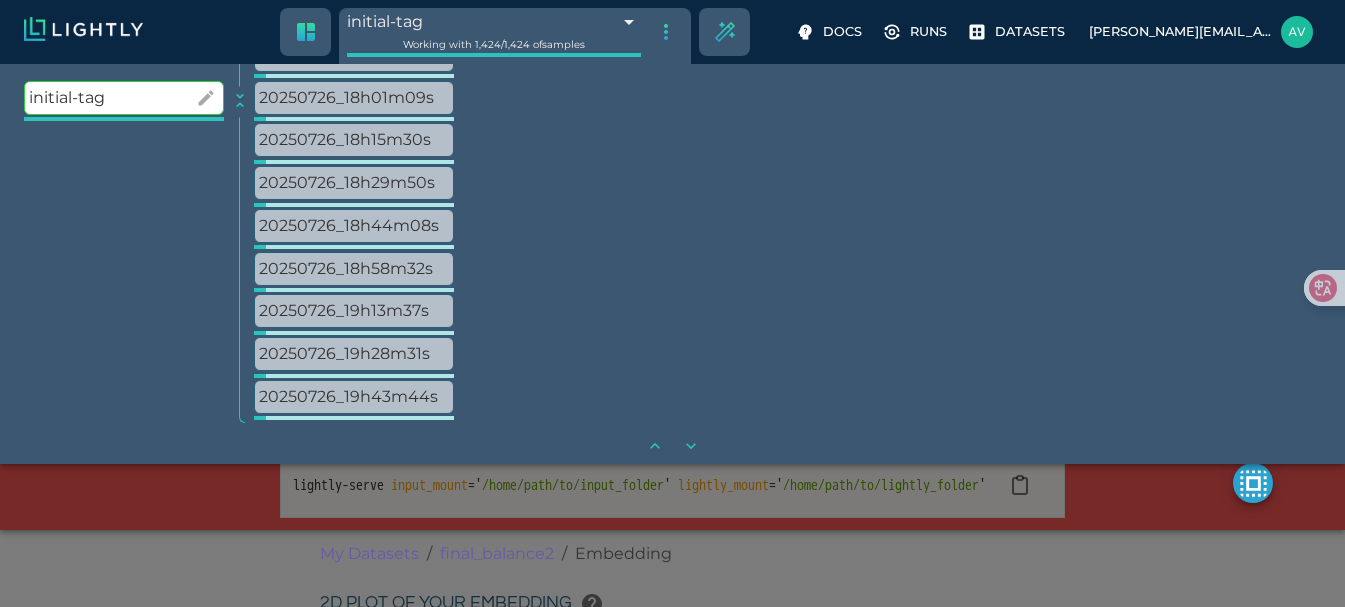 type on "1.35779728025723" 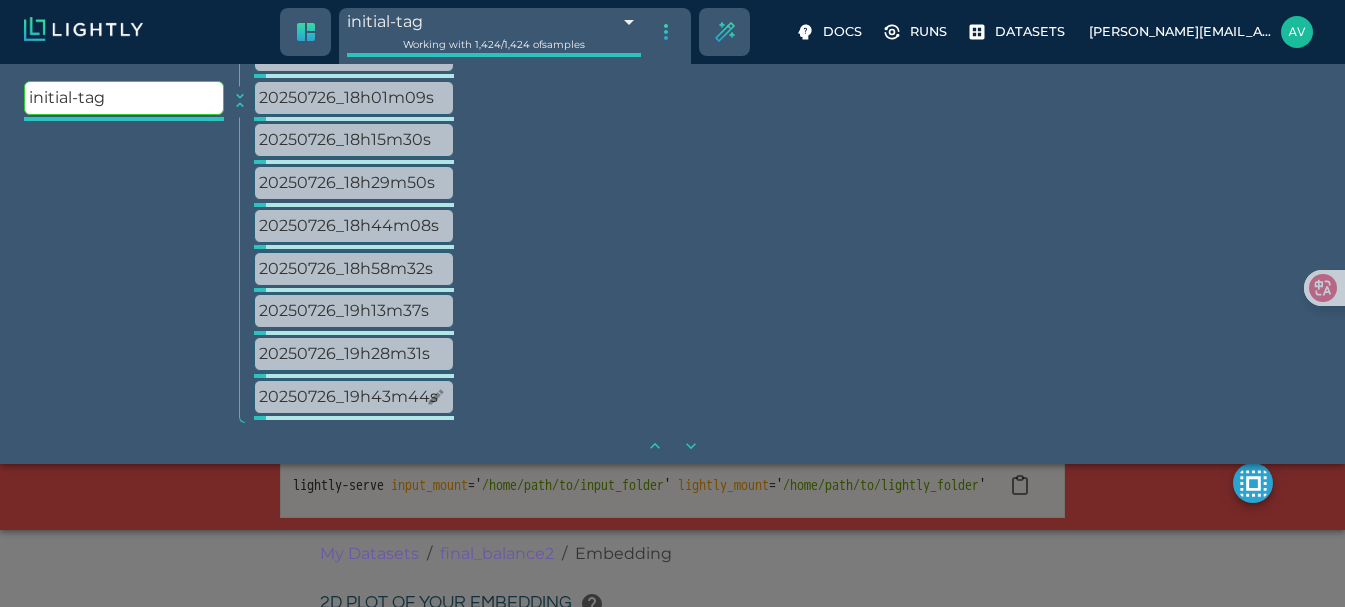 click on "20250726_19h43m44s" at bounding box center [354, 397] 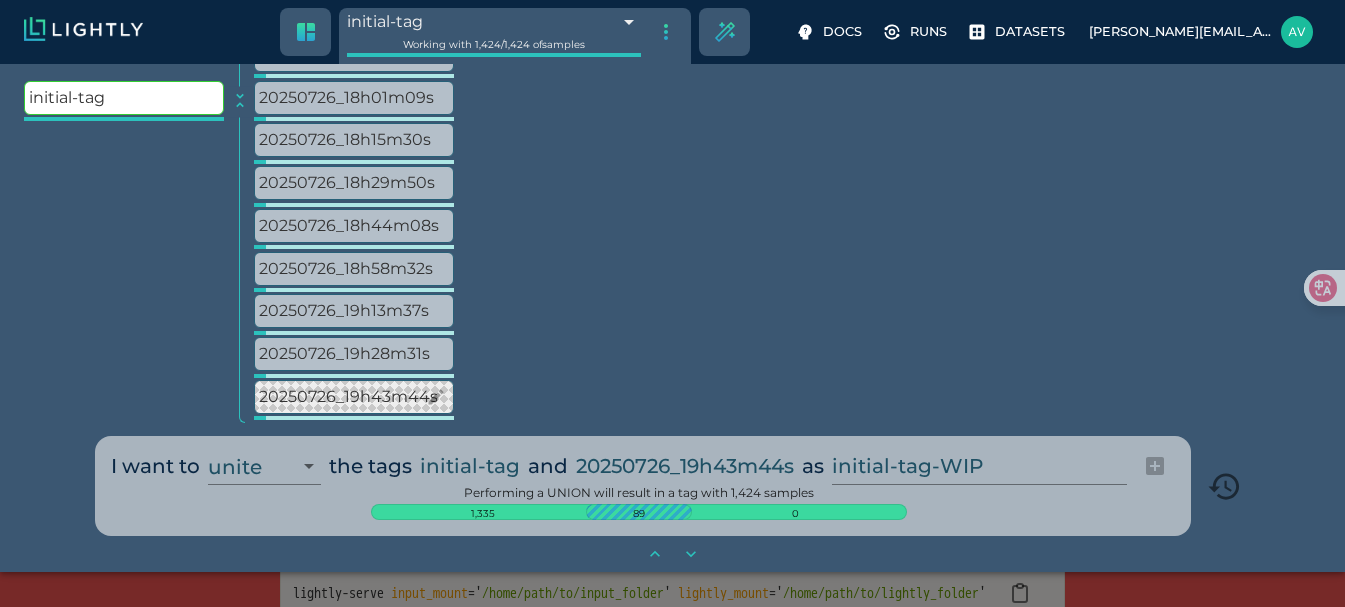 type on "9007199254740991" 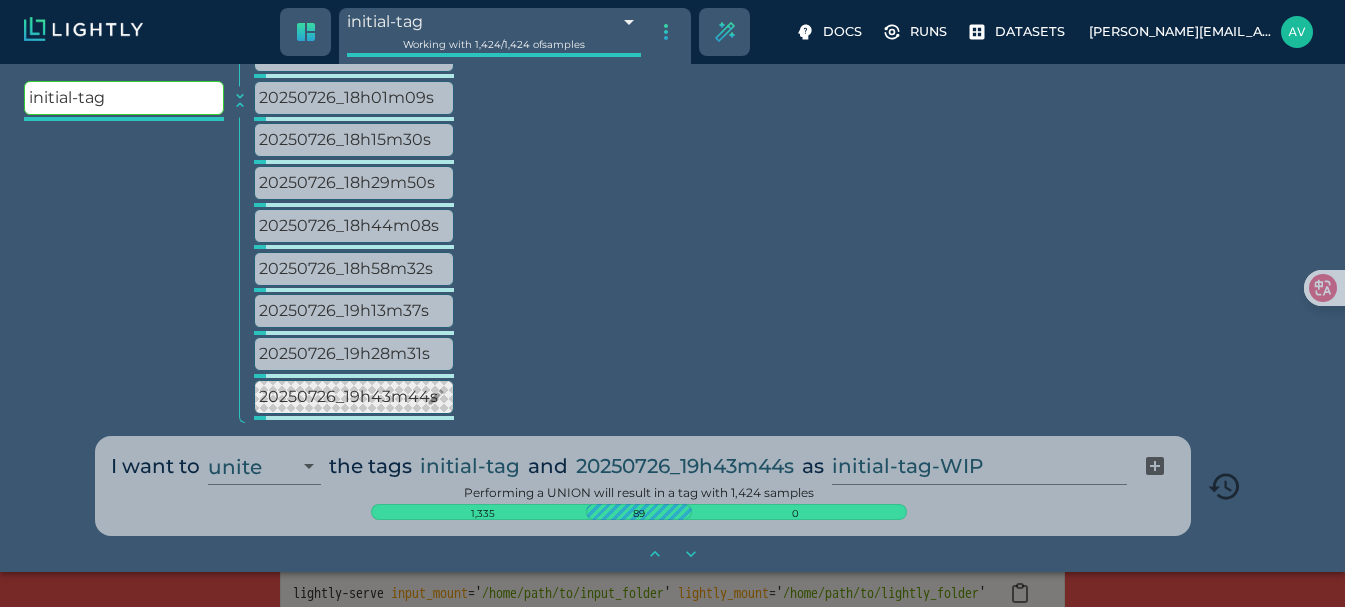 scroll, scrollTop: 208, scrollLeft: 0, axis: vertical 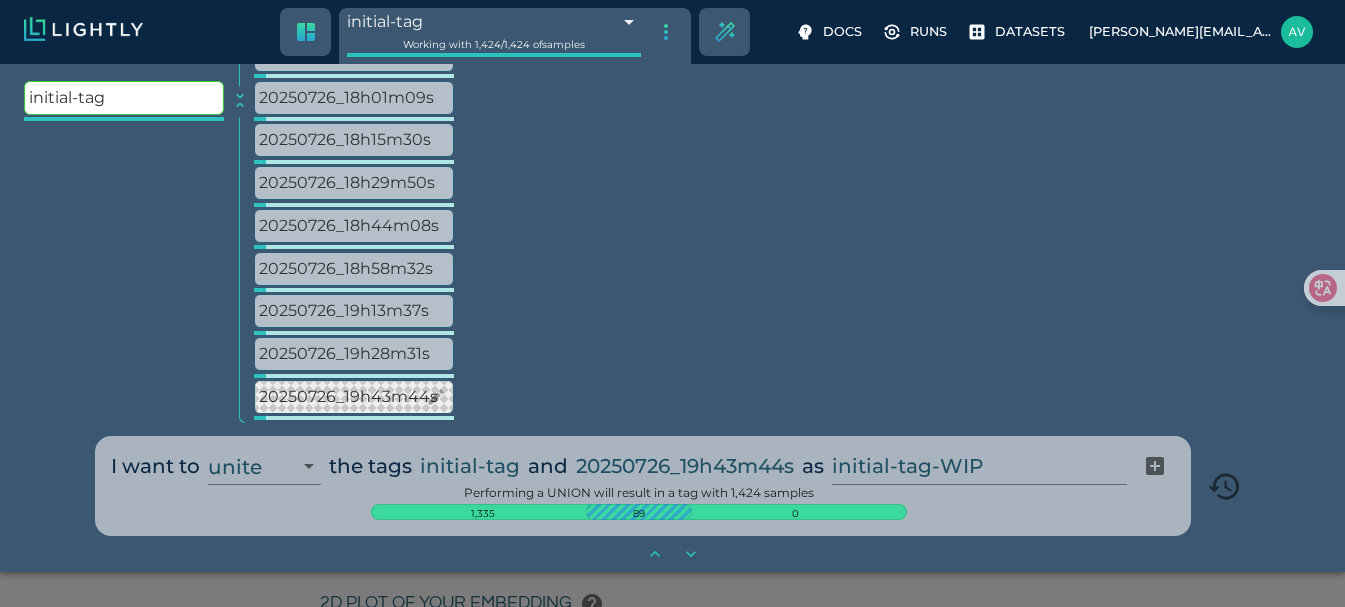 type on "1.35779728025723" 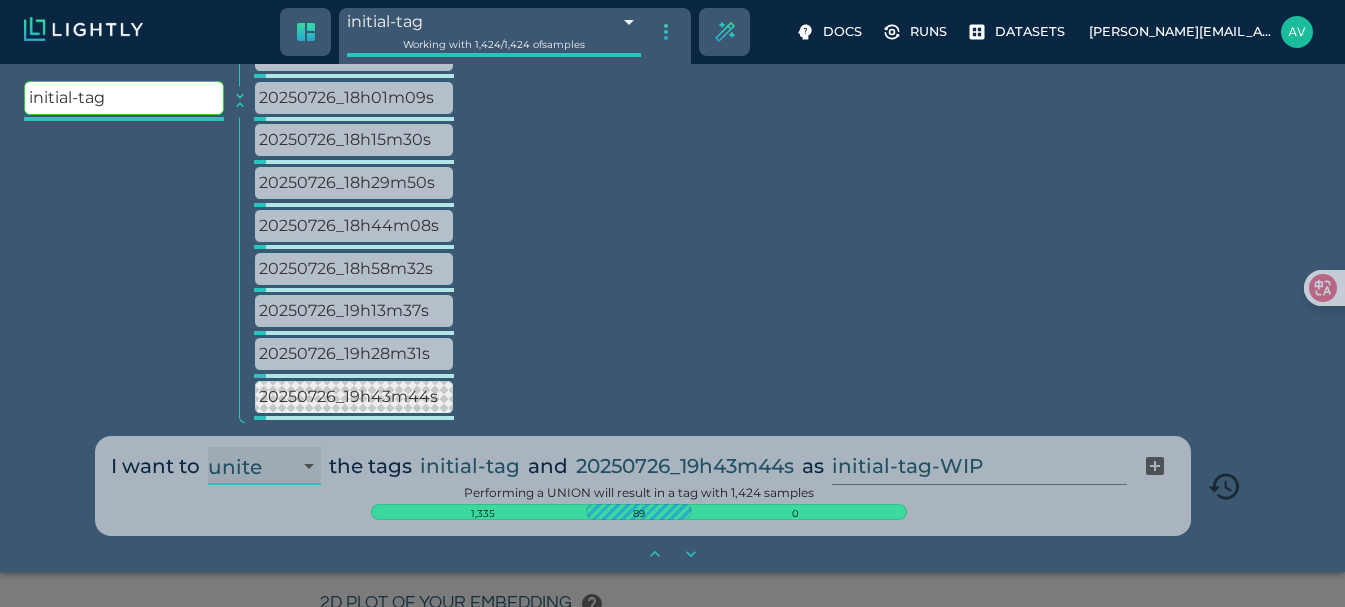 click on "unite intersect subtract" at bounding box center (264, 466) 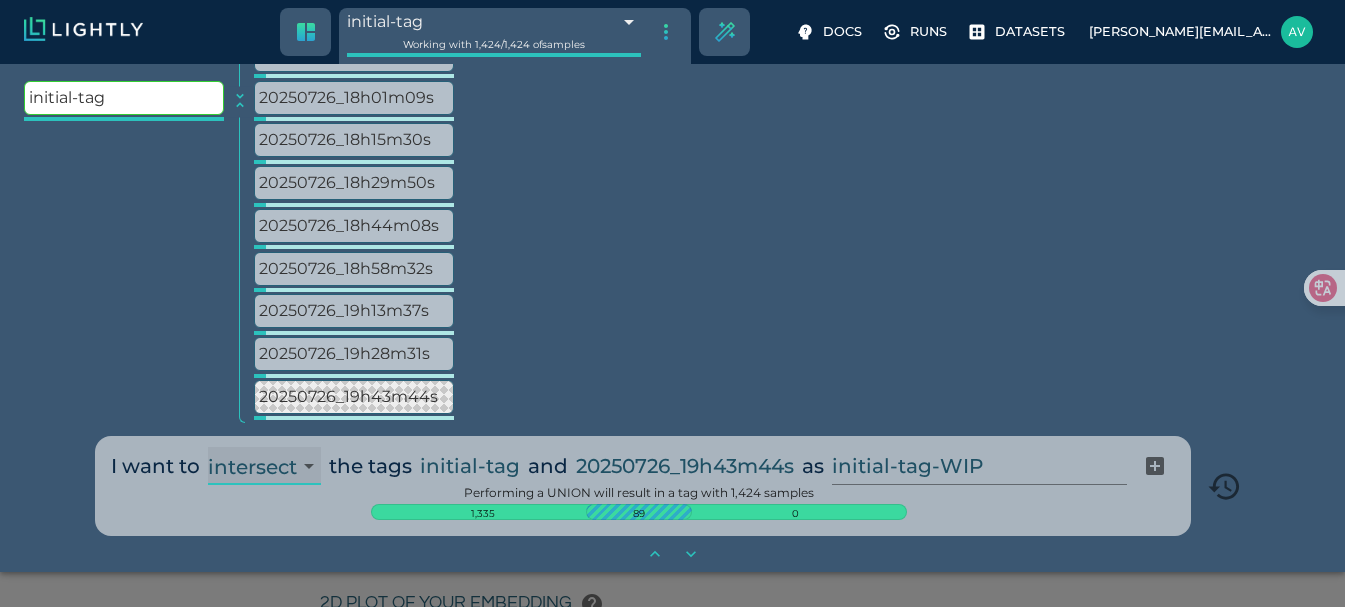 click on "unite intersect subtract" at bounding box center (264, 466) 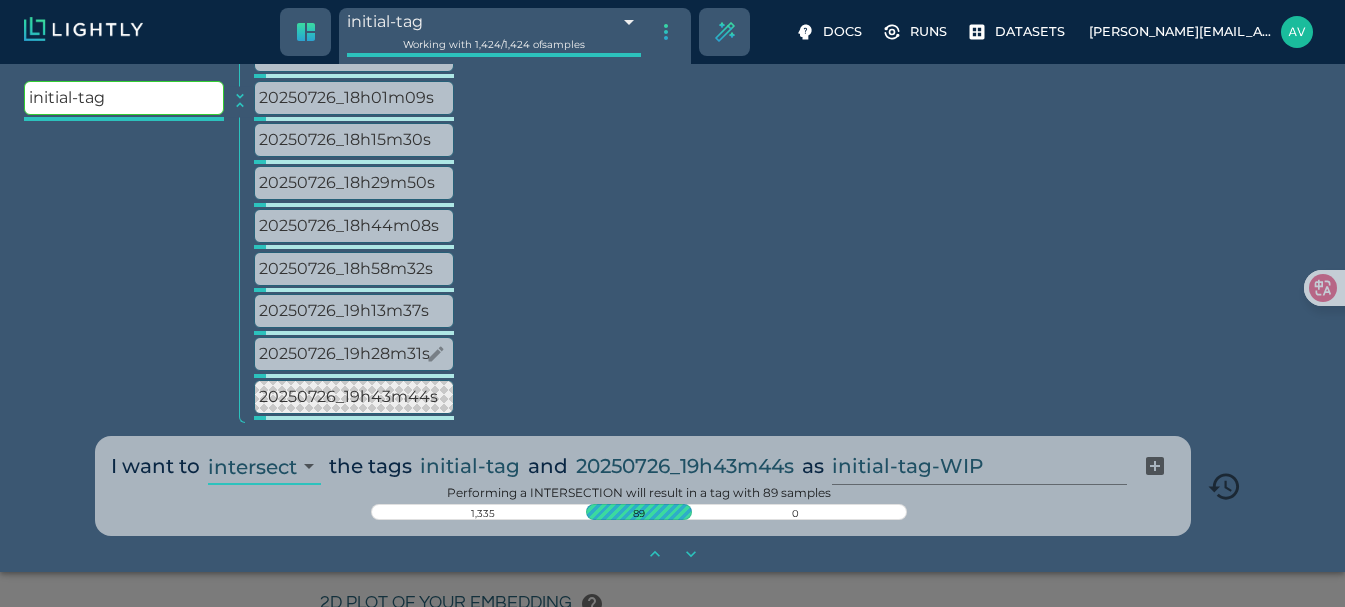 click on "20250726_19h28m31s" at bounding box center [354, 354] 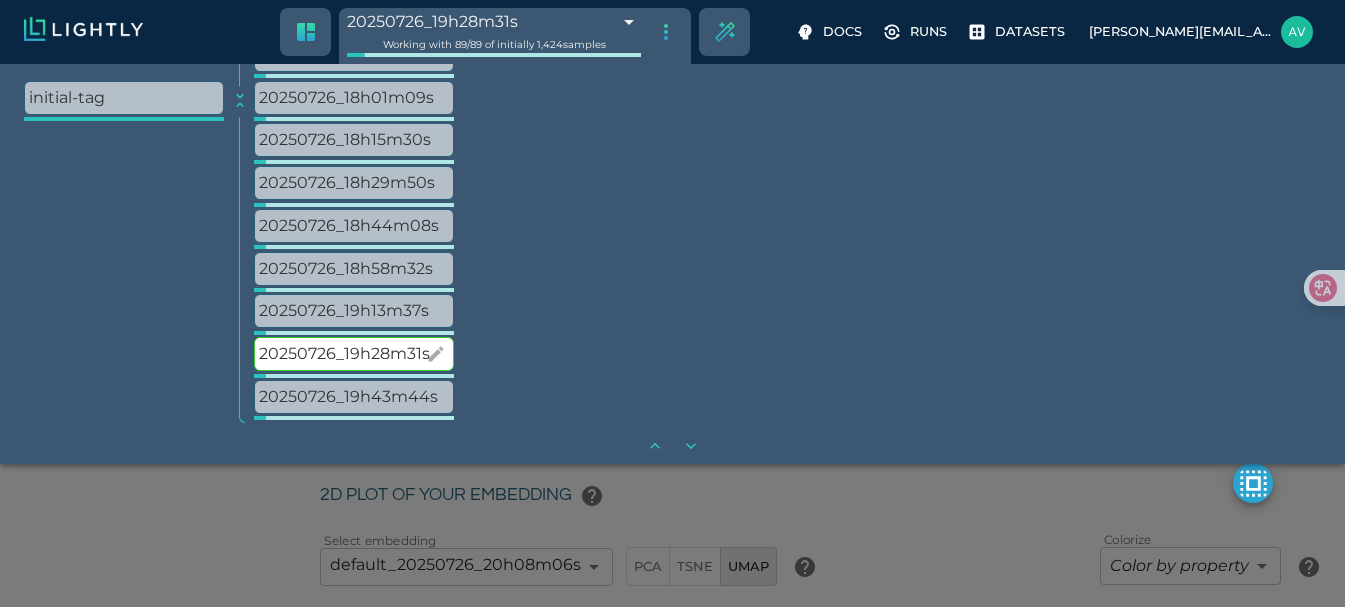 type on "68852c60c1be00751aacbc7b" 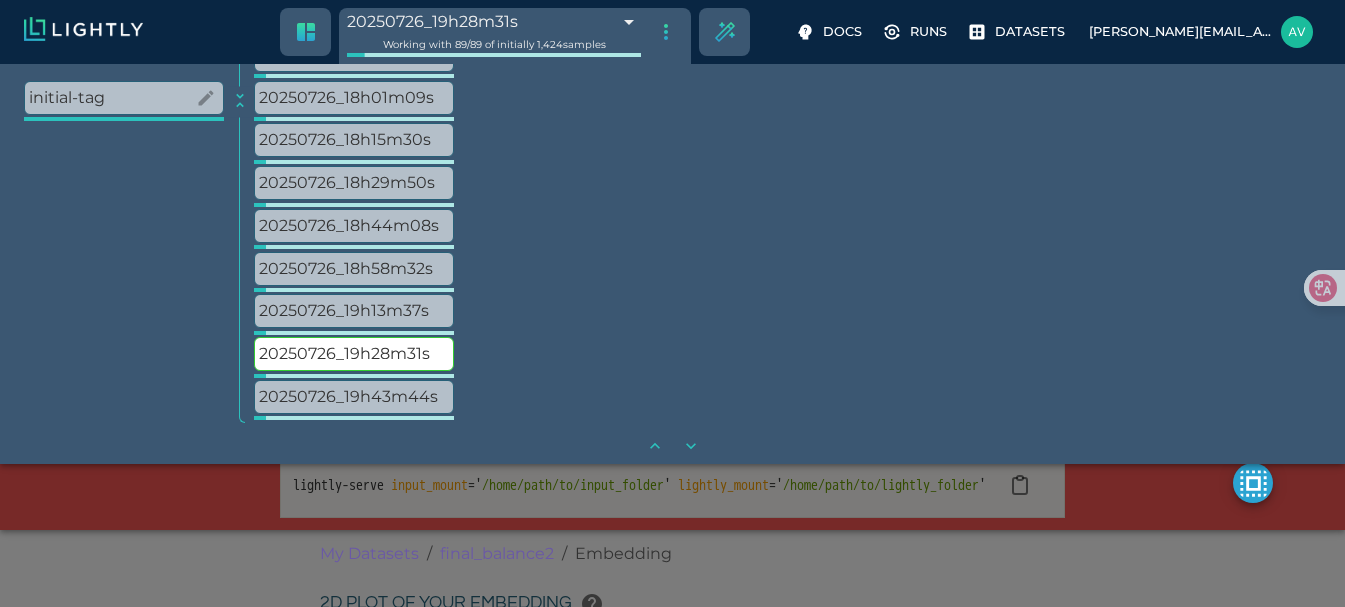 click on "initial-tag" at bounding box center (124, 98) 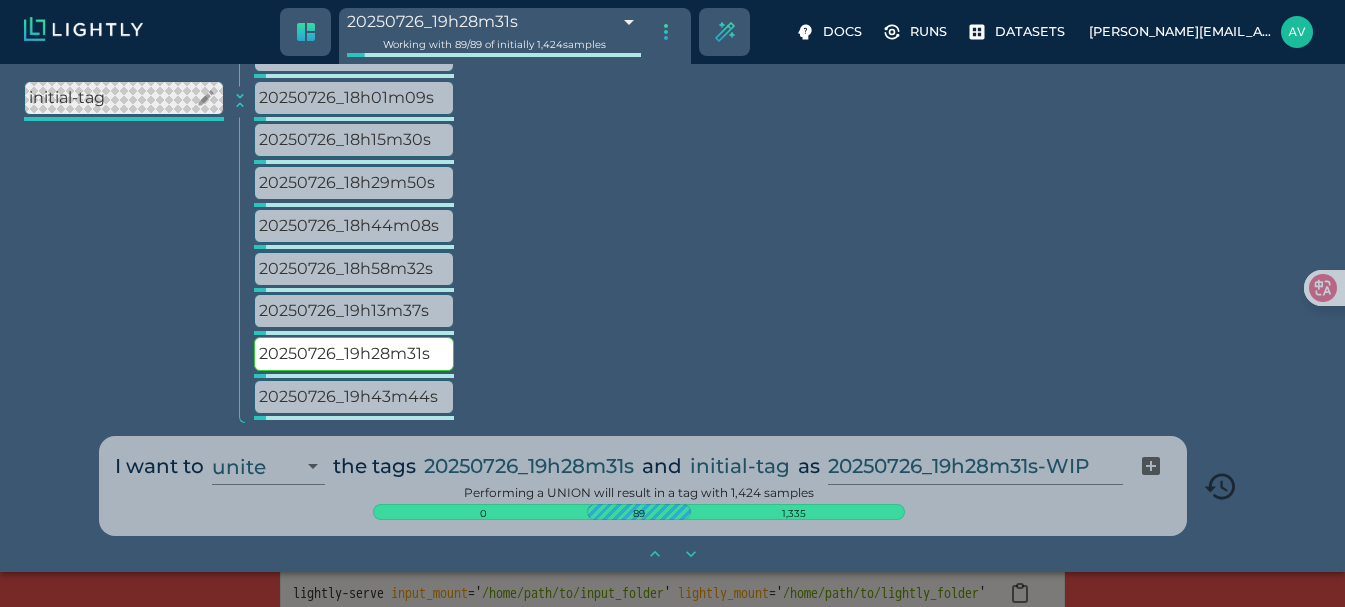 type on "9007199254740991" 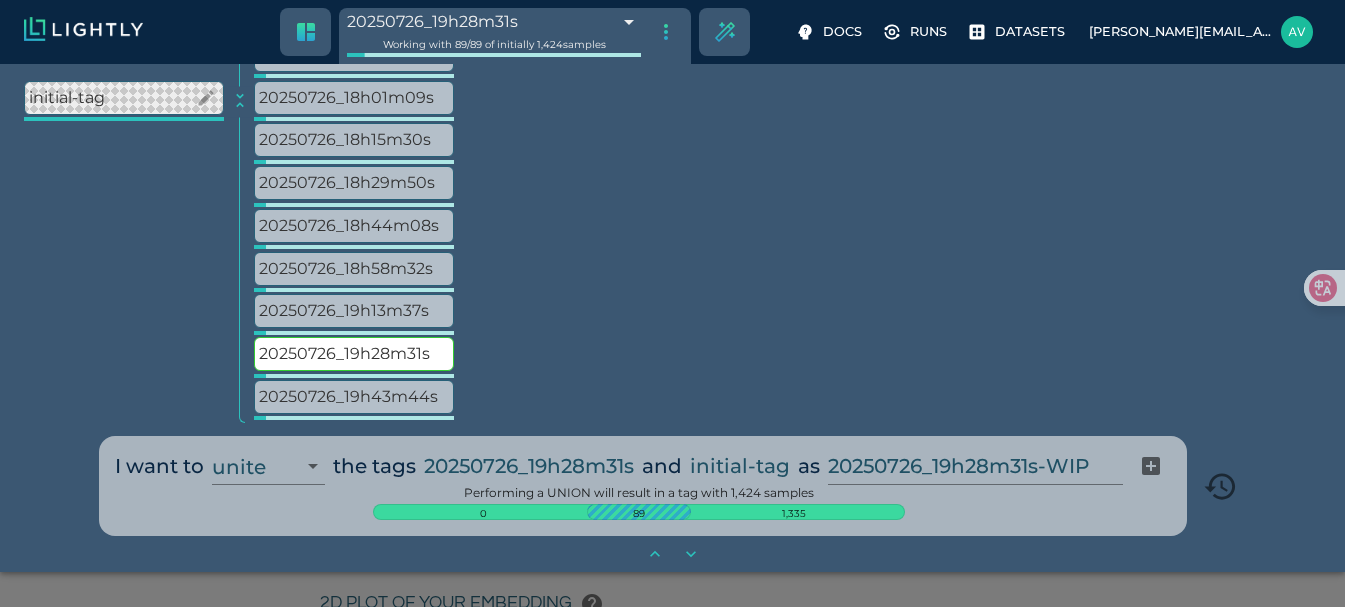 type on "9007199254740991" 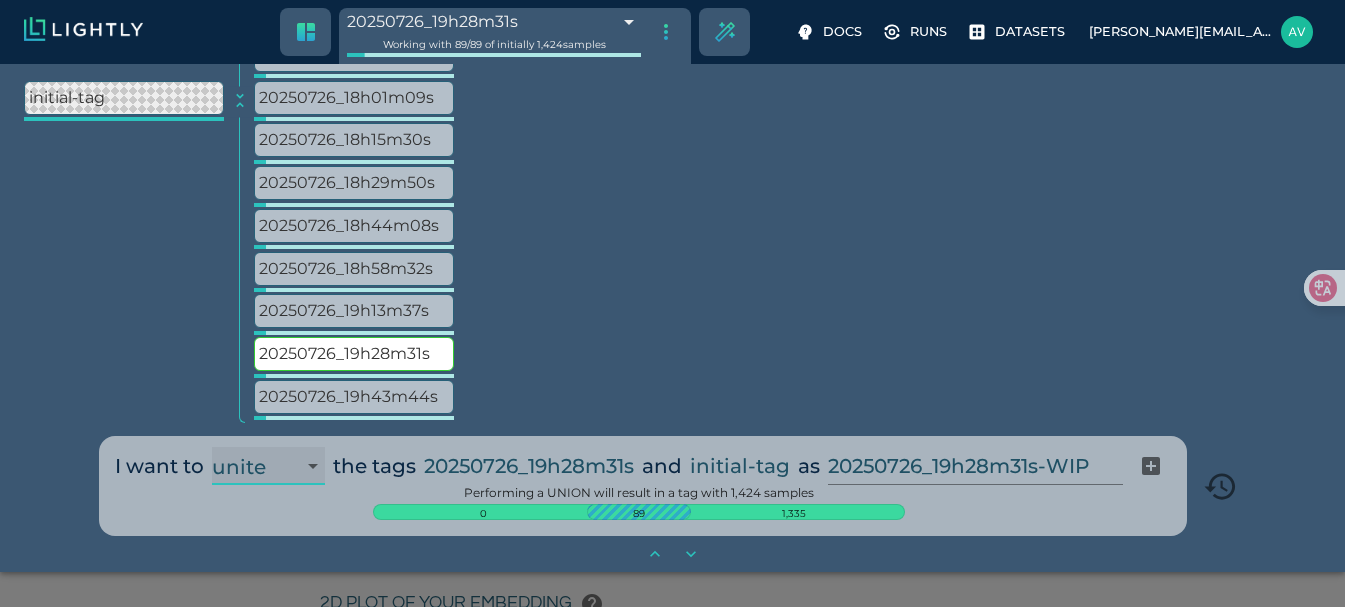 click on "unite intersect subtract" at bounding box center (268, 466) 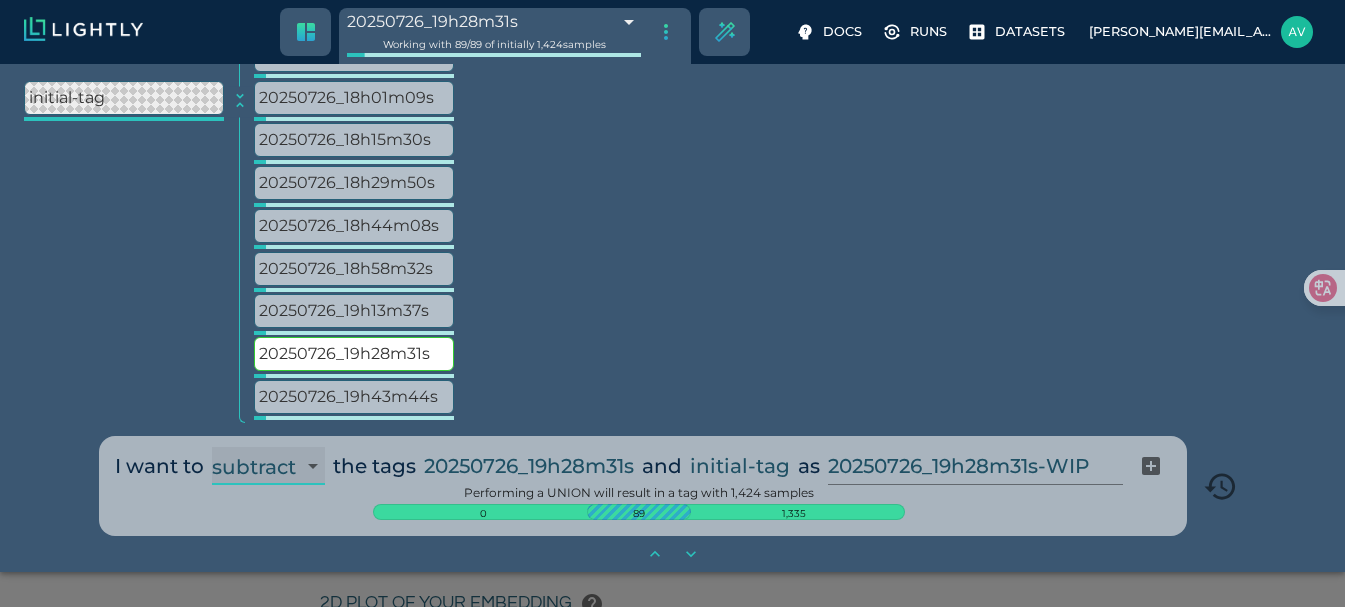 click on "unite intersect subtract" at bounding box center [268, 466] 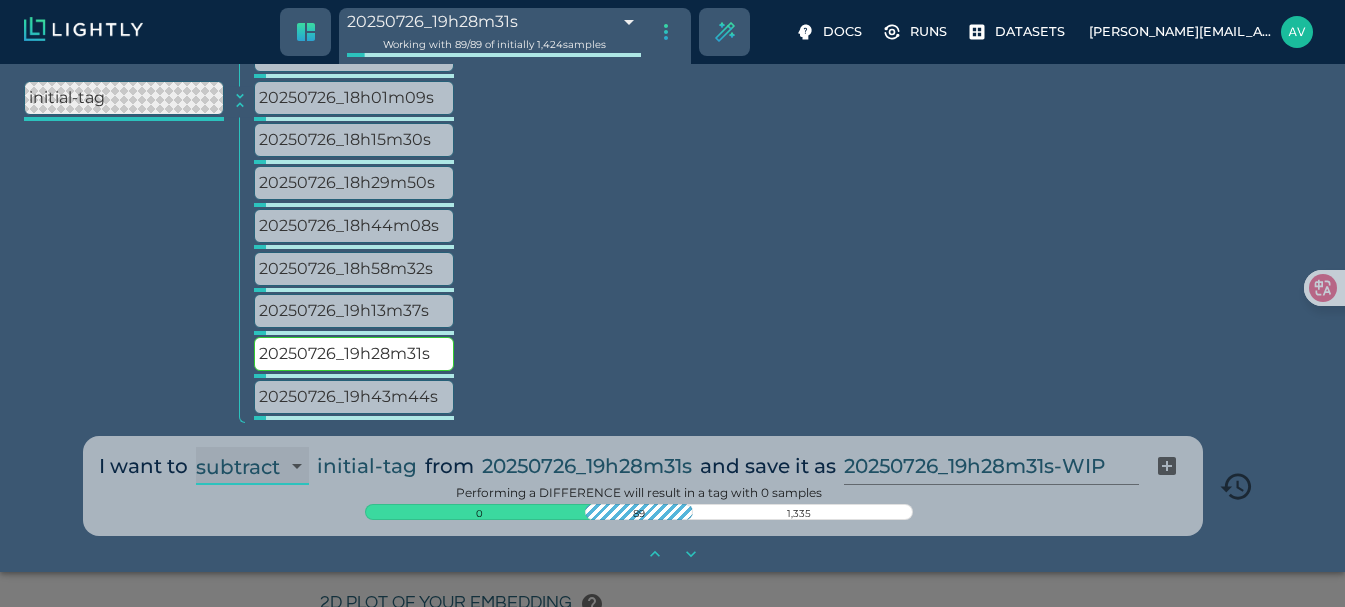 click on "unite intersect subtract" at bounding box center [252, 466] 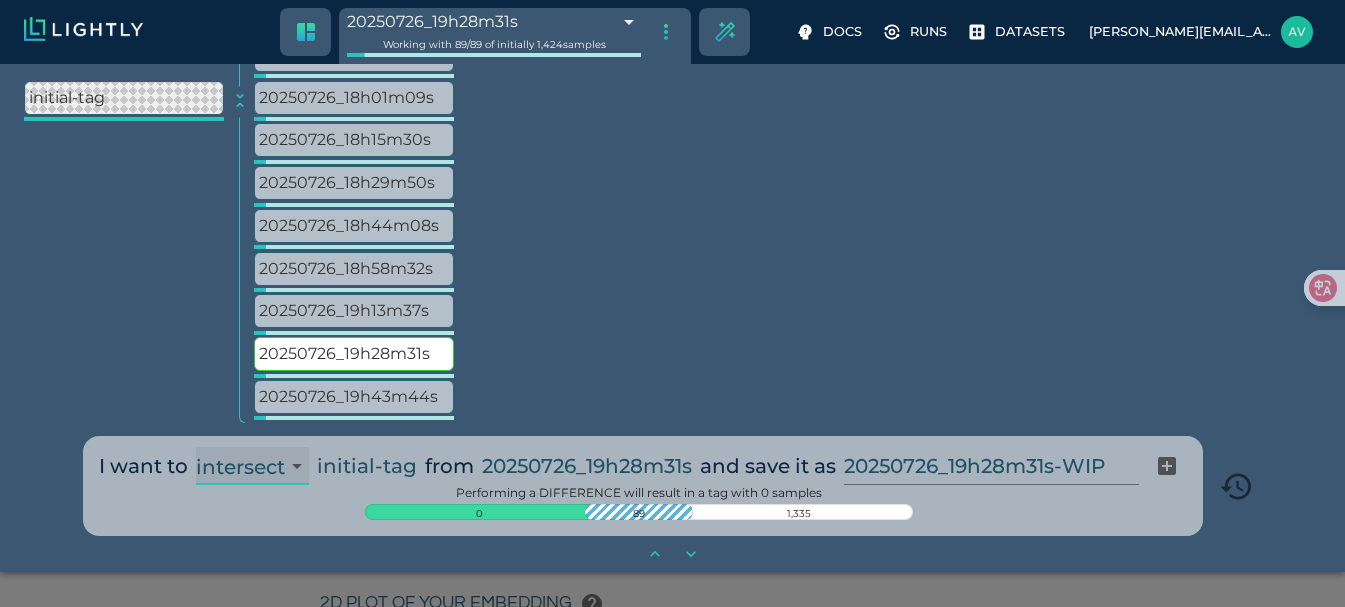 click on "unite intersect subtract" at bounding box center (252, 466) 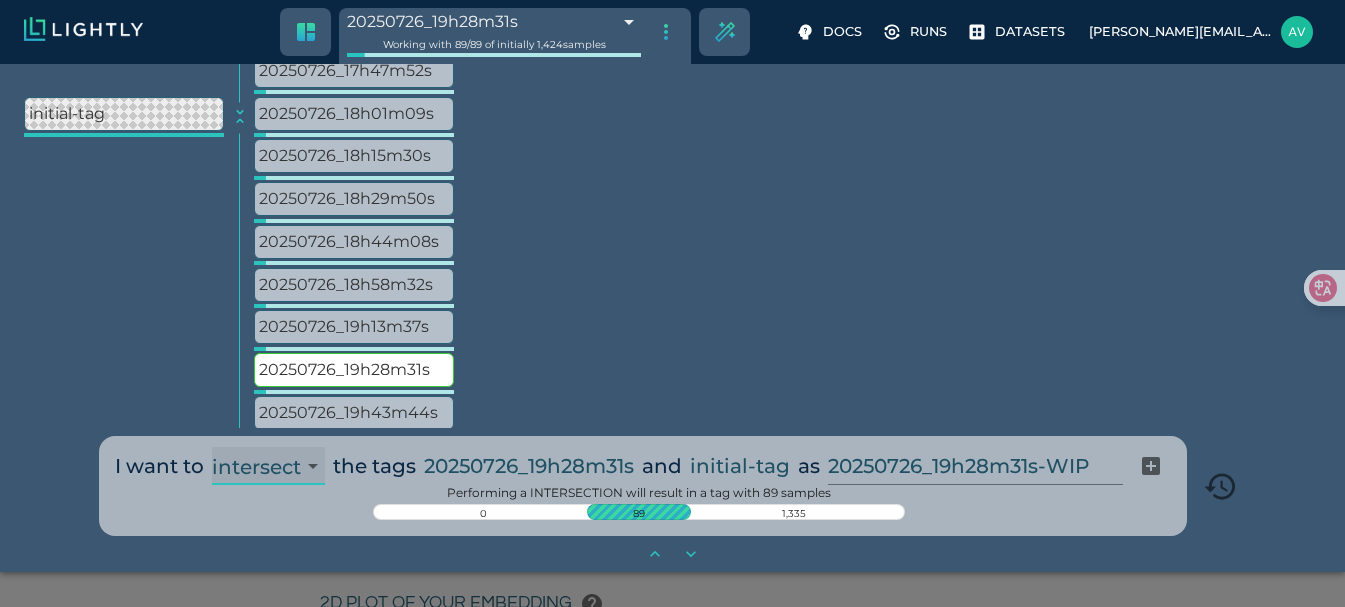scroll, scrollTop: 459, scrollLeft: 0, axis: vertical 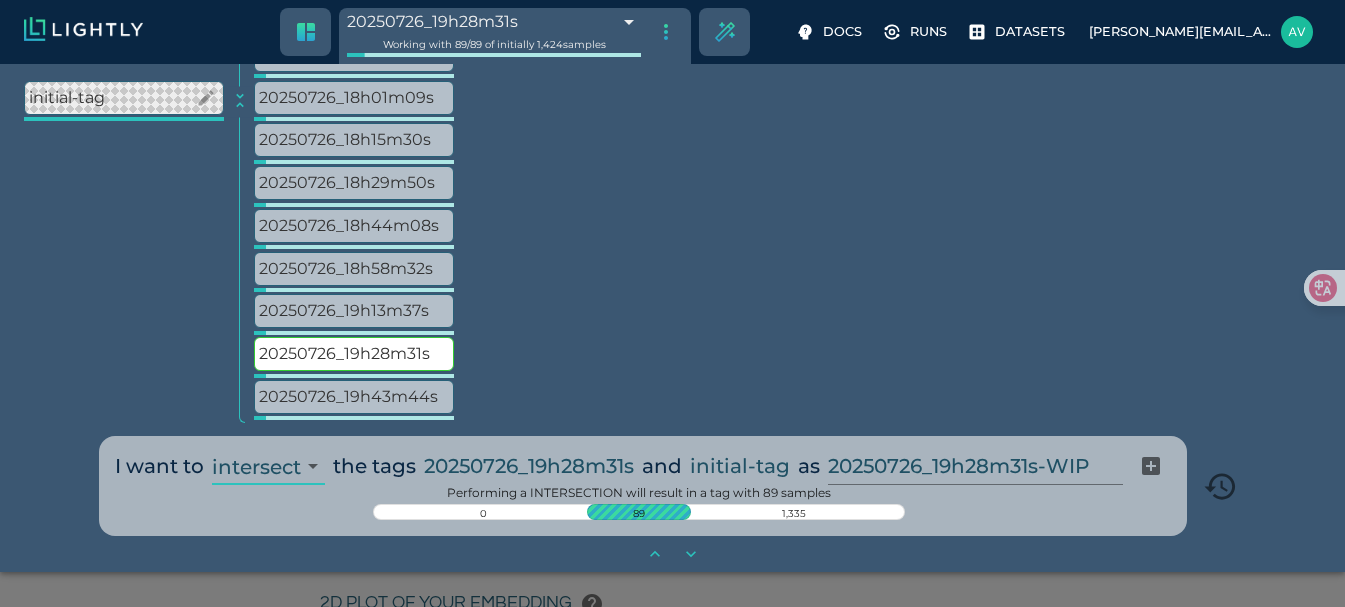 click on "initial-tag" at bounding box center (124, 98) 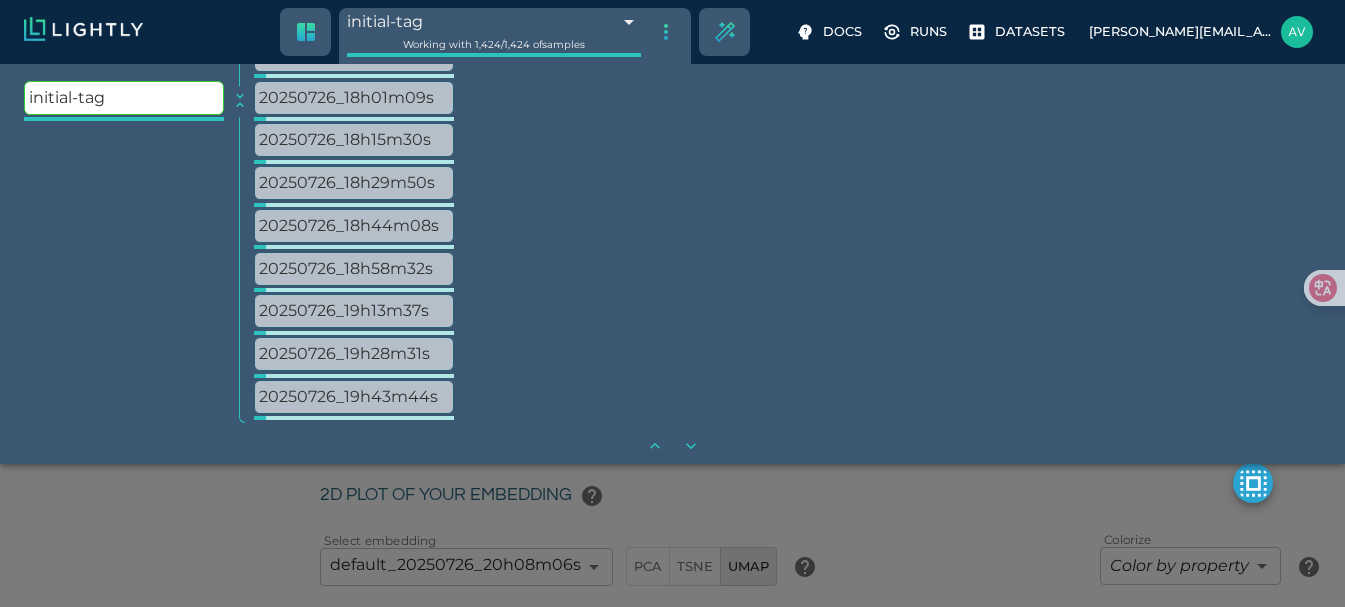 type on "6884faefc1be00751a9ef78f" 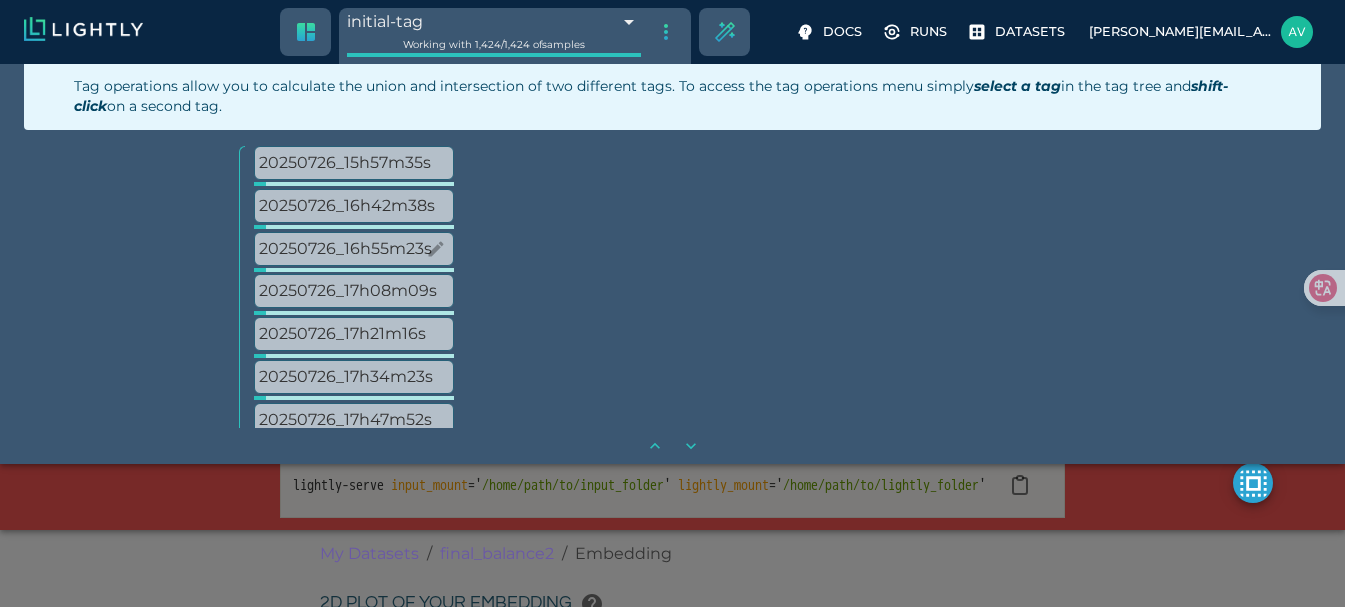 scroll, scrollTop: 59, scrollLeft: 0, axis: vertical 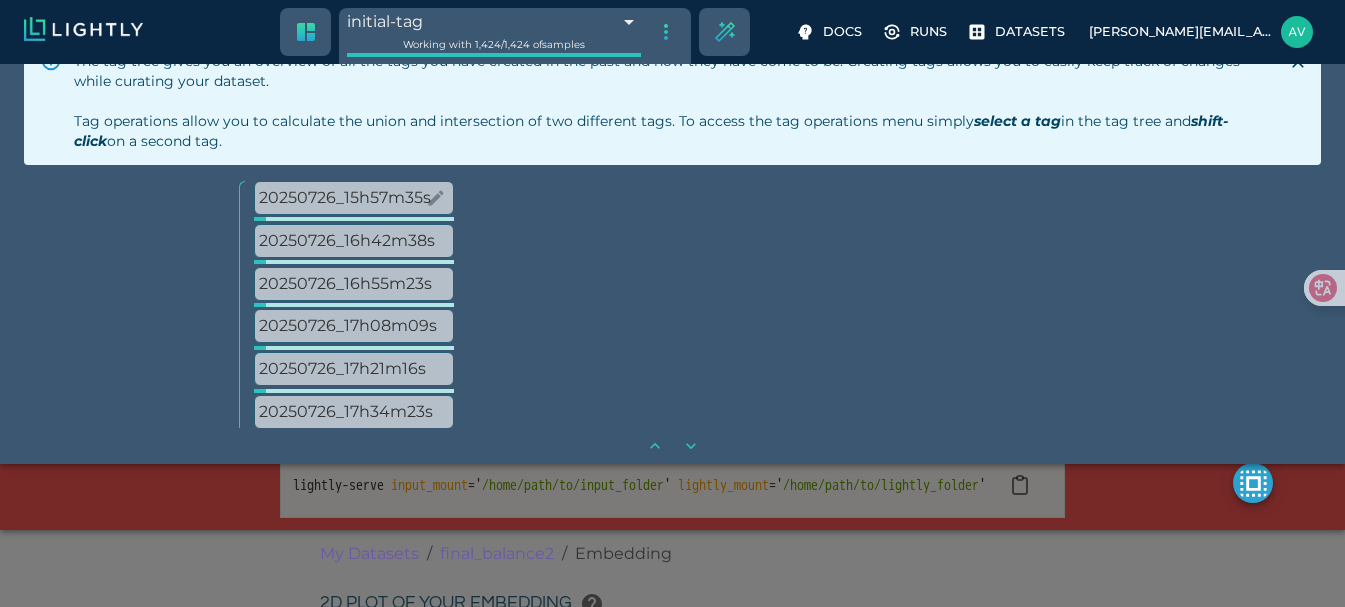 click on "20250726_15h57m35s" at bounding box center [354, 198] 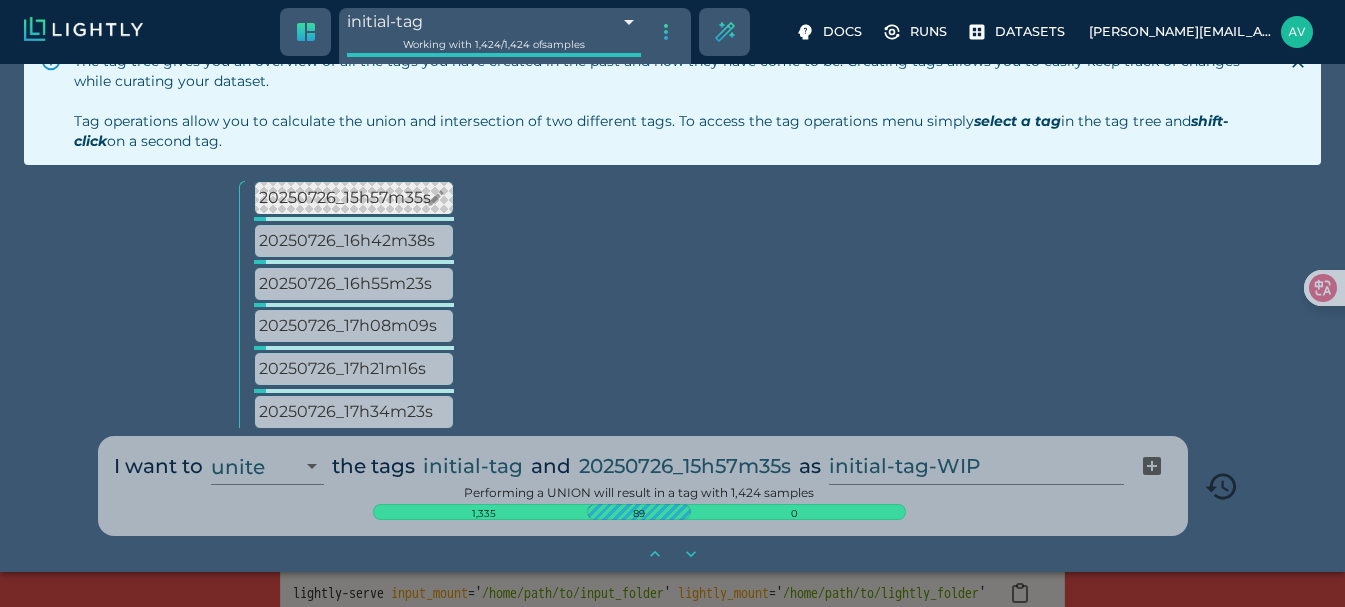 scroll, scrollTop: 208, scrollLeft: 0, axis: vertical 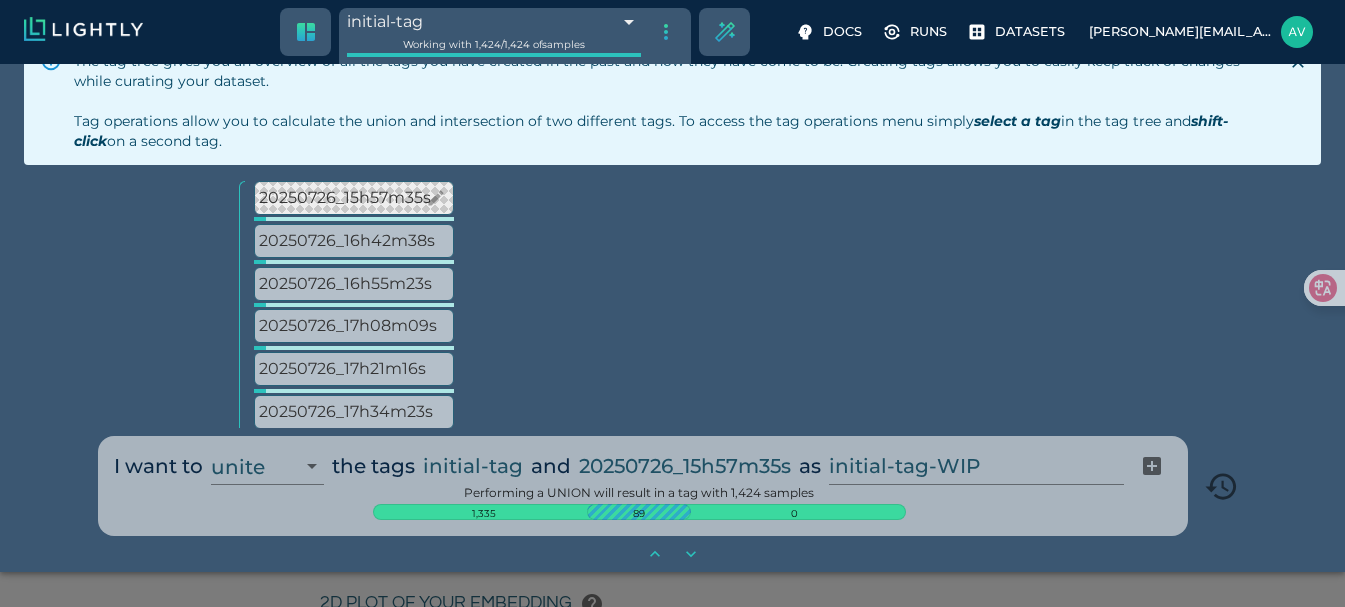 type on "9007199254740991" 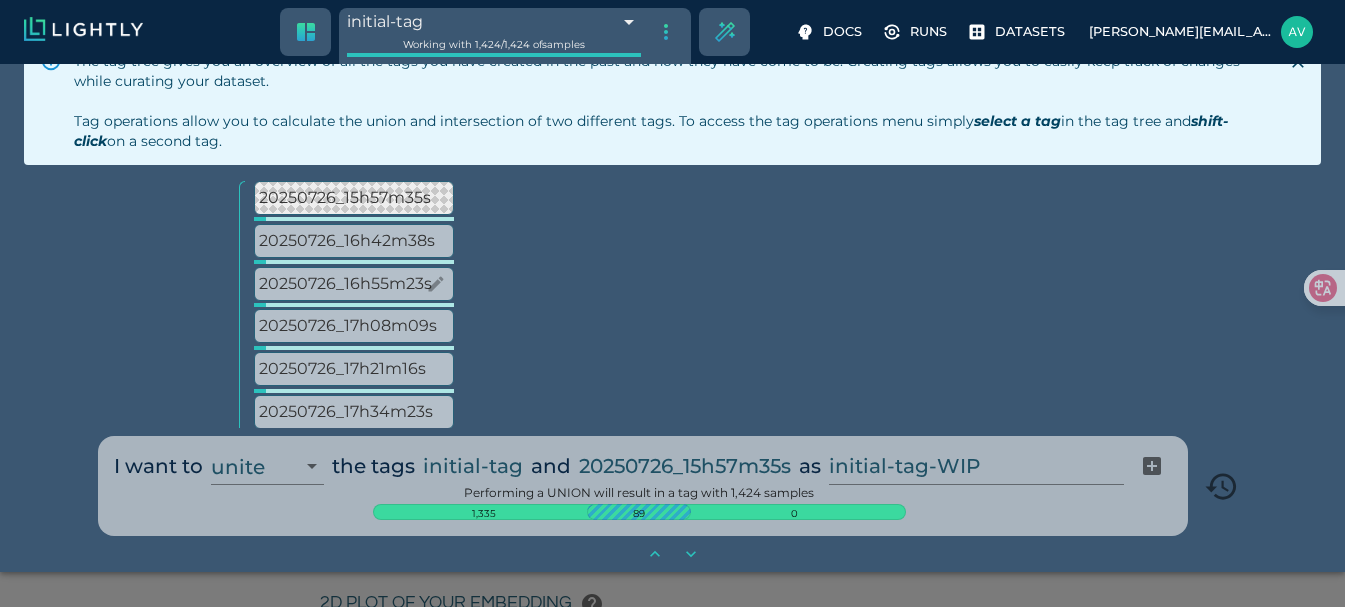 type on "1.35779728025723" 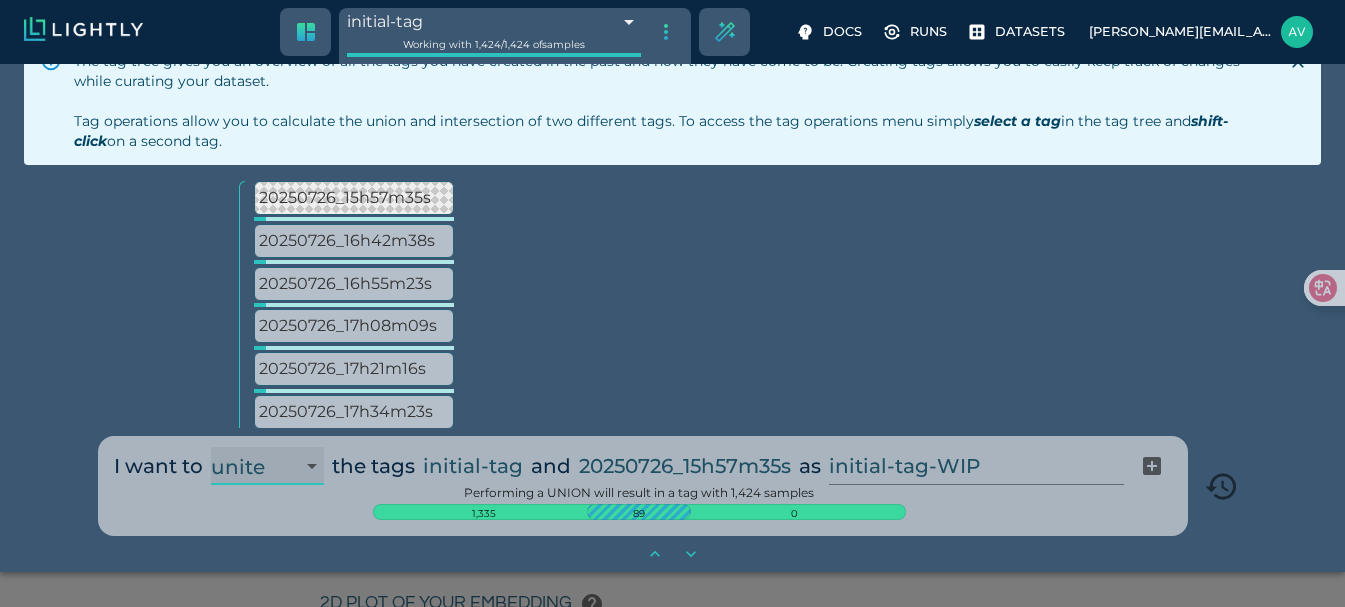 click on "unite intersect subtract" at bounding box center [267, 466] 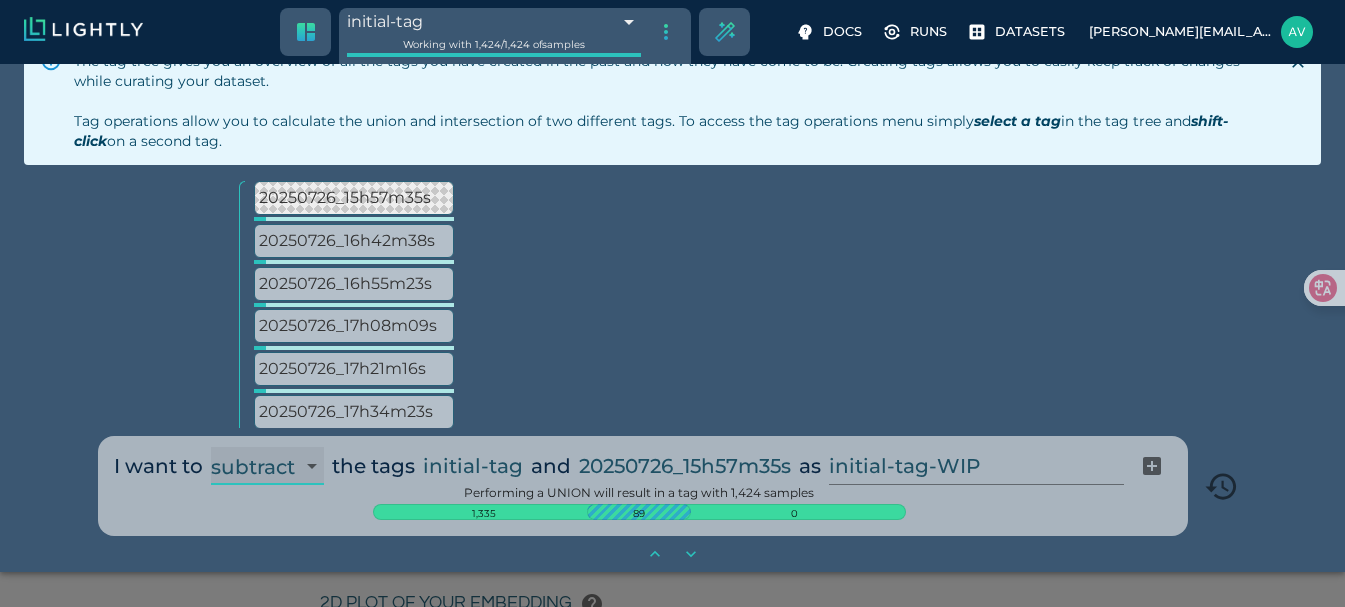 click on "unite intersect subtract" at bounding box center [267, 466] 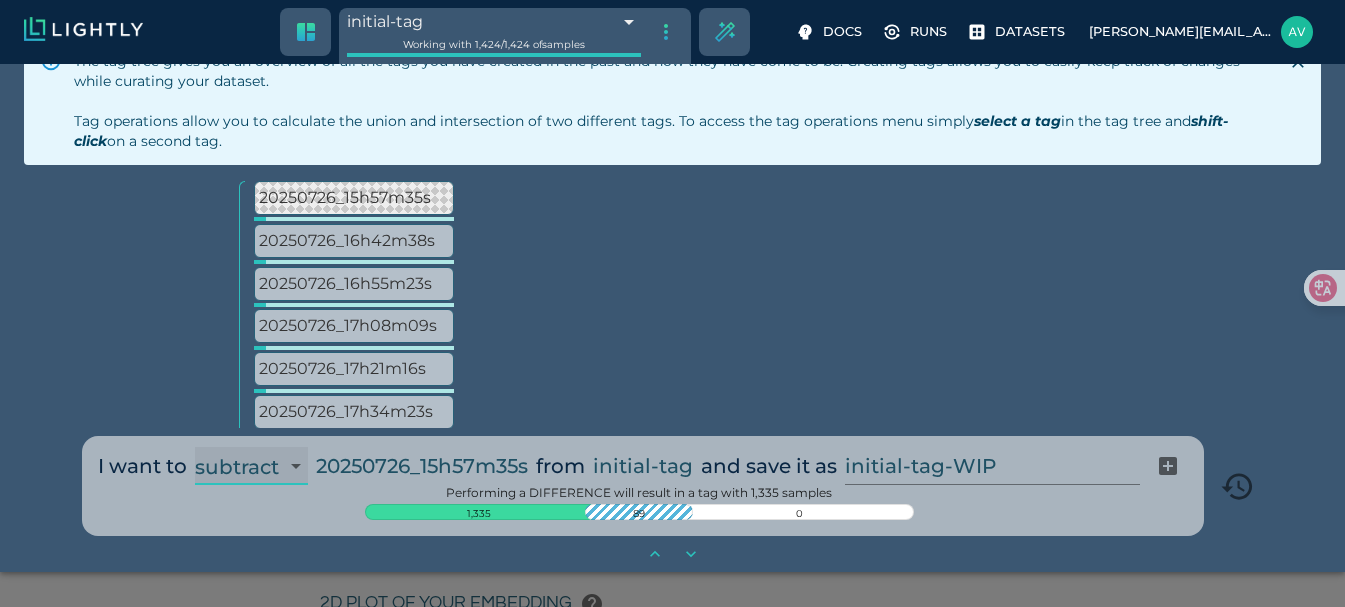 click on "unite intersect subtract" at bounding box center [251, 466] 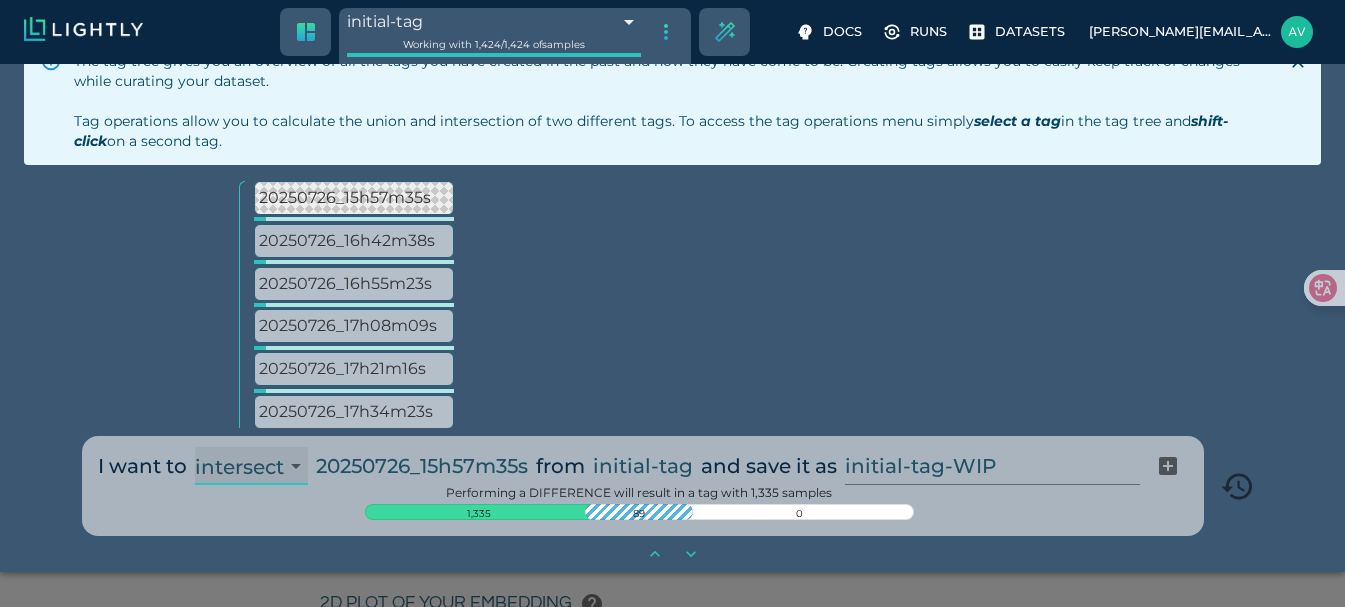 click on "unite intersect subtract" at bounding box center (251, 466) 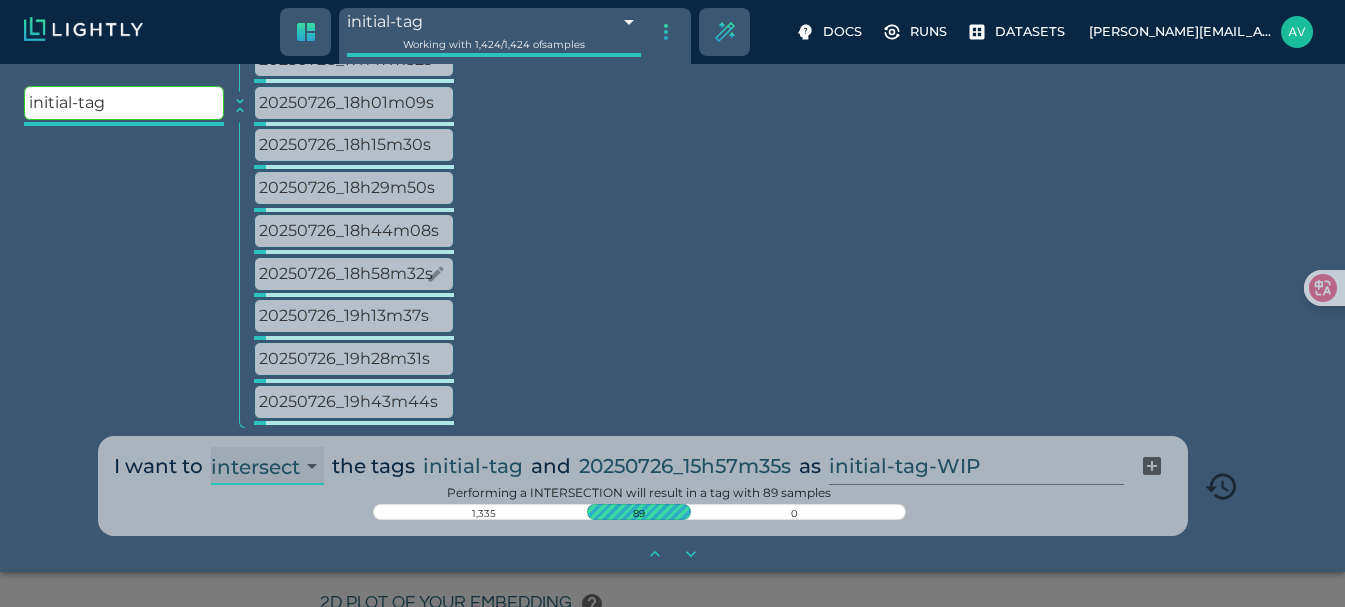 scroll, scrollTop: 459, scrollLeft: 0, axis: vertical 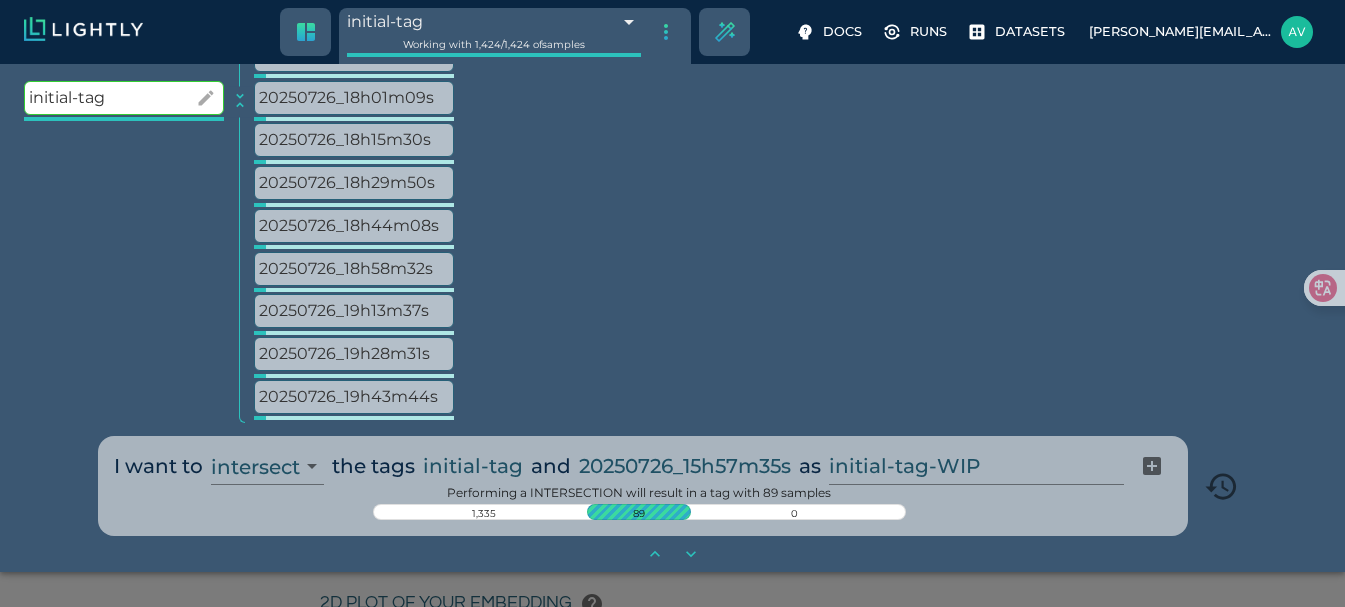 click on "initial-tag" at bounding box center (124, 98) 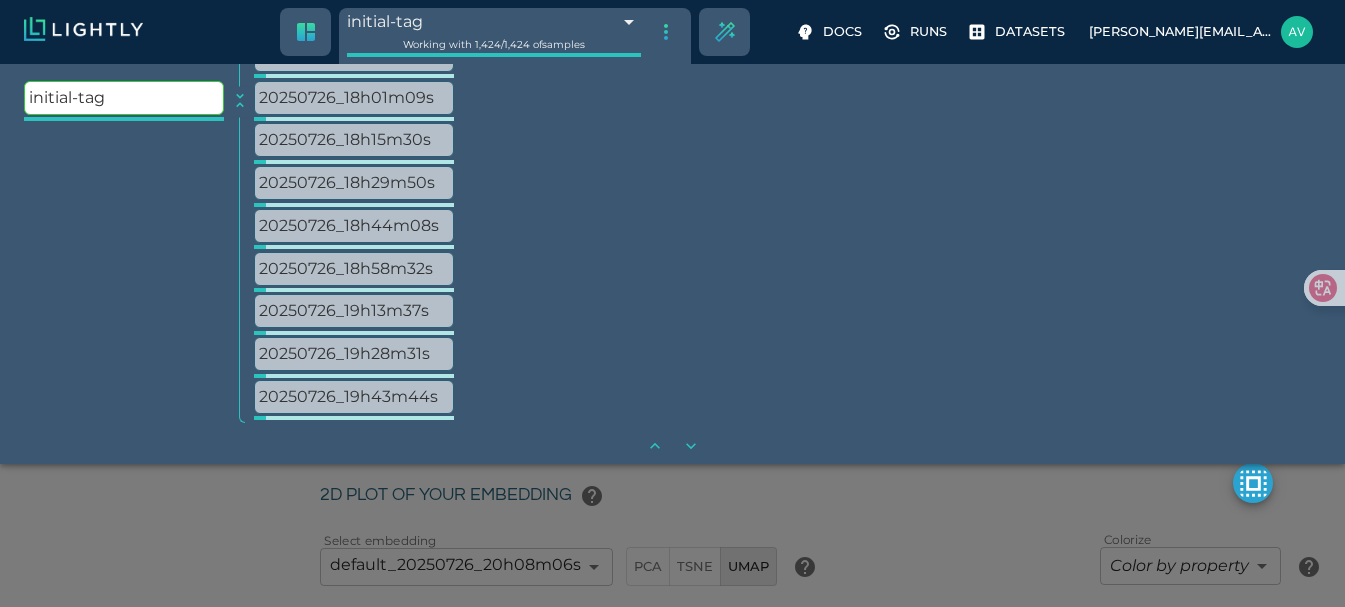 scroll, scrollTop: 100, scrollLeft: 0, axis: vertical 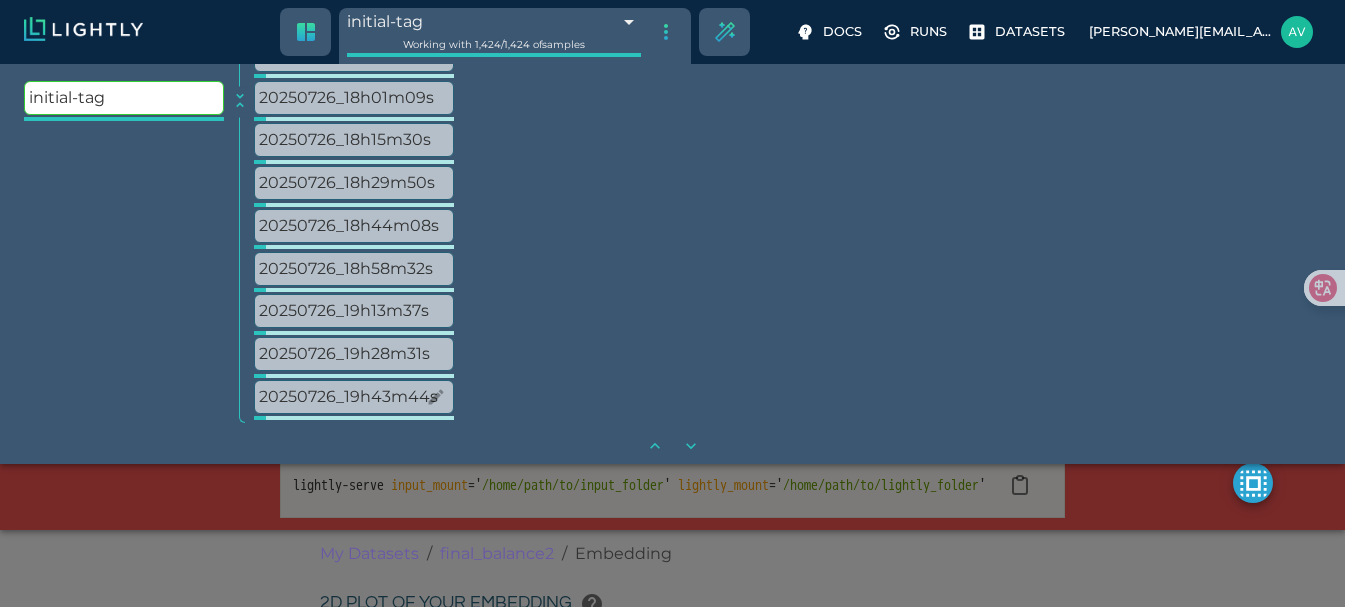 click on "20250726_19h43m44s" at bounding box center [354, 397] 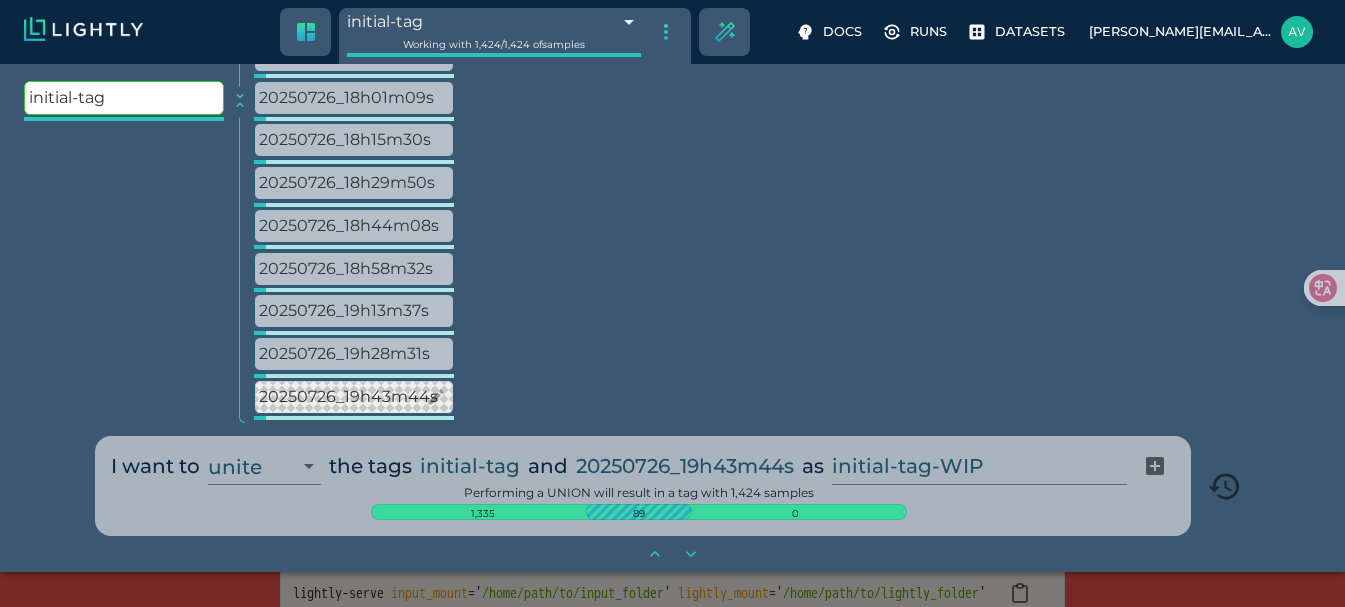 scroll, scrollTop: 208, scrollLeft: 0, axis: vertical 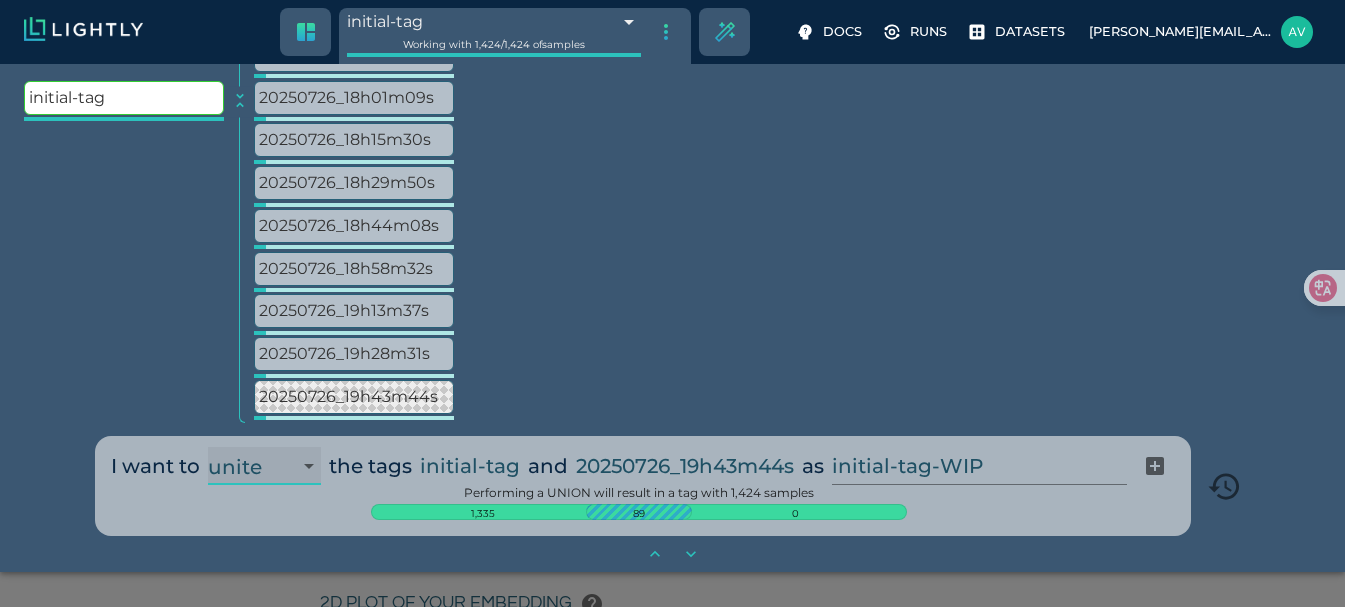 click on "unite intersect subtract" at bounding box center (264, 466) 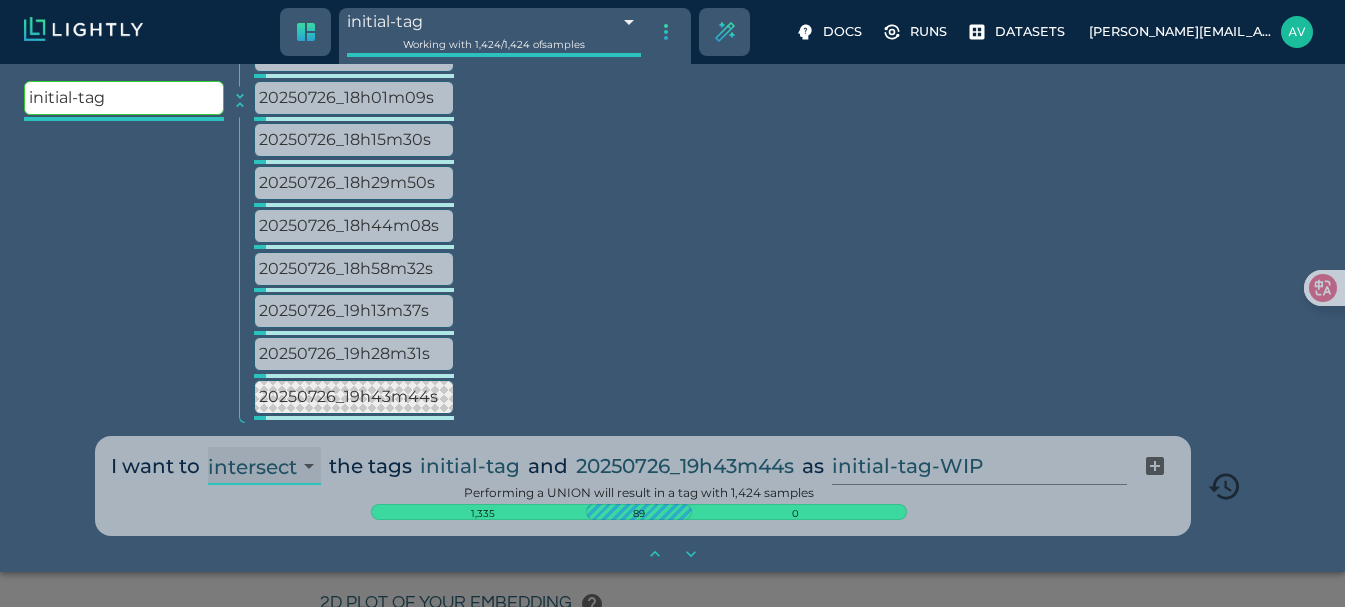 click on "unite intersect subtract" at bounding box center [264, 466] 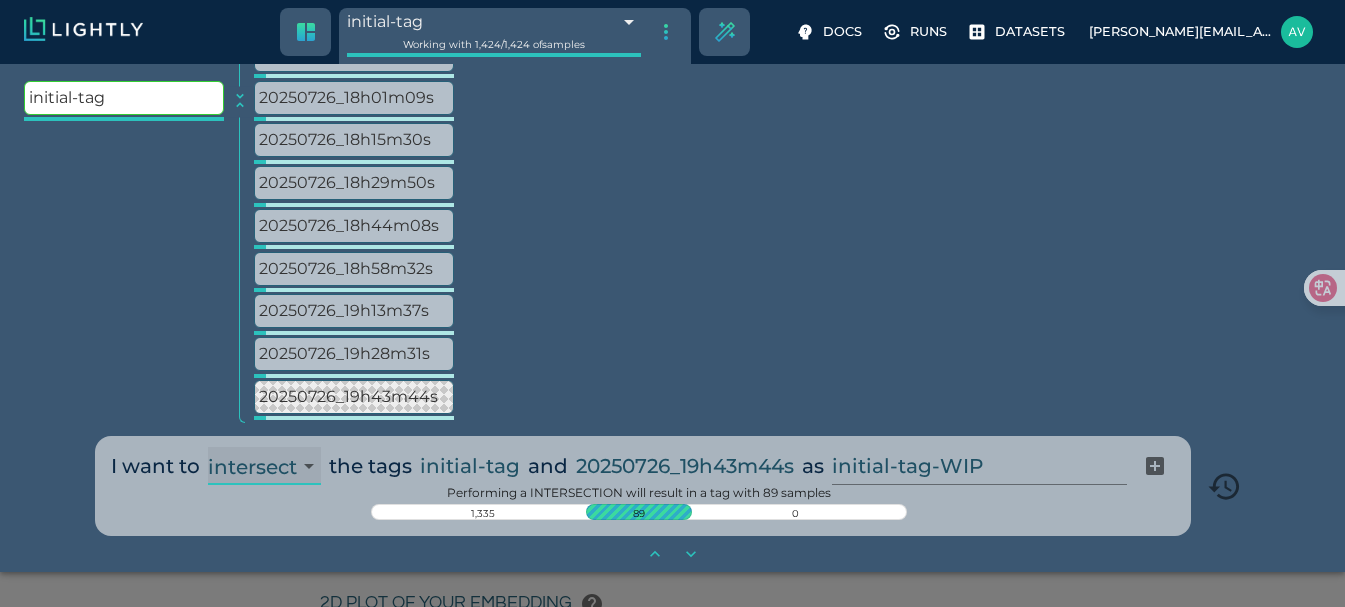 click on "unite intersect subtract" at bounding box center (264, 466) 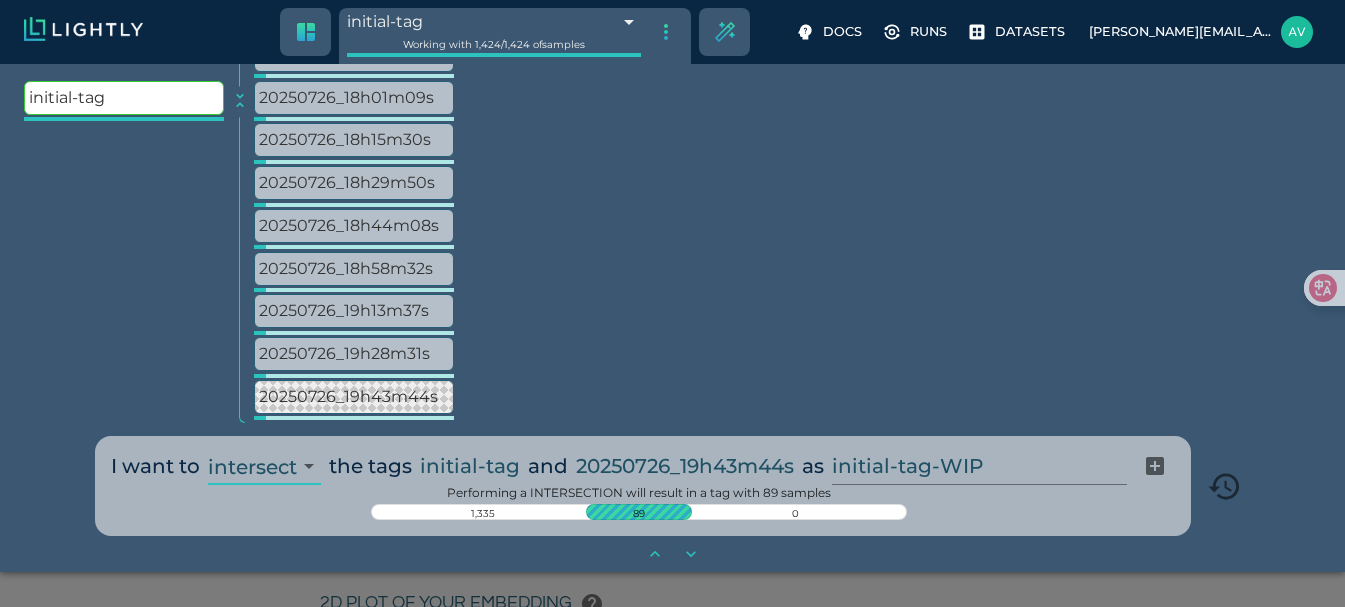 click on "initial-tag" at bounding box center [124, 102] 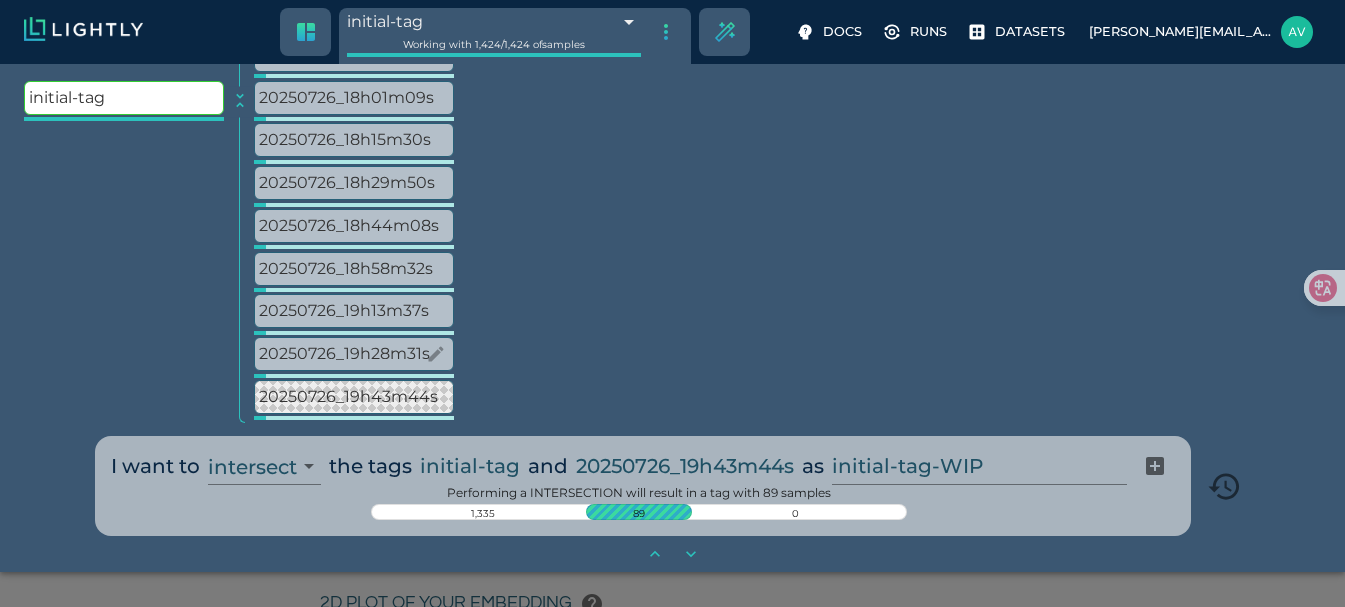 click on "20250726_19h28m31s" at bounding box center (354, 354) 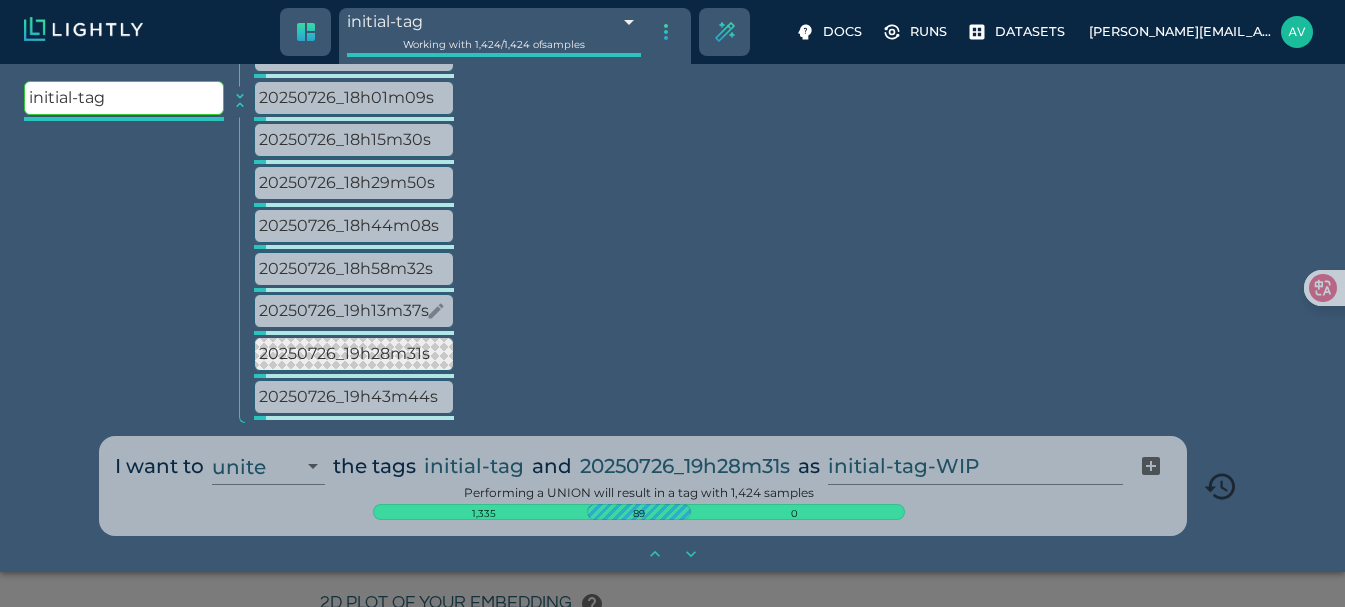 click on "20250726_19h13m37s" at bounding box center (354, 311) 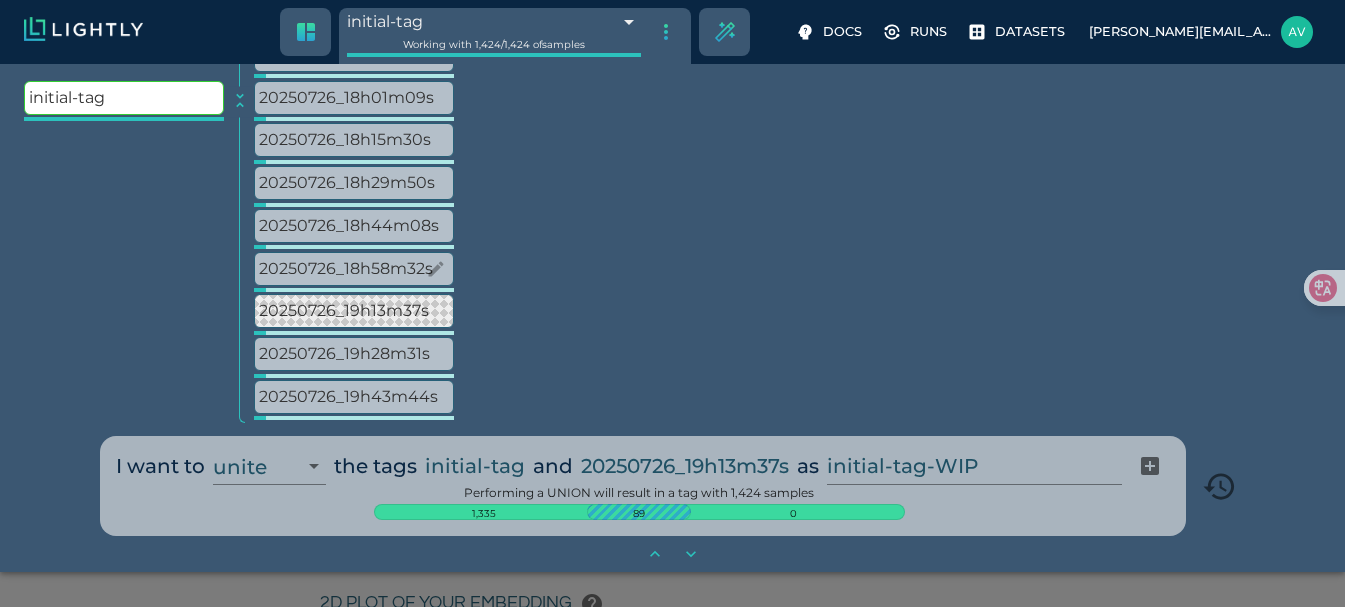 click on "20250726_18h58m32s" at bounding box center [354, 269] 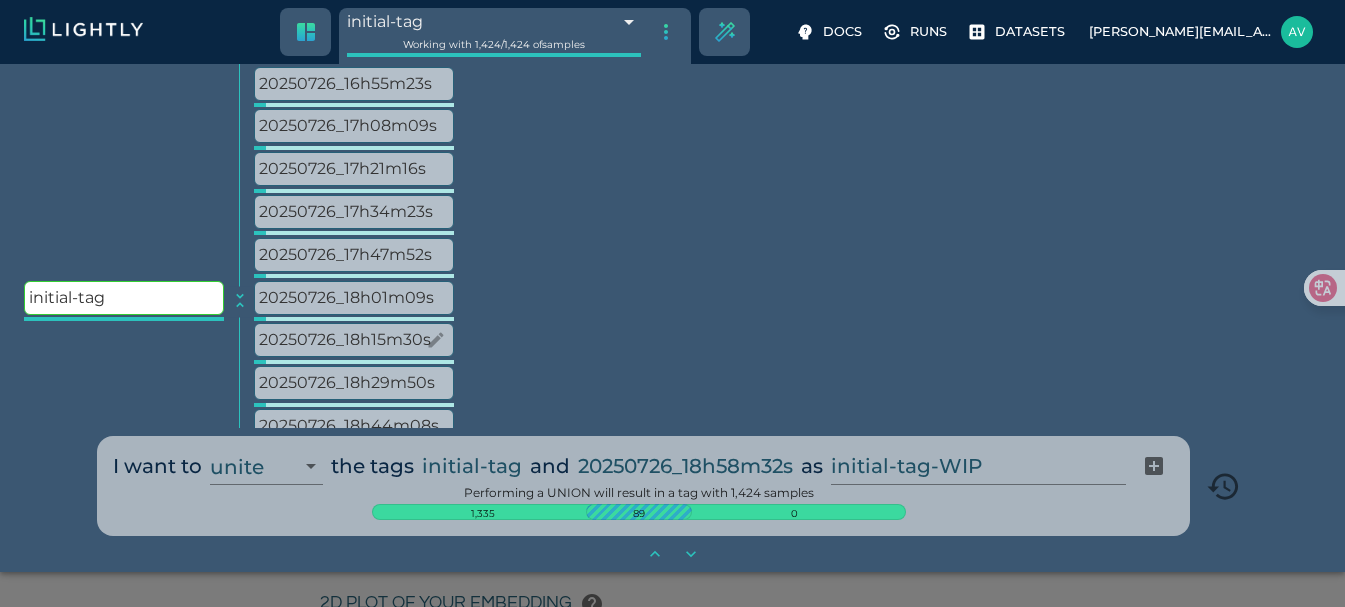 scroll, scrollTop: 159, scrollLeft: 0, axis: vertical 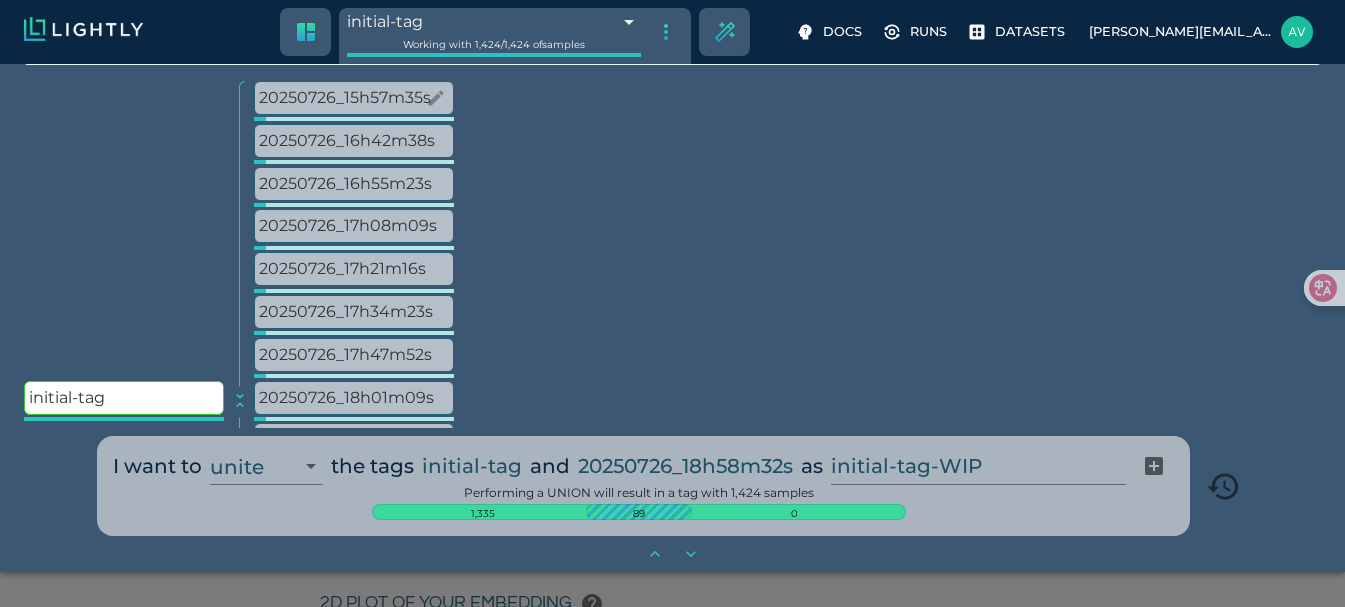 click on "20250726_15h57m35s" at bounding box center (354, 98) 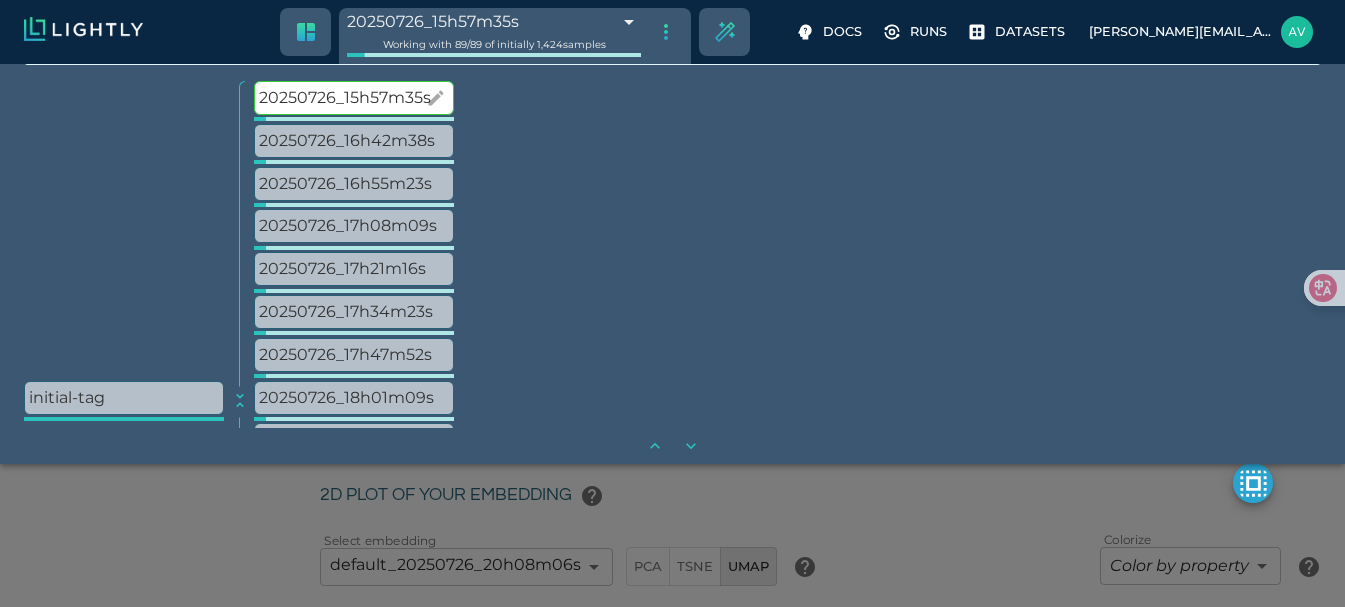 scroll, scrollTop: 100, scrollLeft: 0, axis: vertical 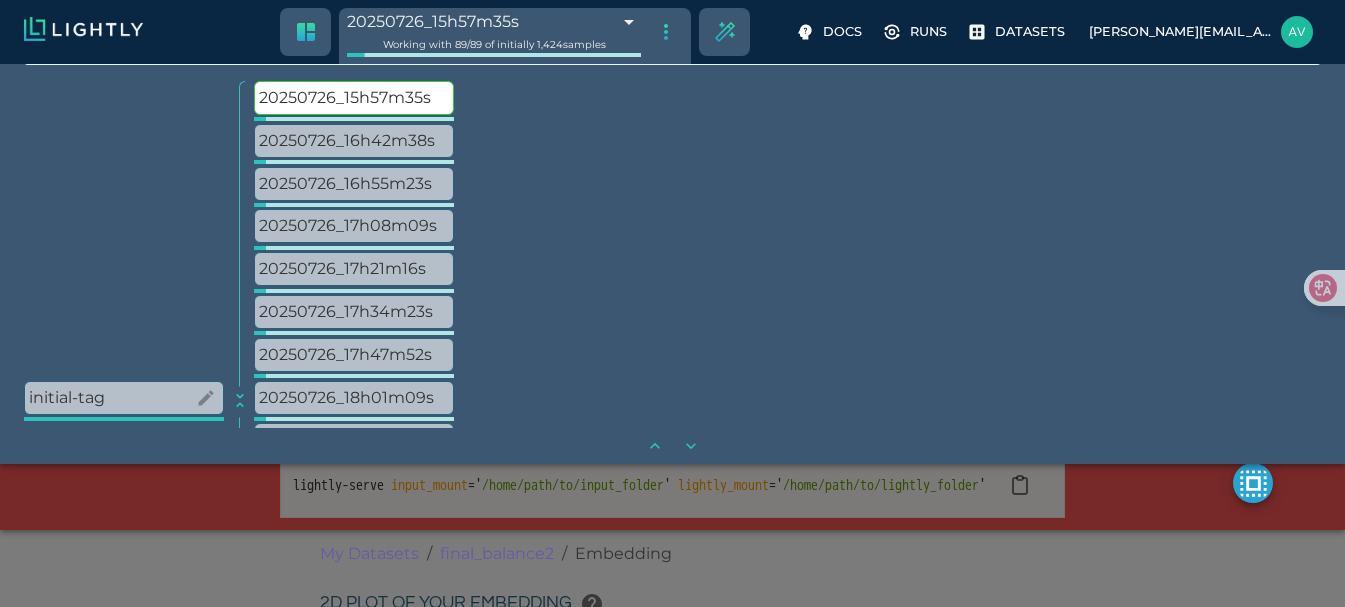click on "initial-tag" at bounding box center [124, 398] 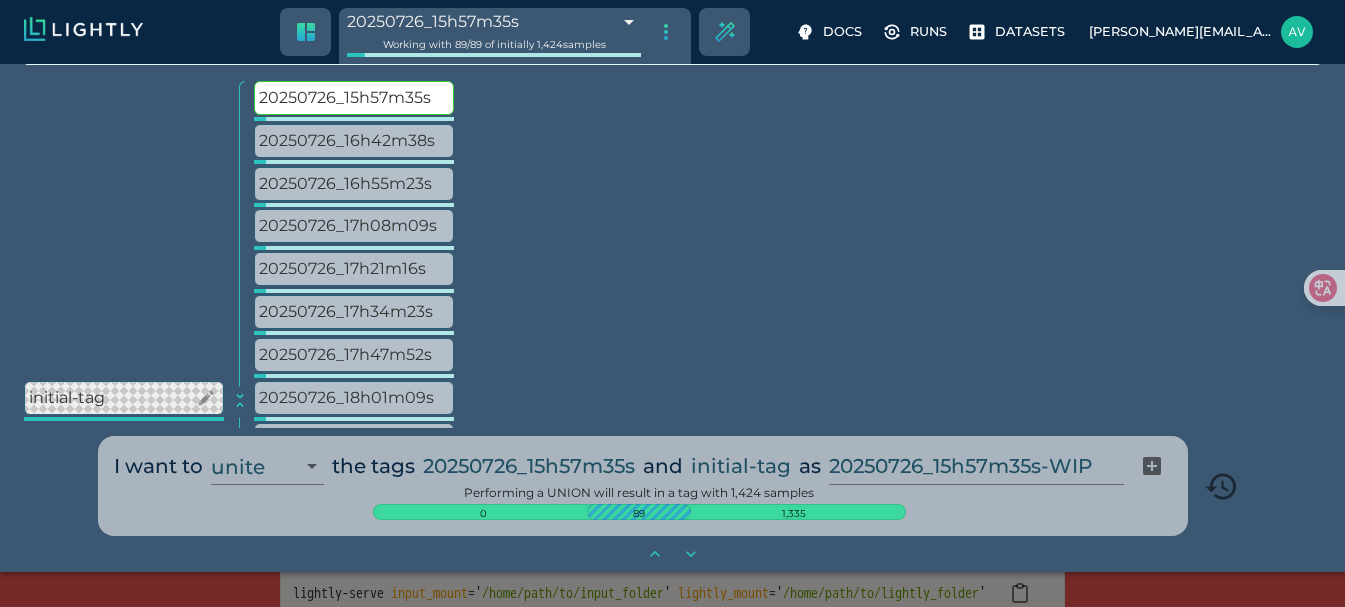 scroll, scrollTop: 208, scrollLeft: 0, axis: vertical 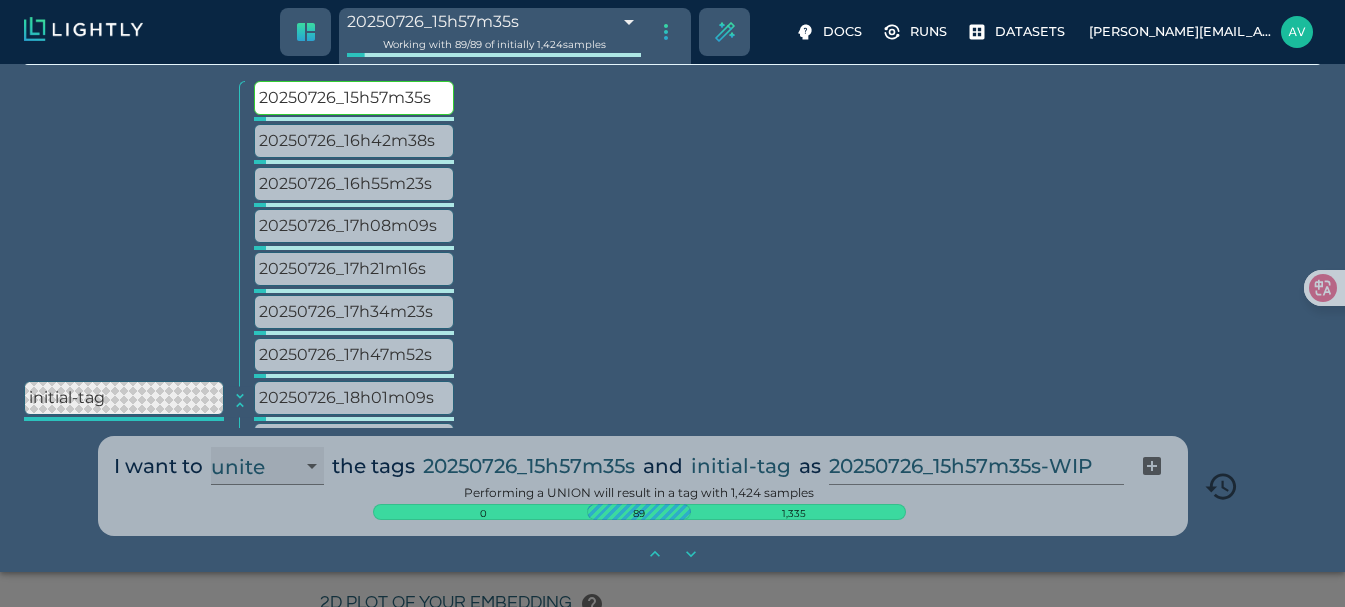click on "unite intersect subtract" at bounding box center (267, 466) 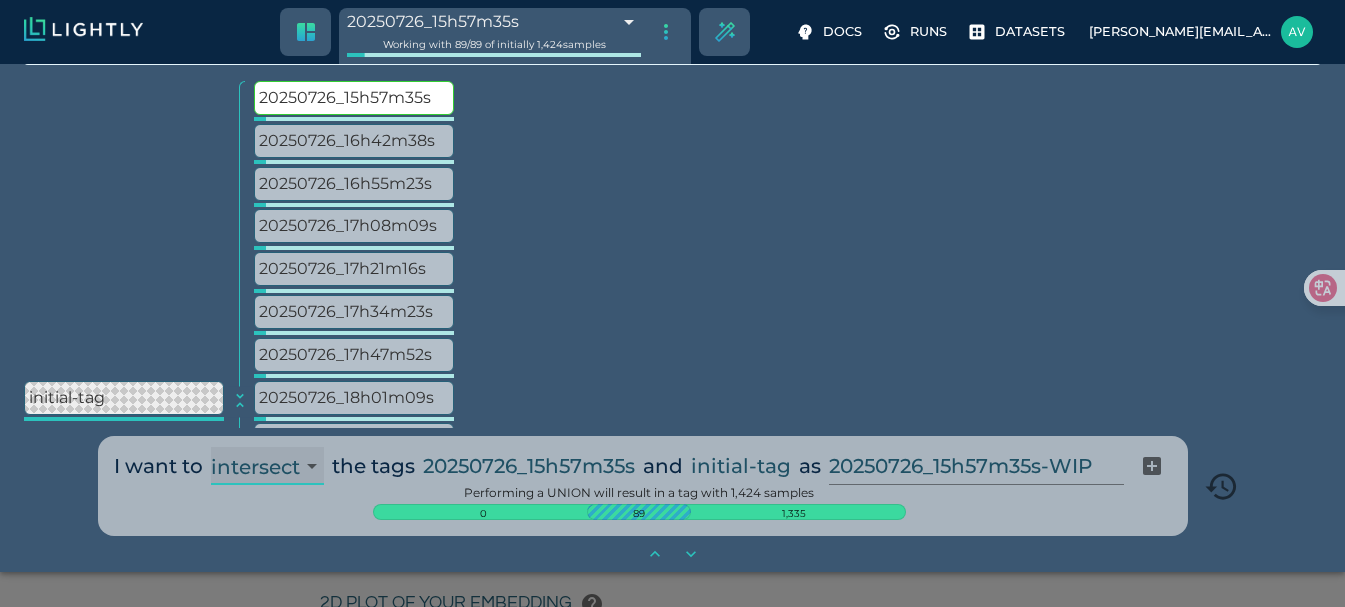 click on "unite intersect subtract" at bounding box center (267, 466) 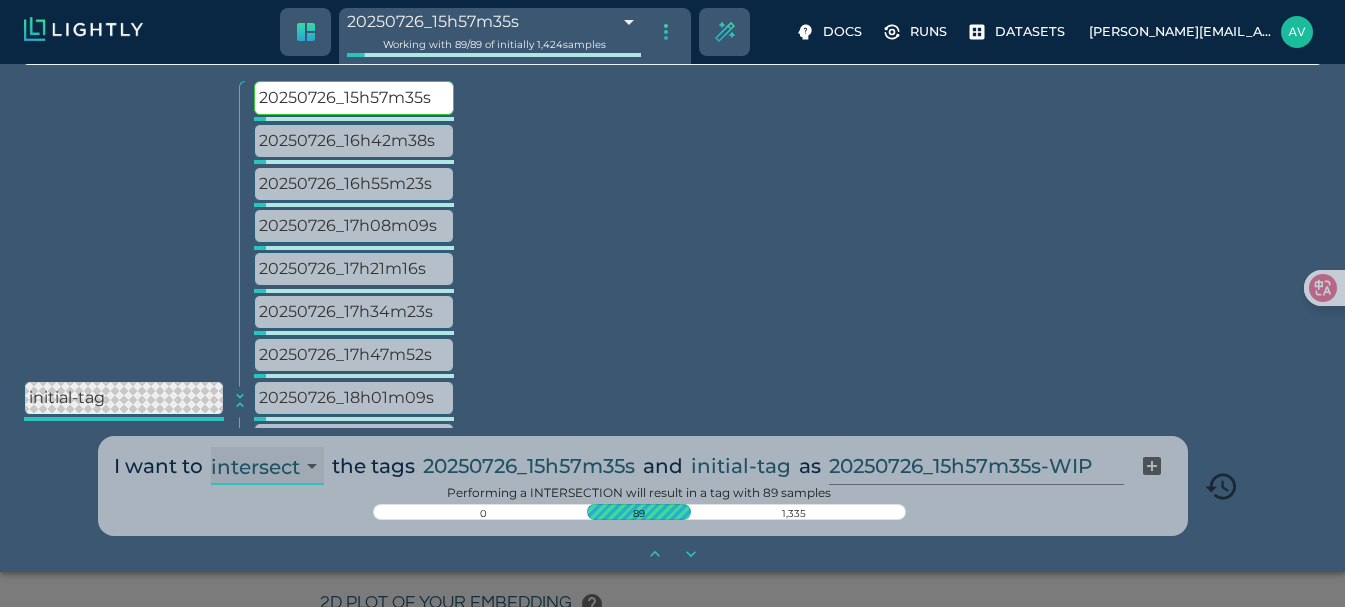 click on "unite intersect subtract" at bounding box center [267, 466] 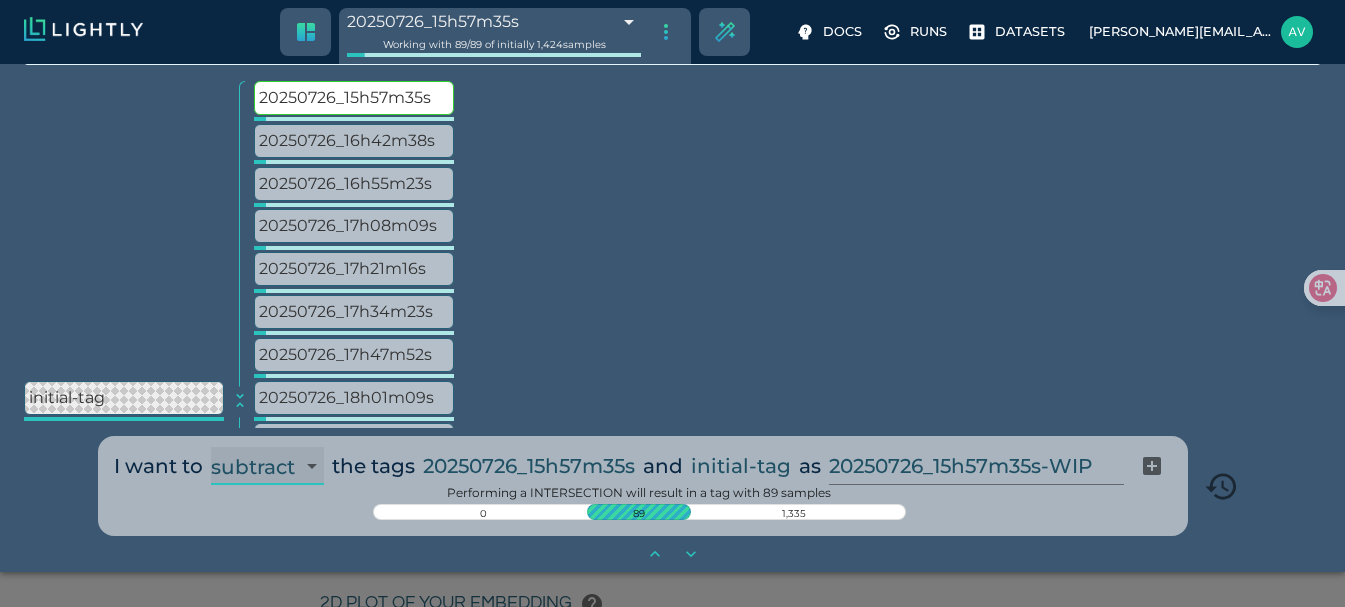 click on "unite intersect subtract" at bounding box center [267, 466] 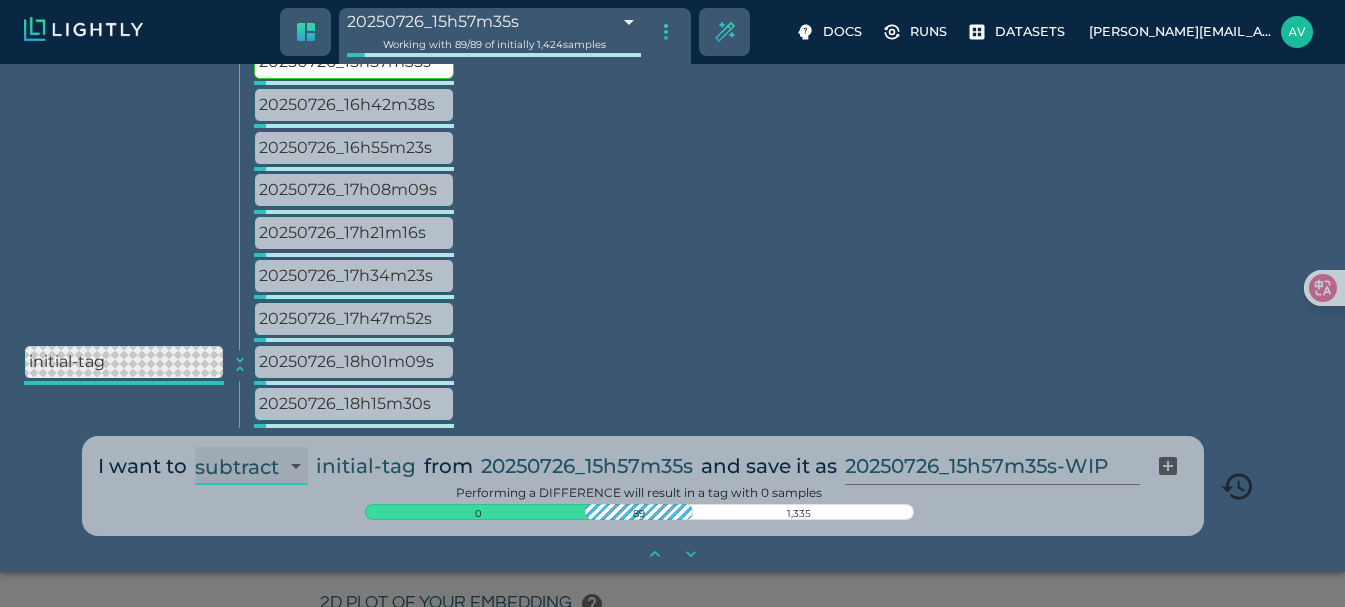 scroll, scrollTop: 259, scrollLeft: 0, axis: vertical 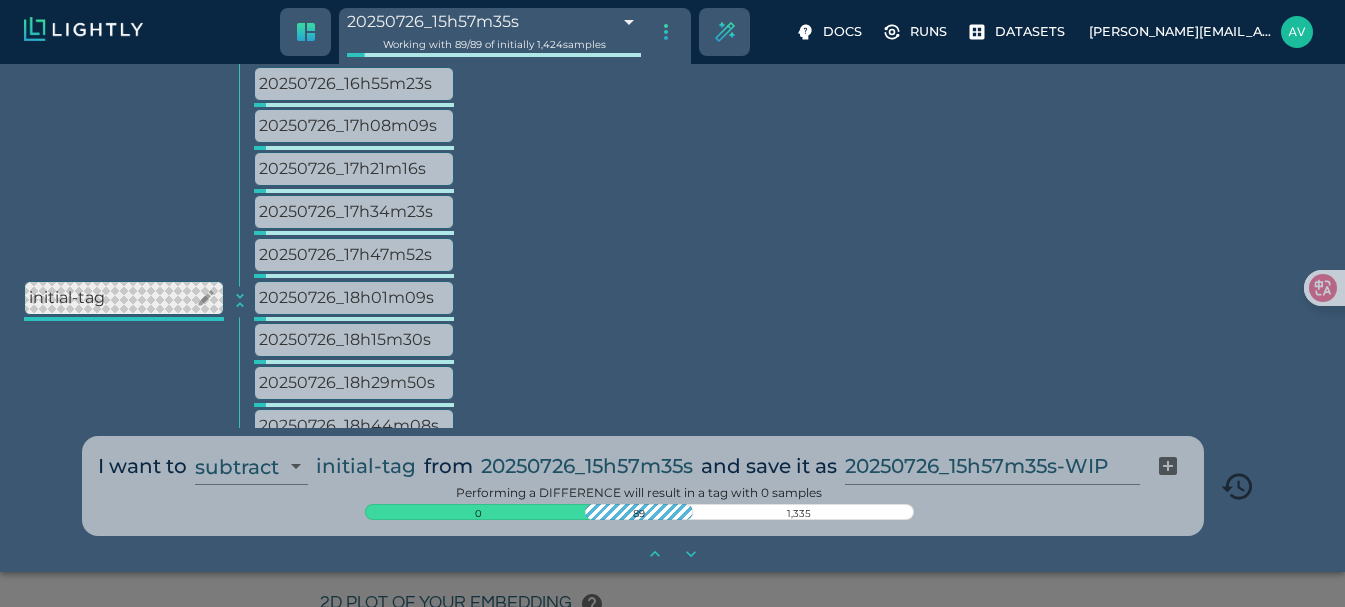 click on "initial-tag" at bounding box center (124, 298) 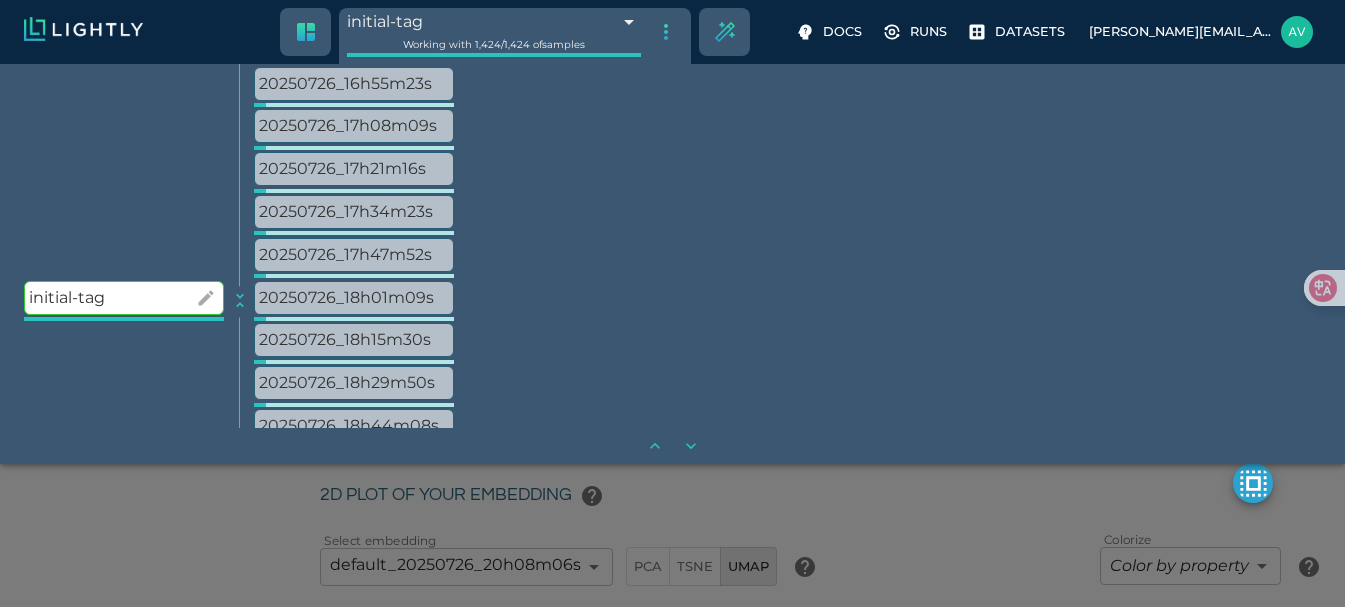 scroll, scrollTop: 100, scrollLeft: 0, axis: vertical 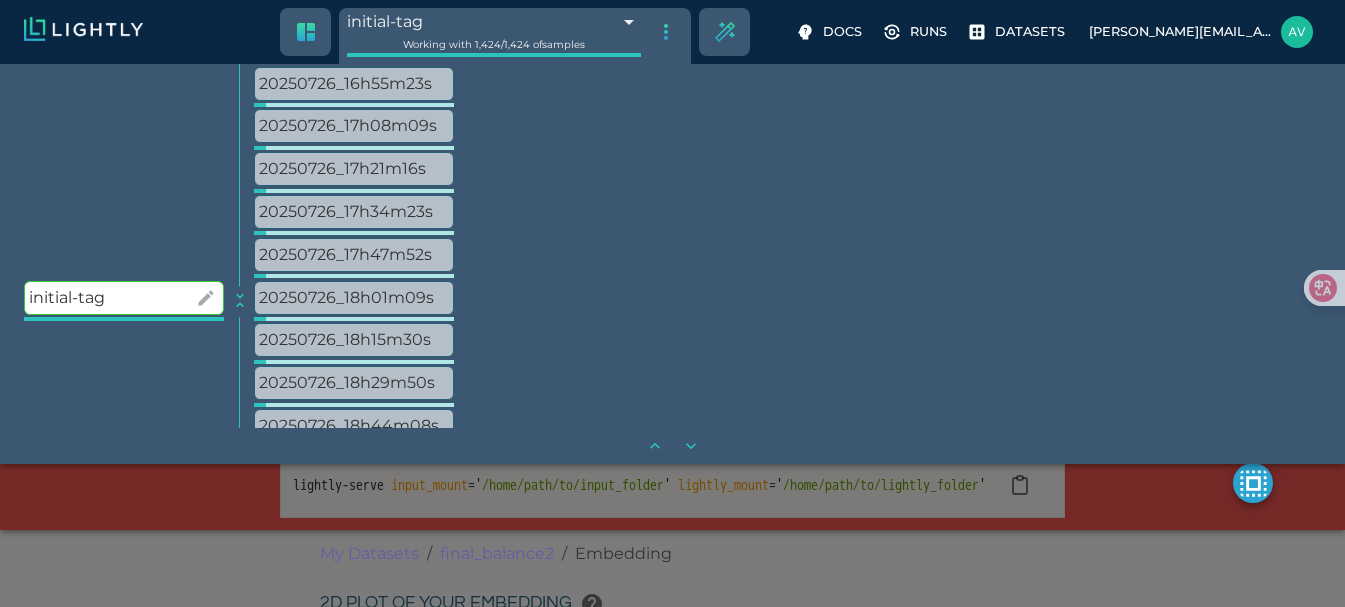 click on "initial-tag" at bounding box center [124, 298] 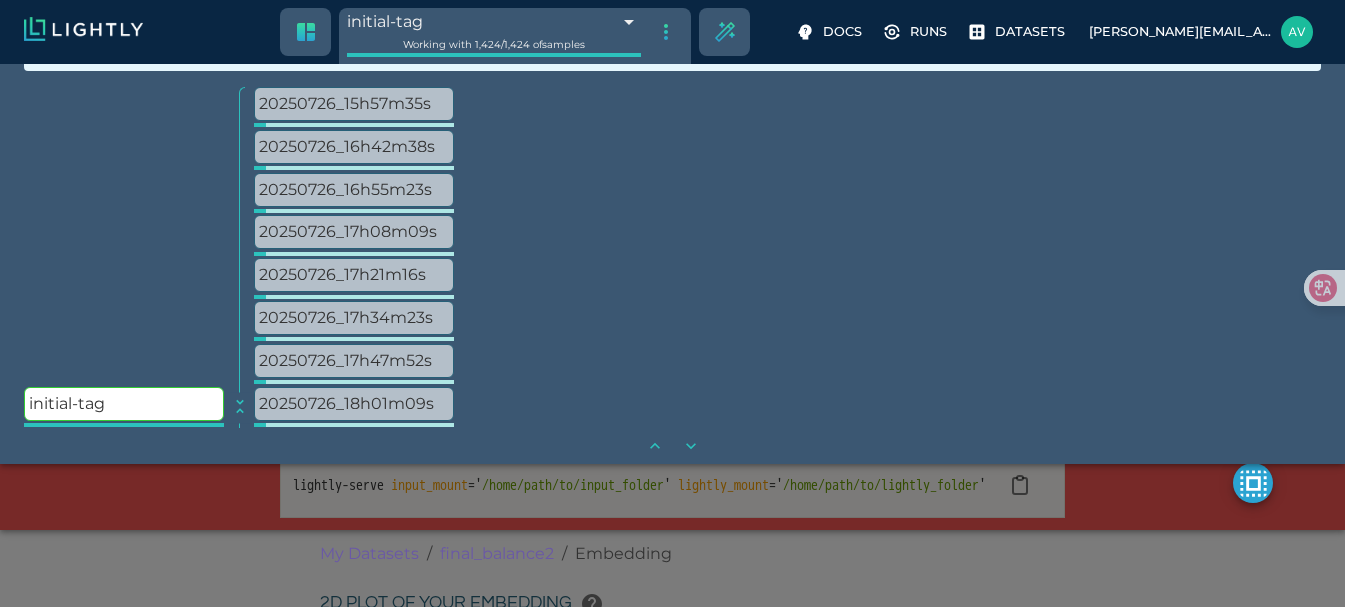 scroll, scrollTop: 0, scrollLeft: 0, axis: both 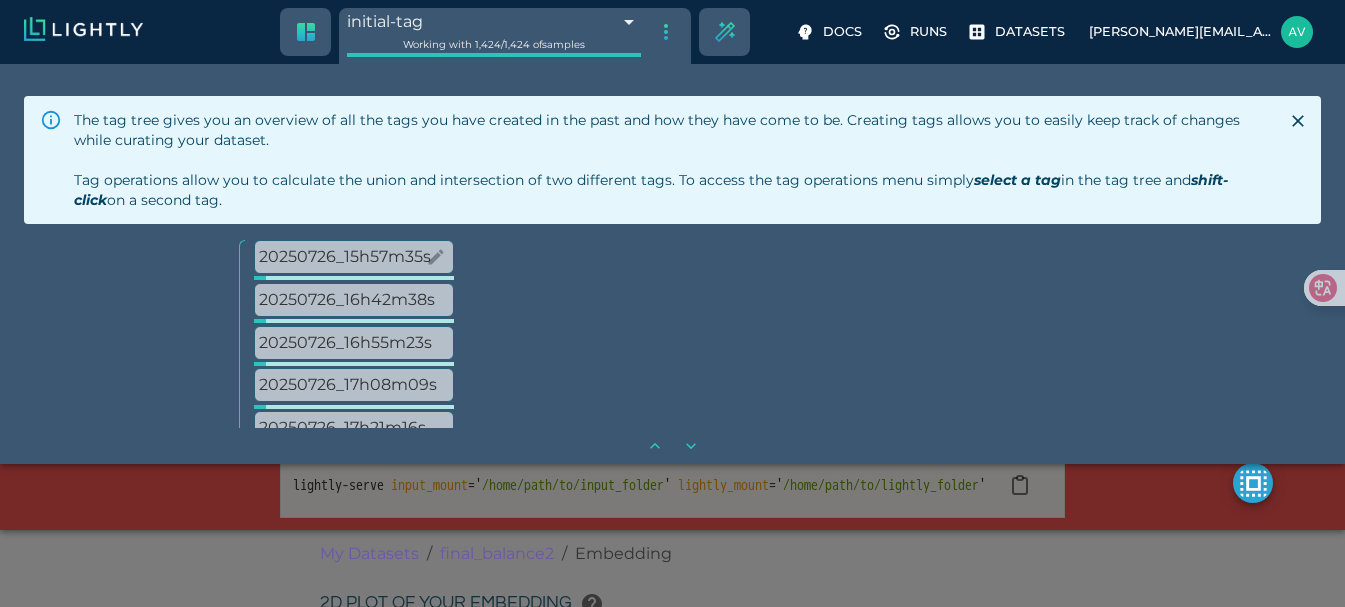 click on "20250726_15h57m35s" at bounding box center (354, 257) 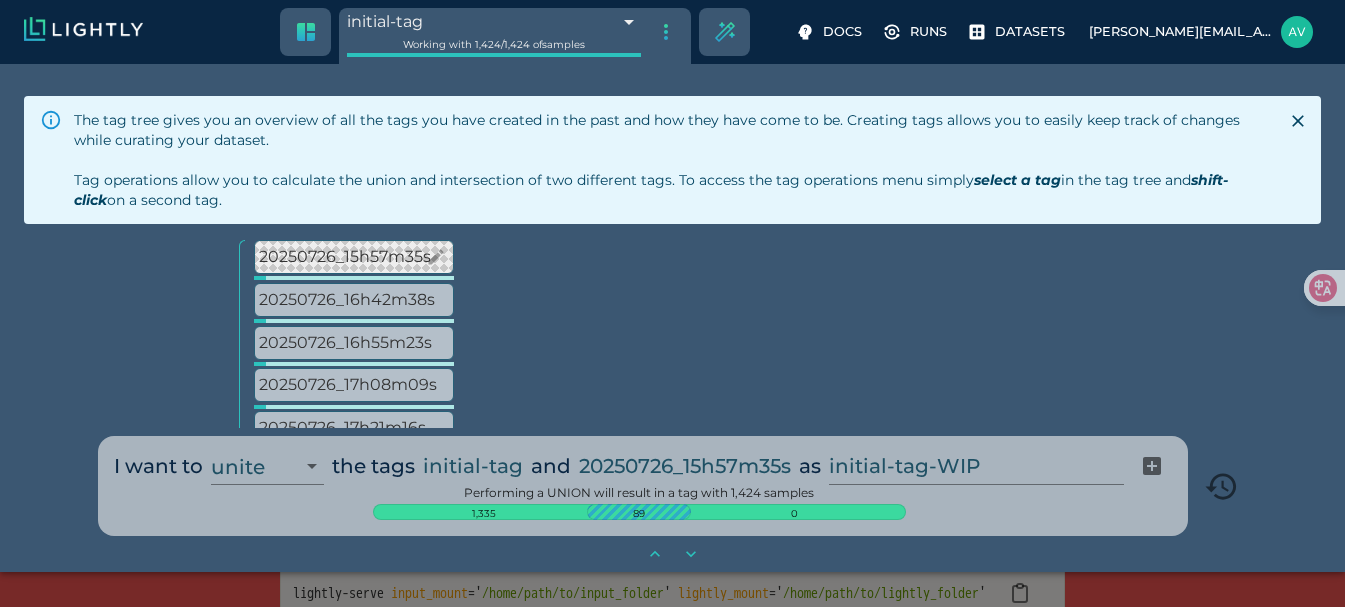 scroll, scrollTop: 208, scrollLeft: 0, axis: vertical 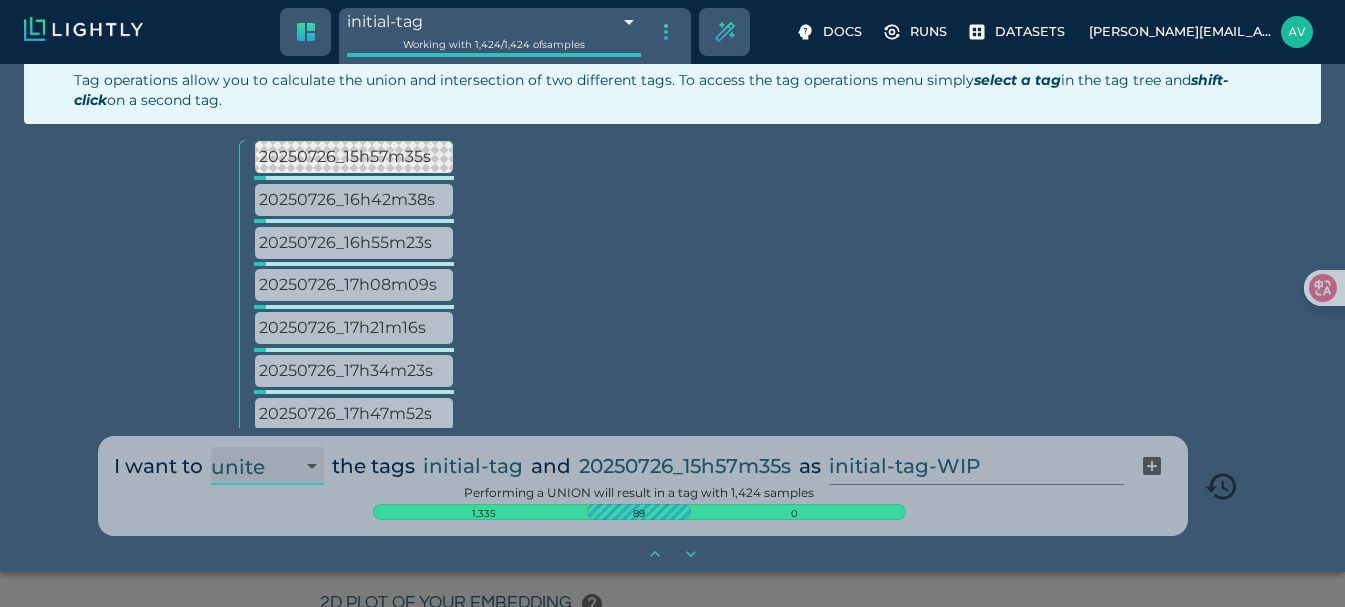 click on "unite intersect subtract" at bounding box center (267, 466) 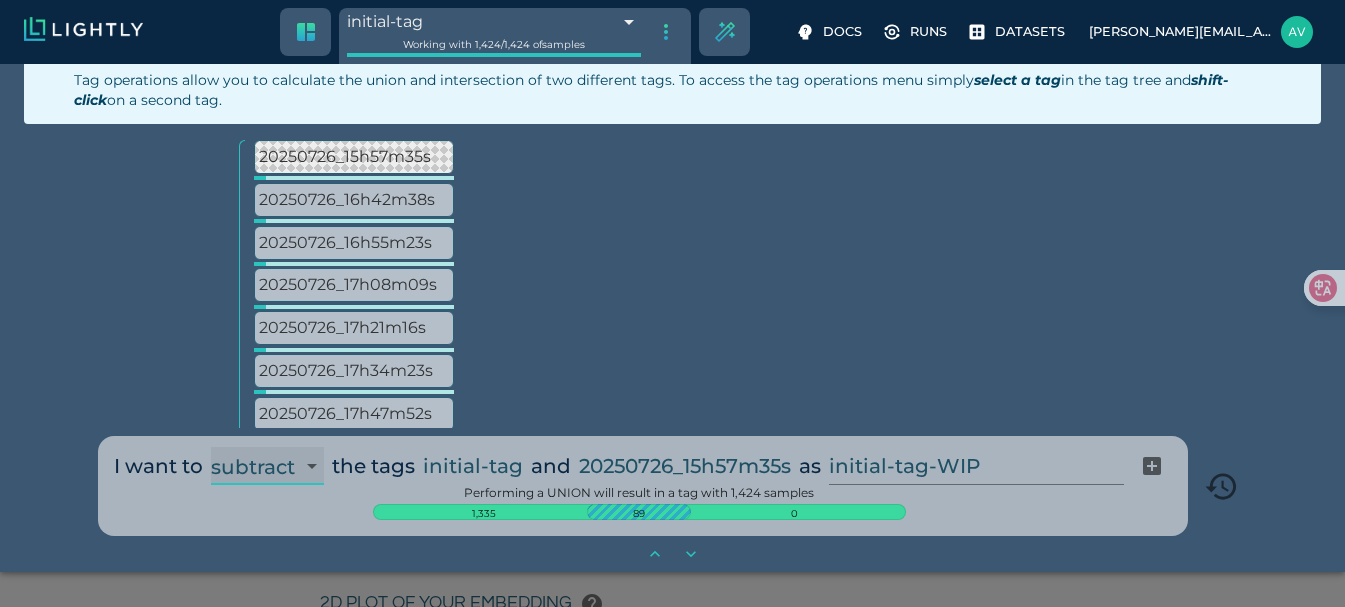 click on "unite intersect subtract" at bounding box center (267, 466) 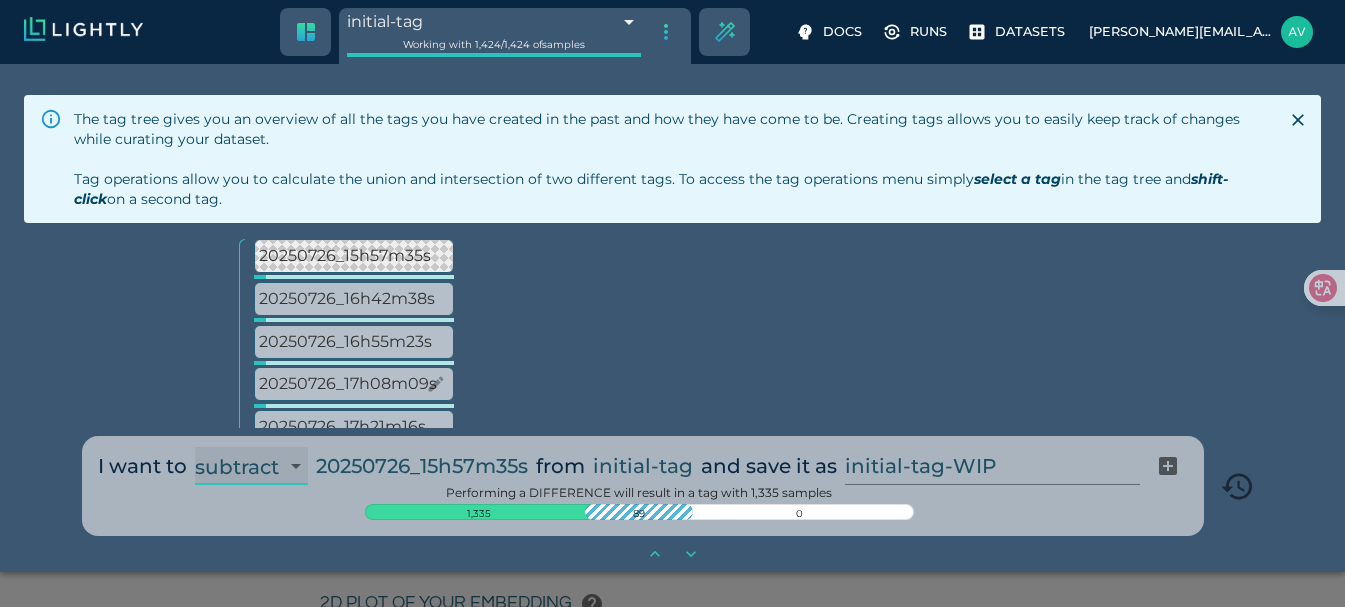 scroll, scrollTop: 0, scrollLeft: 0, axis: both 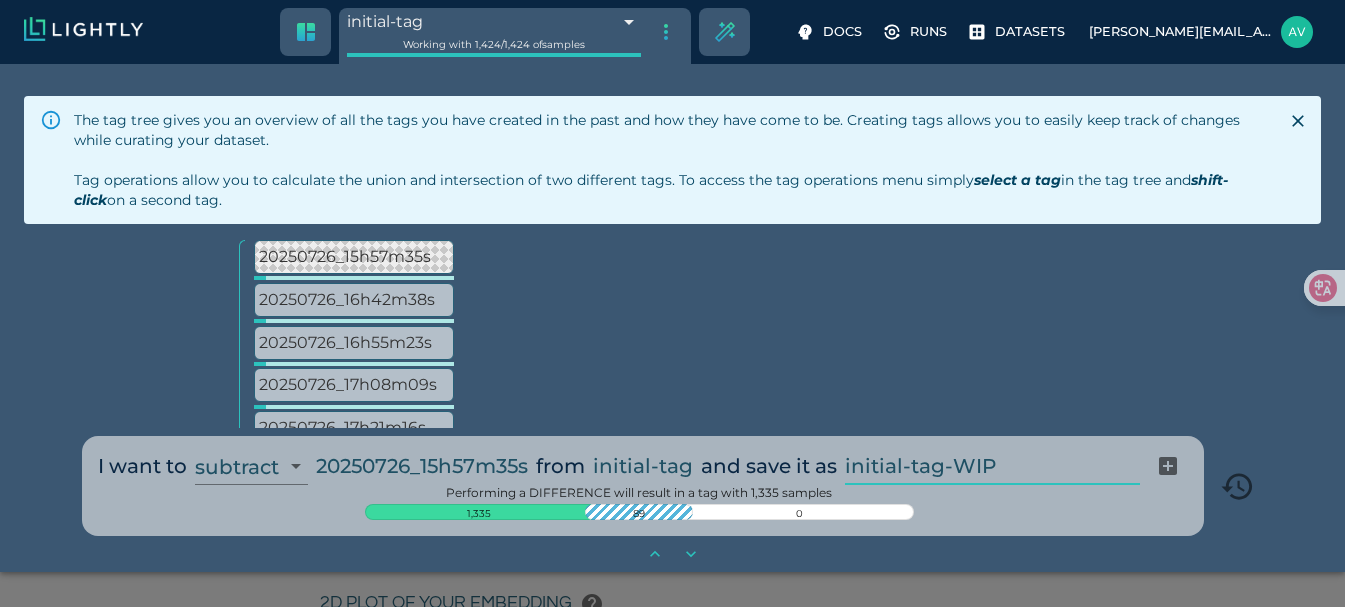 drag, startPoint x: 1020, startPoint y: 469, endPoint x: 840, endPoint y: 468, distance: 180.00278 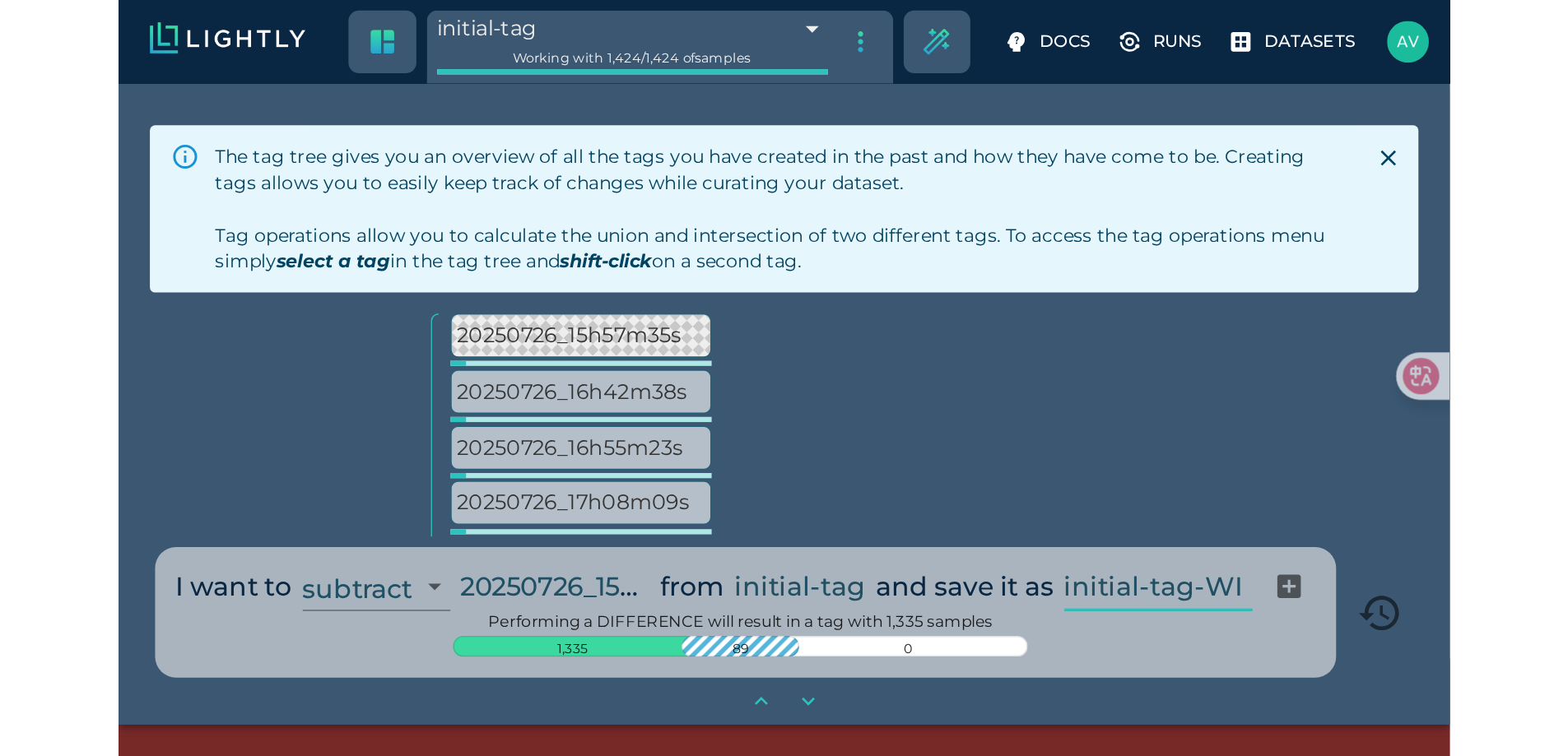 scroll, scrollTop: 325, scrollLeft: 0, axis: vertical 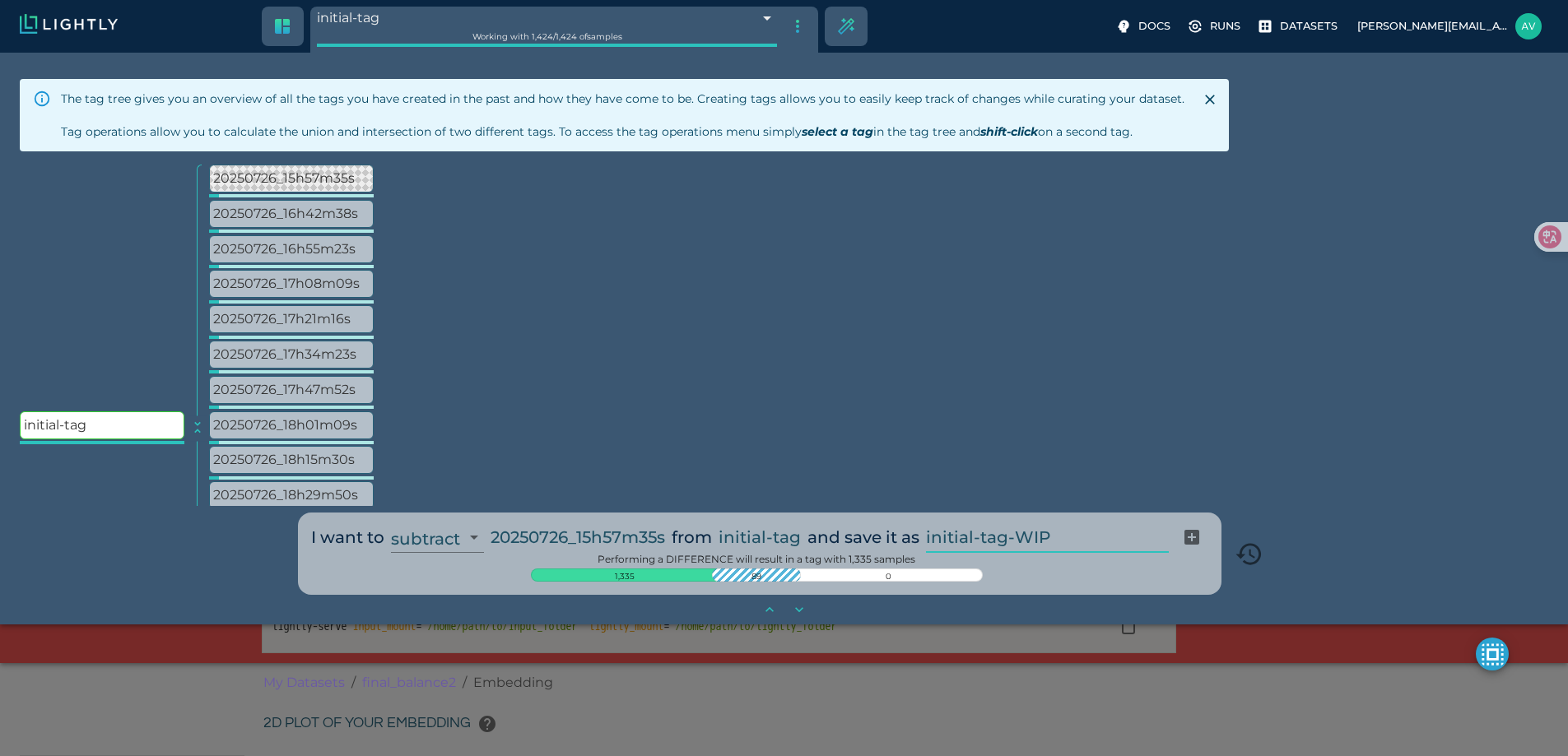 click on "initial-tag-WIP" at bounding box center [1044, 538] 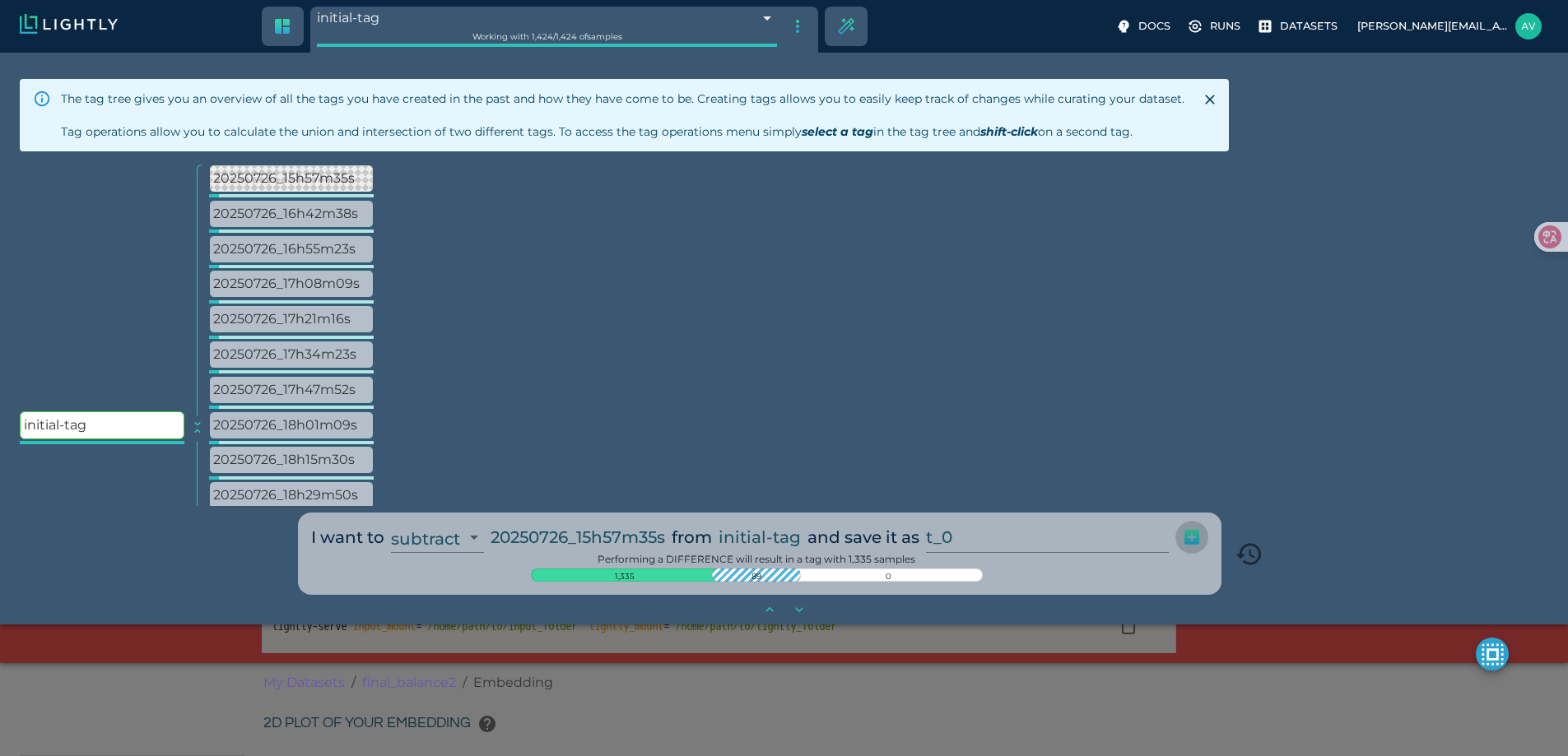 click at bounding box center [1192, 537] 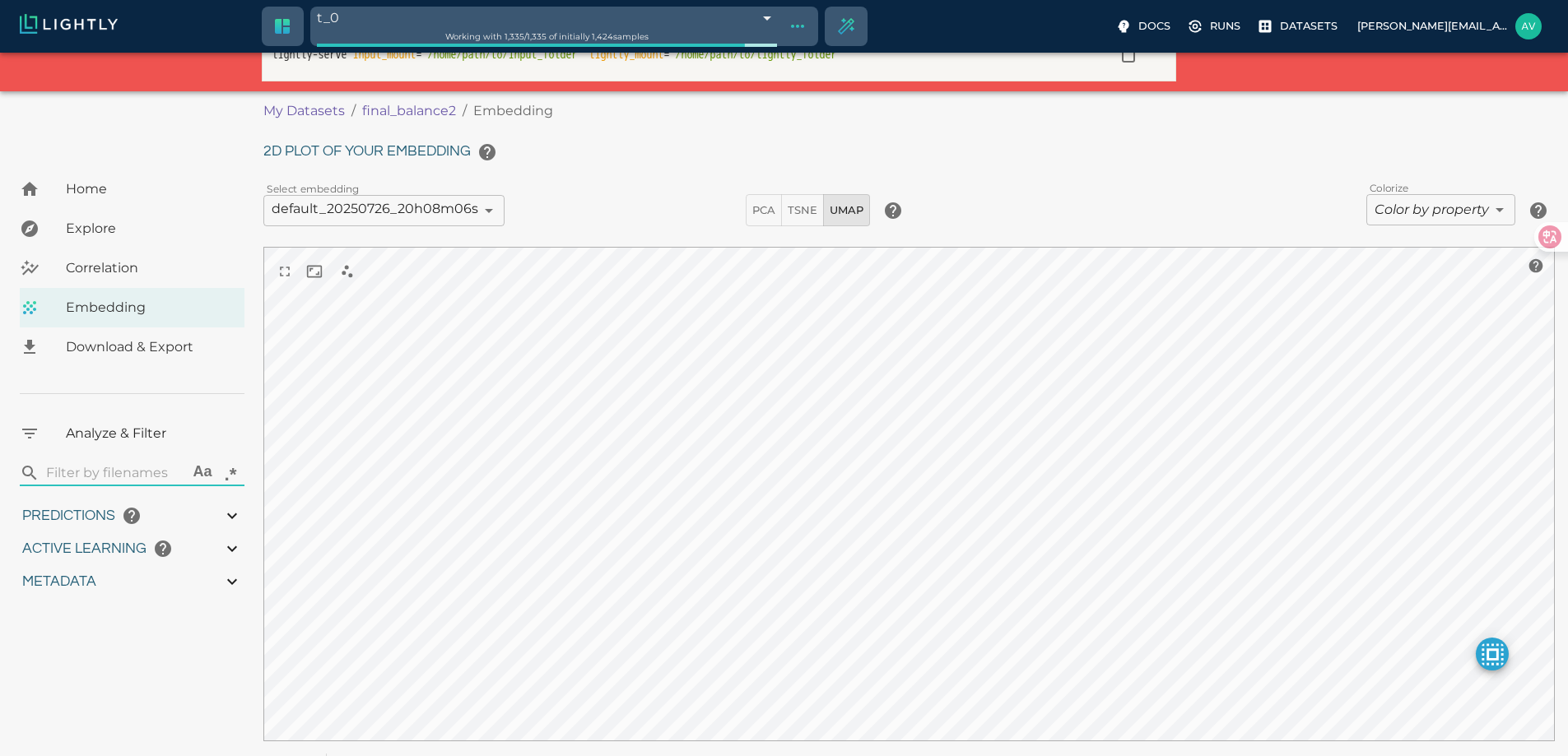 scroll, scrollTop: 0, scrollLeft: 0, axis: both 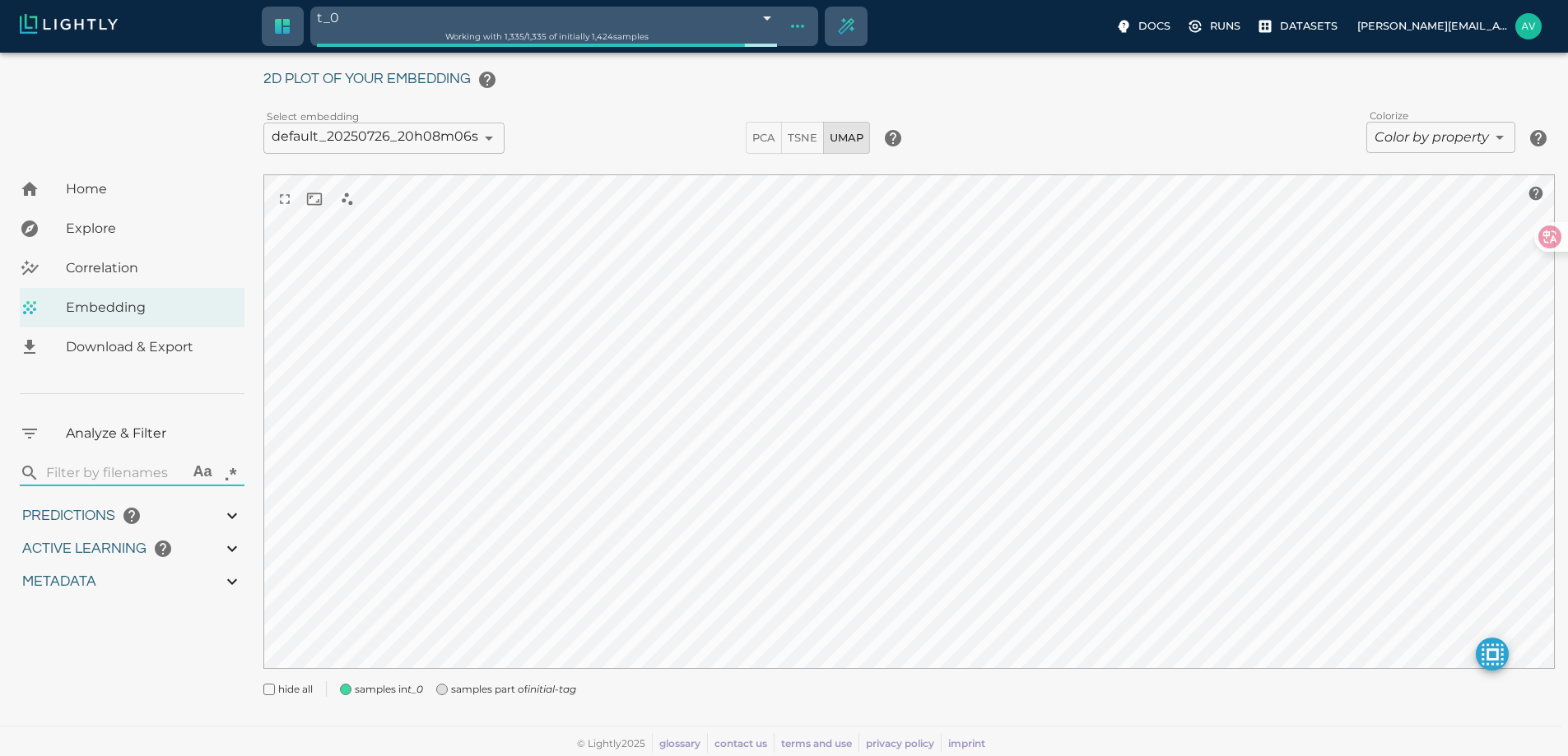 click on "Working with   1,335  /  1,335   of initially 1,424  samples" at bounding box center (547, 36) 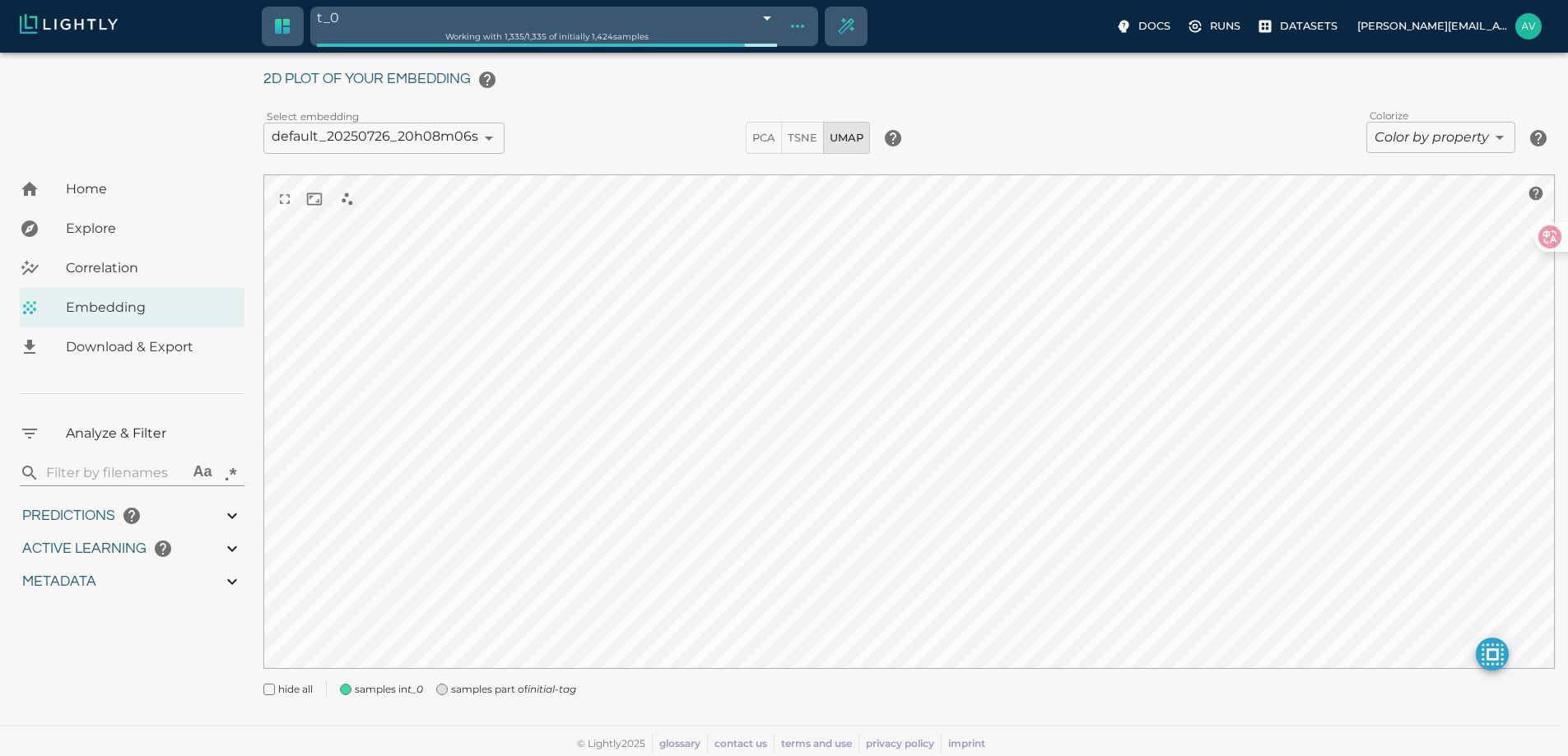 click on "t_0 68854156c1be00751ab167ed Working with   1,335  /  1,335   of initially 1,424  samples Docs Runs Datasets [EMAIL_ADDRESS][DOMAIN_NAME]   Dataset loading completed! It seems like  lightly-serve  is not running. Please start  lightly-serve  and    forward ports if you are using a remote machine .   For more information and solutions to common issues, please see our    documentation . lightly-serve   input_mount =' /home/path/to/input_folder '   lightly_mount =' /home/path/to/lightly_folder '   Home Explore Correlation Embedding Download & Export Analyze & Filter ​ Aa .* Predictions  Total Objects  Total person  Total bicycle  Total car  Total motorcycle  Total bus  Total van  Total truck Active Learning  object_frequency -9007199254740991.00 -9007199254740991.00  objectness_least_confidence 0.00 1.00  uncertainty_entropy 0.00 1.00  uncertainty_least_confidence 0.00 1.00  uncertainty_margin 0.00 1.00 Metadata Signal to noise ratio 1 6.7 File size 163.93 KB 2.73 MB Sharpness 12.13 94.71 Width 376px 1787px Height 1" at bounding box center [784, 329] 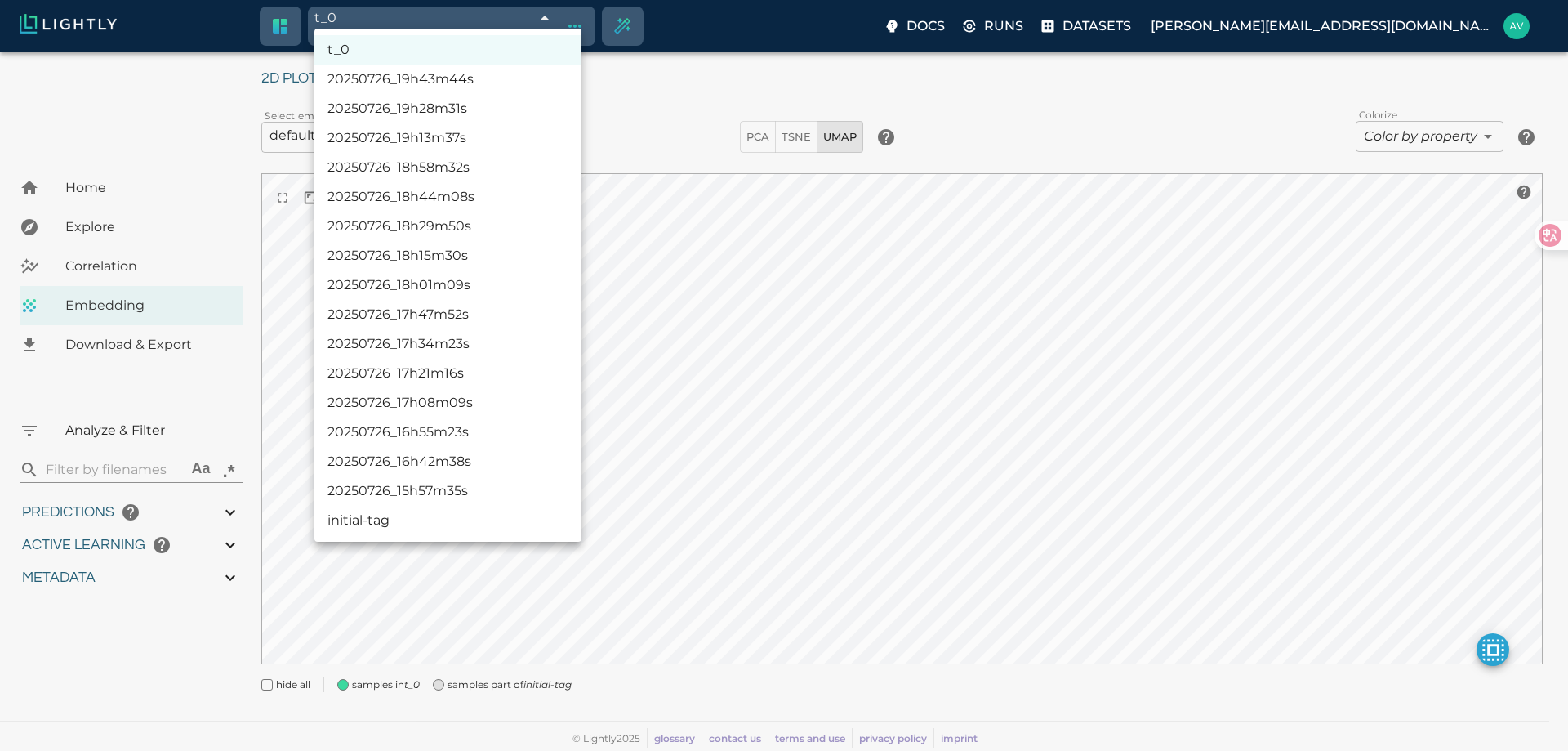 click at bounding box center [784, 375] 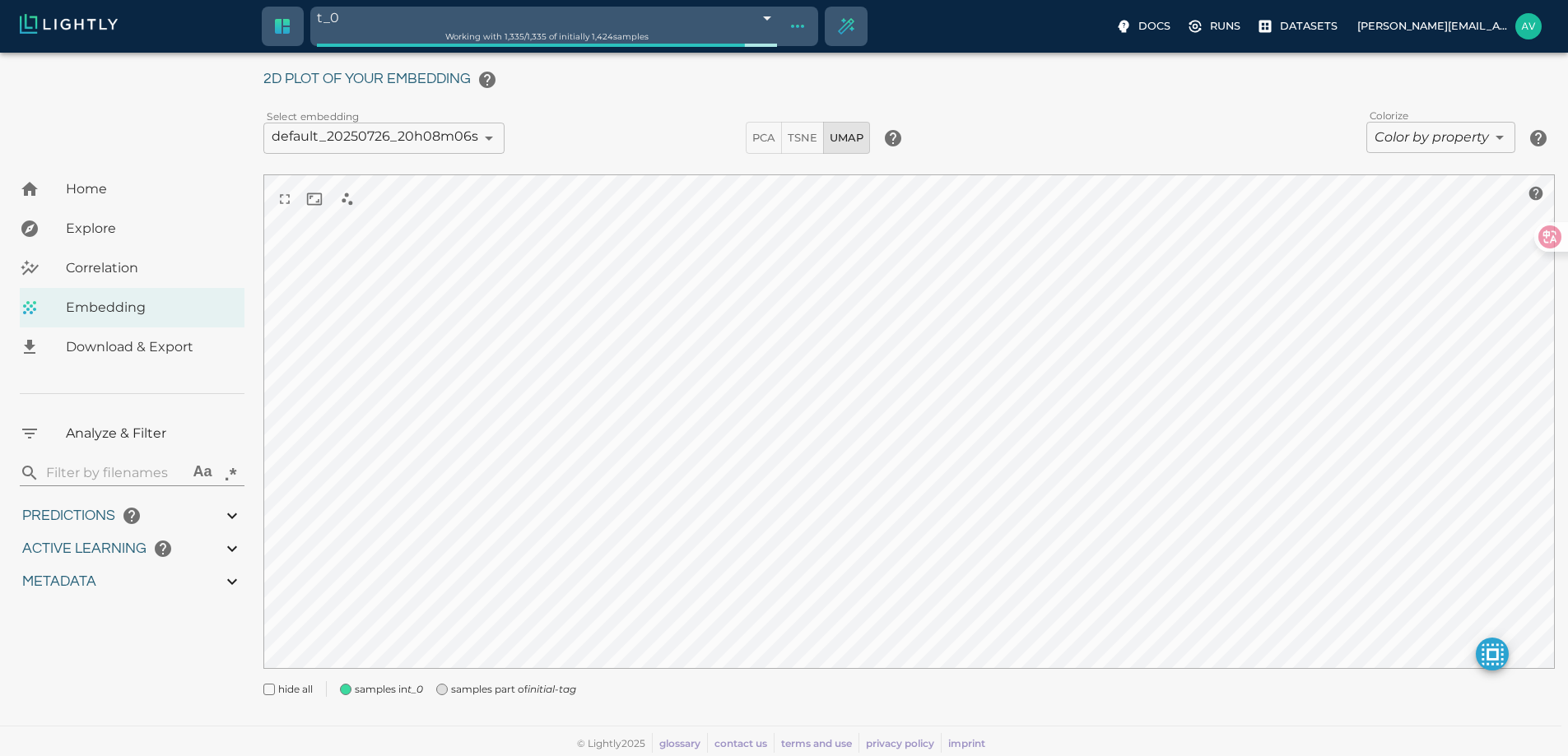 click at bounding box center [784, 378] 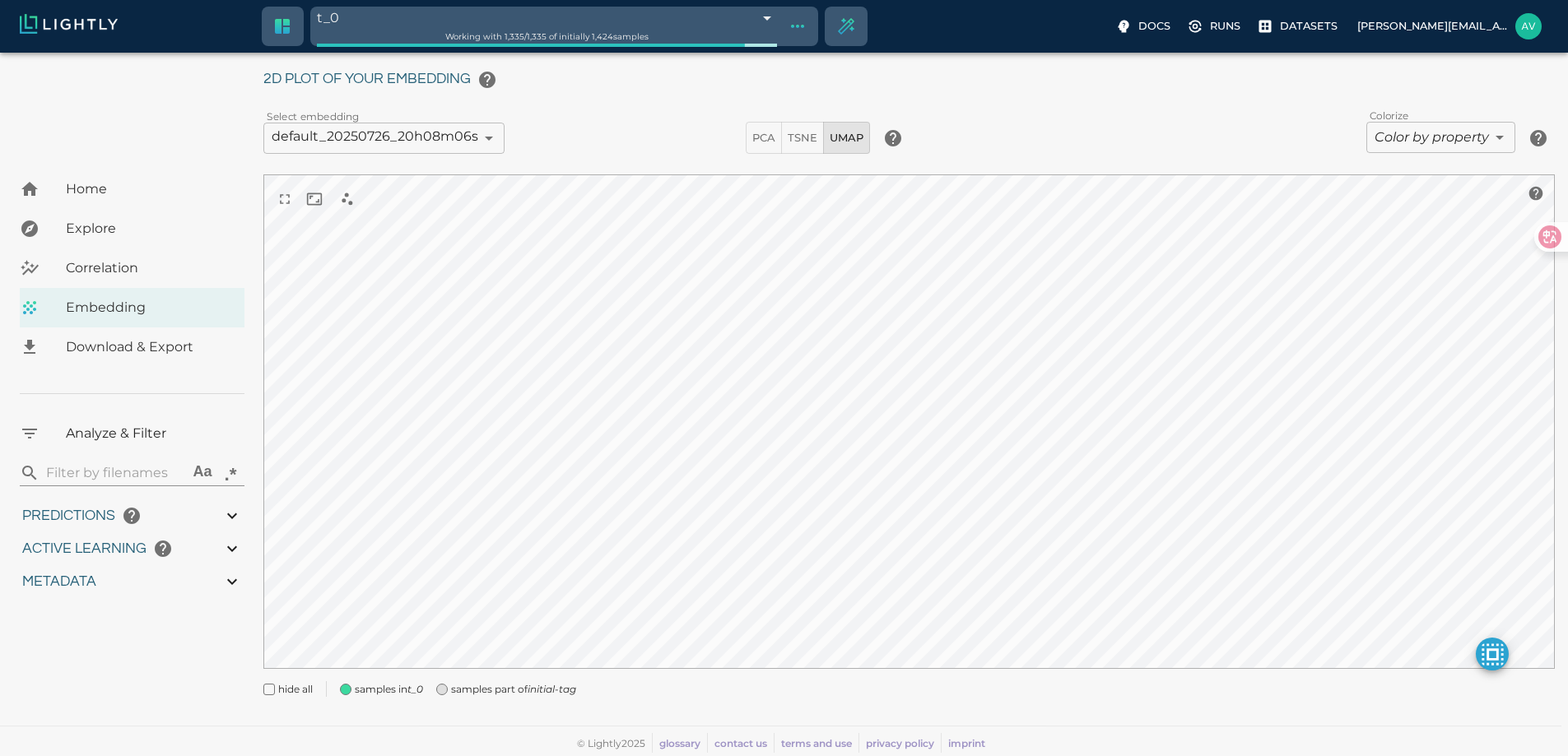 click 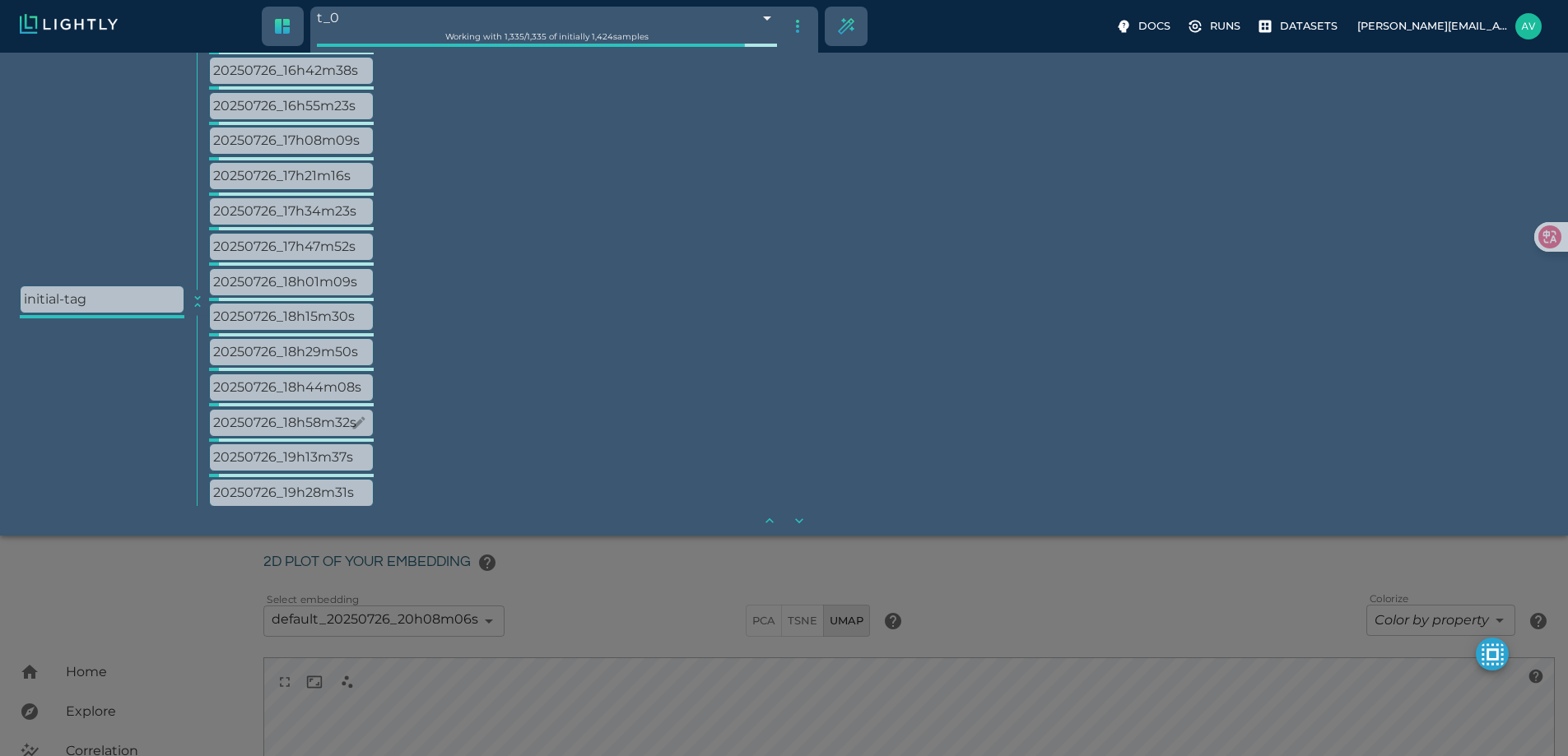 scroll, scrollTop: 225, scrollLeft: 0, axis: vertical 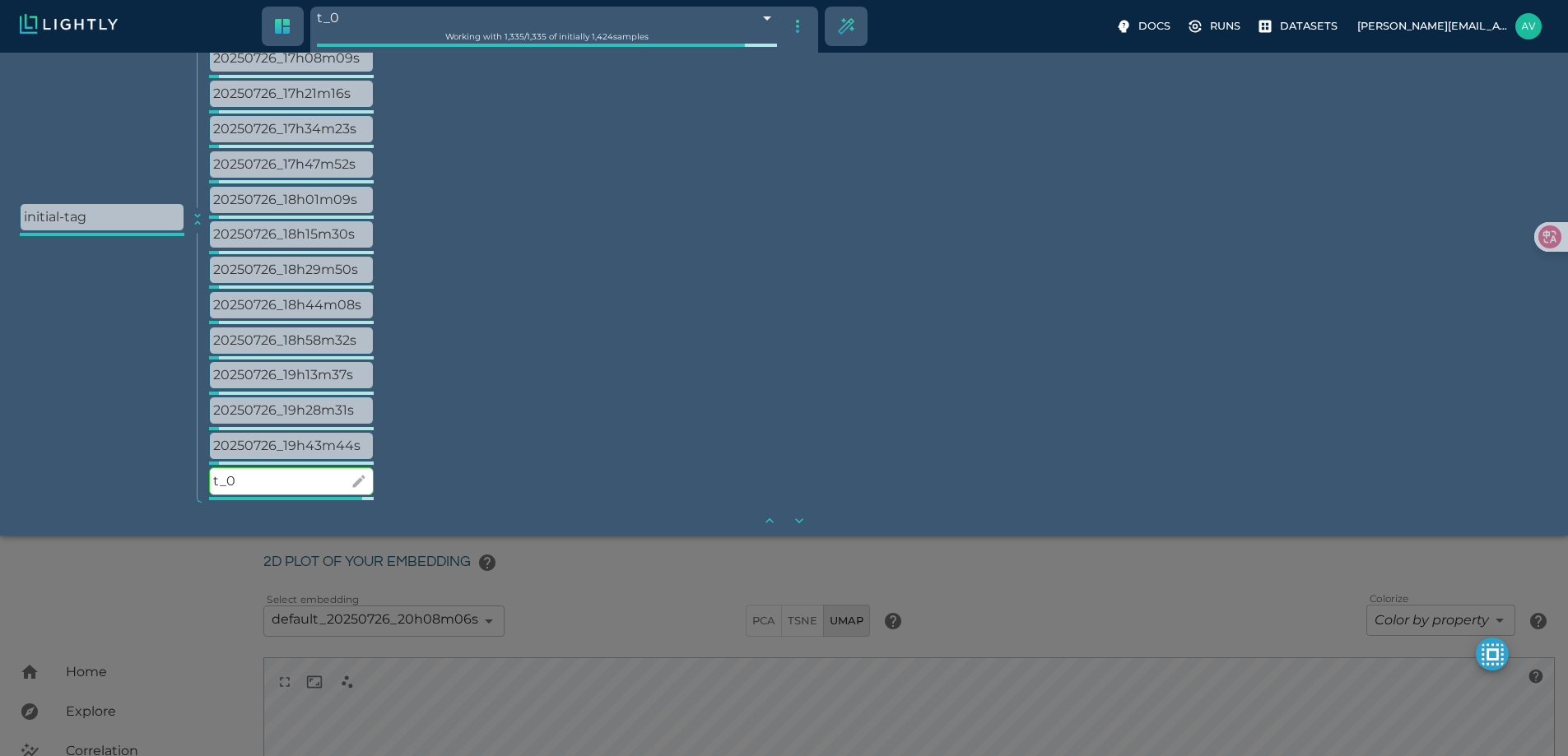 click on "t_0" at bounding box center (291, 481) 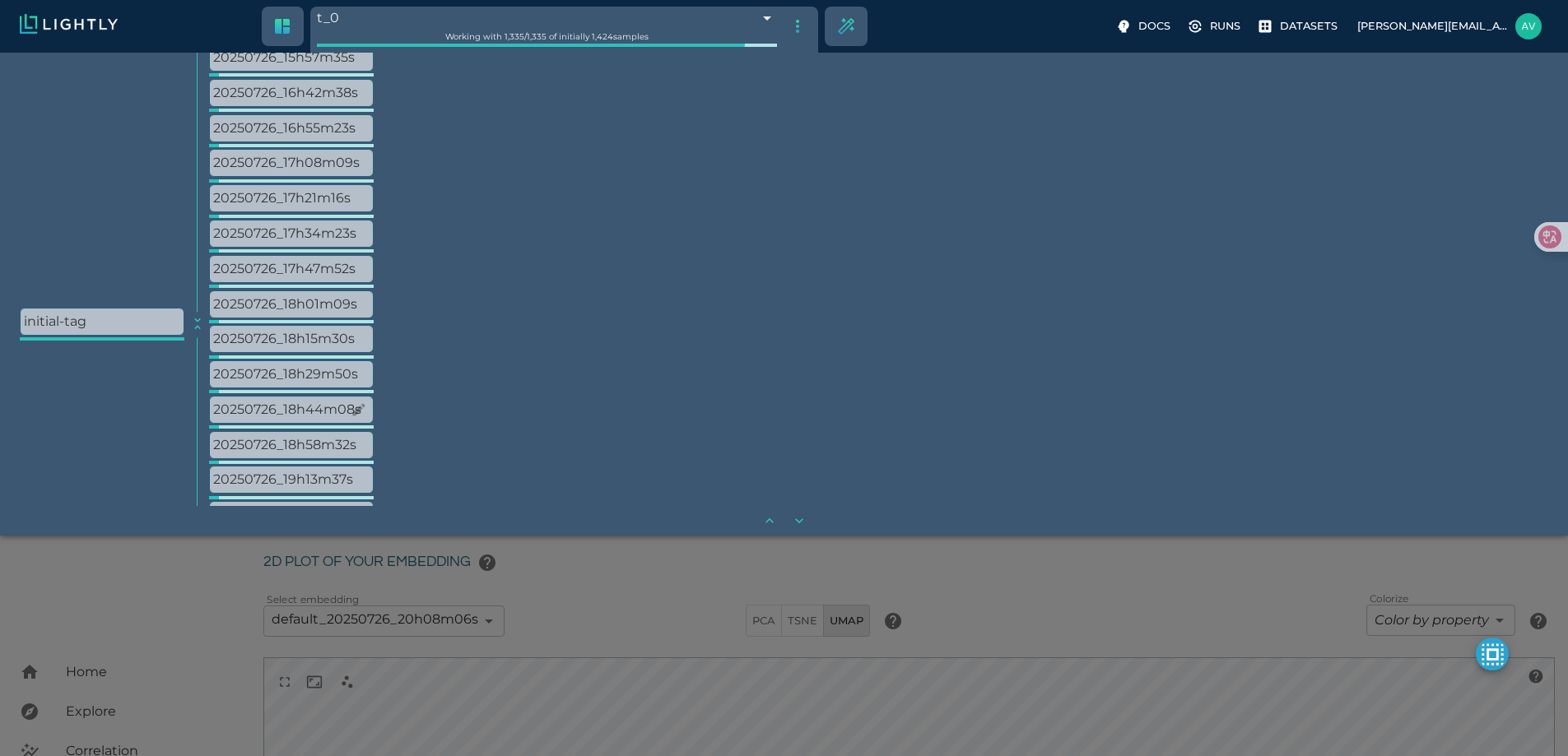 scroll, scrollTop: 0, scrollLeft: 0, axis: both 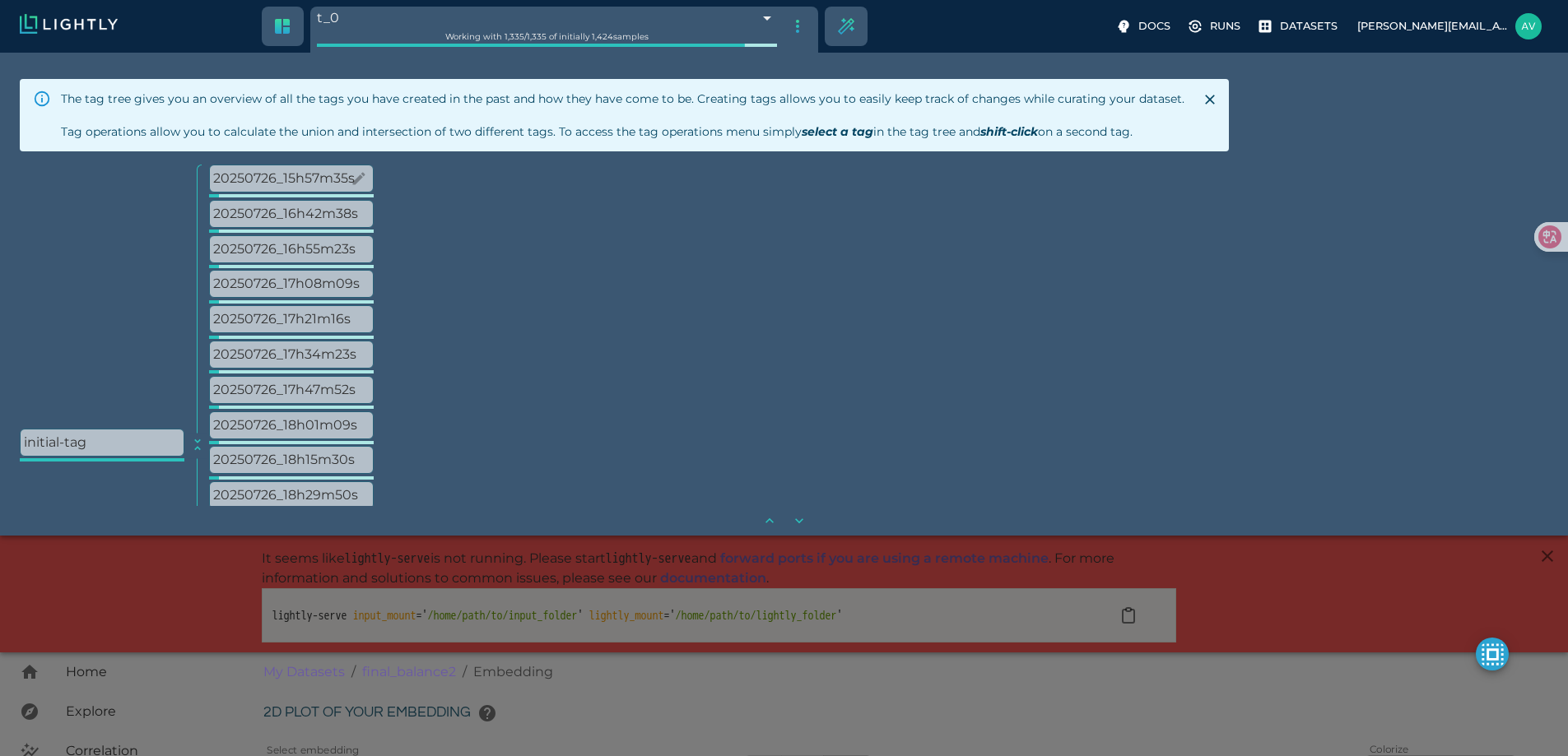 click on "20250726_15h57m35s" at bounding box center (291, 179) 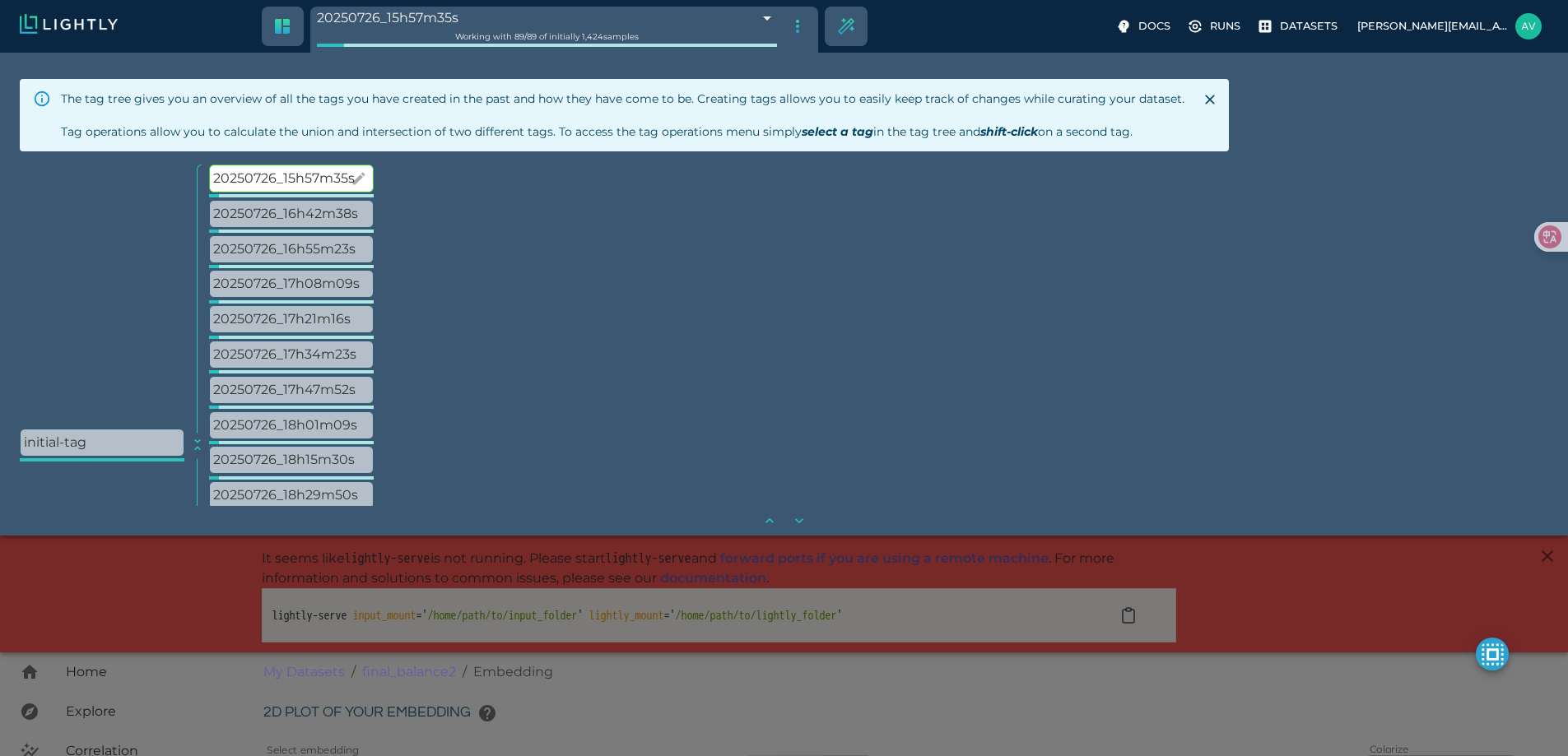scroll, scrollTop: 193, scrollLeft: 0, axis: vertical 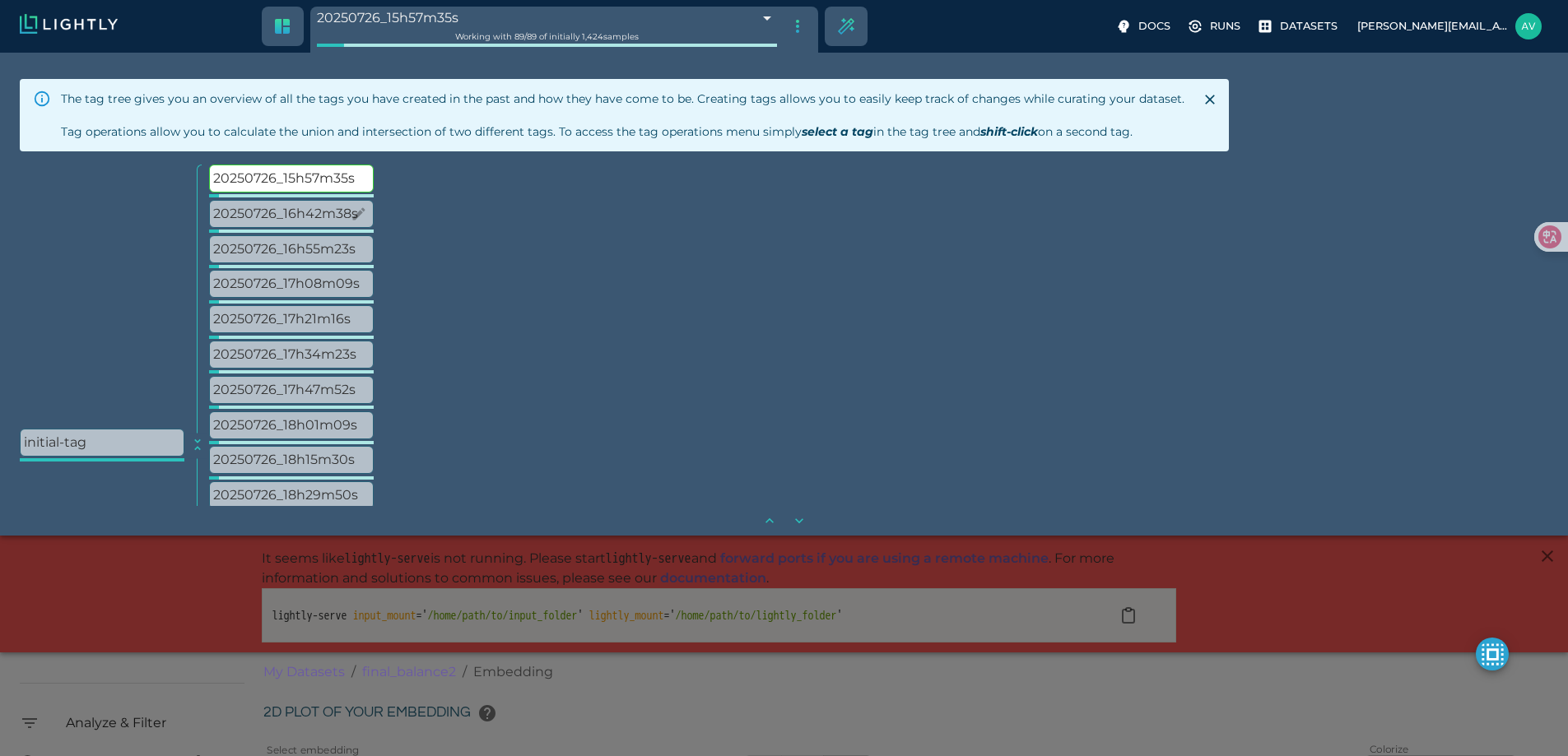 click on "20250726_16h42m38s" at bounding box center [291, 214] 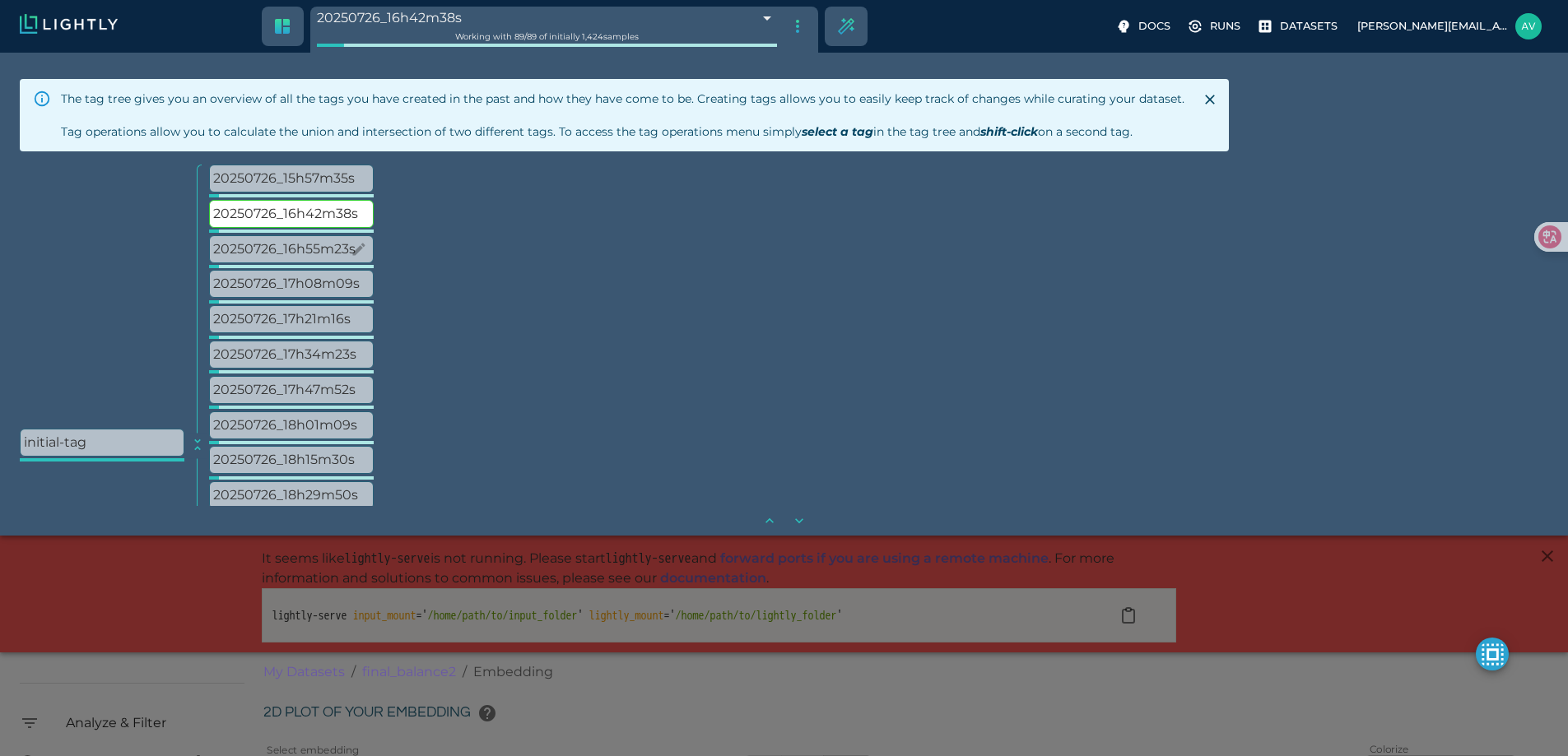 click on "20250726_16h55m23s" at bounding box center (291, 249) 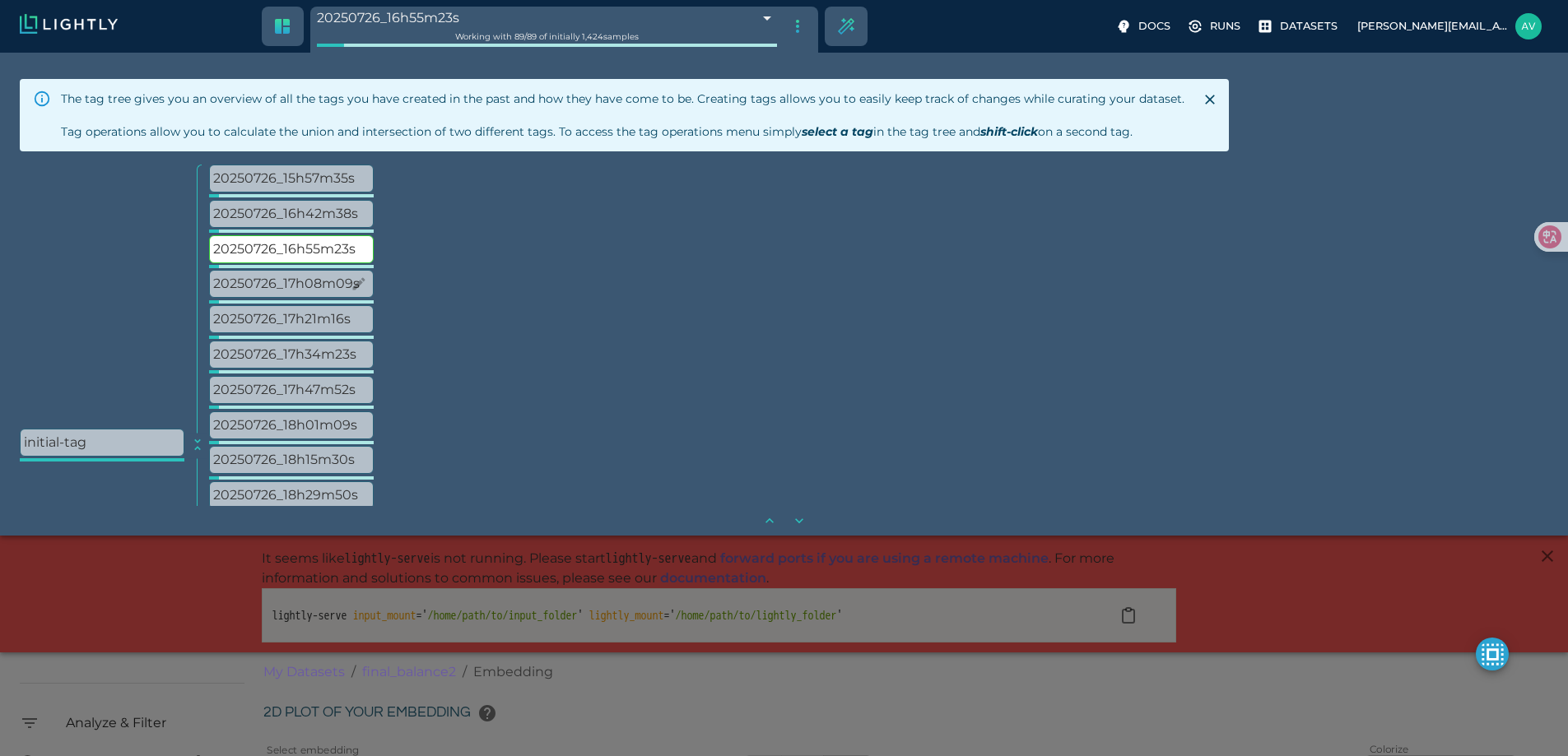 click on "20250726_17h08m09s" at bounding box center (291, 284) 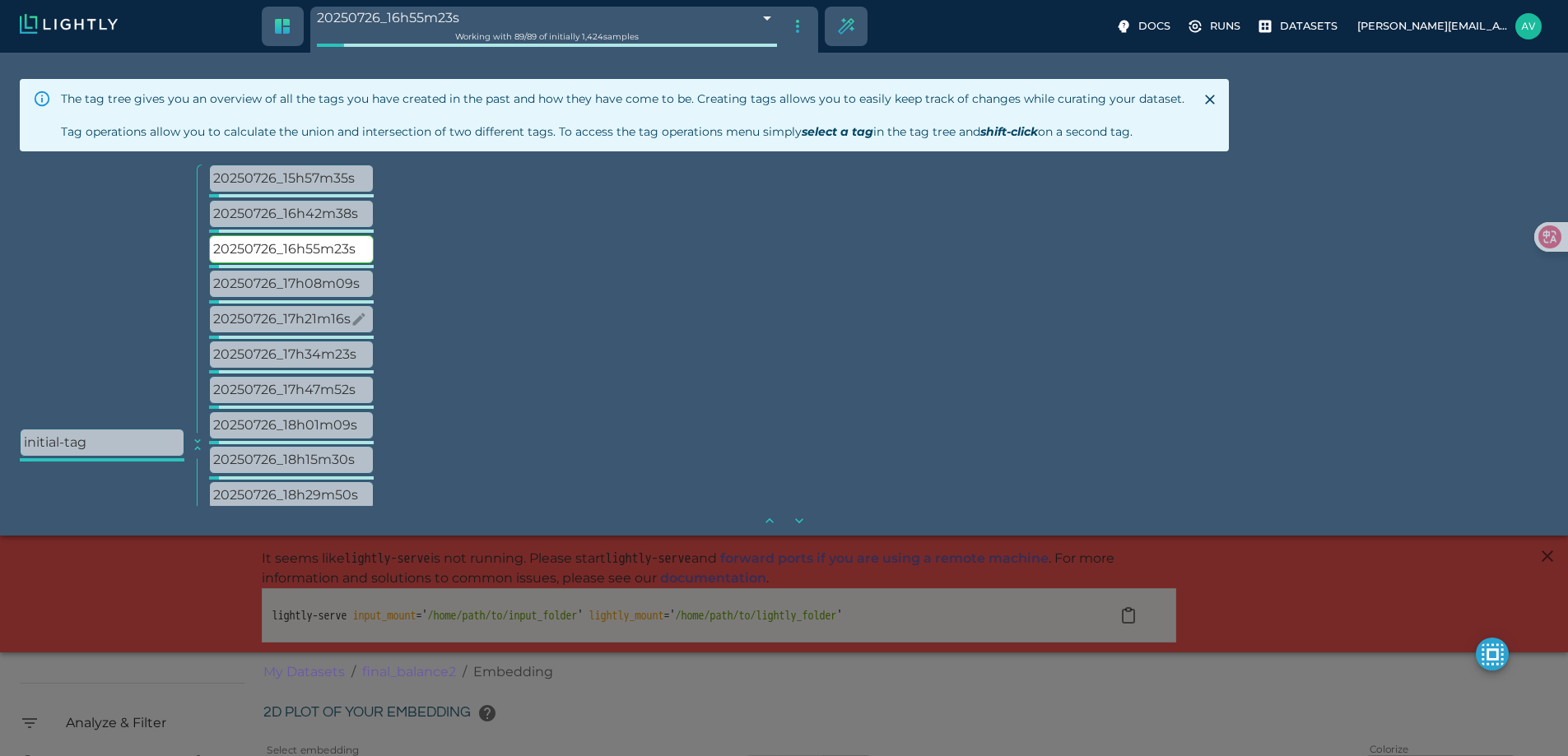 scroll, scrollTop: 188, scrollLeft: 0, axis: vertical 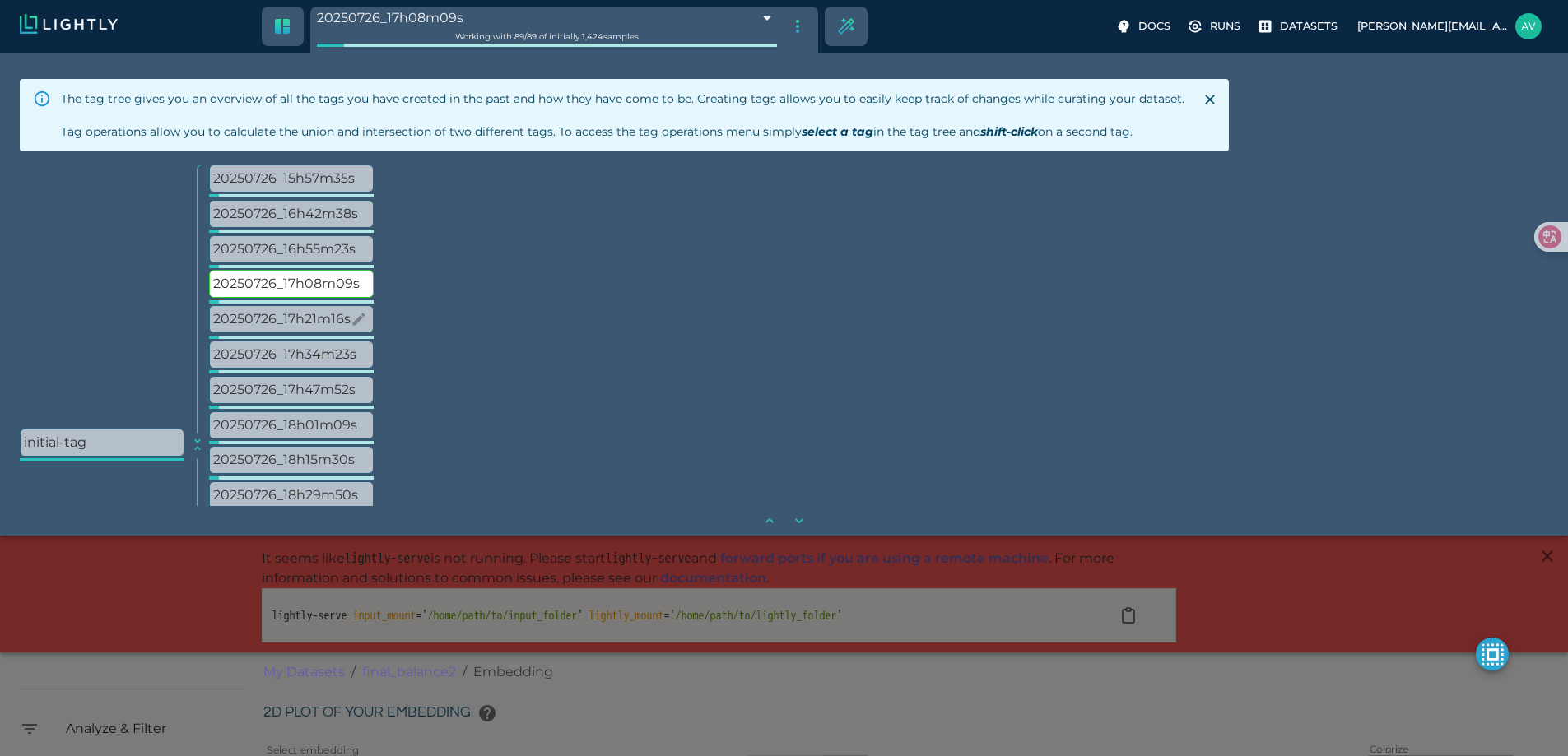 click on "20250726_17h21m16s" at bounding box center [291, 319] 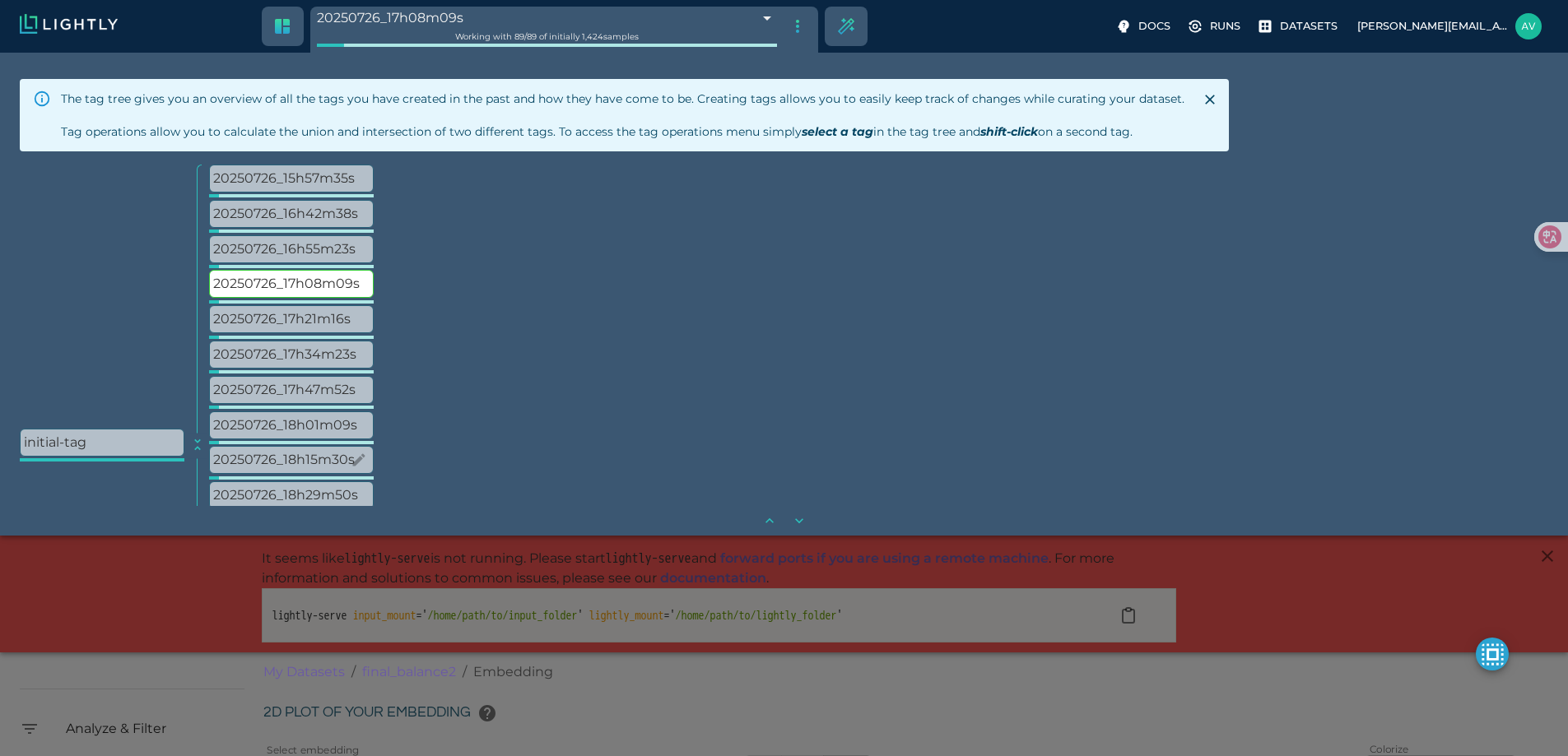 click on "20250726_17h34m23s" at bounding box center (291, 355) 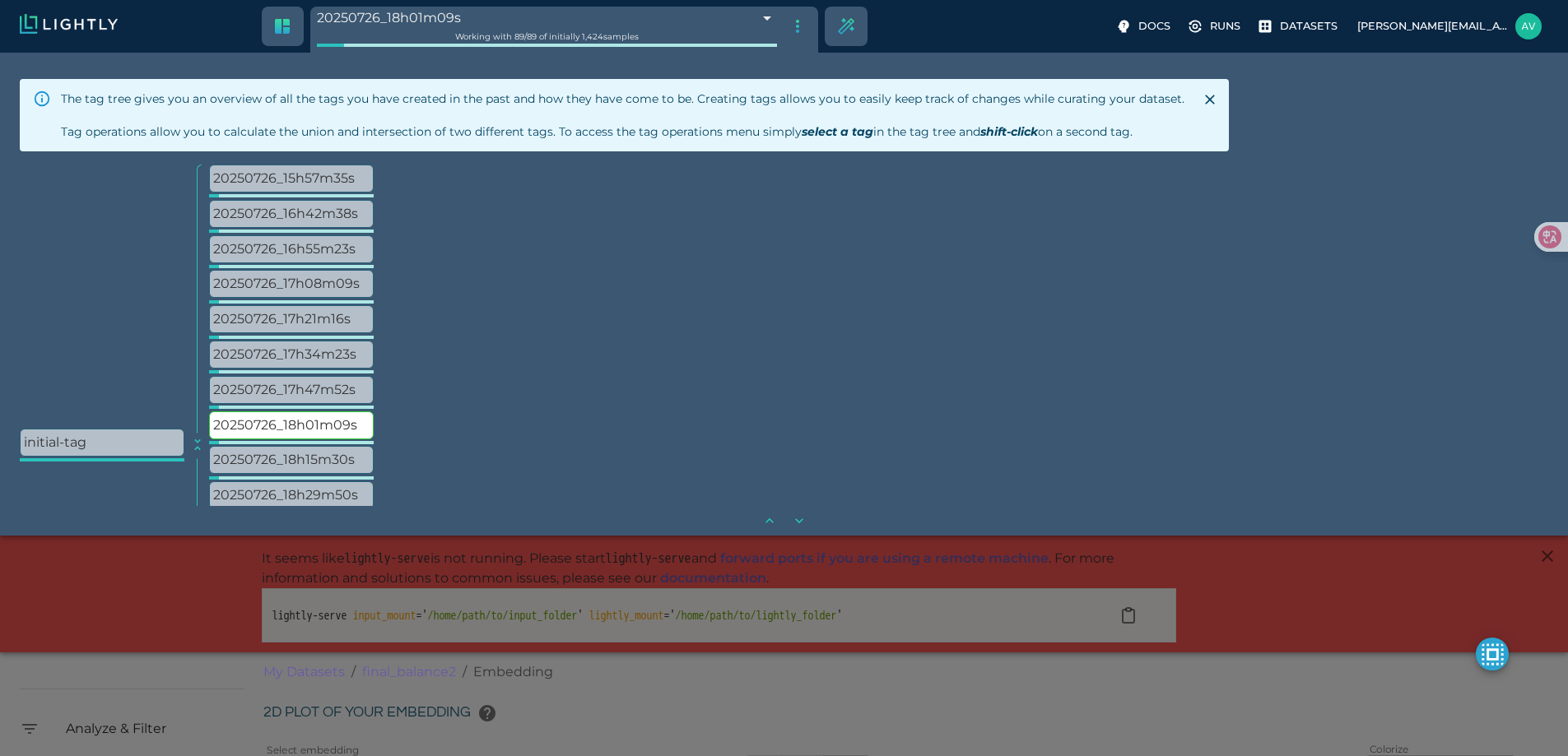scroll, scrollTop: 193, scrollLeft: 0, axis: vertical 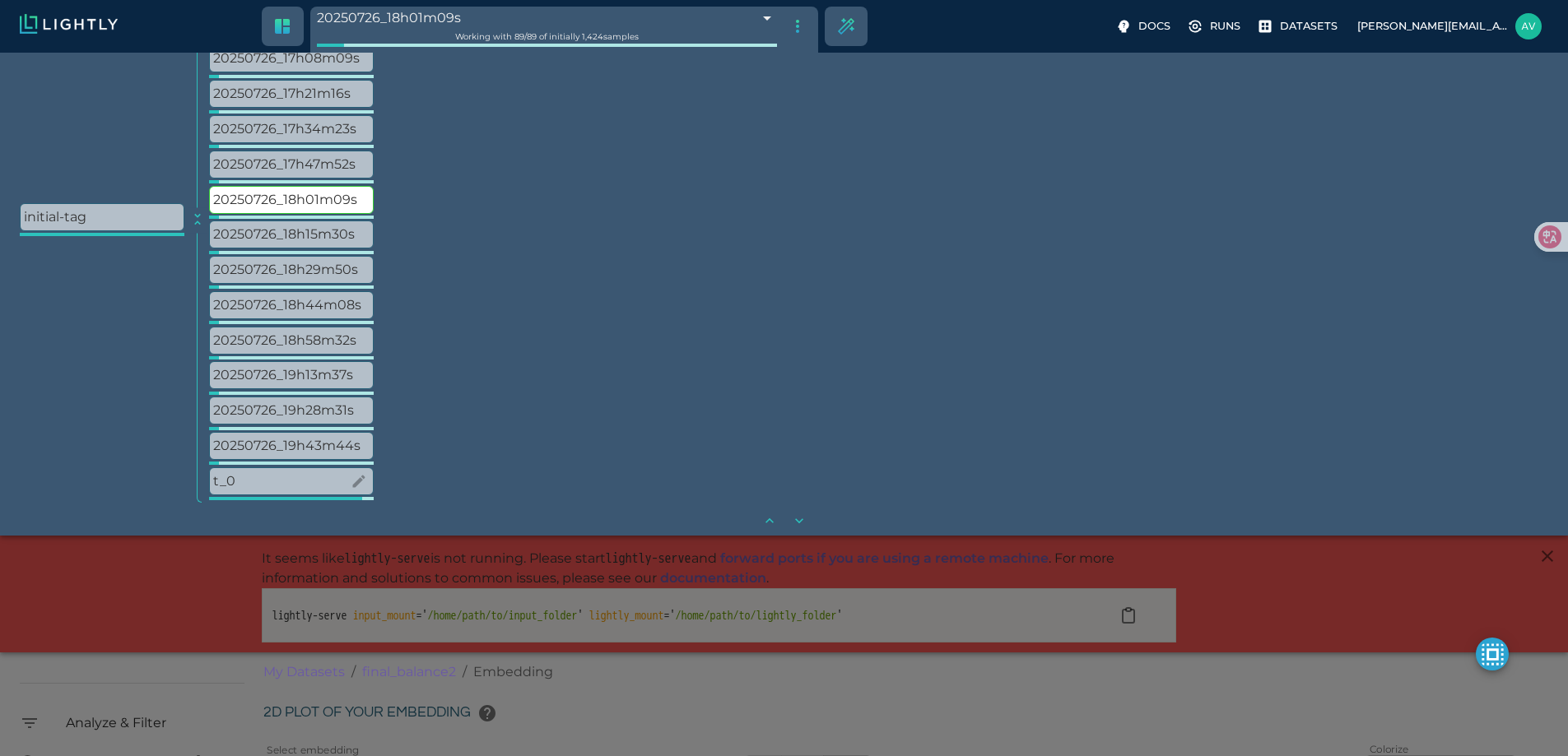 click on "t_0" at bounding box center (291, 481) 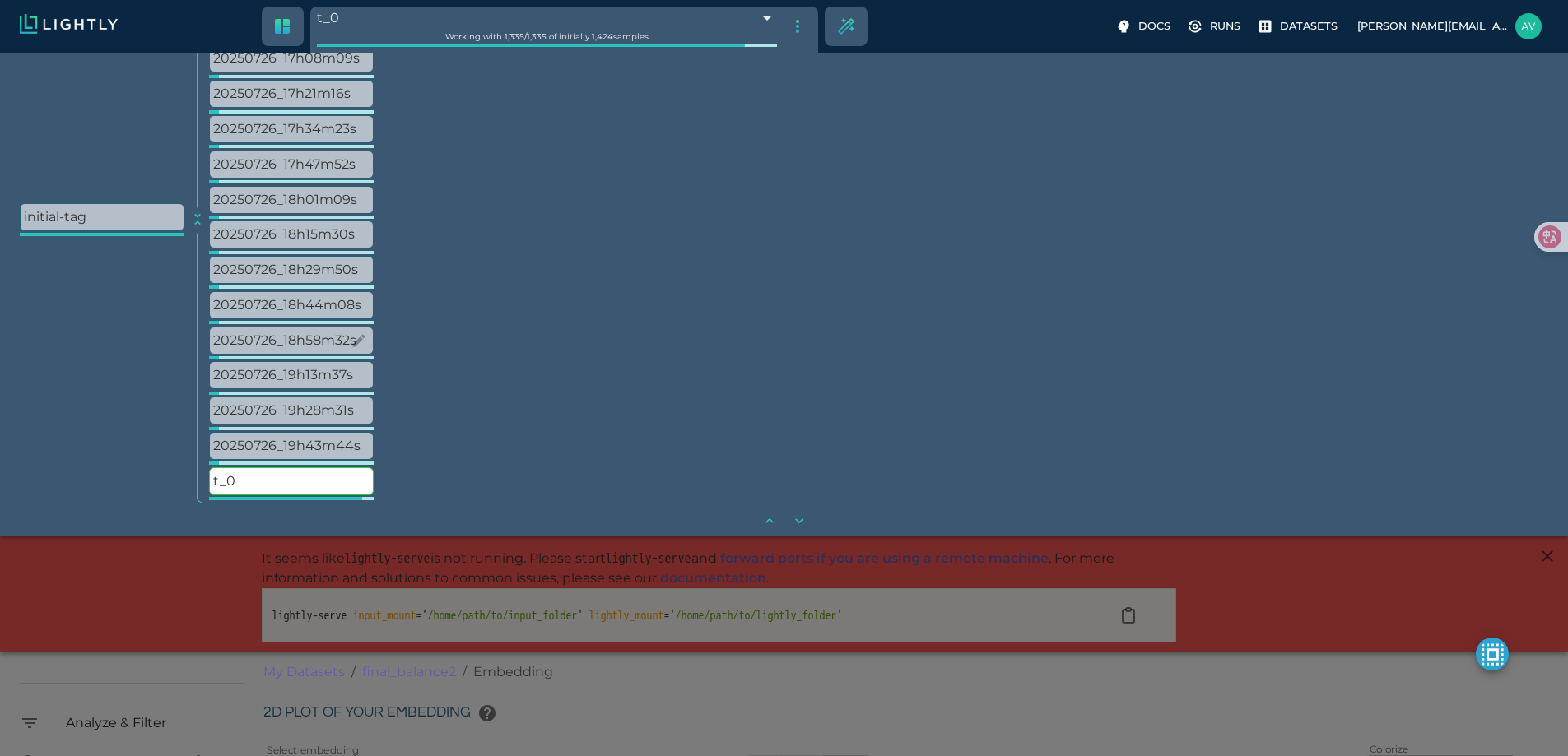 scroll, scrollTop: 193, scrollLeft: 0, axis: vertical 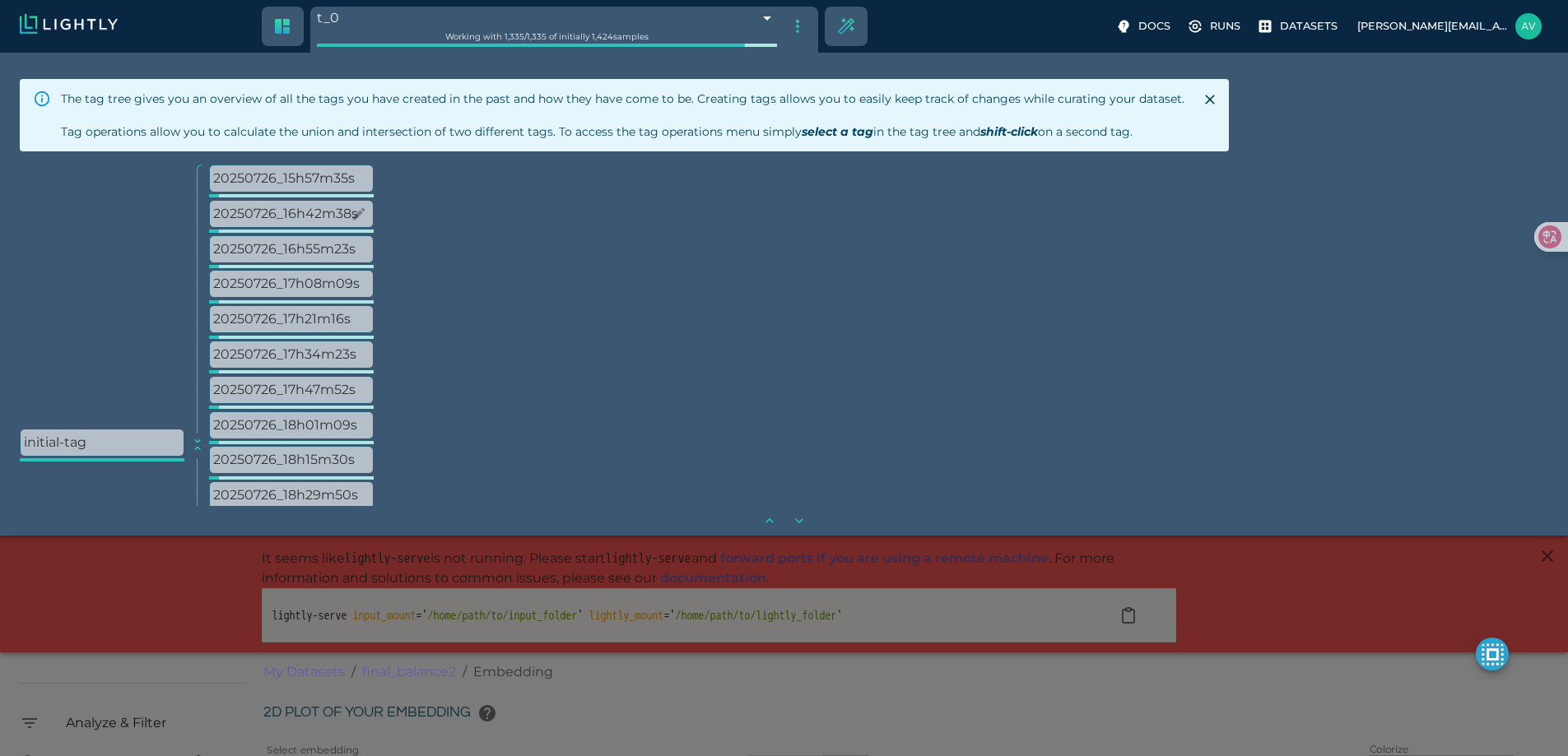 click on "20250726_16h42m38s" at bounding box center (291, 214) 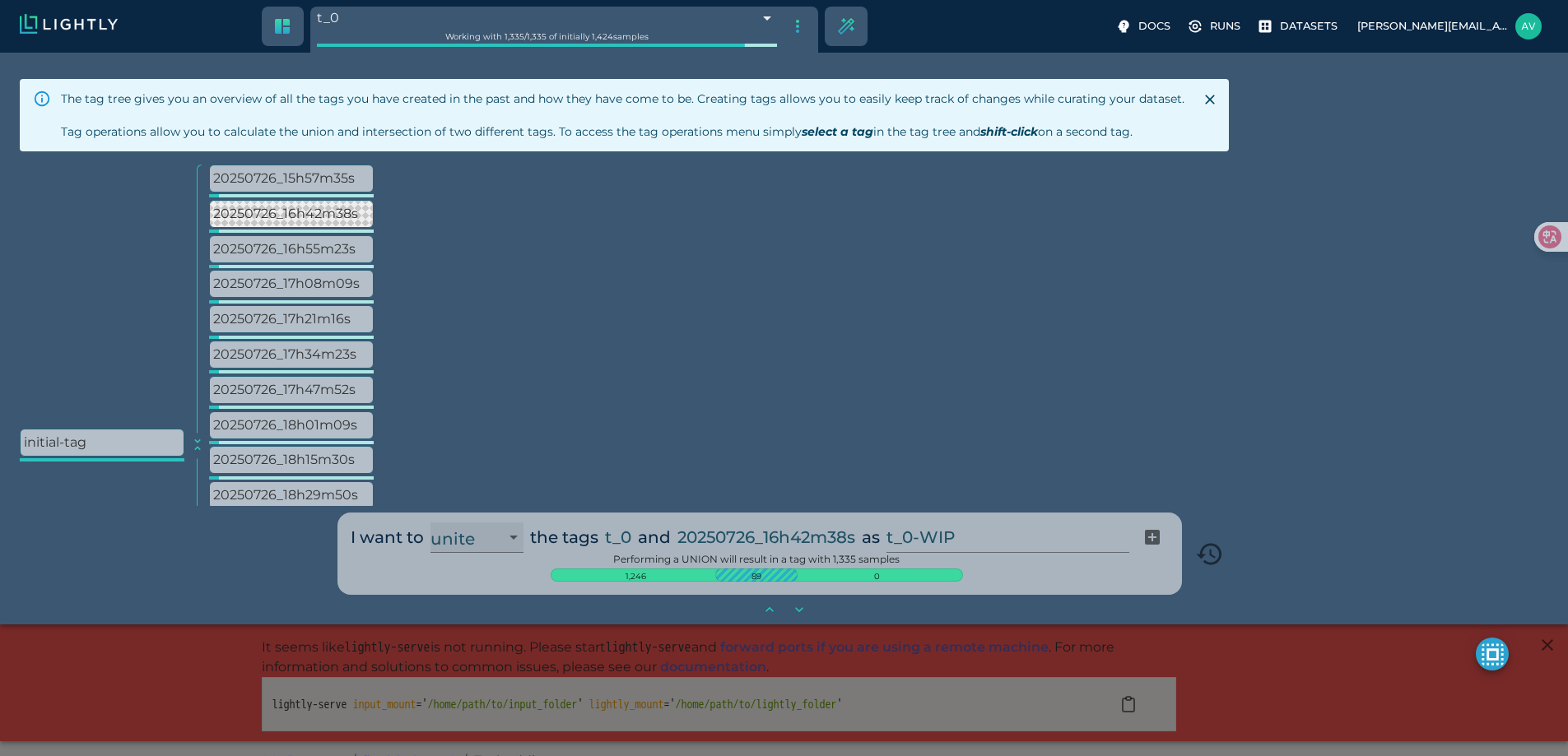 click on "unite intersect subtract" at bounding box center [477, 538] 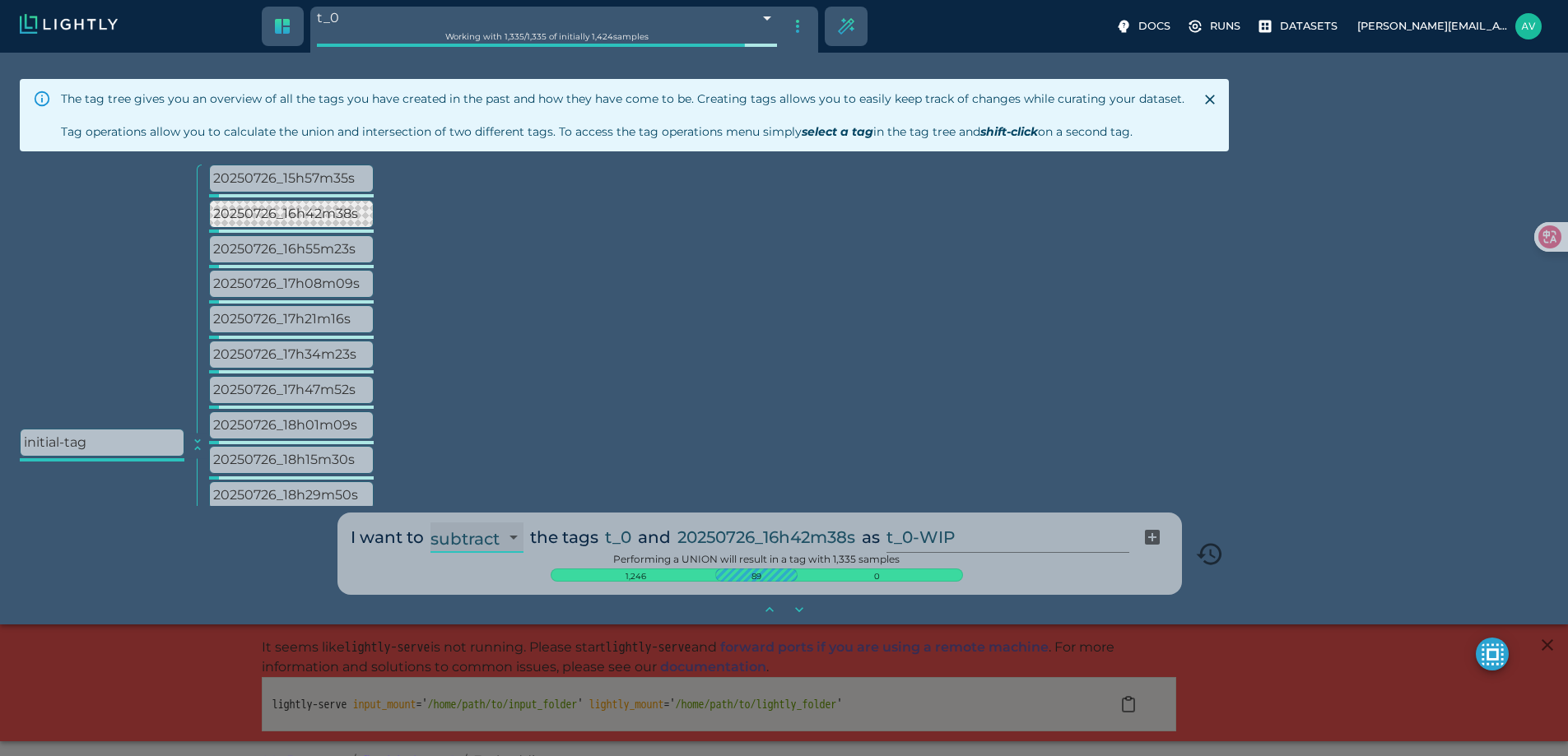 click on "unite intersect subtract" at bounding box center (477, 538) 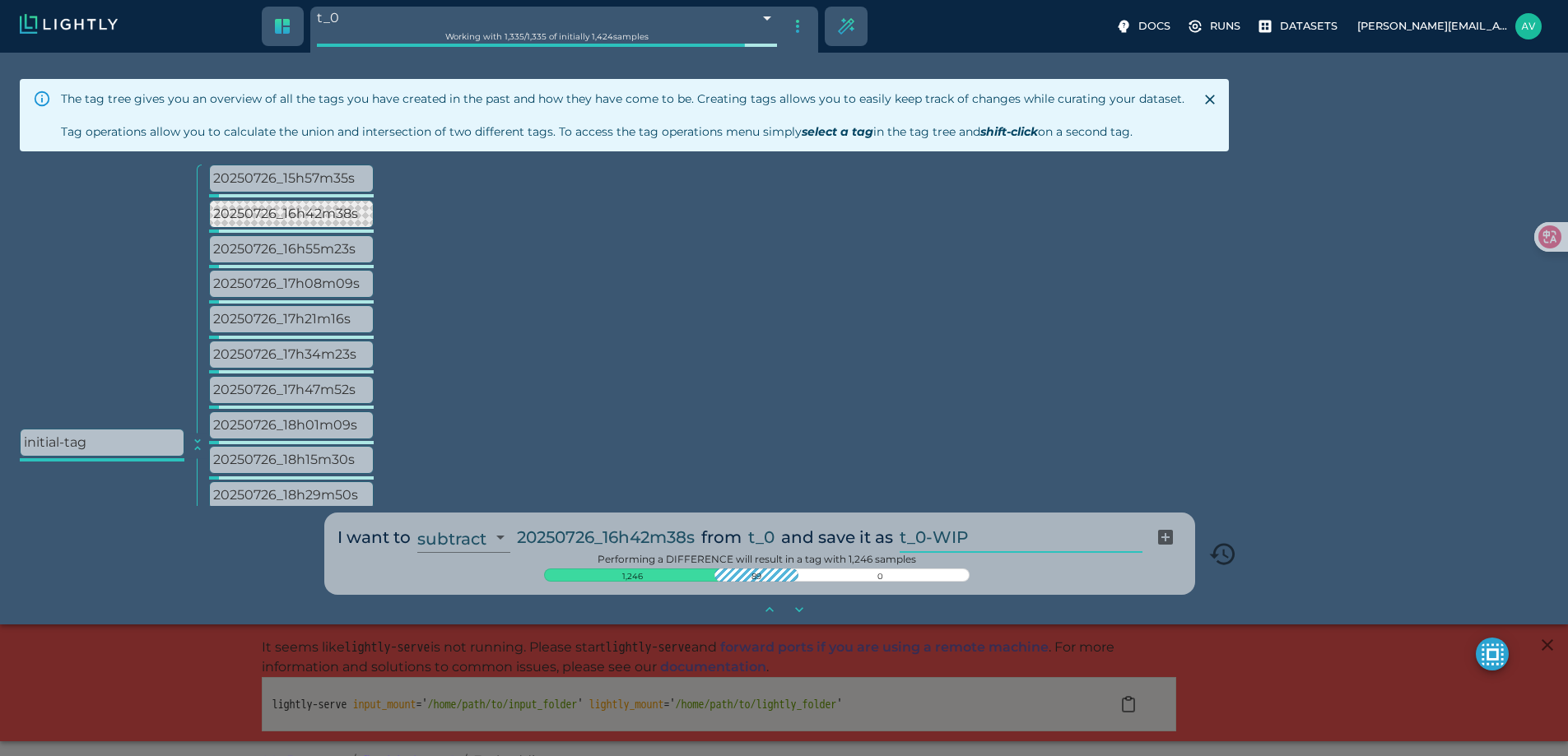 drag, startPoint x: 988, startPoint y: 541, endPoint x: 936, endPoint y: 538, distance: 52.086467 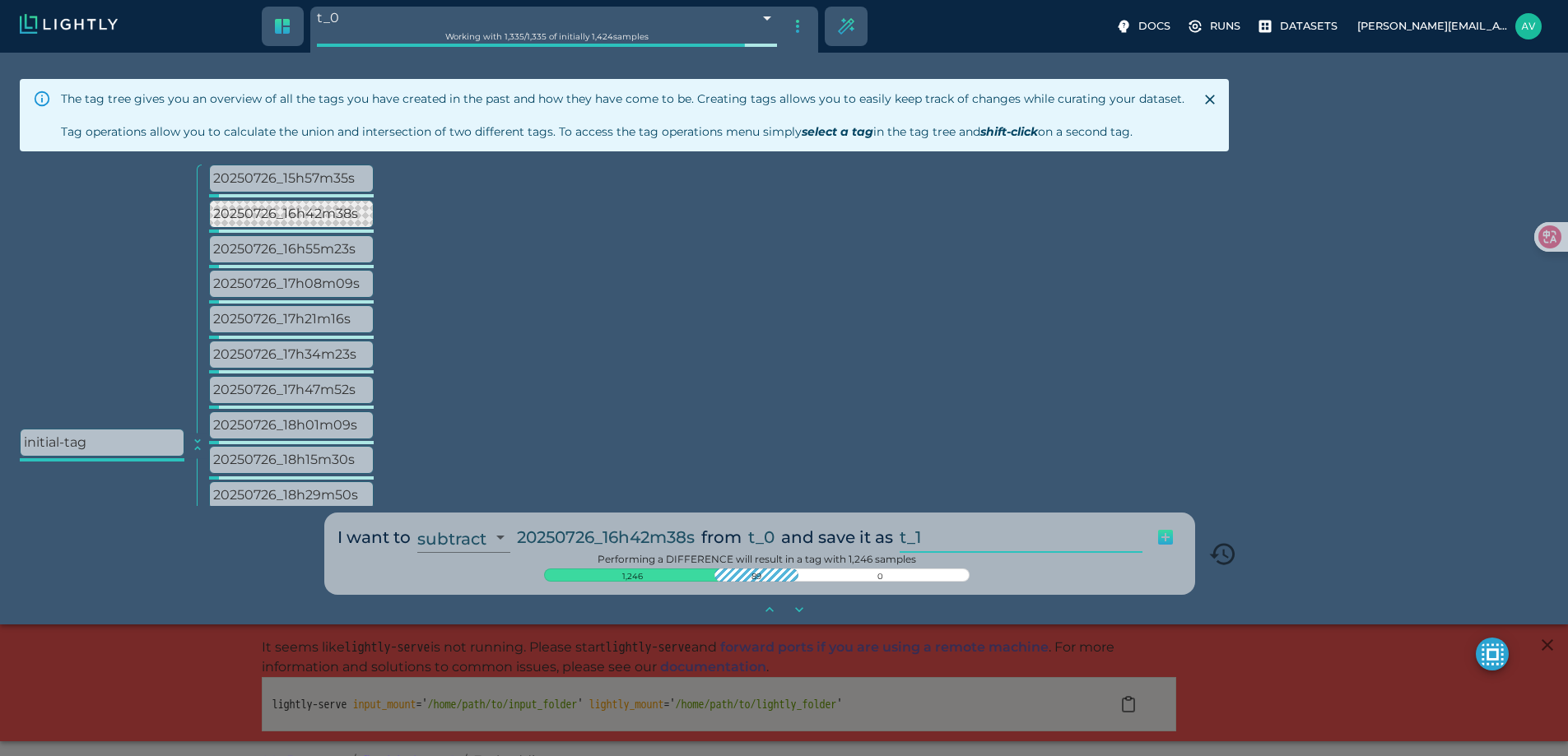 click 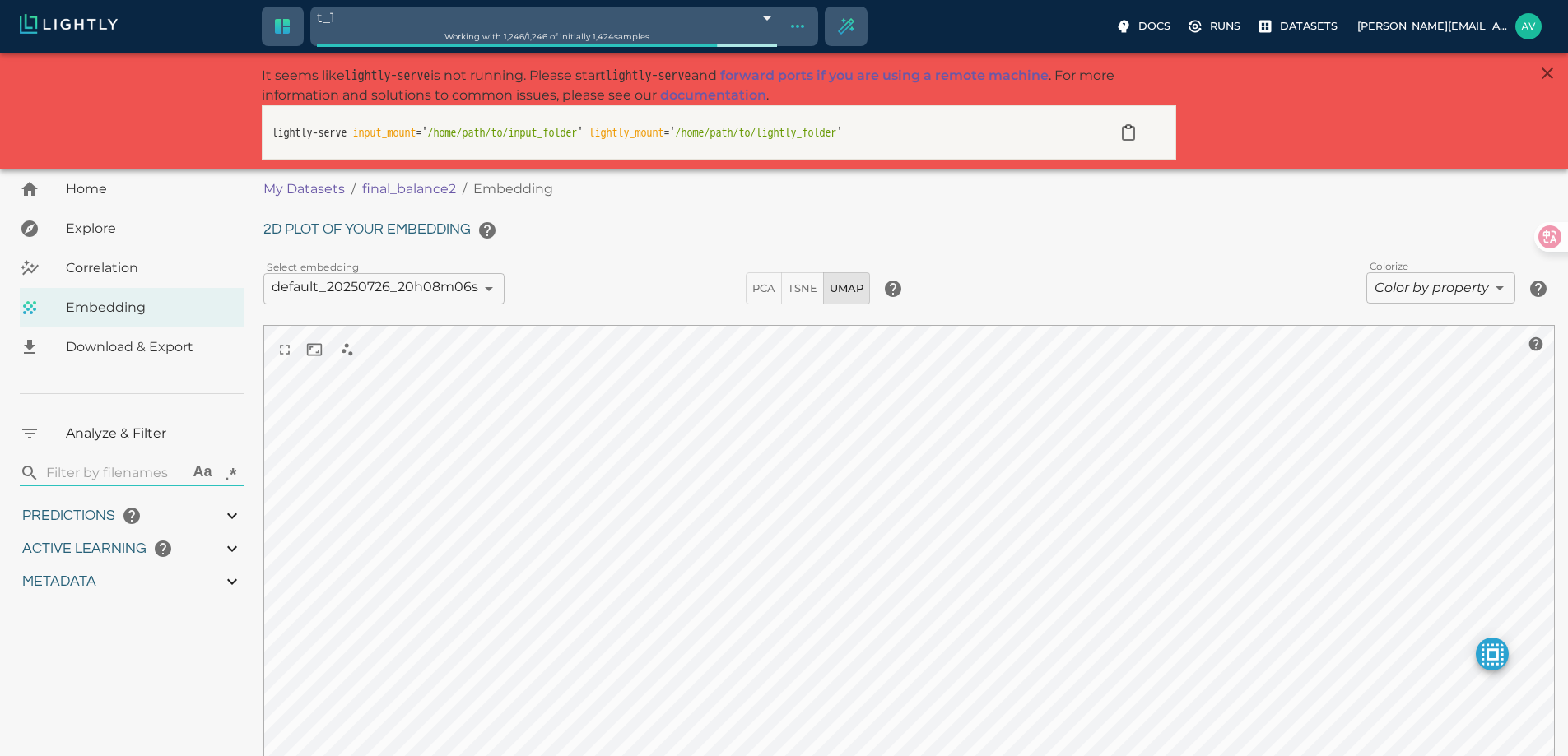 scroll, scrollTop: 0, scrollLeft: 0, axis: both 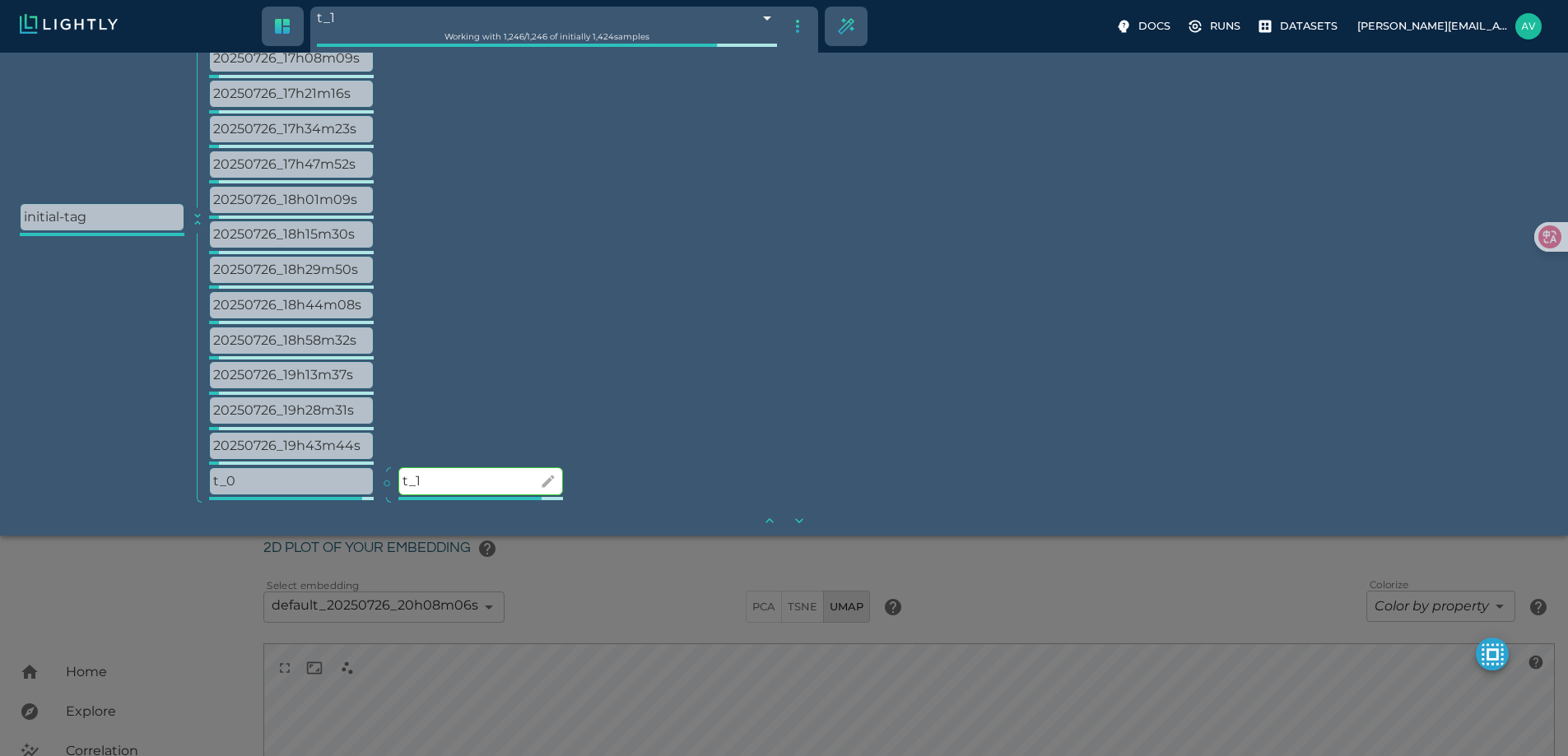 click on "t_1" at bounding box center [481, 481] 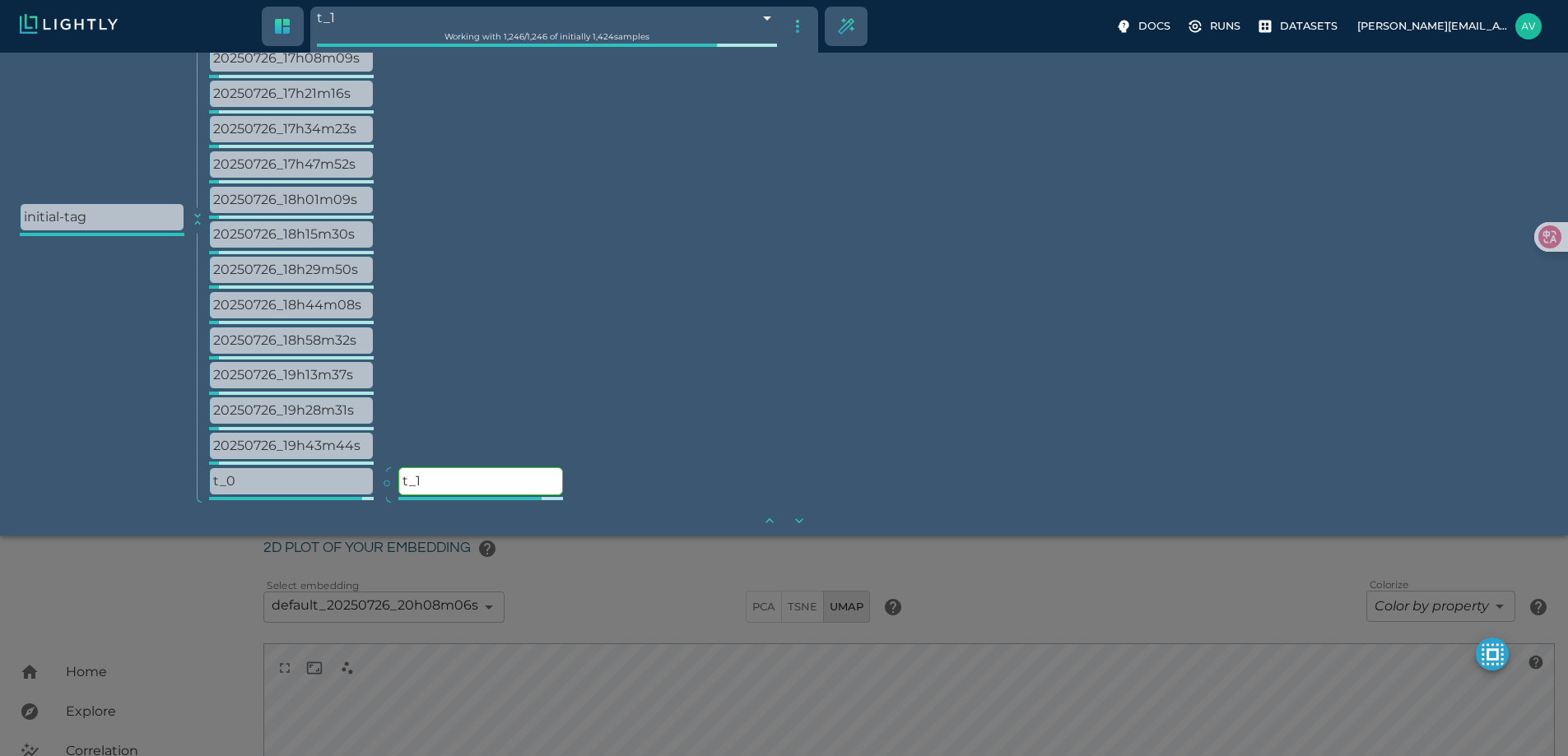 drag, startPoint x: 454, startPoint y: 480, endPoint x: 212, endPoint y: 502, distance: 242.99794 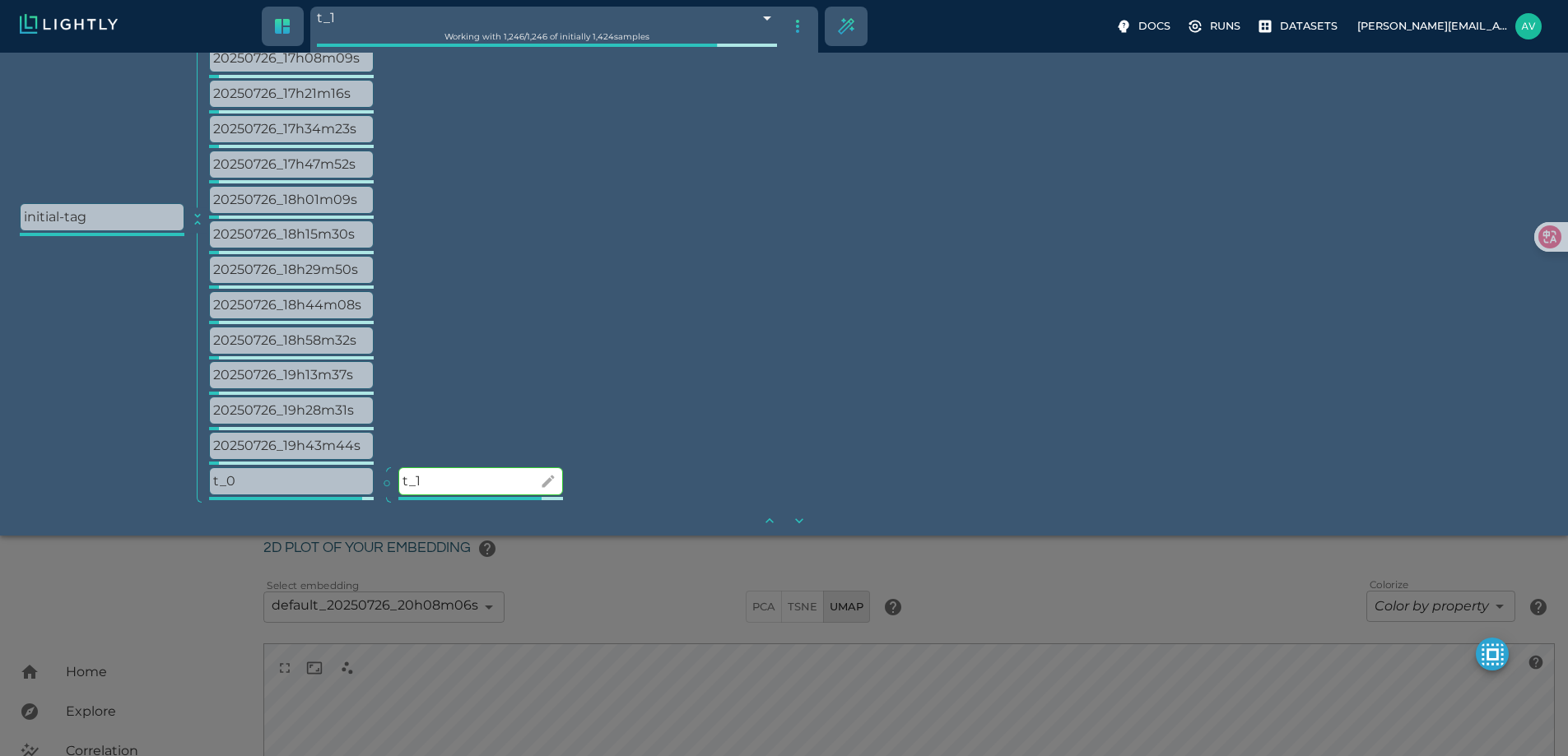click on "t_1" at bounding box center (481, 481) 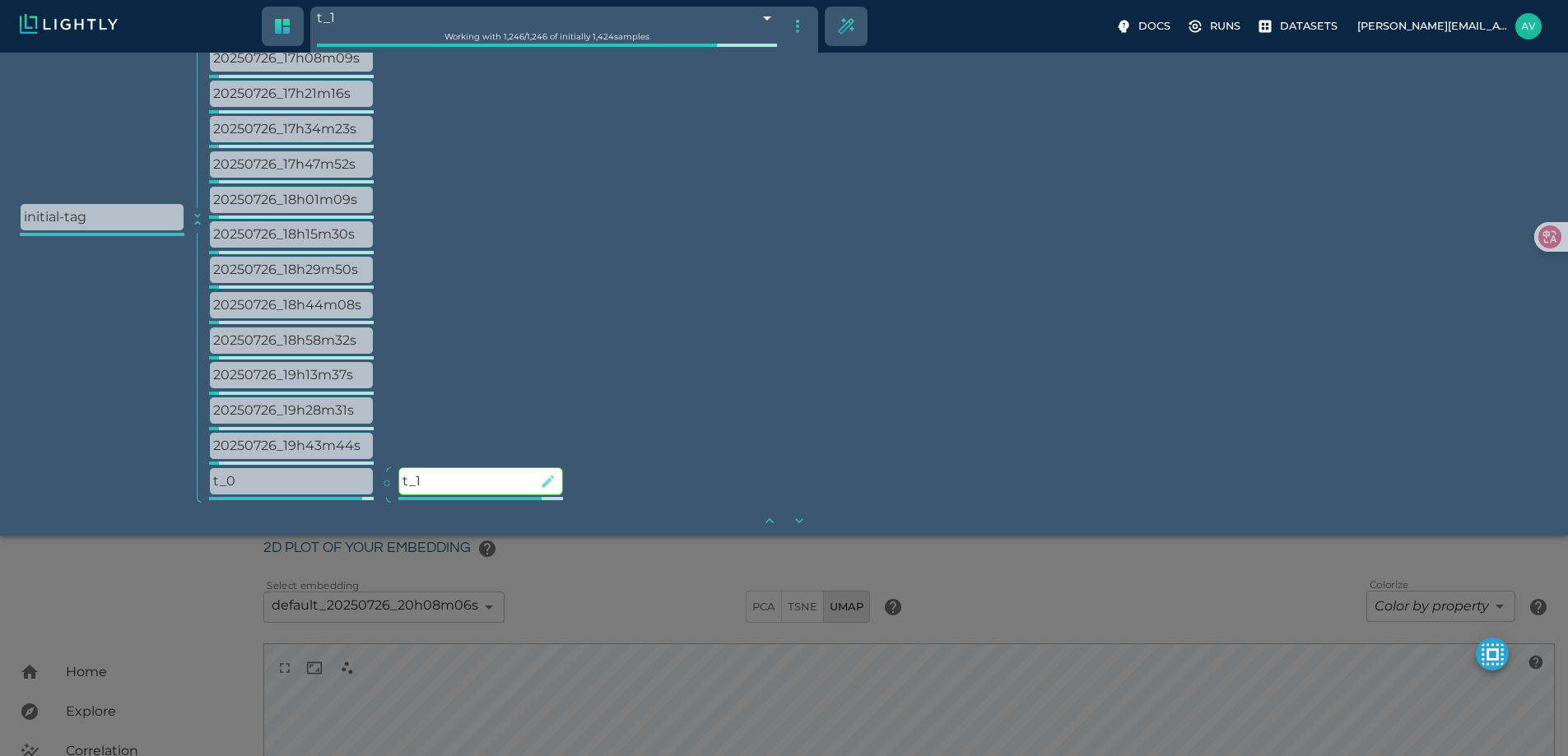 click 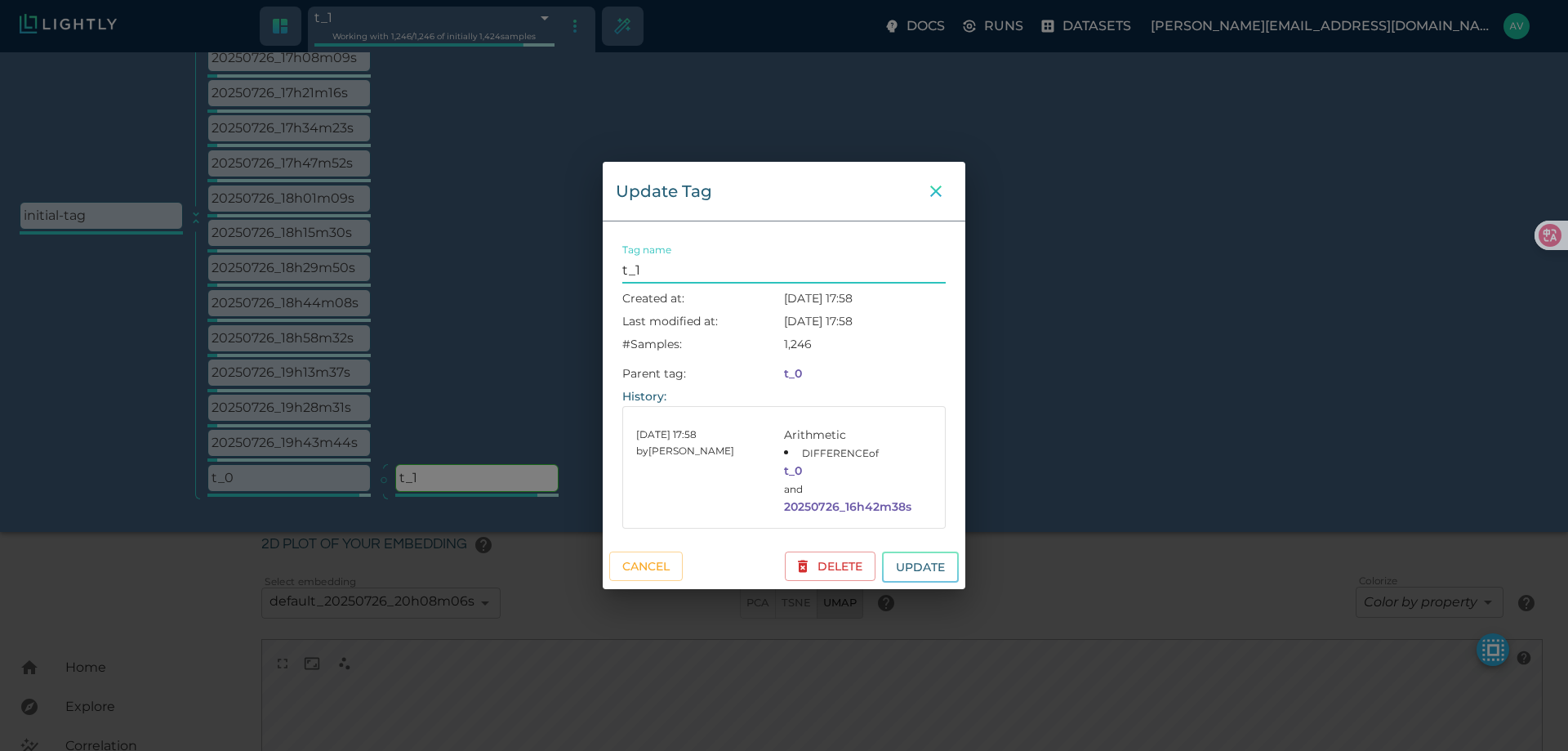 click 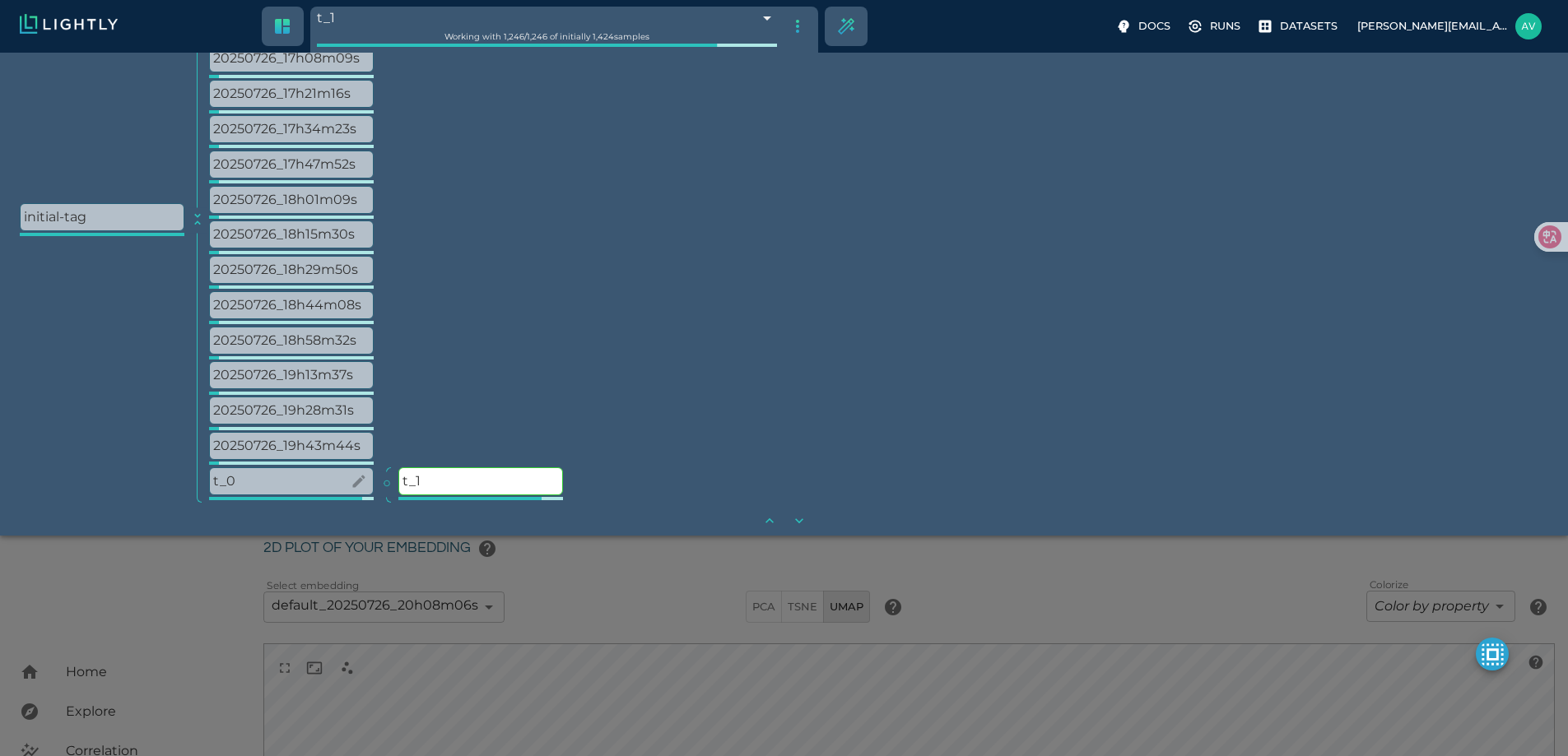 drag, startPoint x: 466, startPoint y: 480, endPoint x: 333, endPoint y: 477, distance: 133.03383 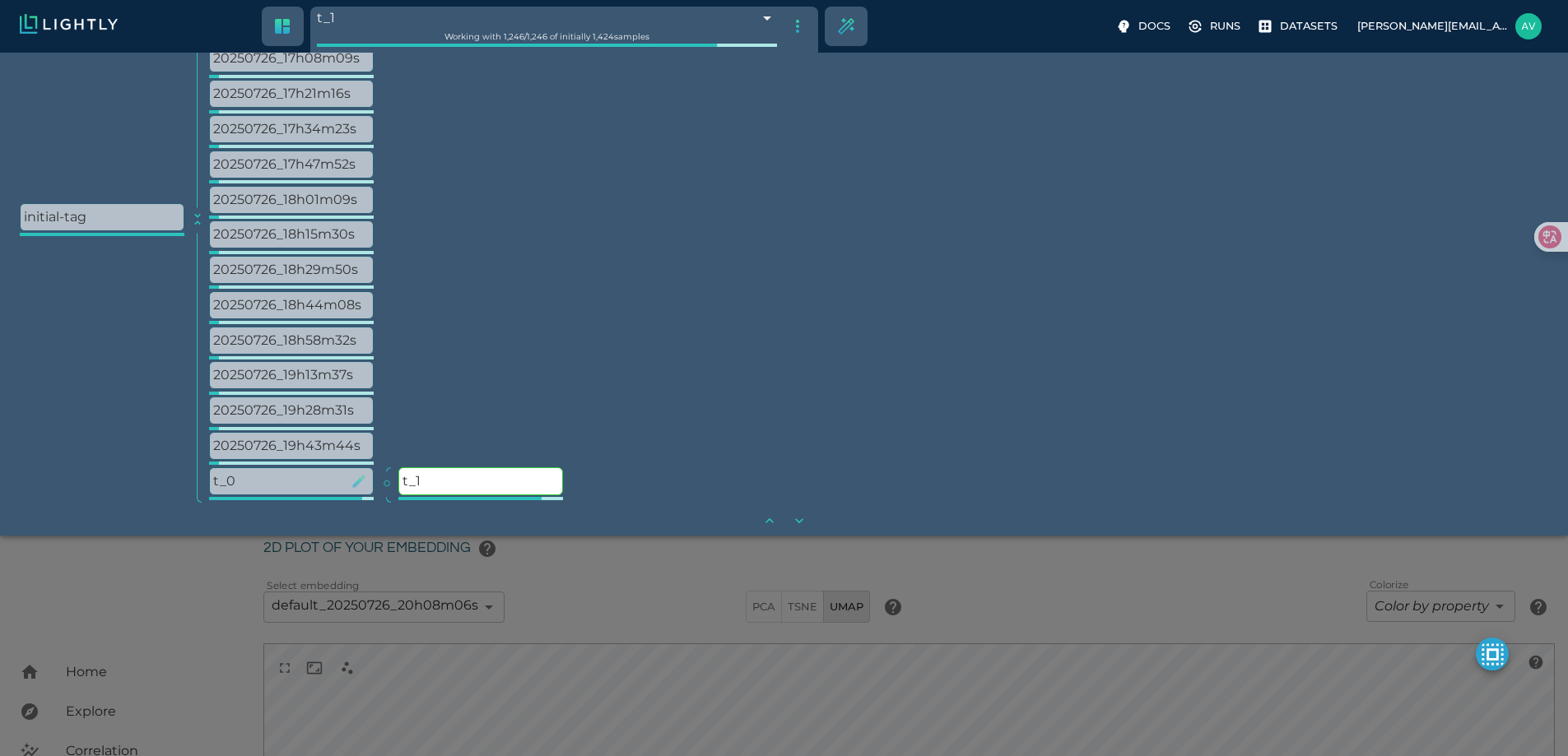 click 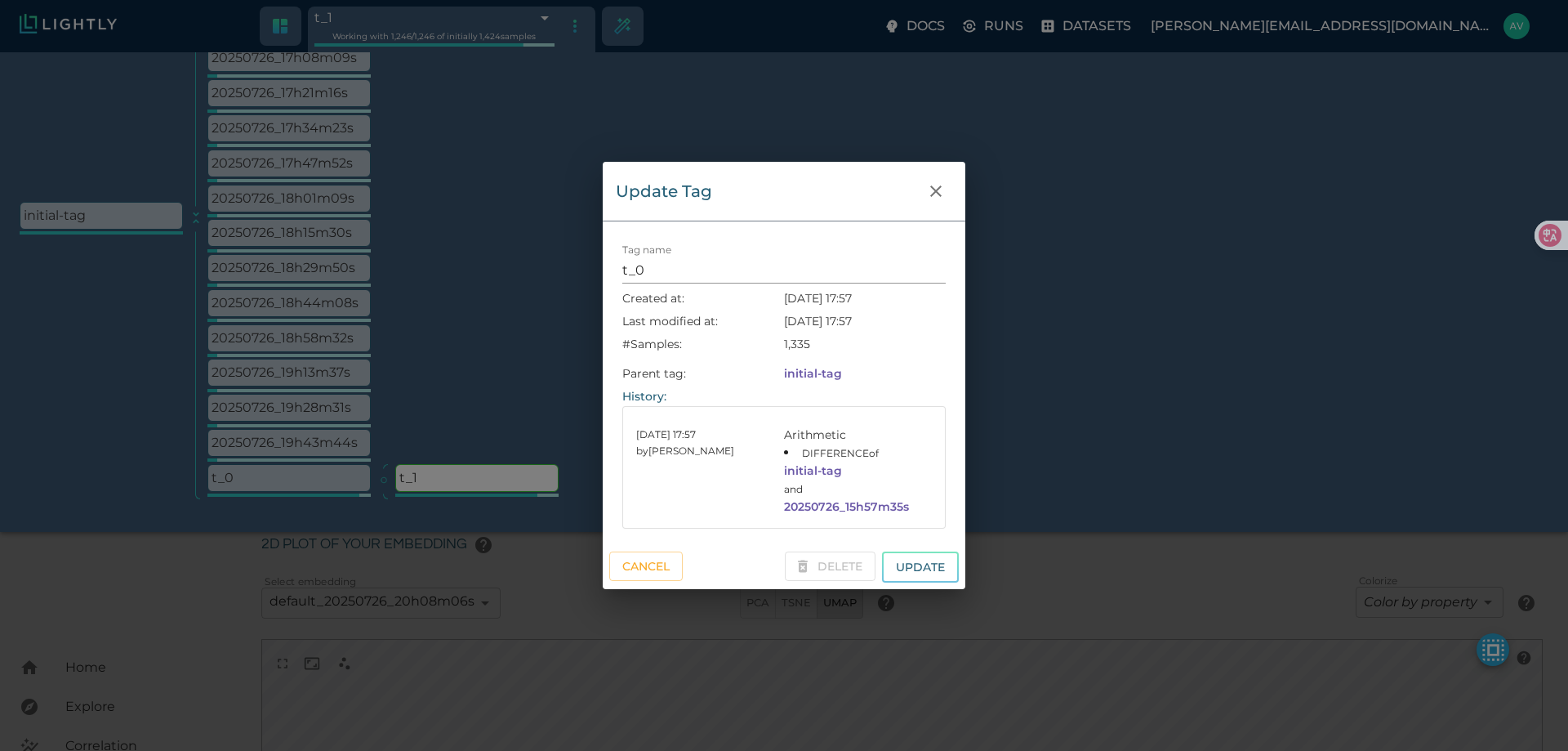 click on "Created at:" at bounding box center (703, 298) 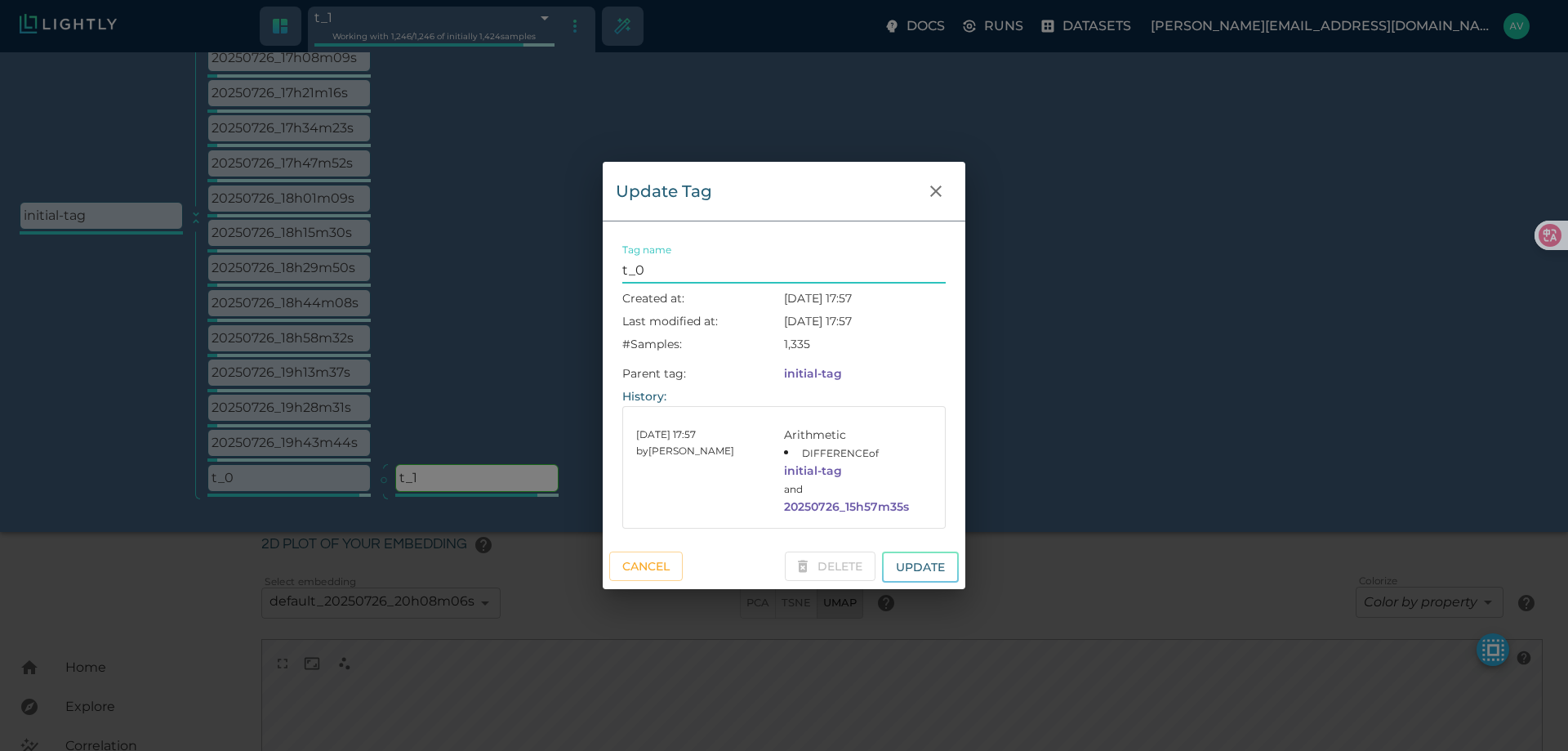 click on "t_0" at bounding box center (784, 270) 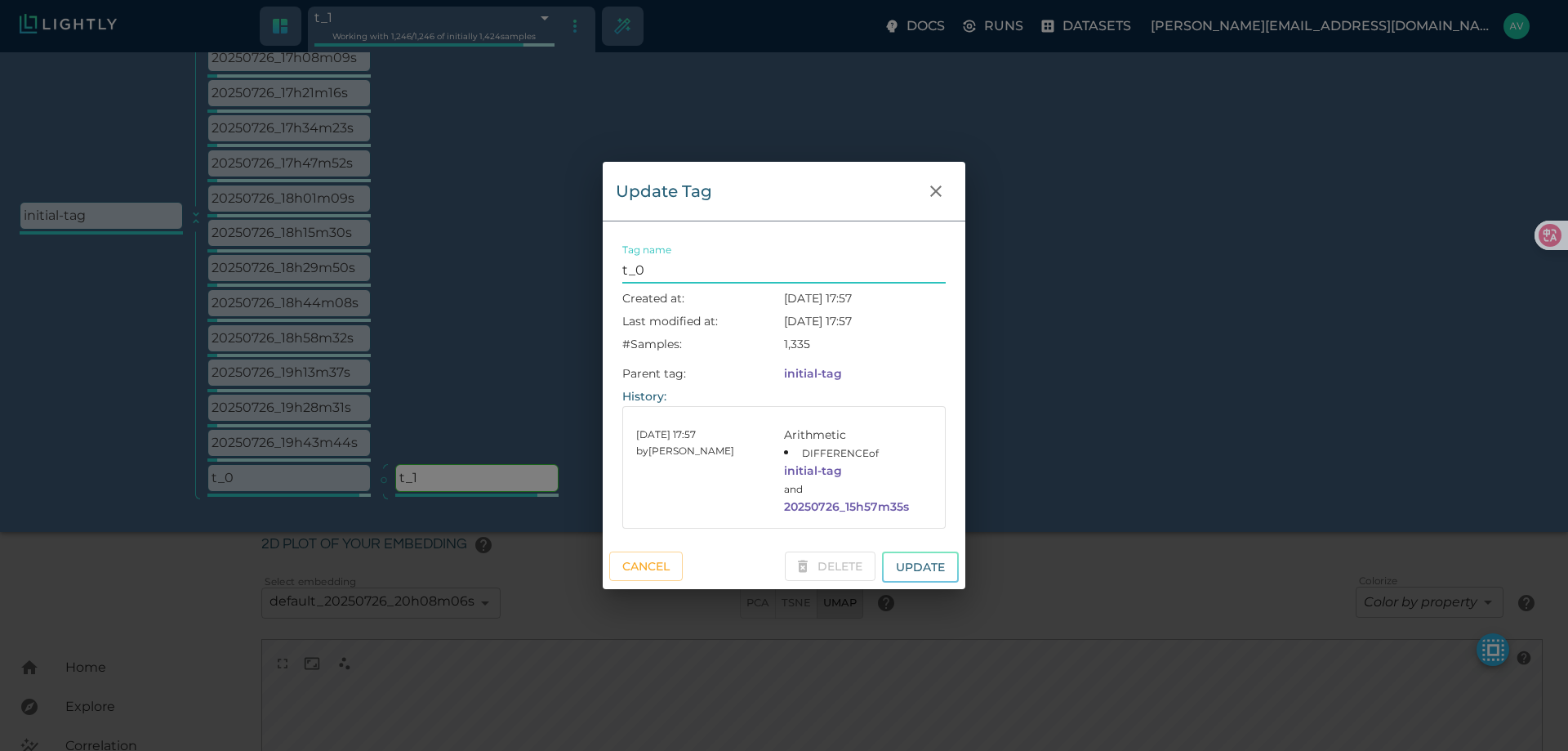 click on "Delete" at bounding box center [826, 564] 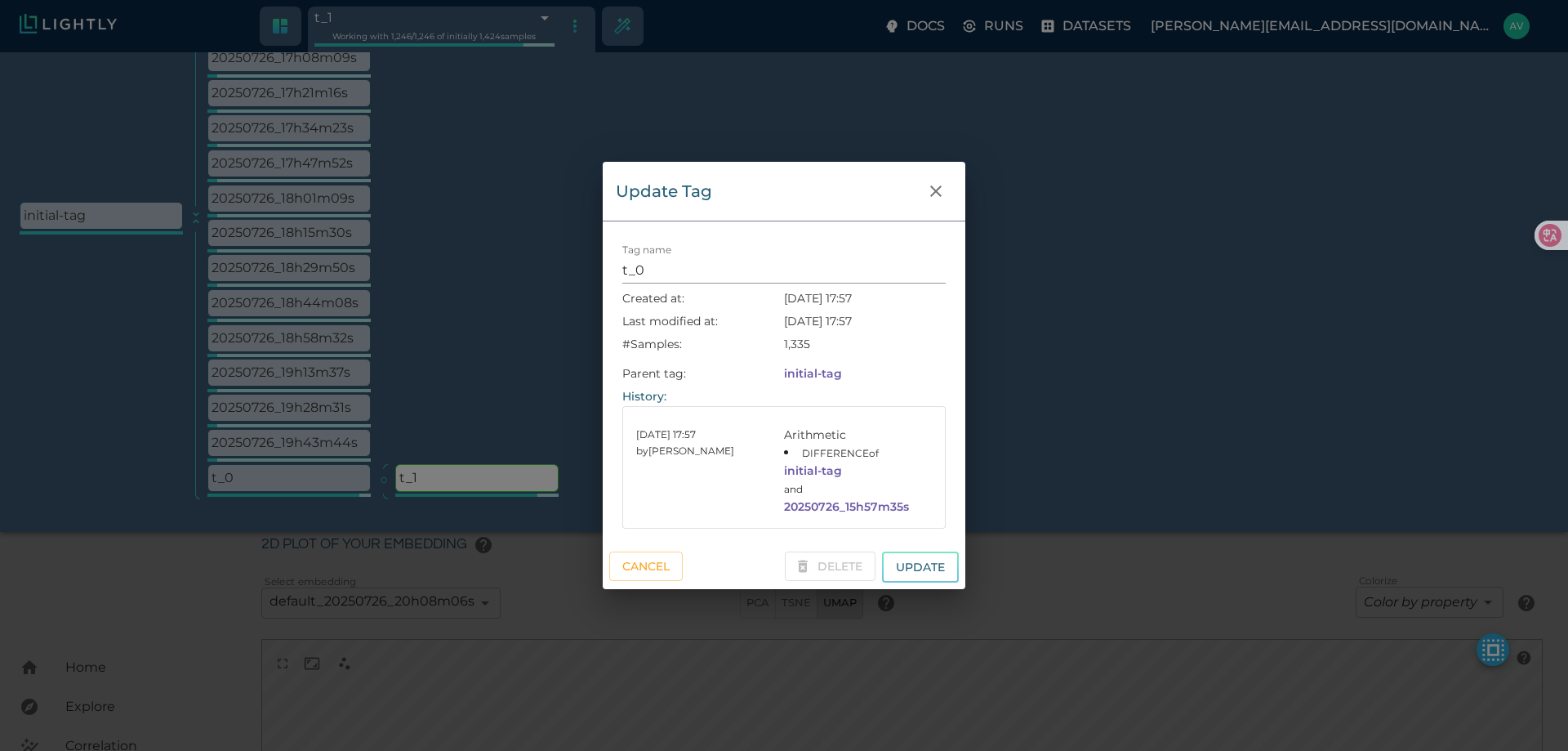 click on "Update Tag Tag name t_0 Created at: [DATE] 17:57 Last modified at: [DATE] 17:57 #Samples: 1,335 Parent tag: initial-tag History: [DATE] 17:57 by  [PERSON_NAME] Arithmetic DIFFERENCE  of  initial-tag  and  20250726_15h57m35s Cancel Delete Update" at bounding box center [784, 375] 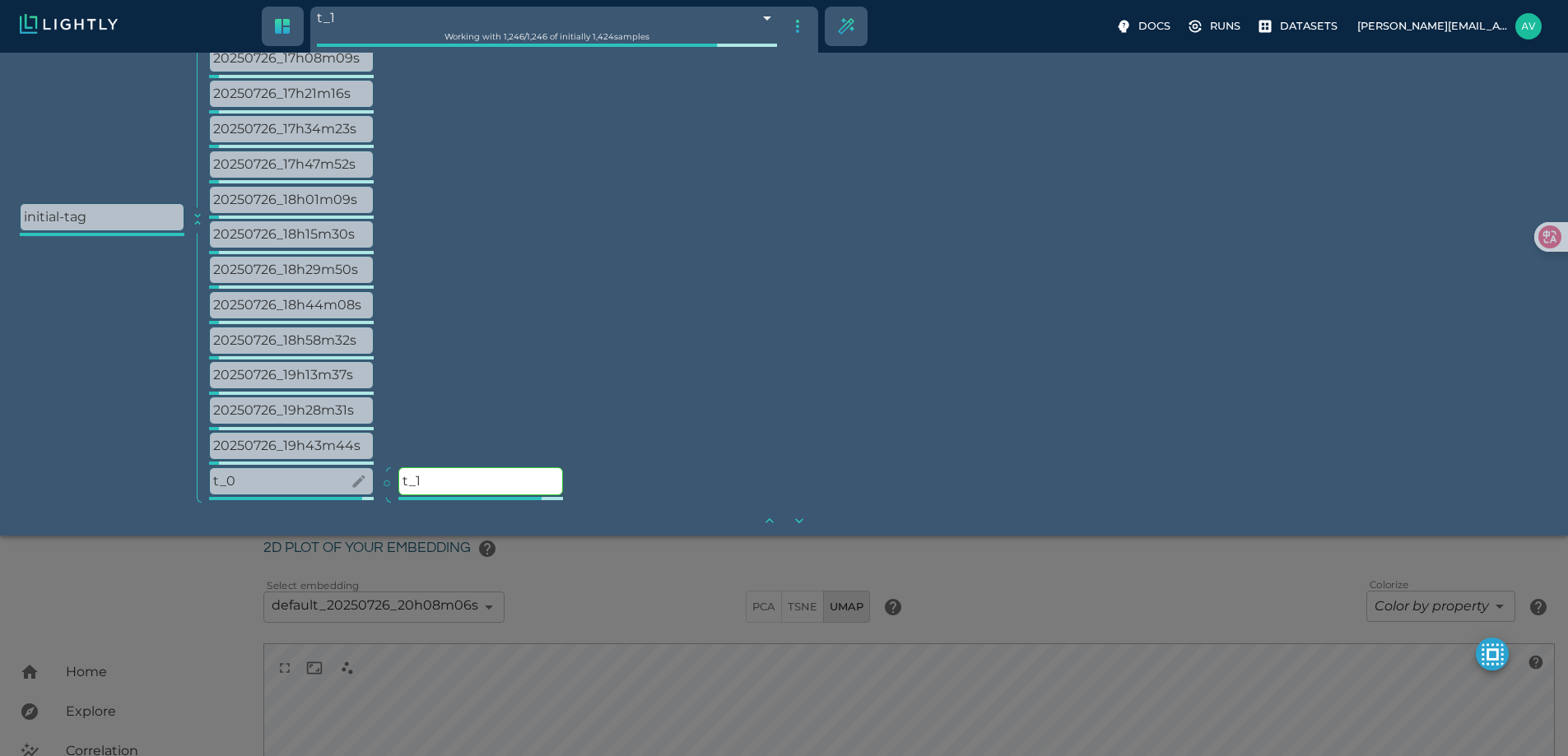 click on "t_0" at bounding box center (291, 481) 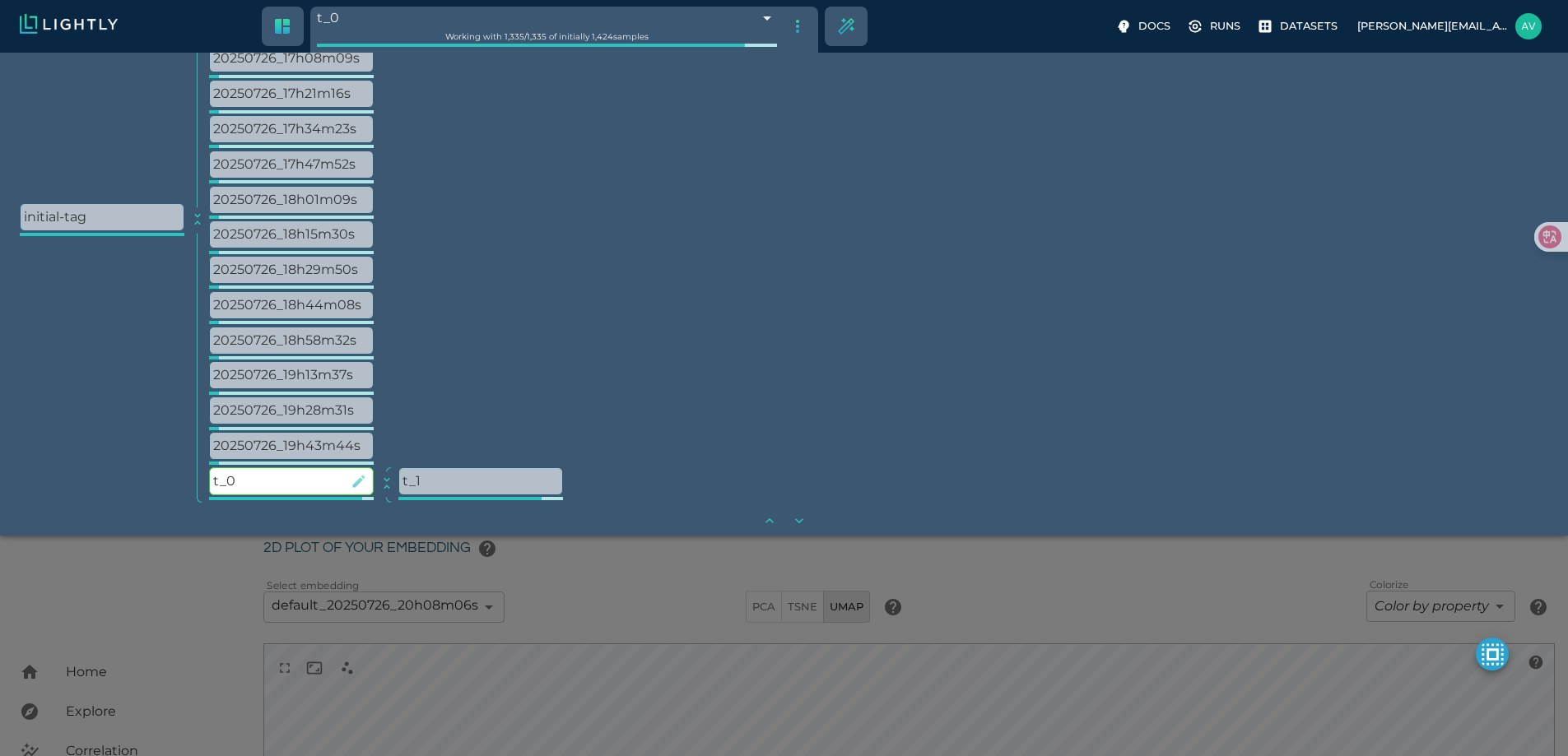 scroll, scrollTop: 193, scrollLeft: 0, axis: vertical 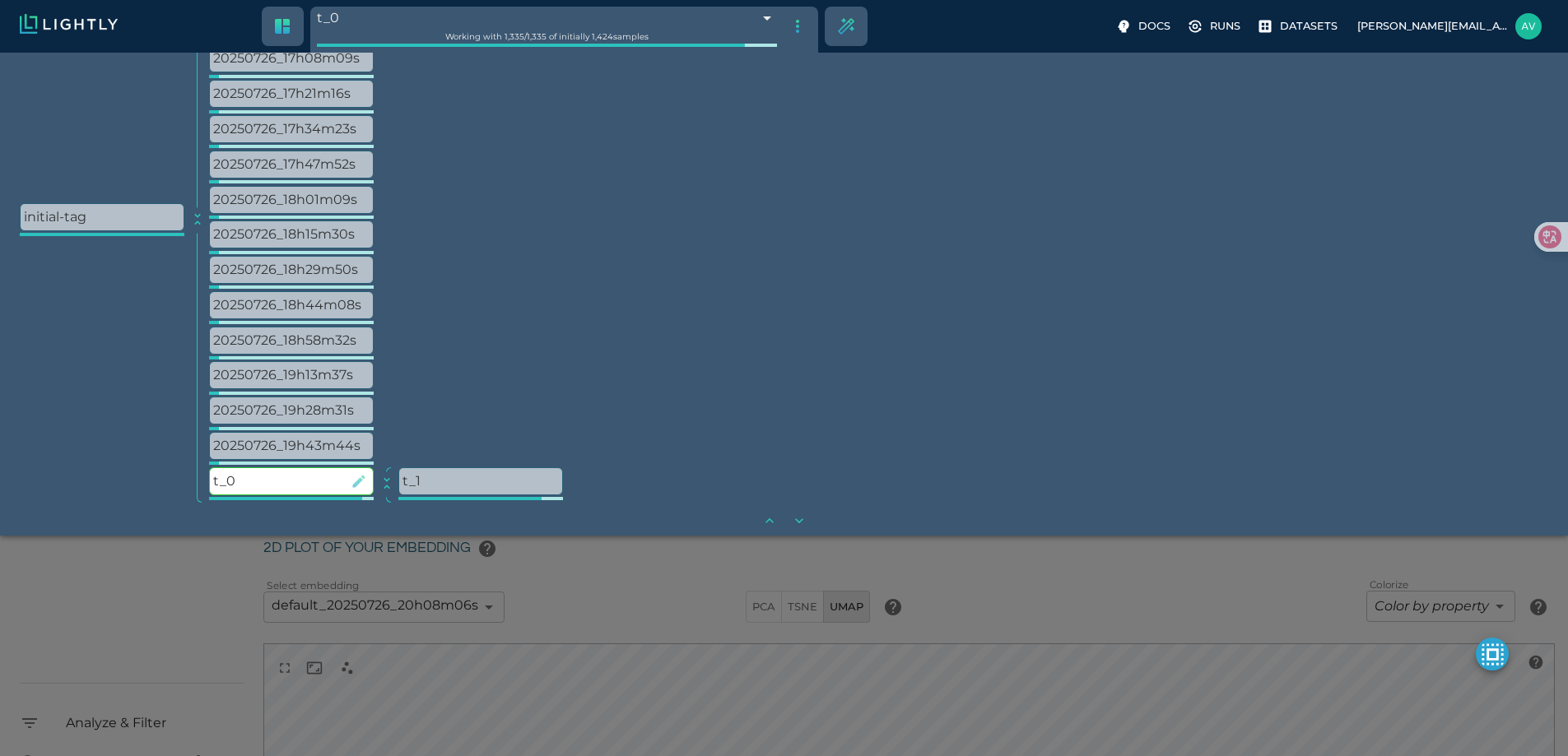 click 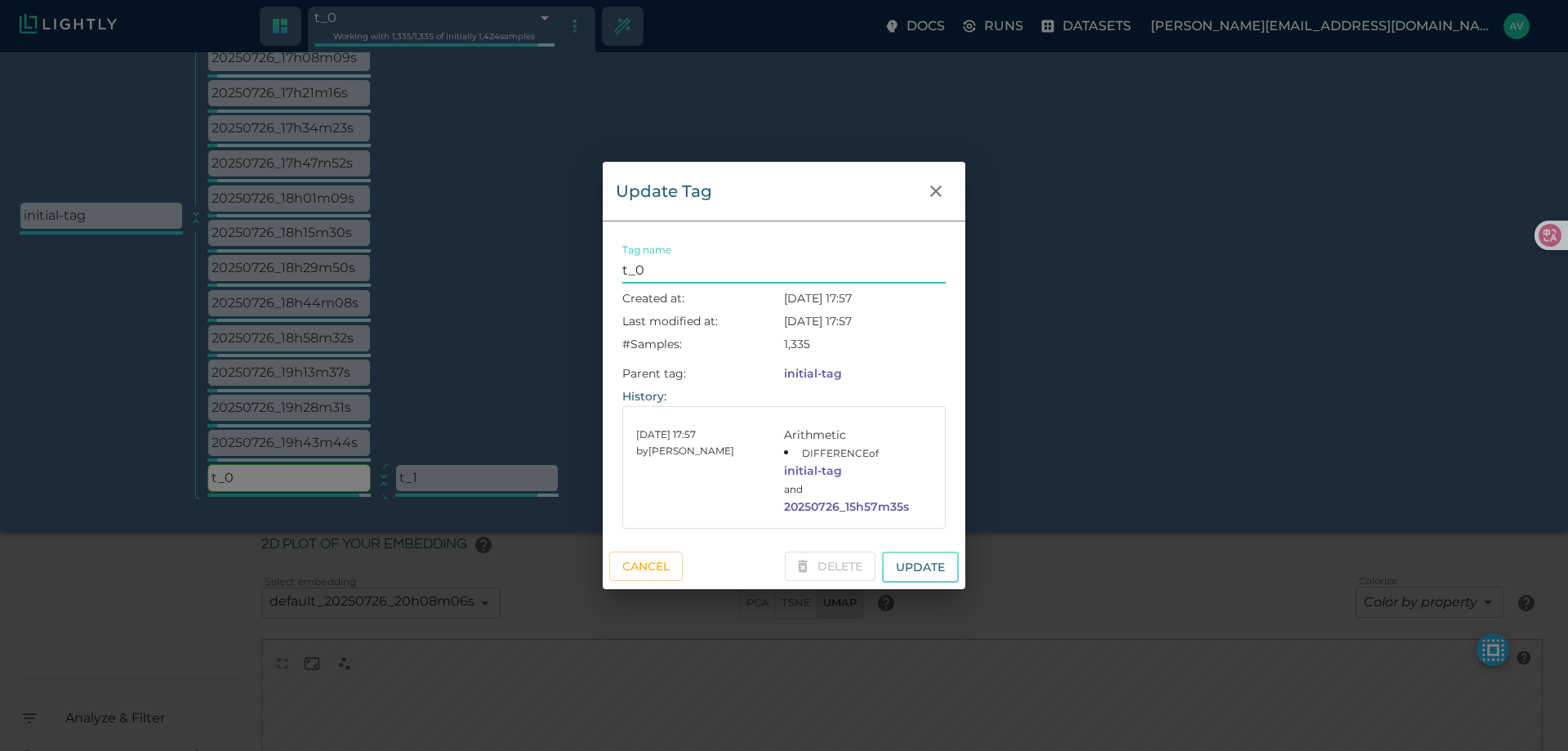 click on "Delete" at bounding box center [826, 564] 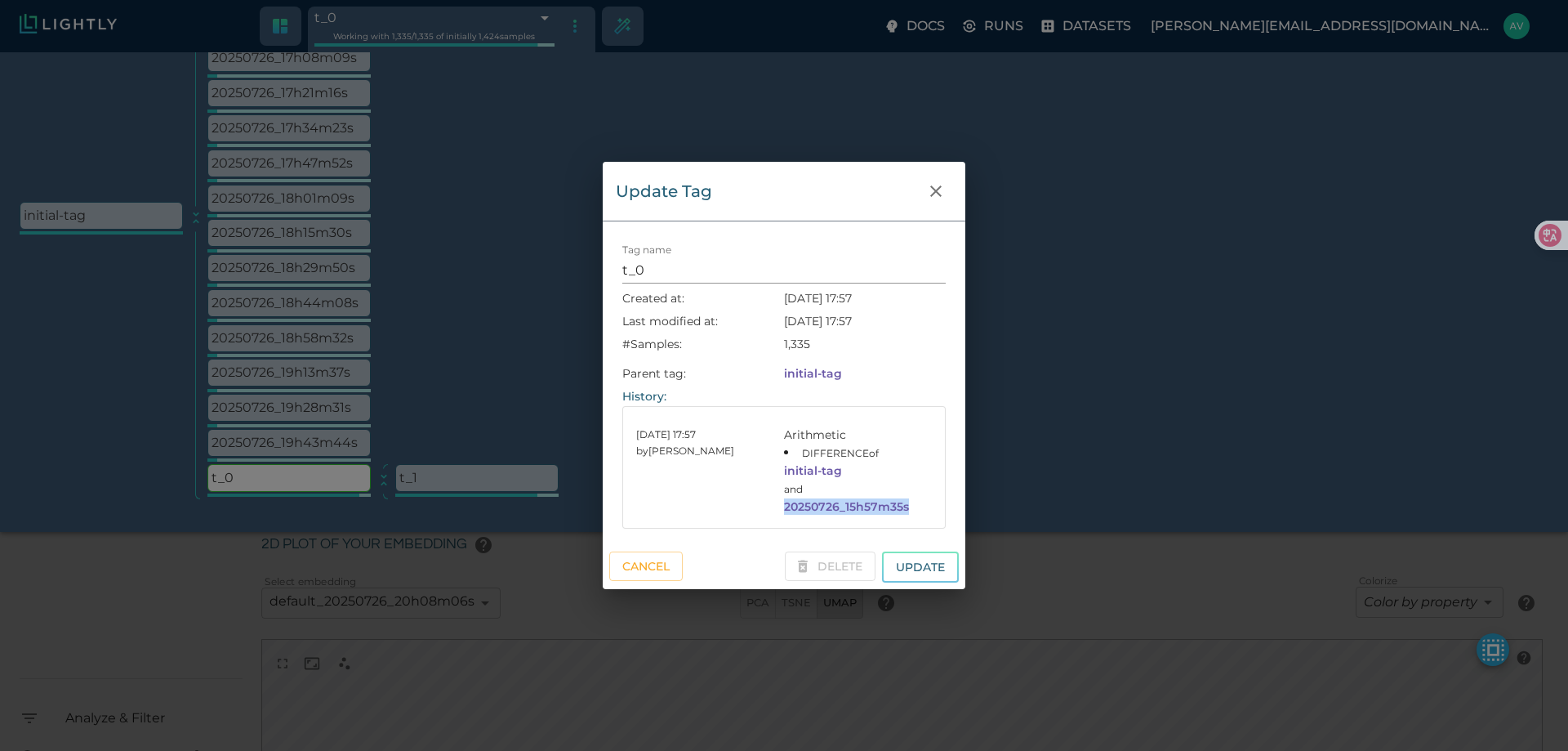 click on "Delete" at bounding box center (826, 564) 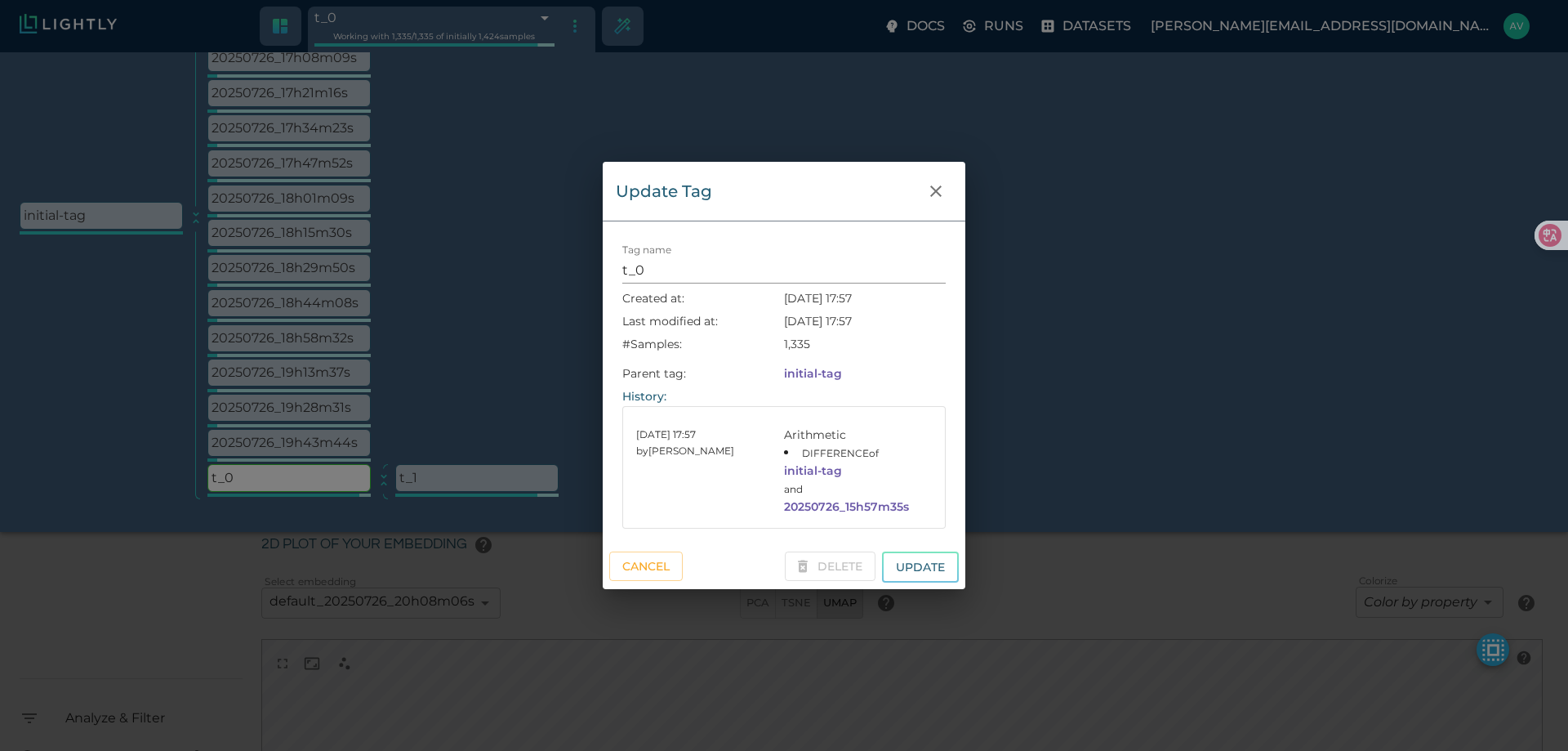 click on "Delete" at bounding box center (826, 564) 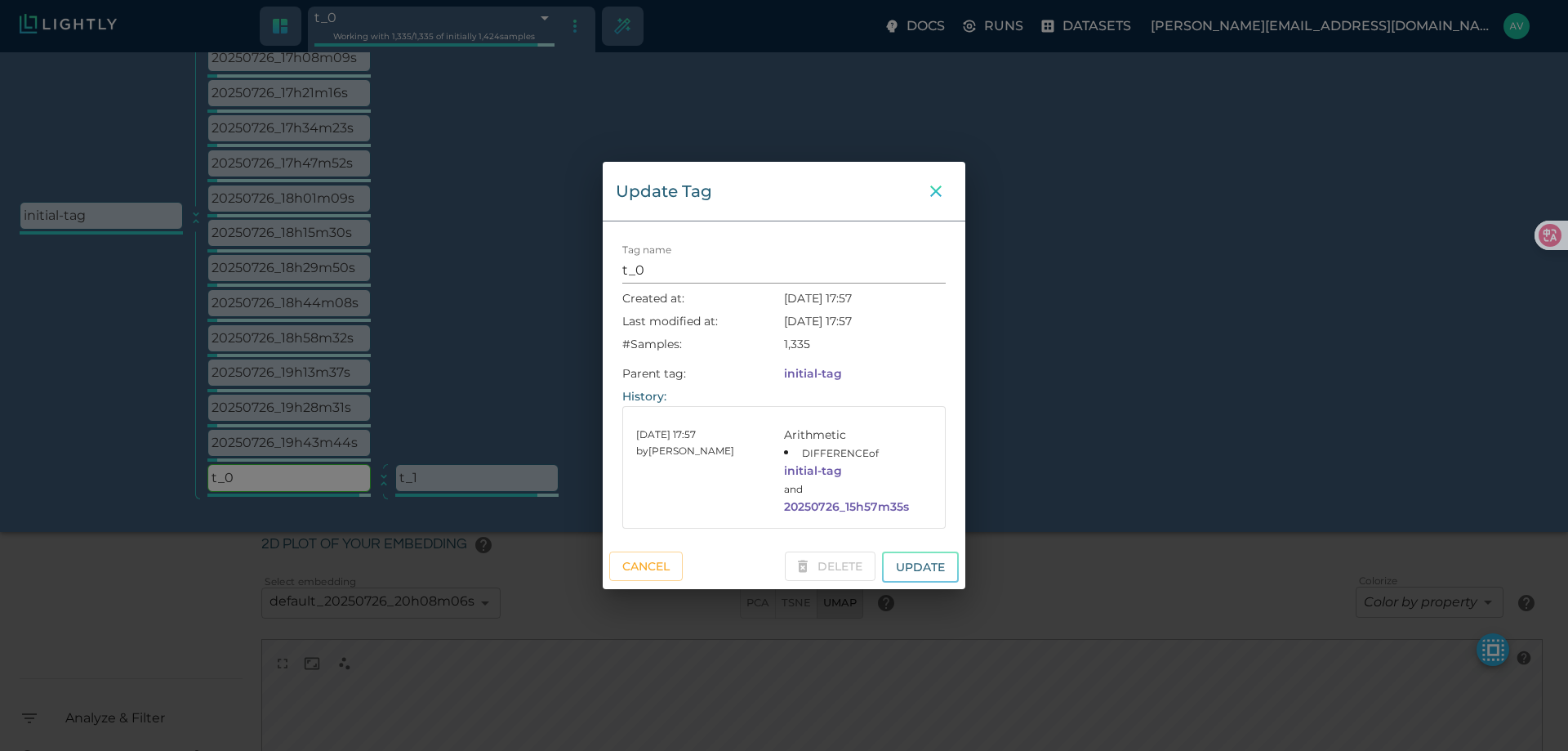 click 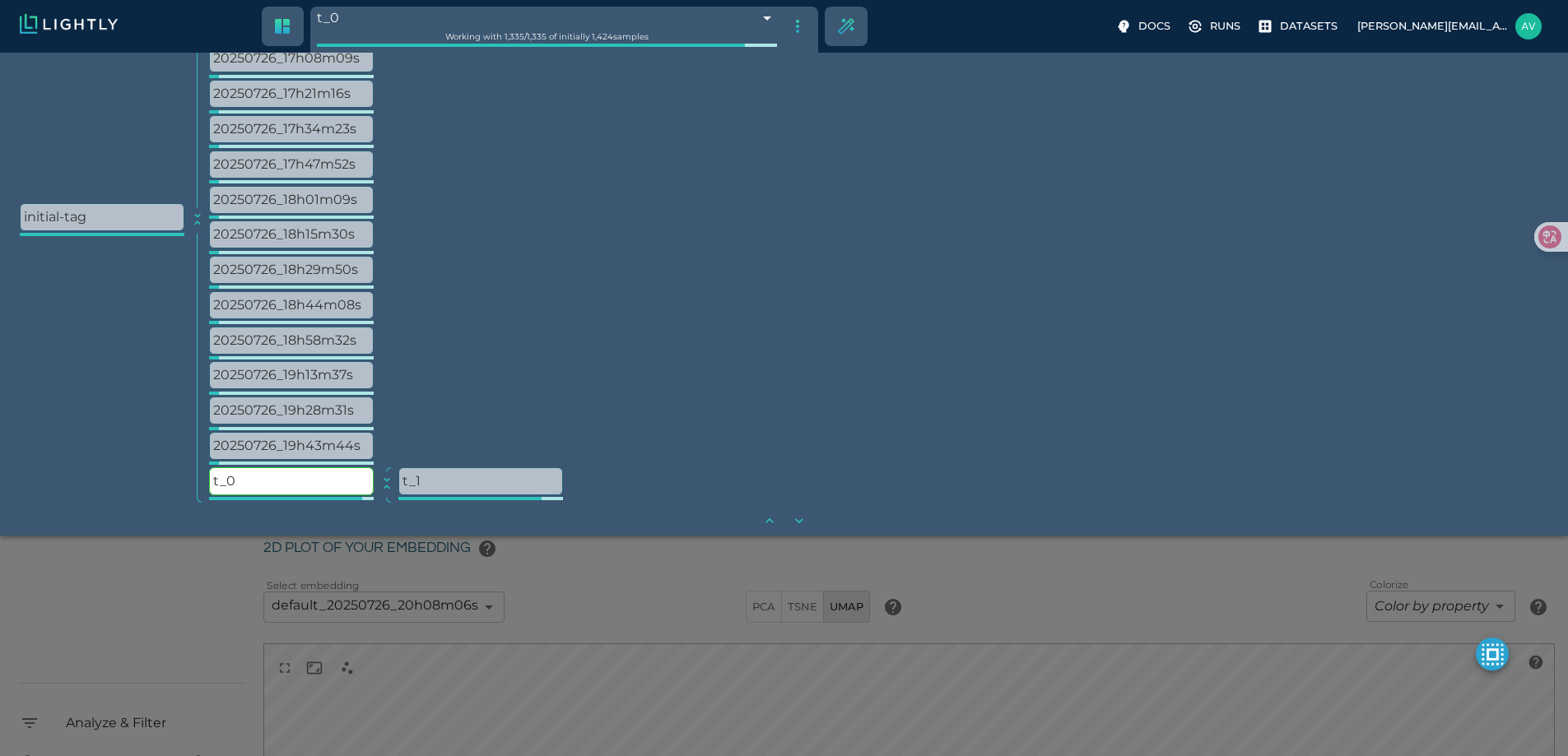 click on "collapse" 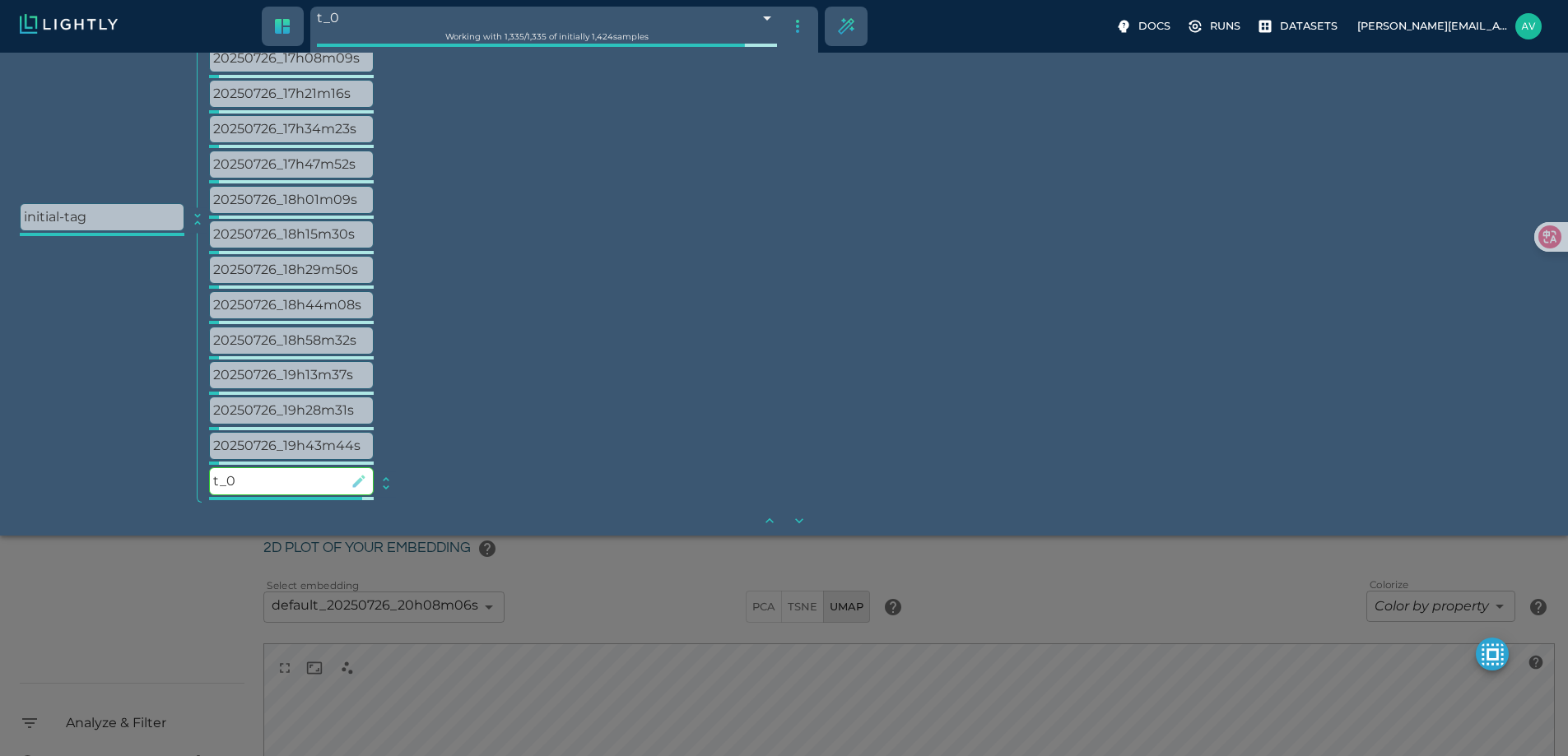 click 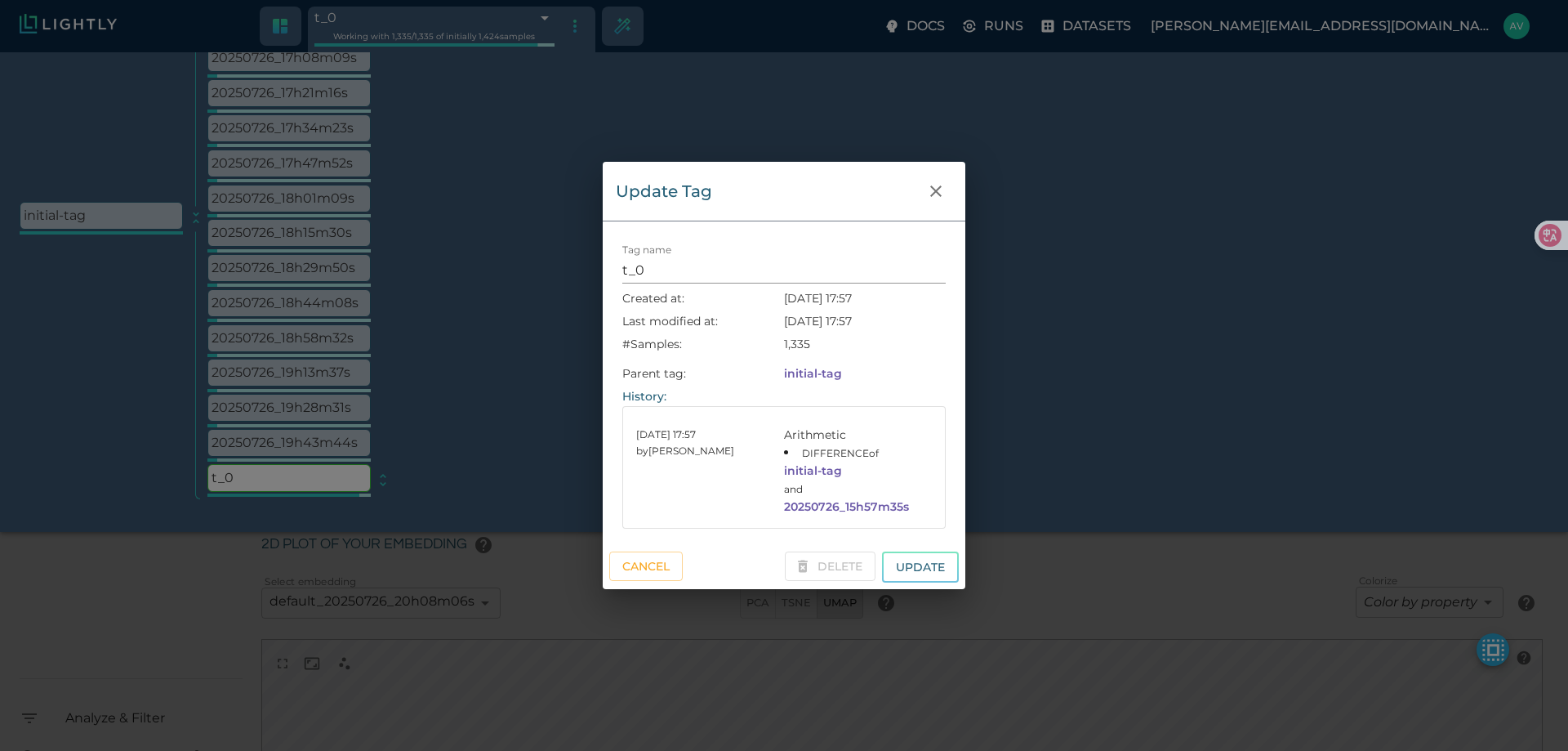 click on "Delete" at bounding box center [826, 564] 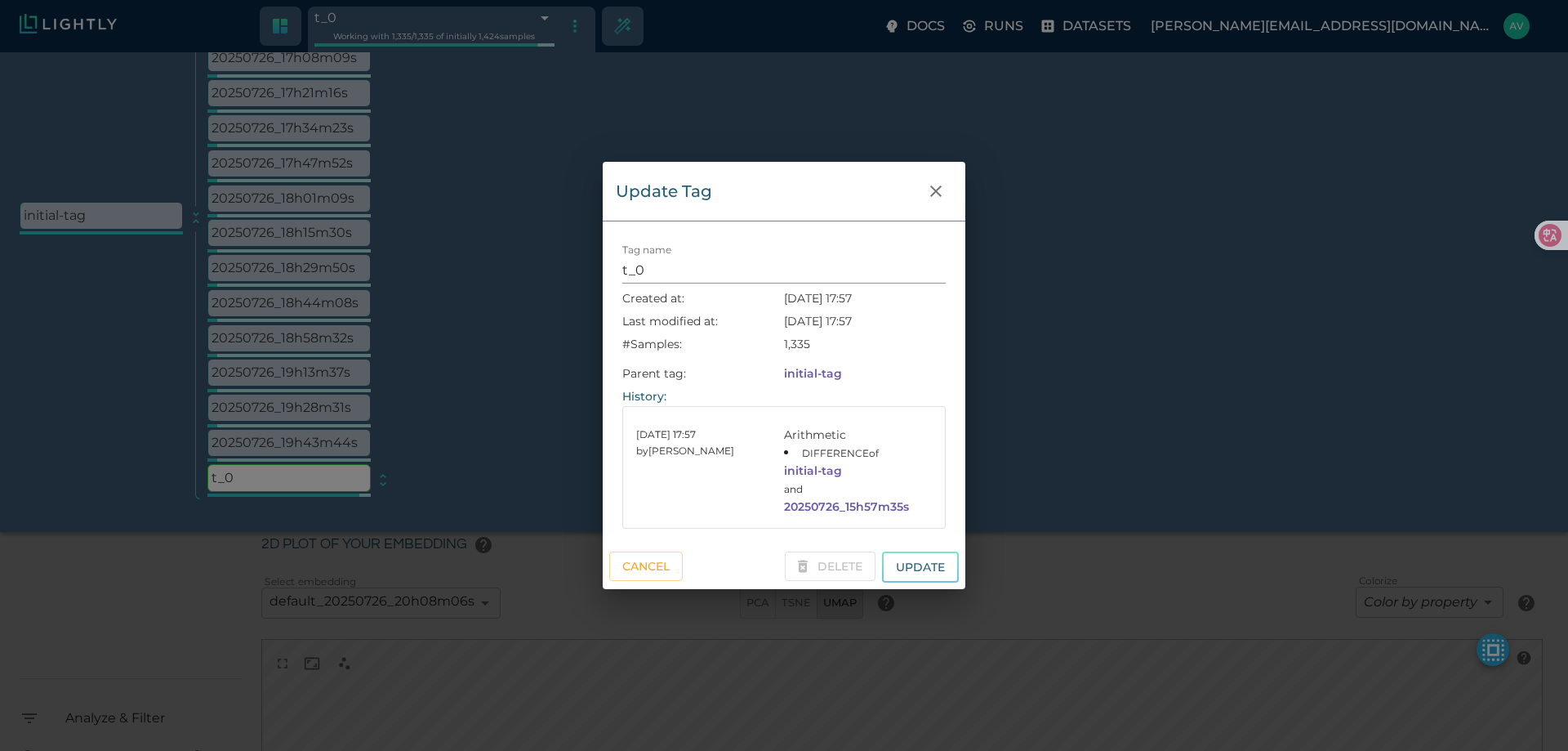 click on "Delete" at bounding box center (826, 564) 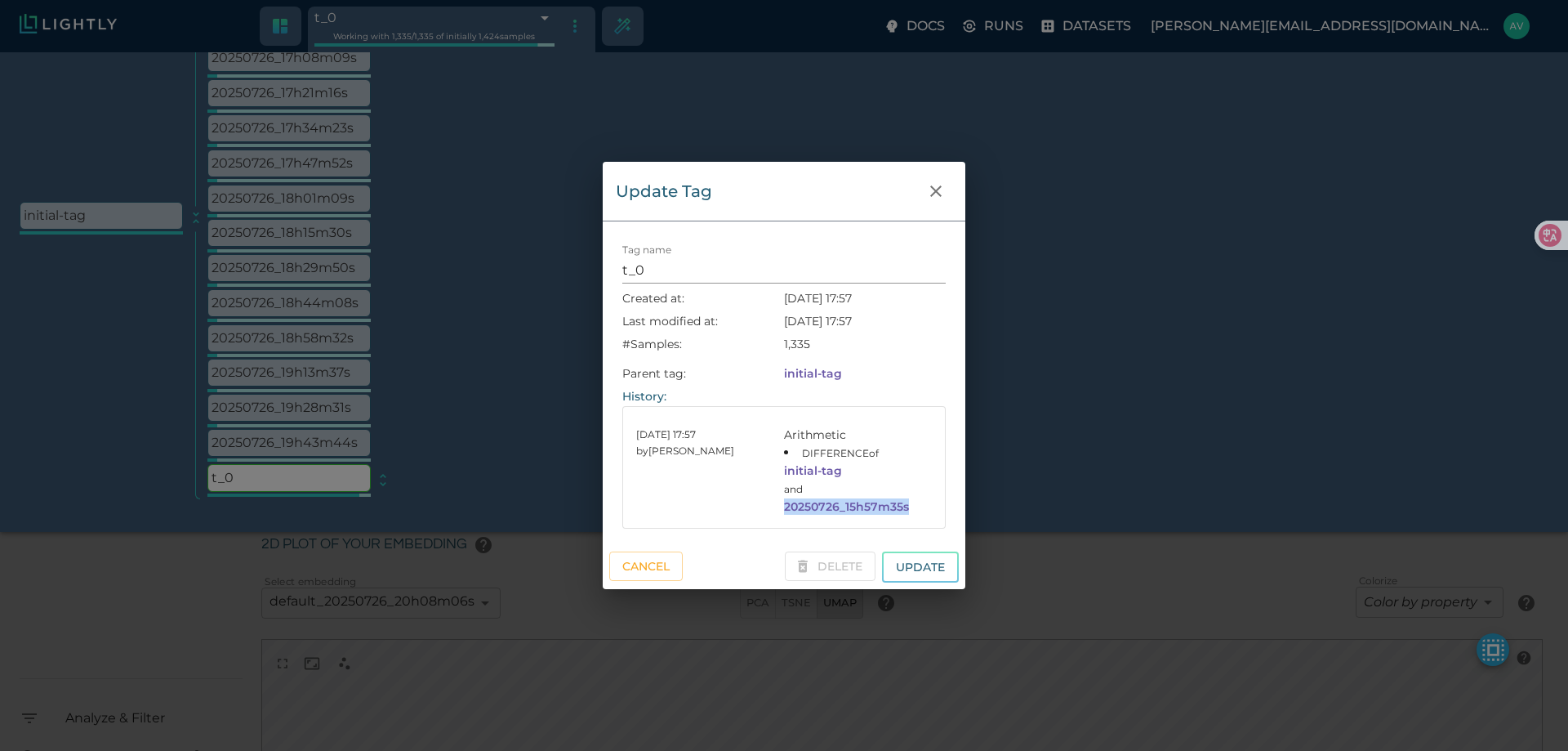 click on "Delete" at bounding box center (826, 564) 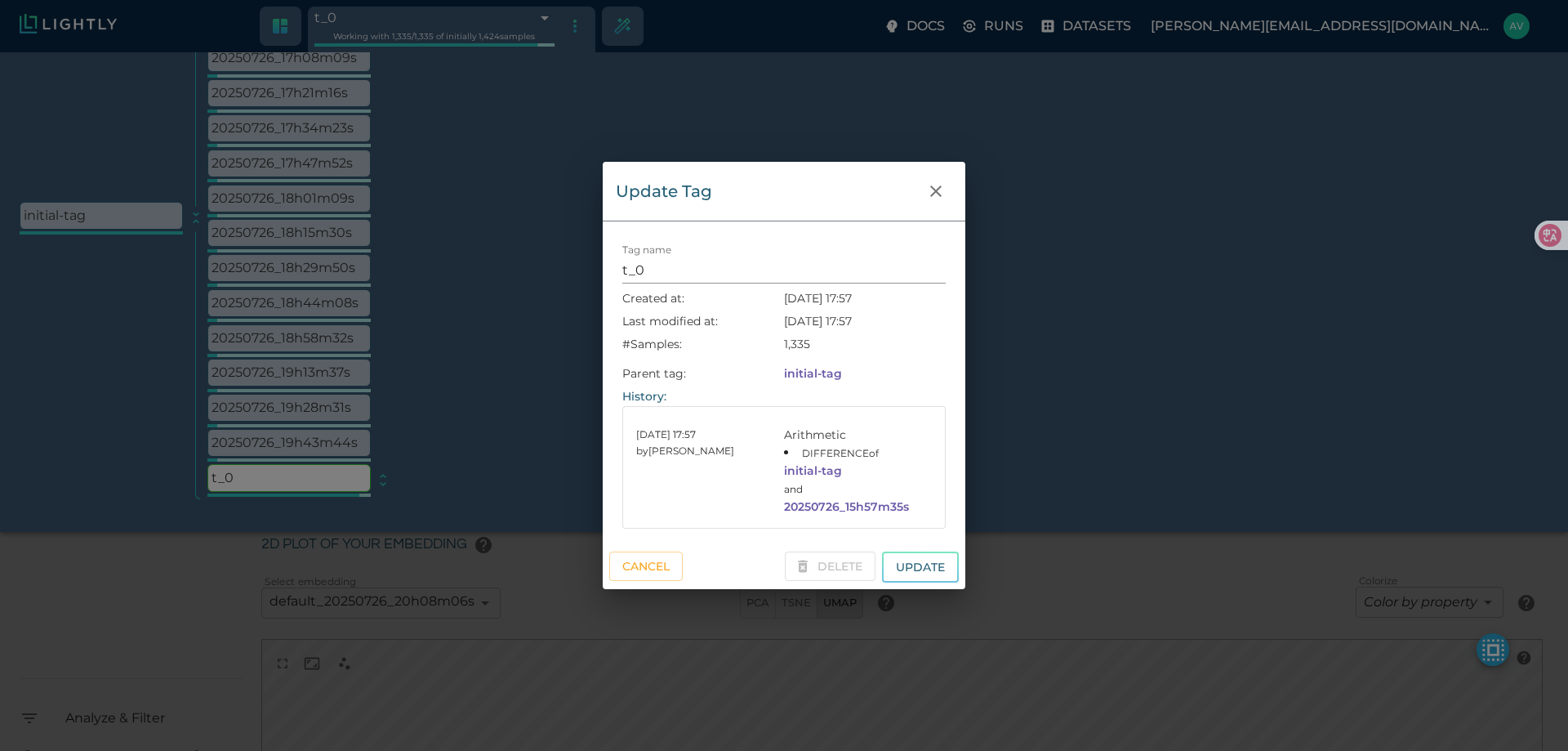 click on "Delete" at bounding box center [826, 564] 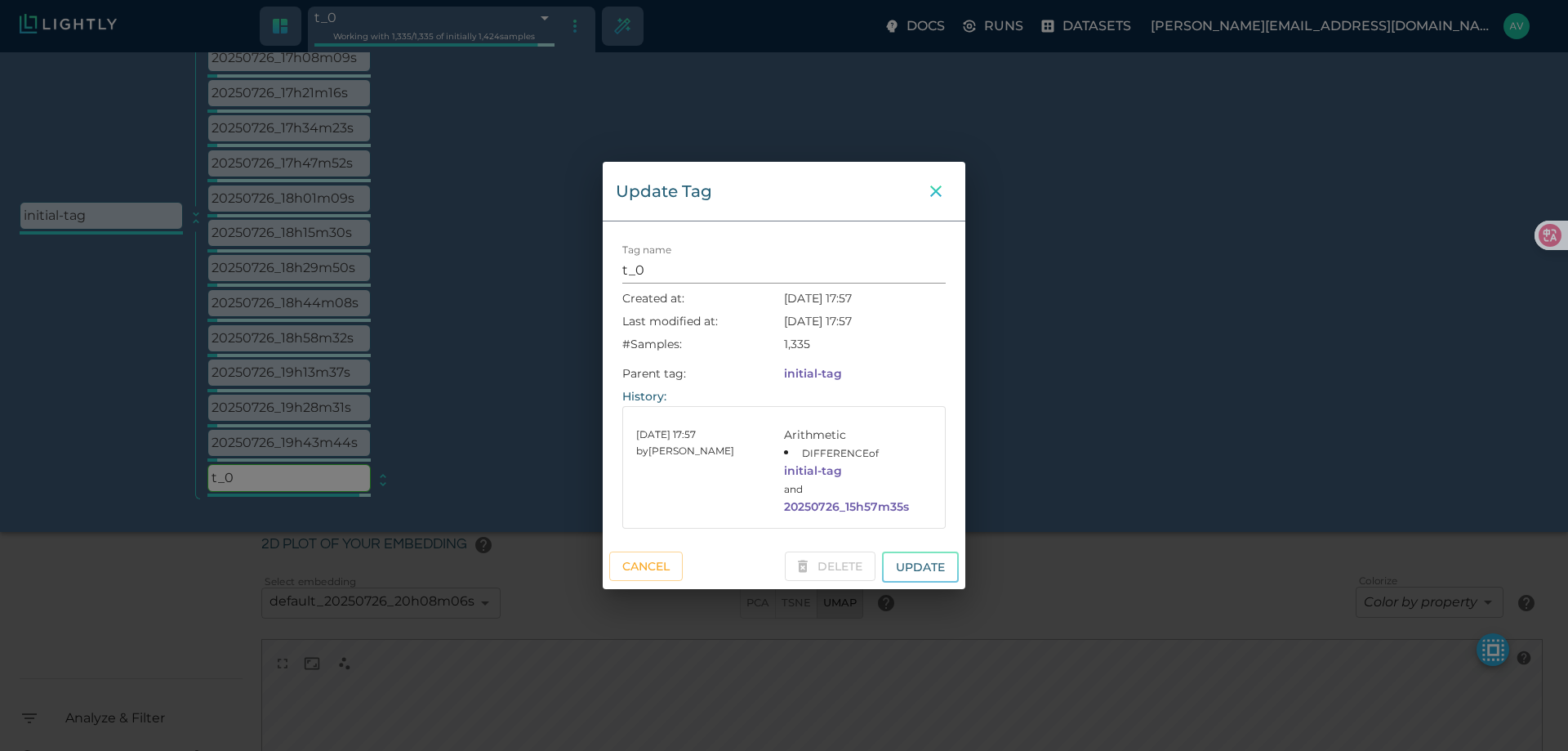 click 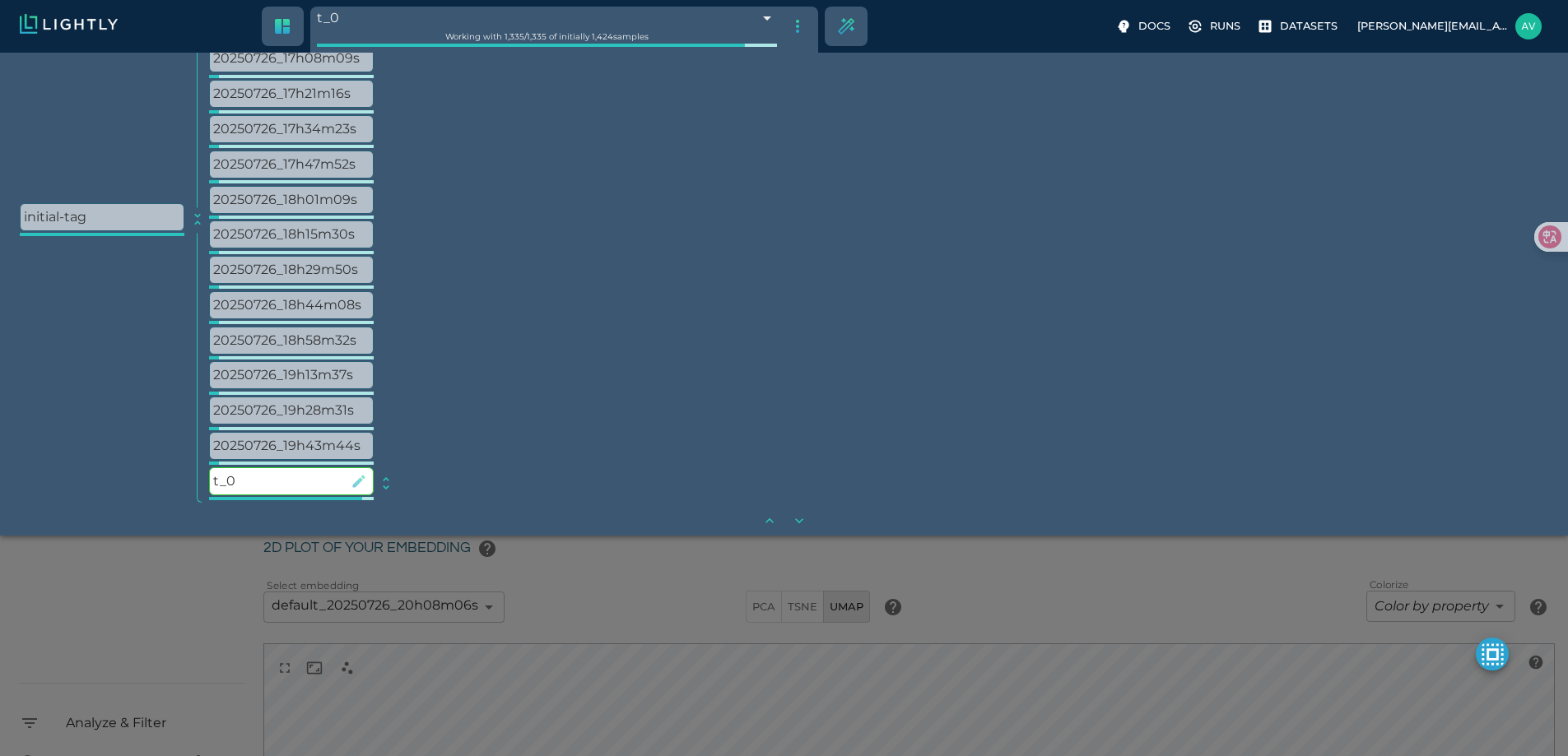 click 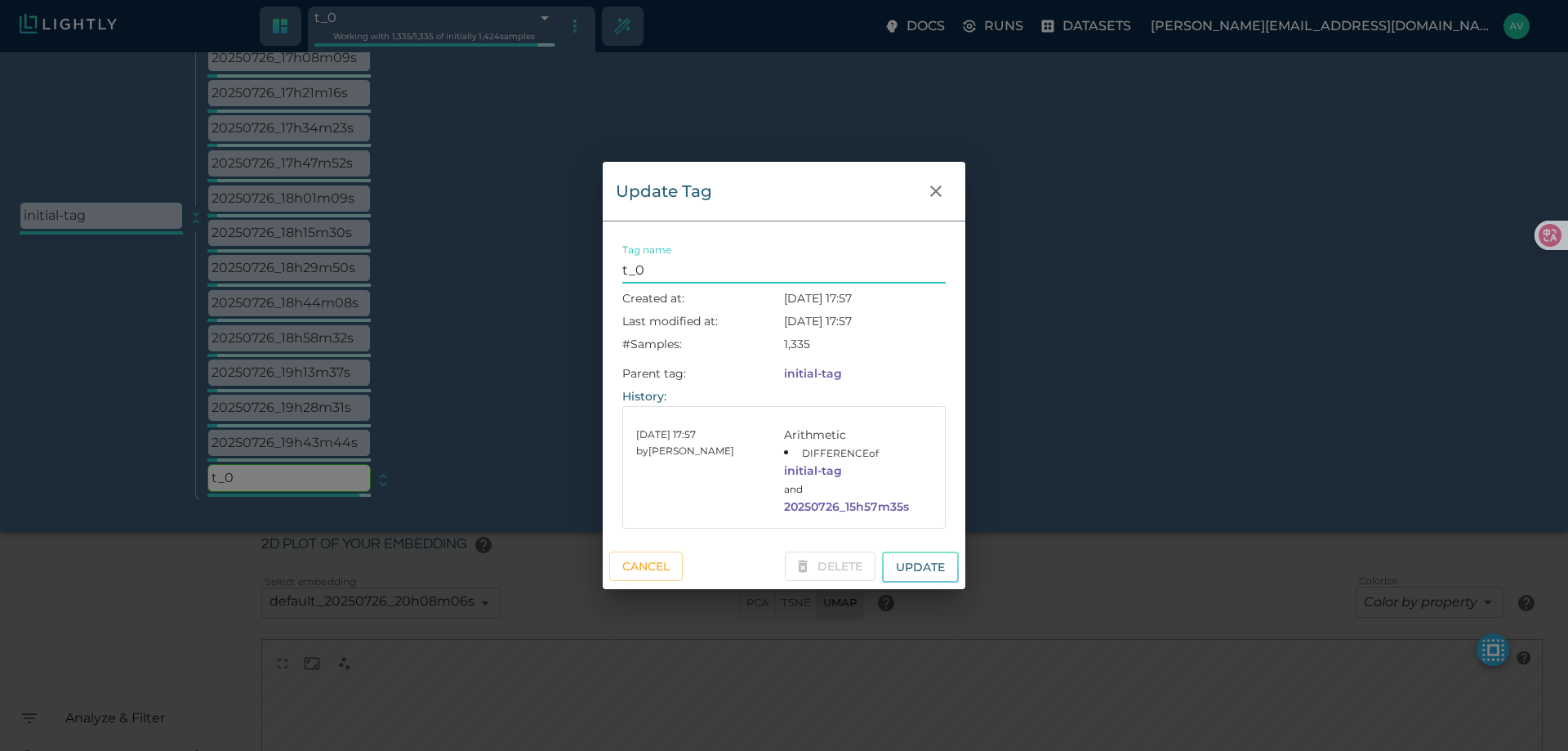 click on "Update Tag Tag name t_0 Created at: [DATE] 17:57 Last modified at: [DATE] 17:57 #Samples: 1,335 Parent tag: initial-tag History: [DATE] 17:57 by  [PERSON_NAME] Arithmetic DIFFERENCE  of  initial-tag  and  20250726_15h57m35s Cancel Delete Update" at bounding box center [784, 375] 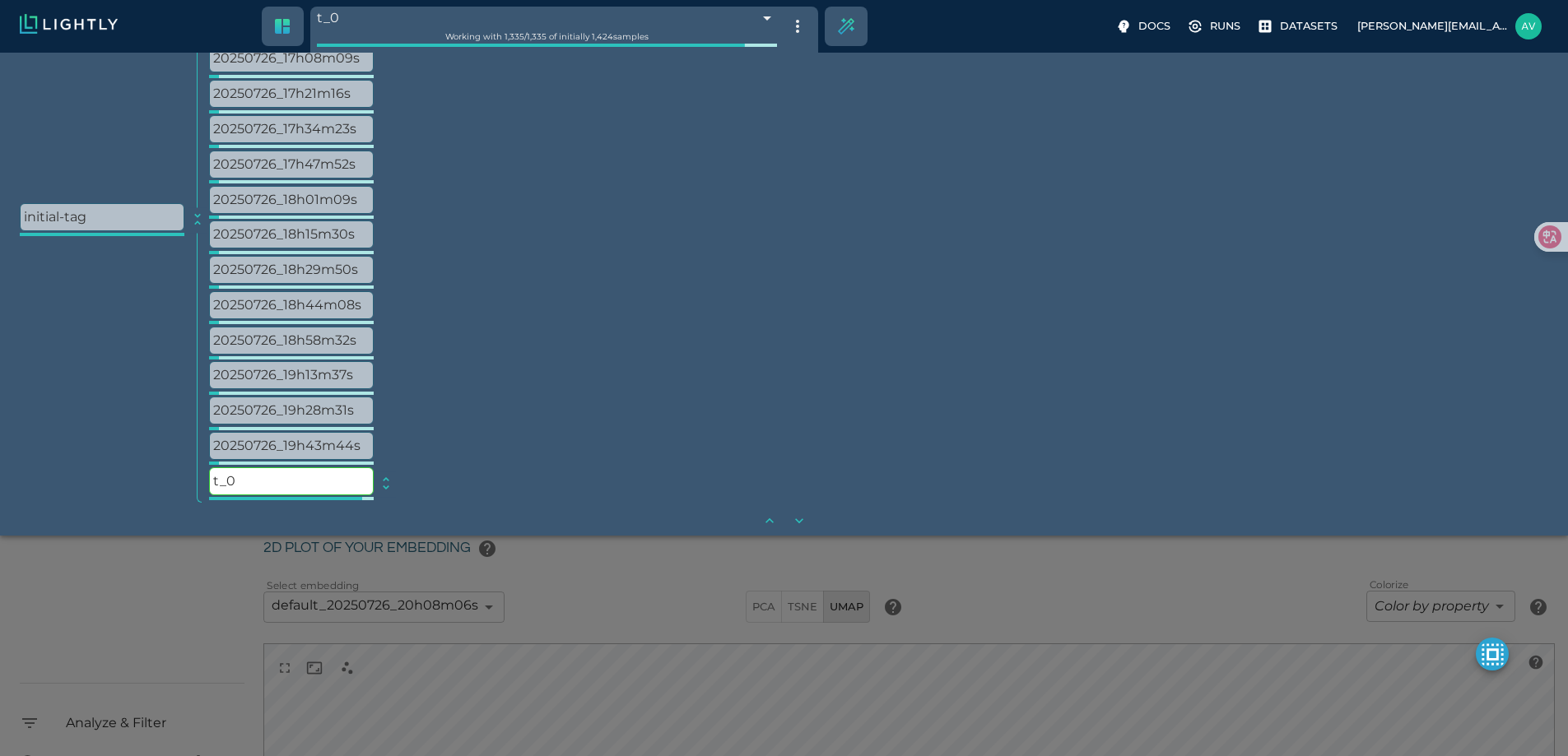 click on "t_0 68854156c1be00751ab167ed Working with   1,335  /  1,335   of initially 1,424  samples Docs Runs Datasets [EMAIL_ADDRESS][DOMAIN_NAME]   Dataset loading completed! The tag tree gives you an overview of all the tags you have created in the past and how they have come to be.
Creating tags allows you to easily keep track of changes while curating your dataset.
Tag operations allow you to calculate the union and intersection of two different tags. To access the tag operations menu
simply  select a tag  in the tag tree and  shift-click  on a second tag. initial-tag collapse 20250726_15h57m35s 20250726_16h42m38s 20250726_16h55m23s 20250726_17h08m09s 20250726_17h21m16s 20250726_17h34m23s 20250726_17h47m52s 20250726_18h01m09s 20250726_18h15m30s 20250726_18h29m50s 20250726_18h44m08s 20250726_18h58m32s 20250726_19h13m37s 20250726_19h28m31s 20250726_19h43m44s t_0 expand It seems like  lightly-serve  is not running. Please start  lightly-serve  and    forward ports if you are using a remote machine .     documentation ." at bounding box center (784, 798) 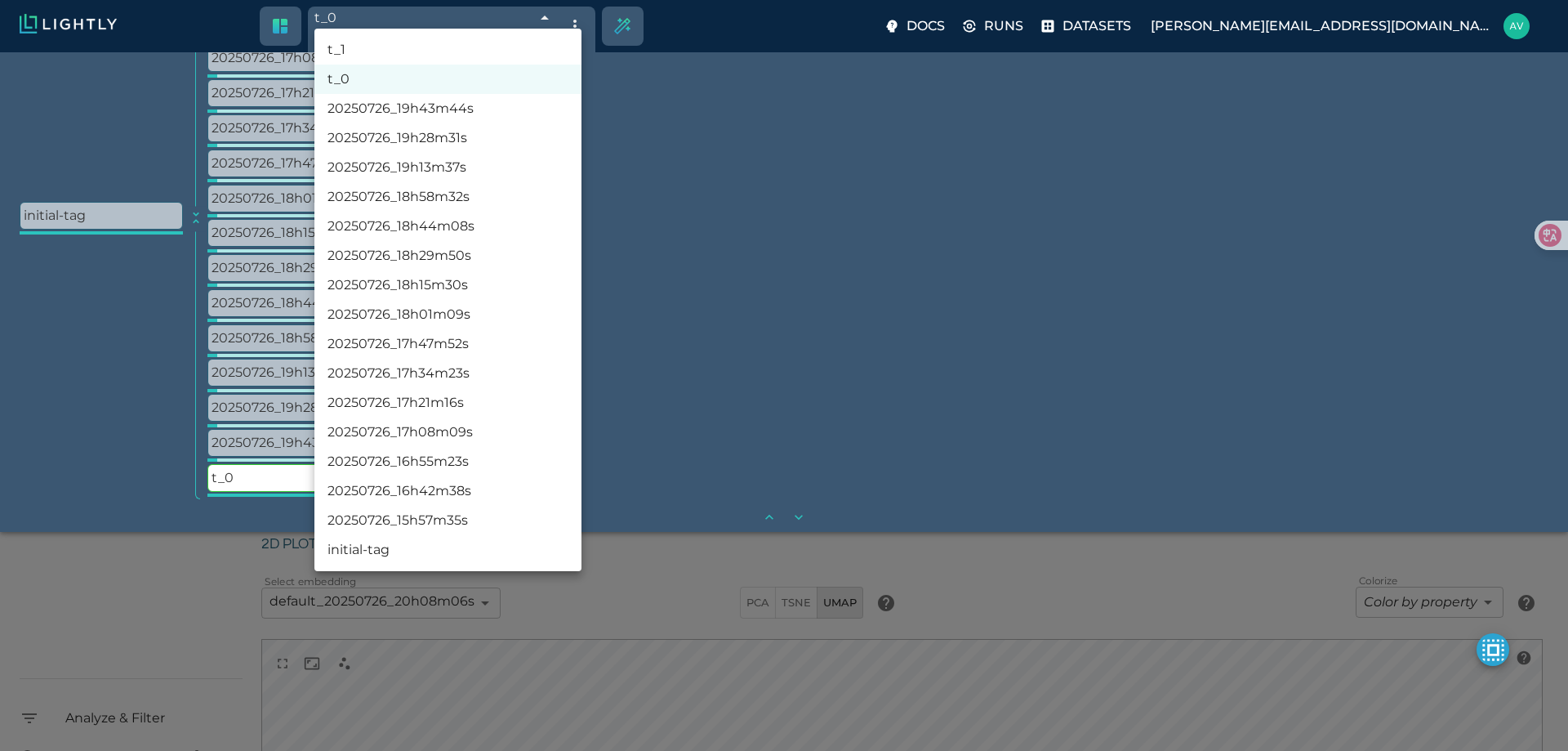 click on "t_0" at bounding box center (448, 79) 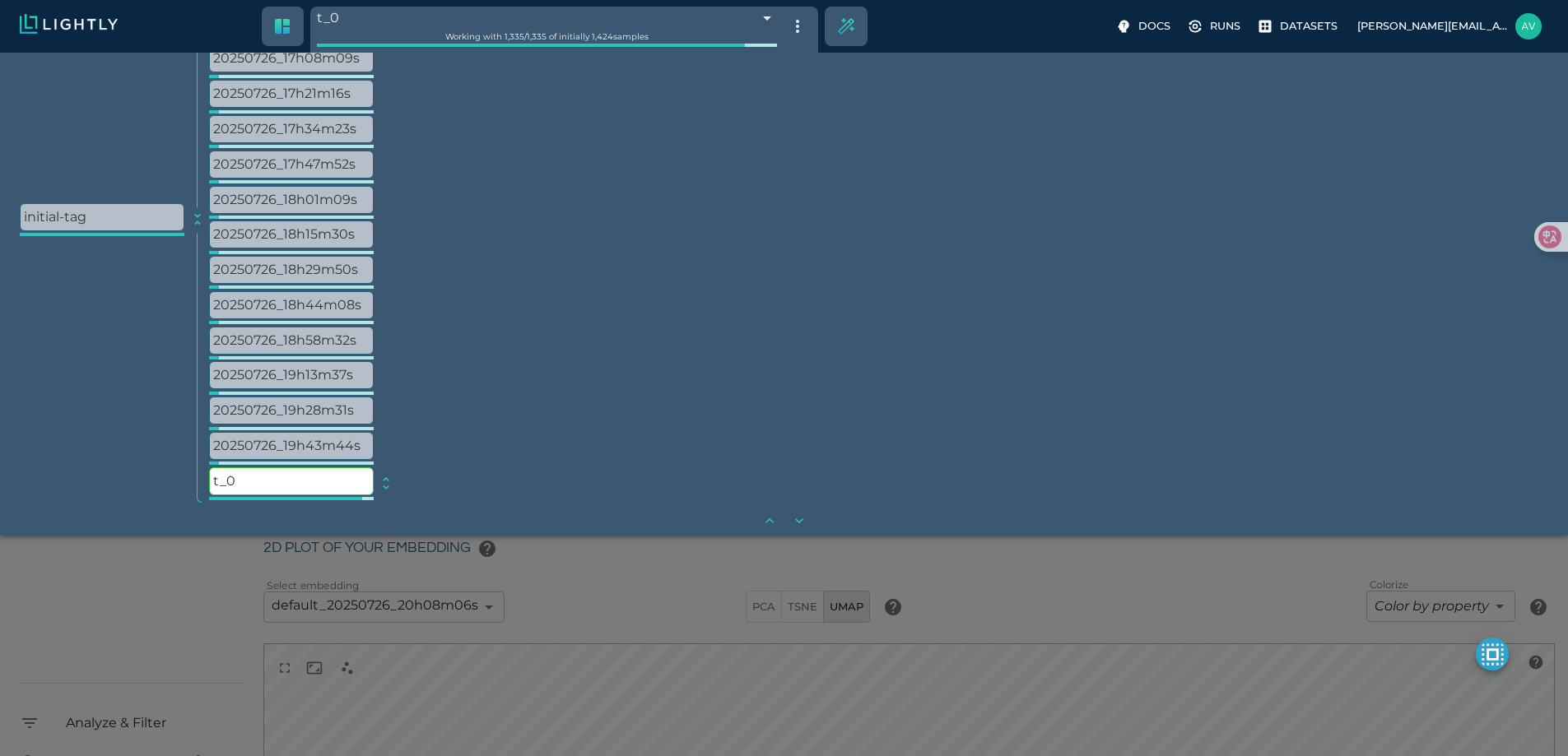 click on "expand" 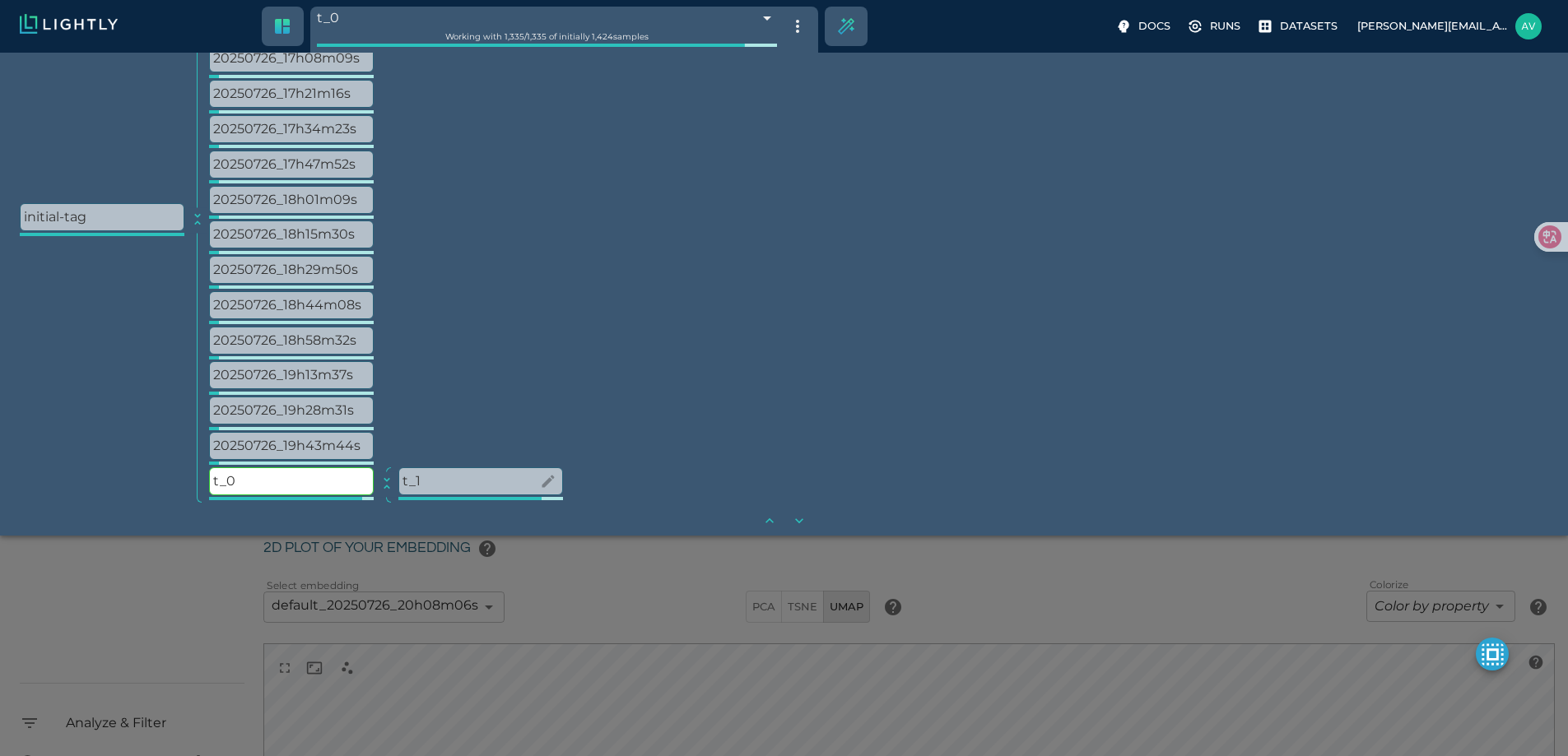 click on "t_1" at bounding box center [481, 481] 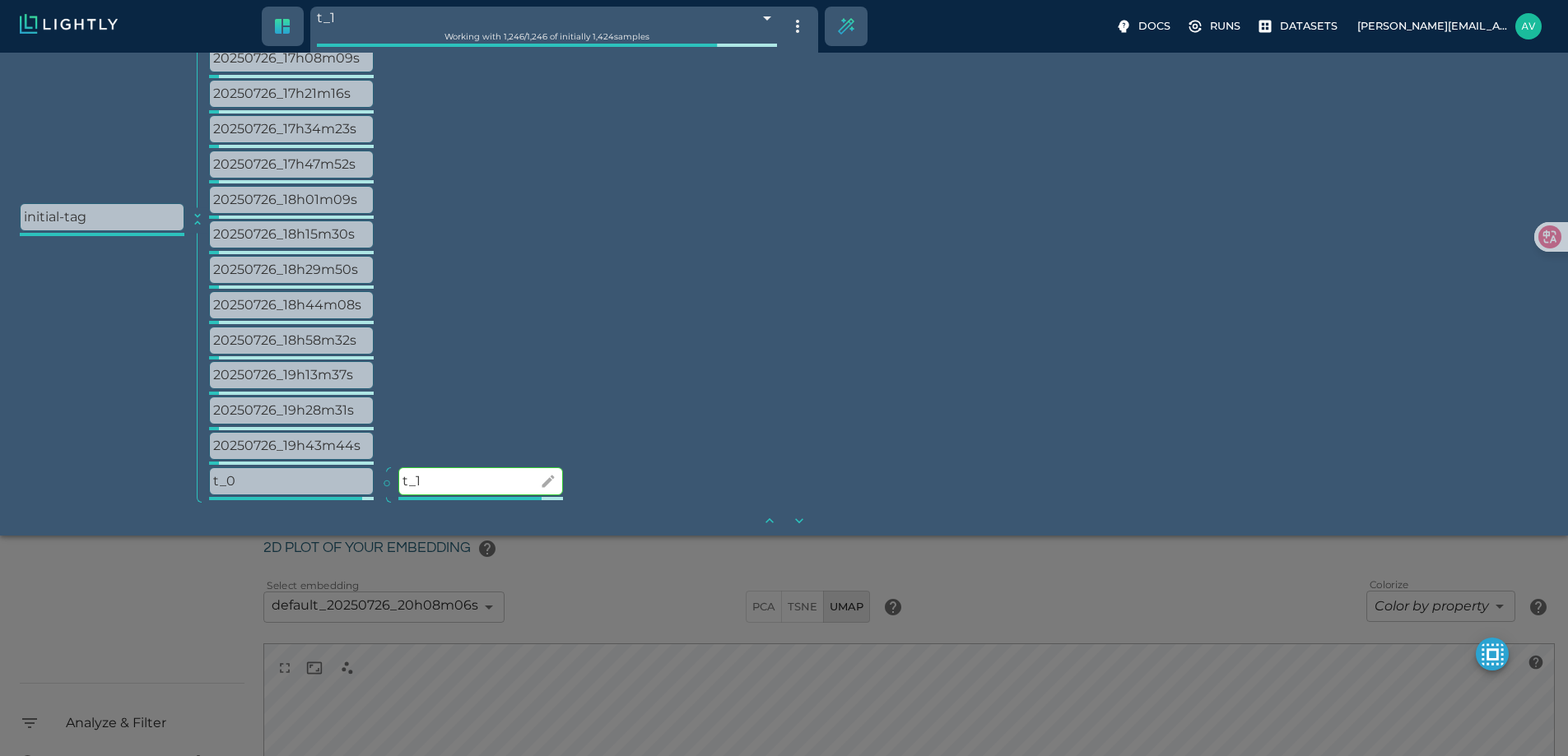 scroll, scrollTop: 193, scrollLeft: 0, axis: vertical 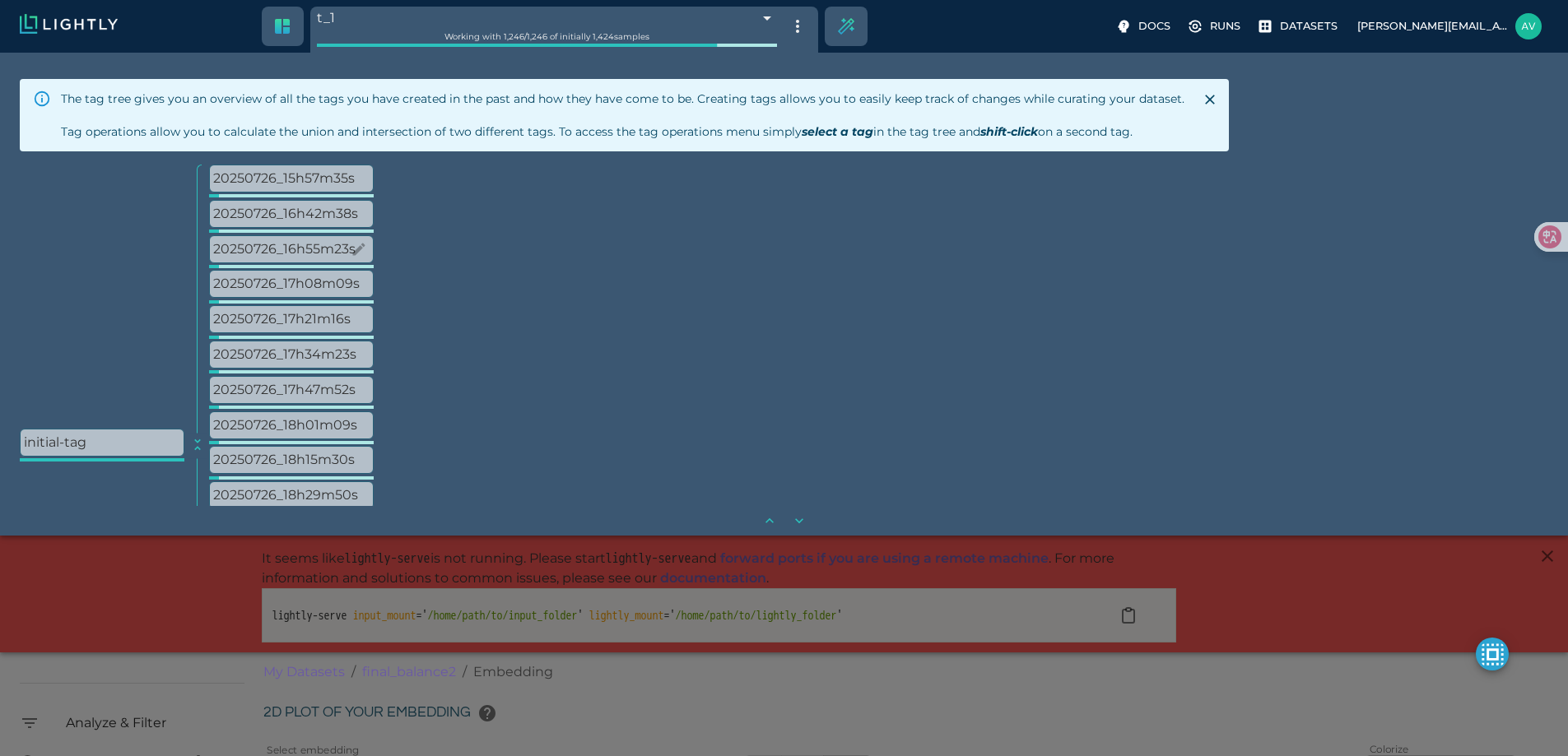 click on "20250726_16h55m23s" at bounding box center (291, 249) 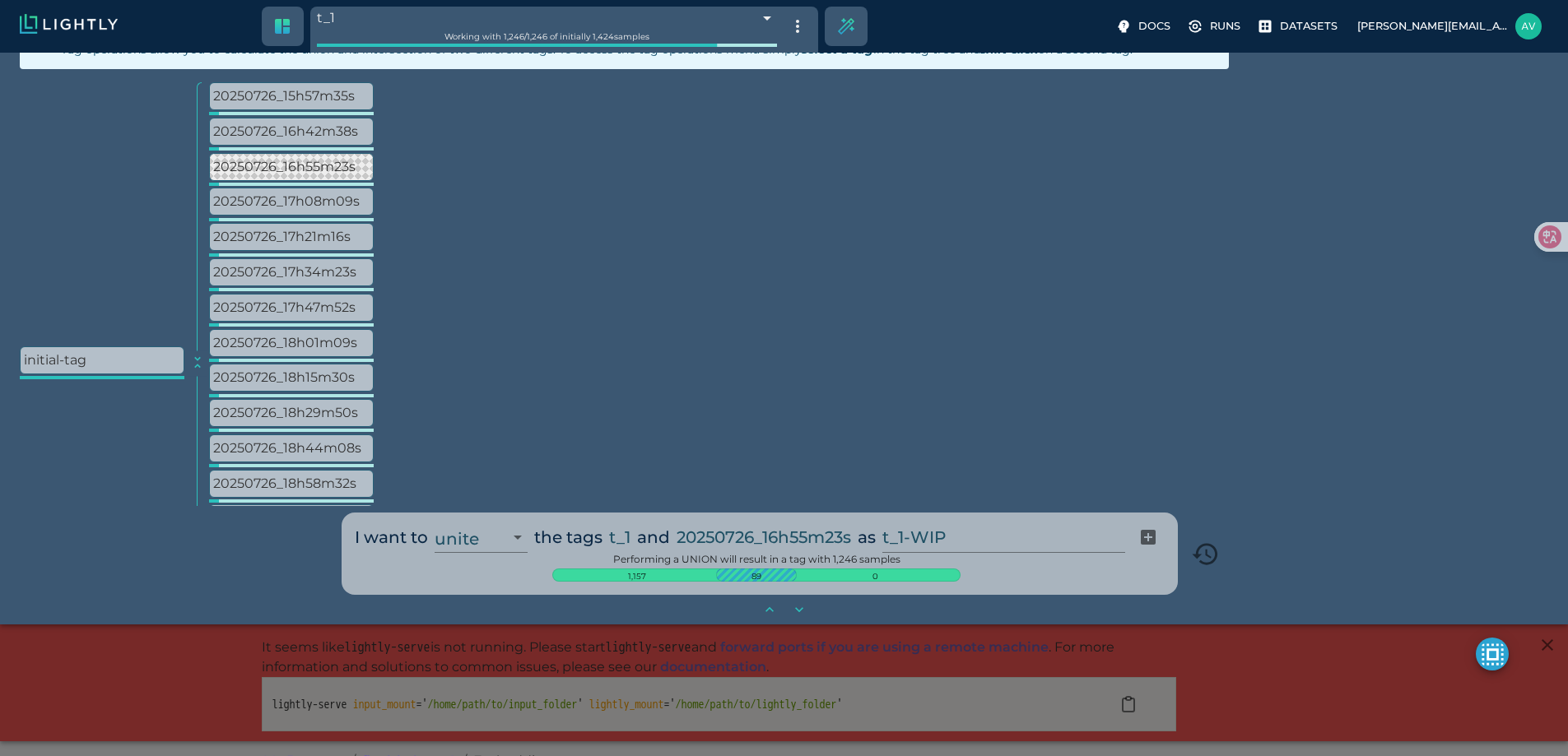 scroll, scrollTop: 165, scrollLeft: 0, axis: vertical 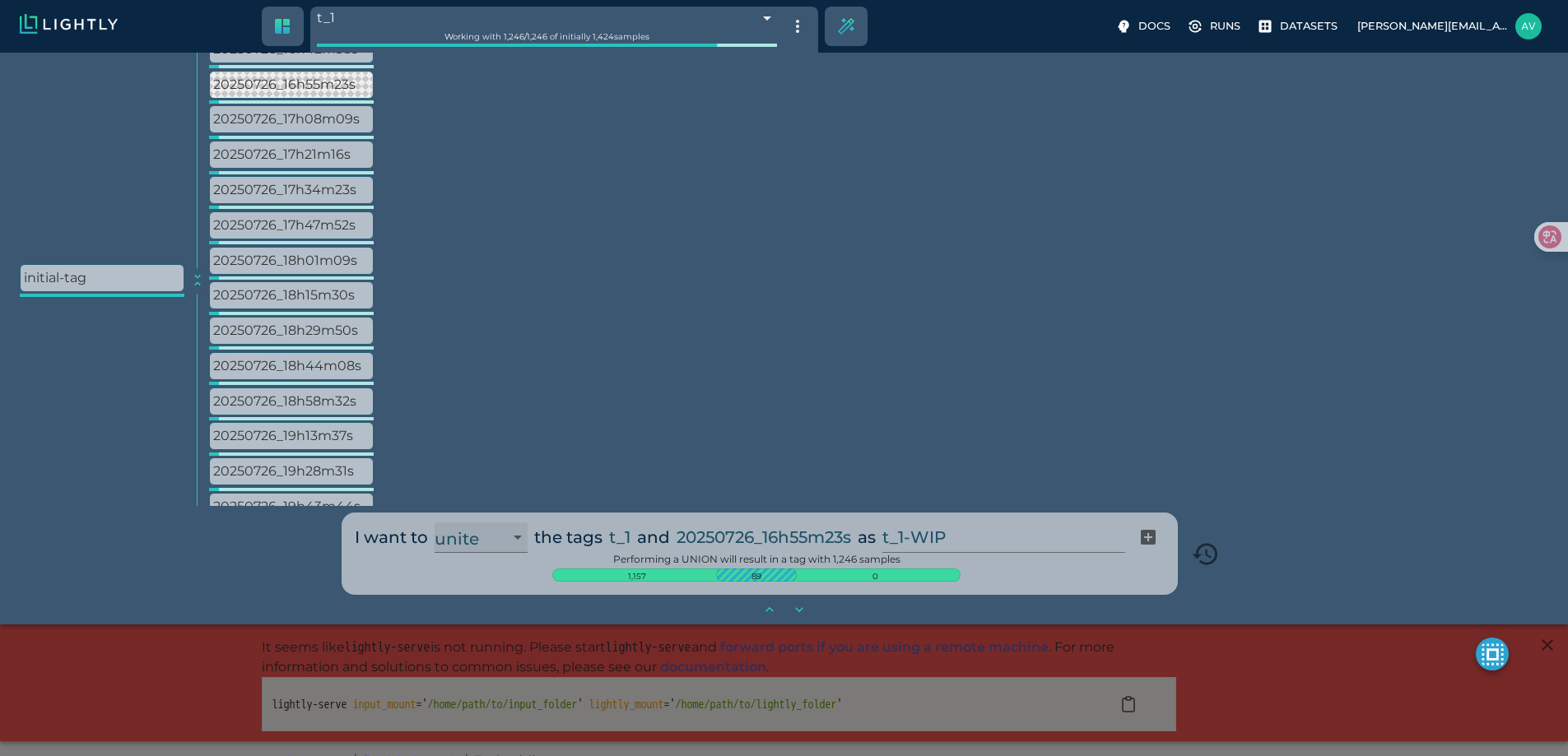 click on "unite intersect subtract" at bounding box center (481, 538) 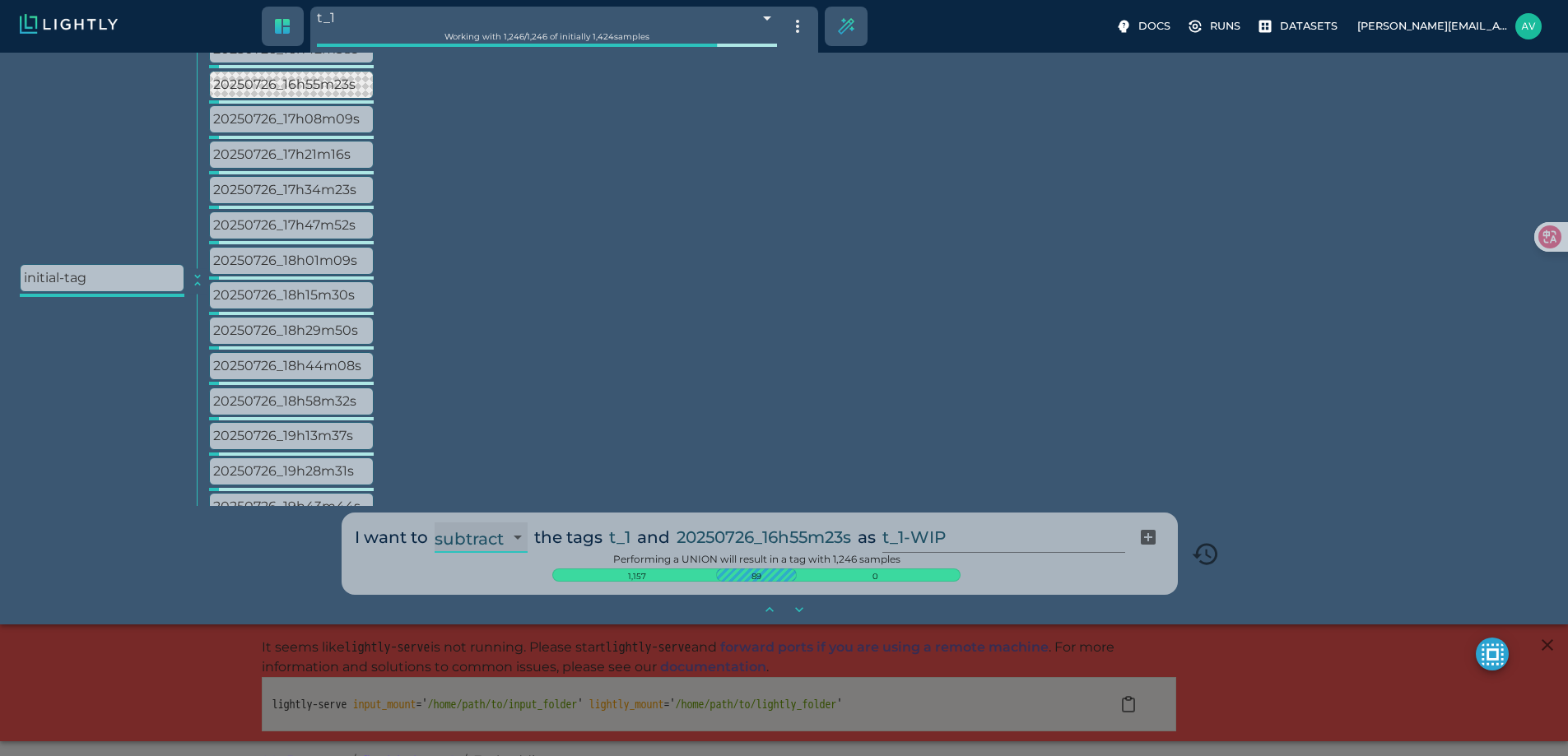 click on "unite intersect subtract" at bounding box center (481, 538) 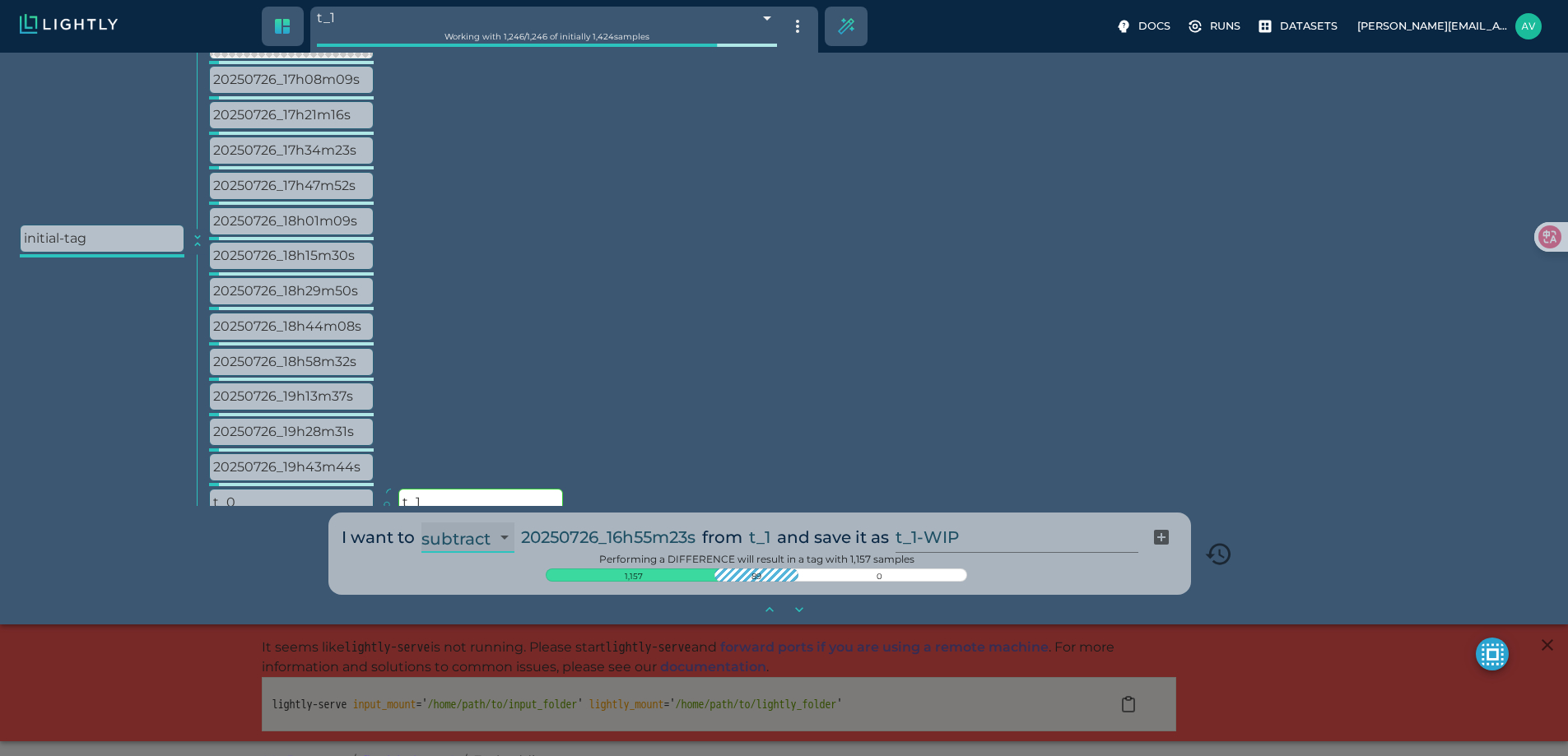 scroll, scrollTop: 225, scrollLeft: 0, axis: vertical 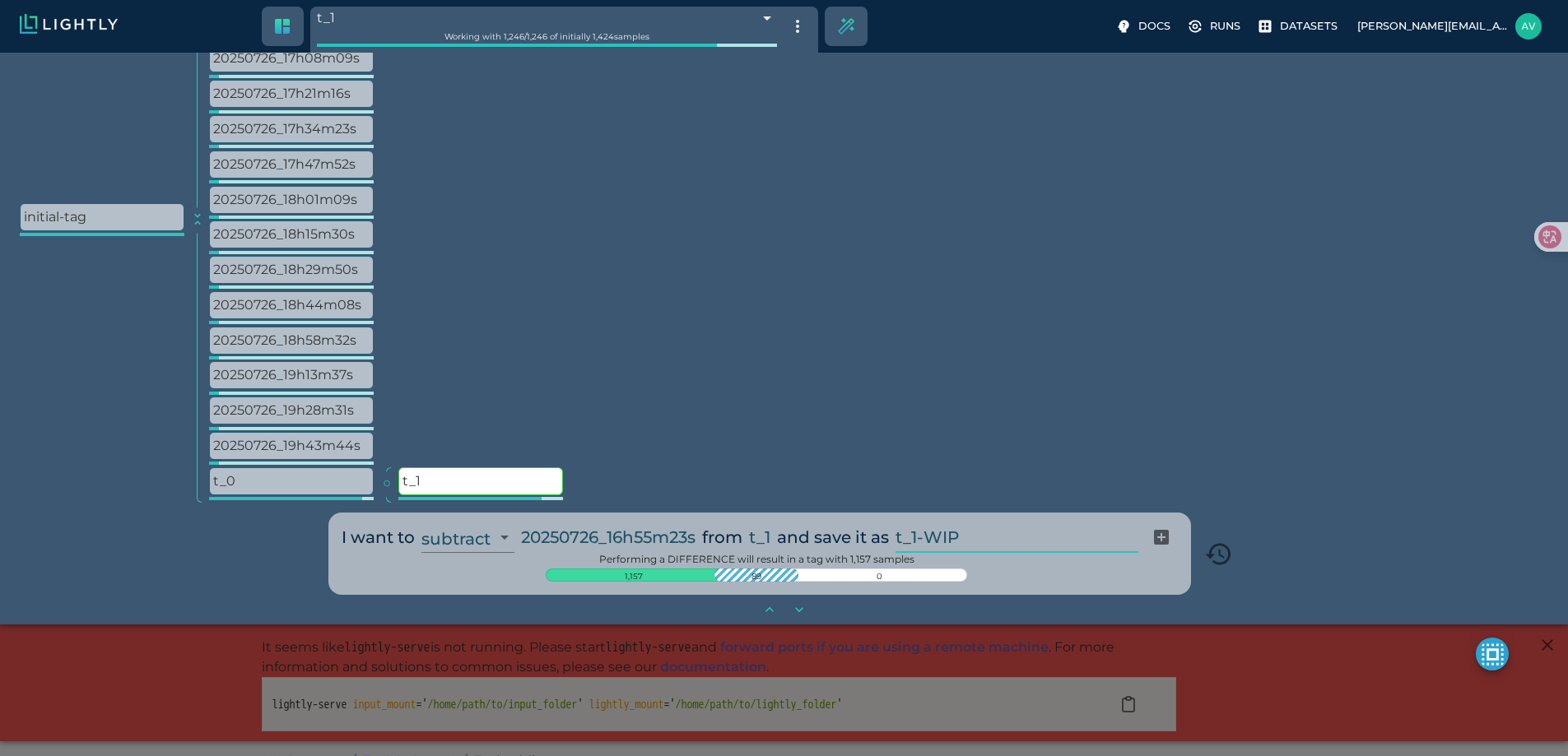 drag, startPoint x: 986, startPoint y: 540, endPoint x: 935, endPoint y: 540, distance: 51 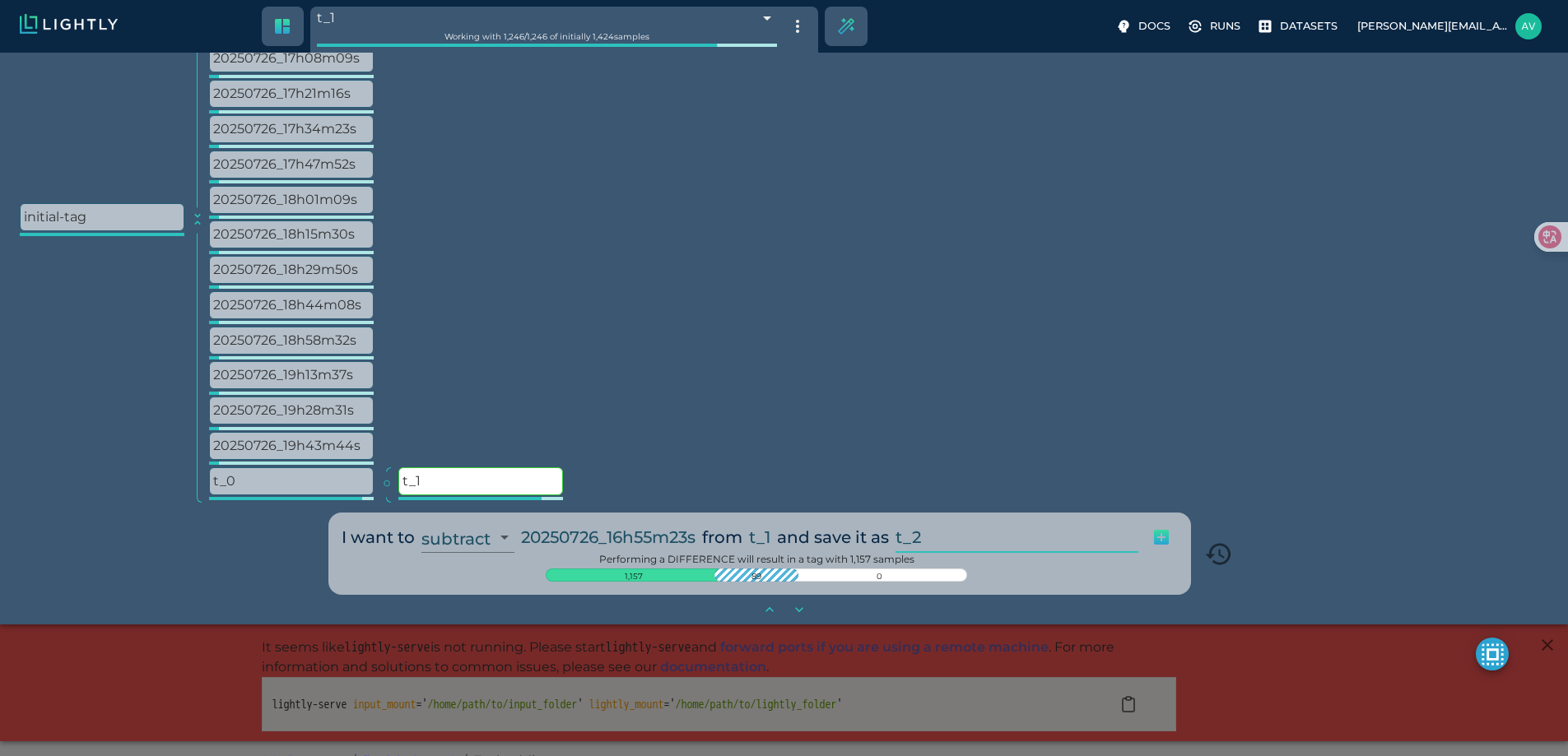 click 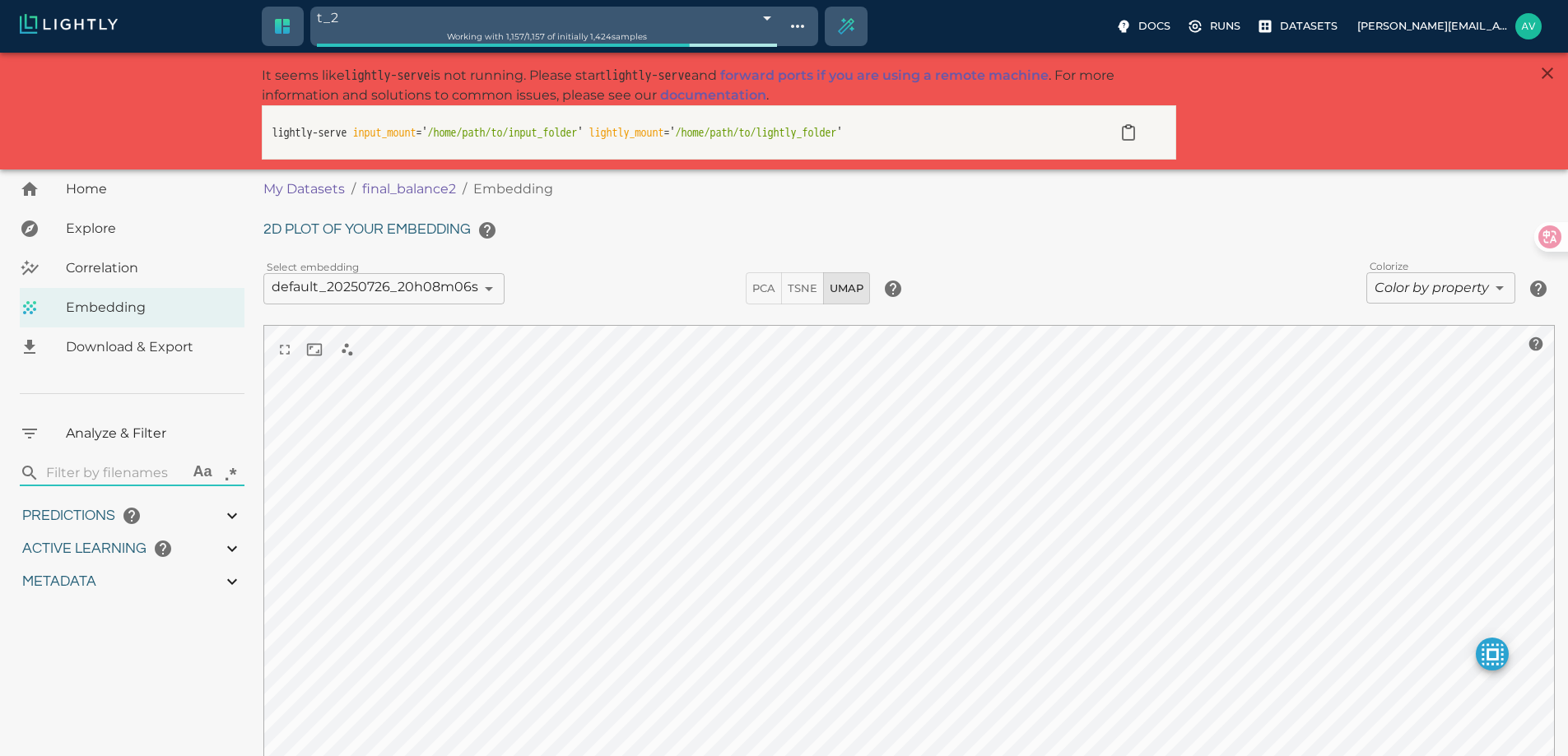 scroll, scrollTop: 0, scrollLeft: 0, axis: both 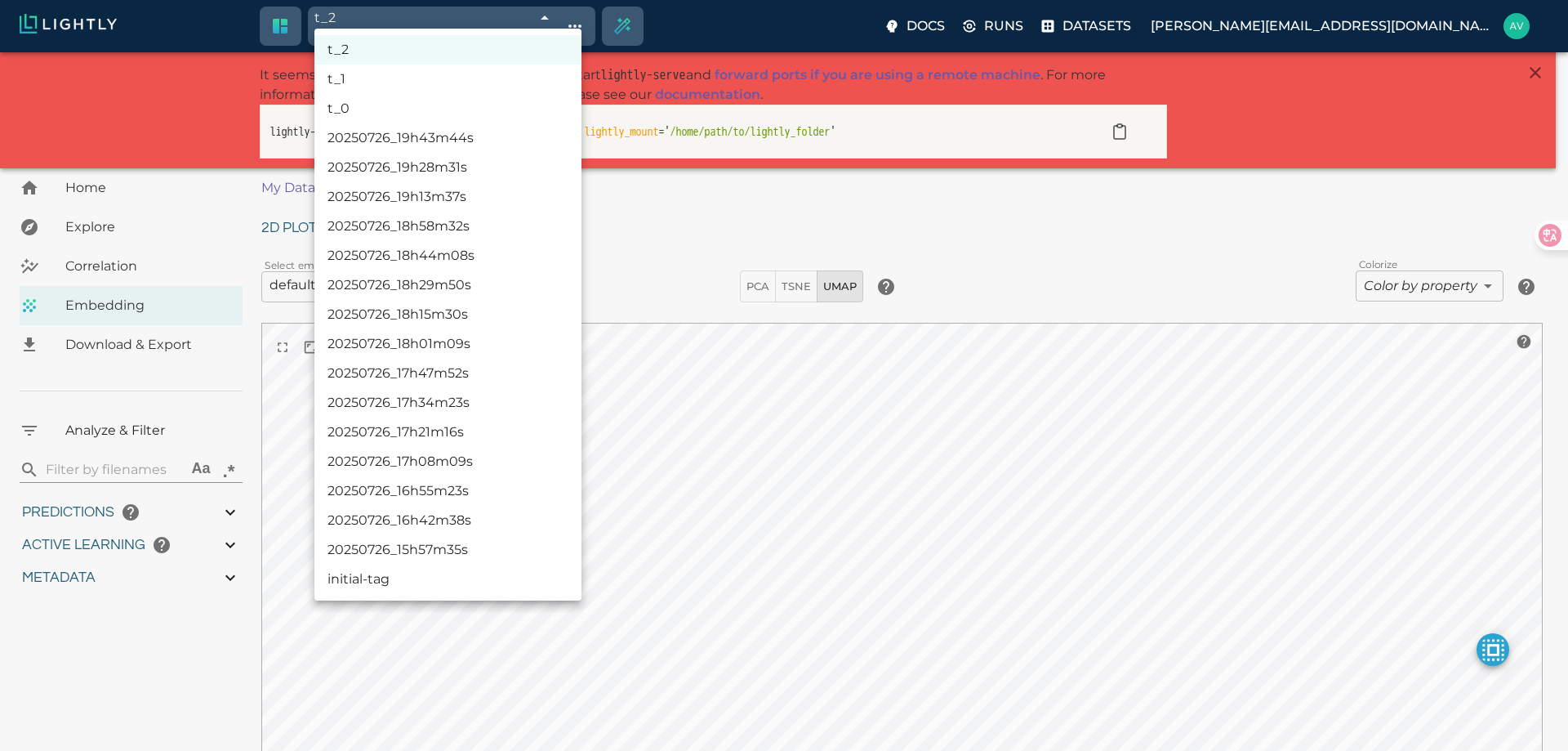 click at bounding box center (784, 375) 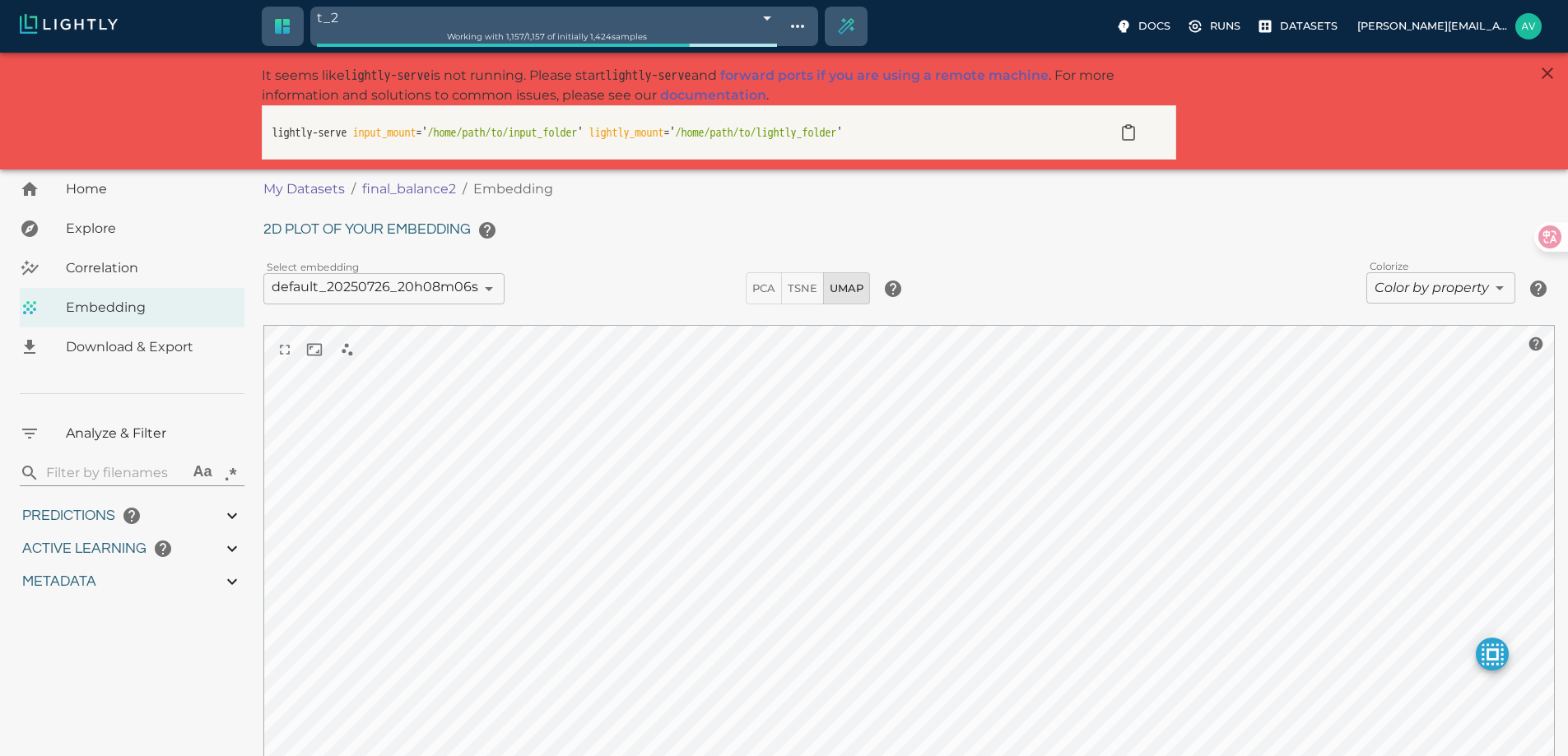 click on "t_2 t_1 t_0 20250726_19h43m44s 20250726_19h28m31s 20250726_19h13m37s 20250726_18h58m32s 20250726_18h44m08s 20250726_18h29m50s 20250726_18h15m30s 20250726_18h01m09s 20250726_17h47m52s 20250726_17h34m23s 20250726_17h21m16s 20250726_17h08m09s 20250726_16h55m23s 20250726_16h42m38s 20250726_15h57m35s initial-tag" at bounding box center [784, 378] 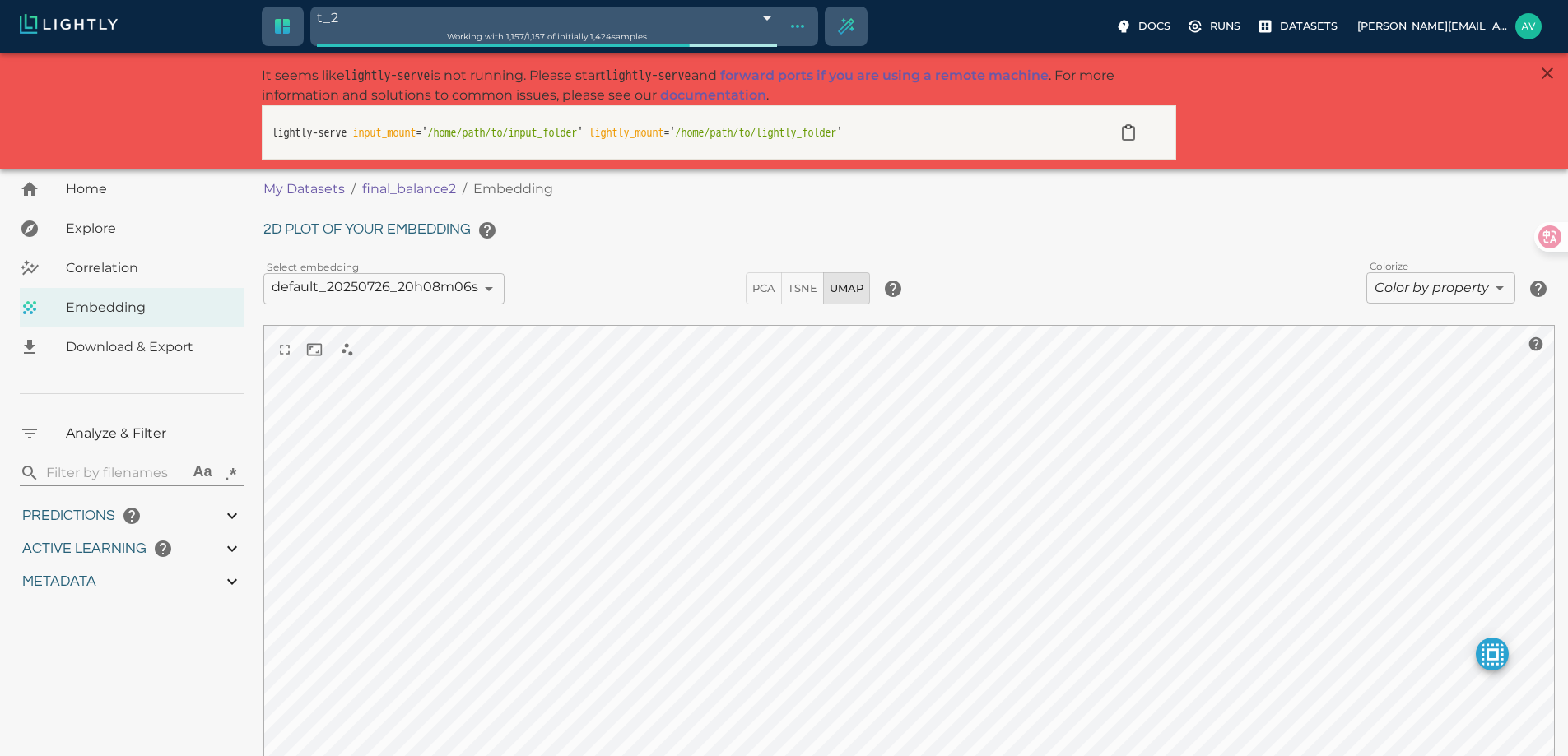 click 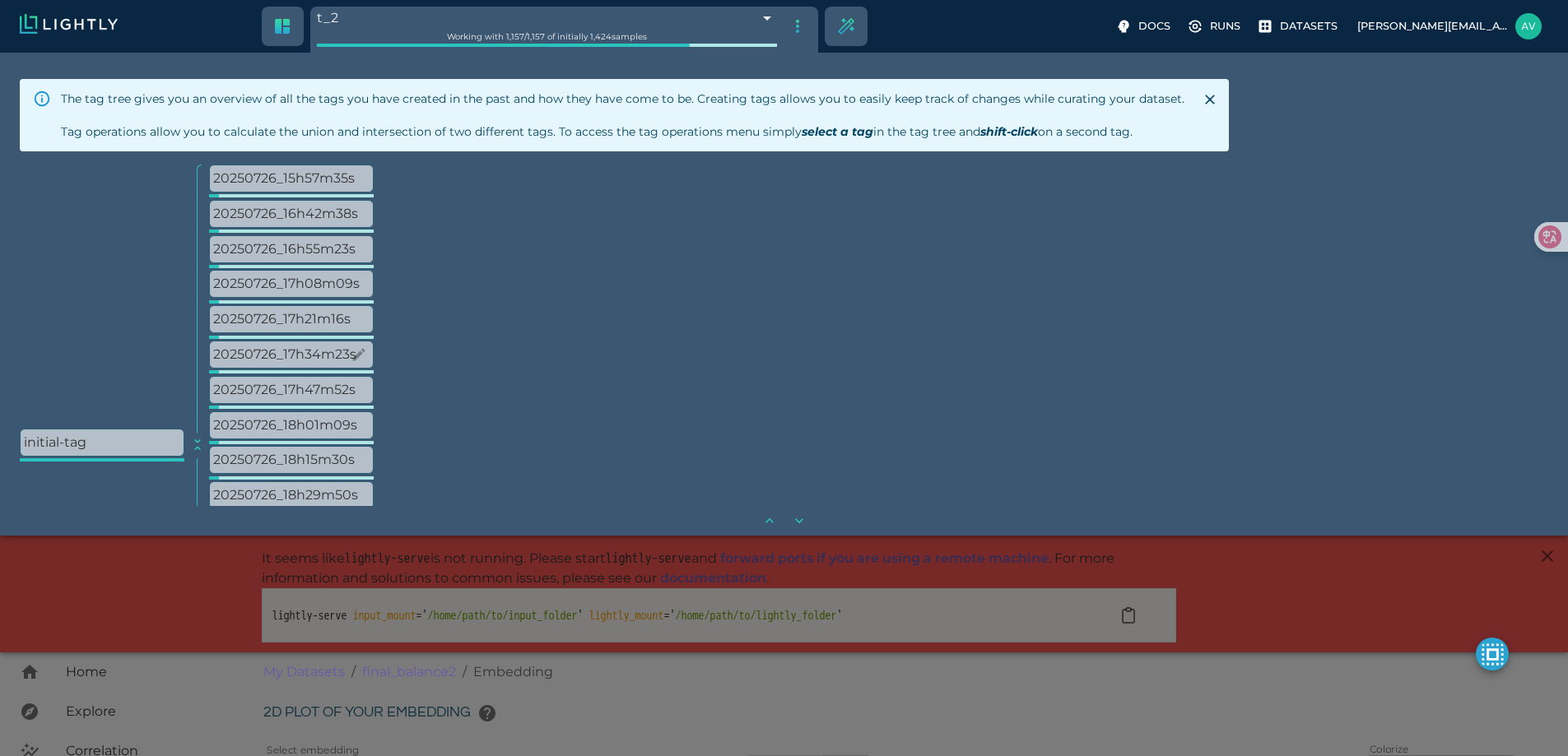 scroll, scrollTop: 225, scrollLeft: 0, axis: vertical 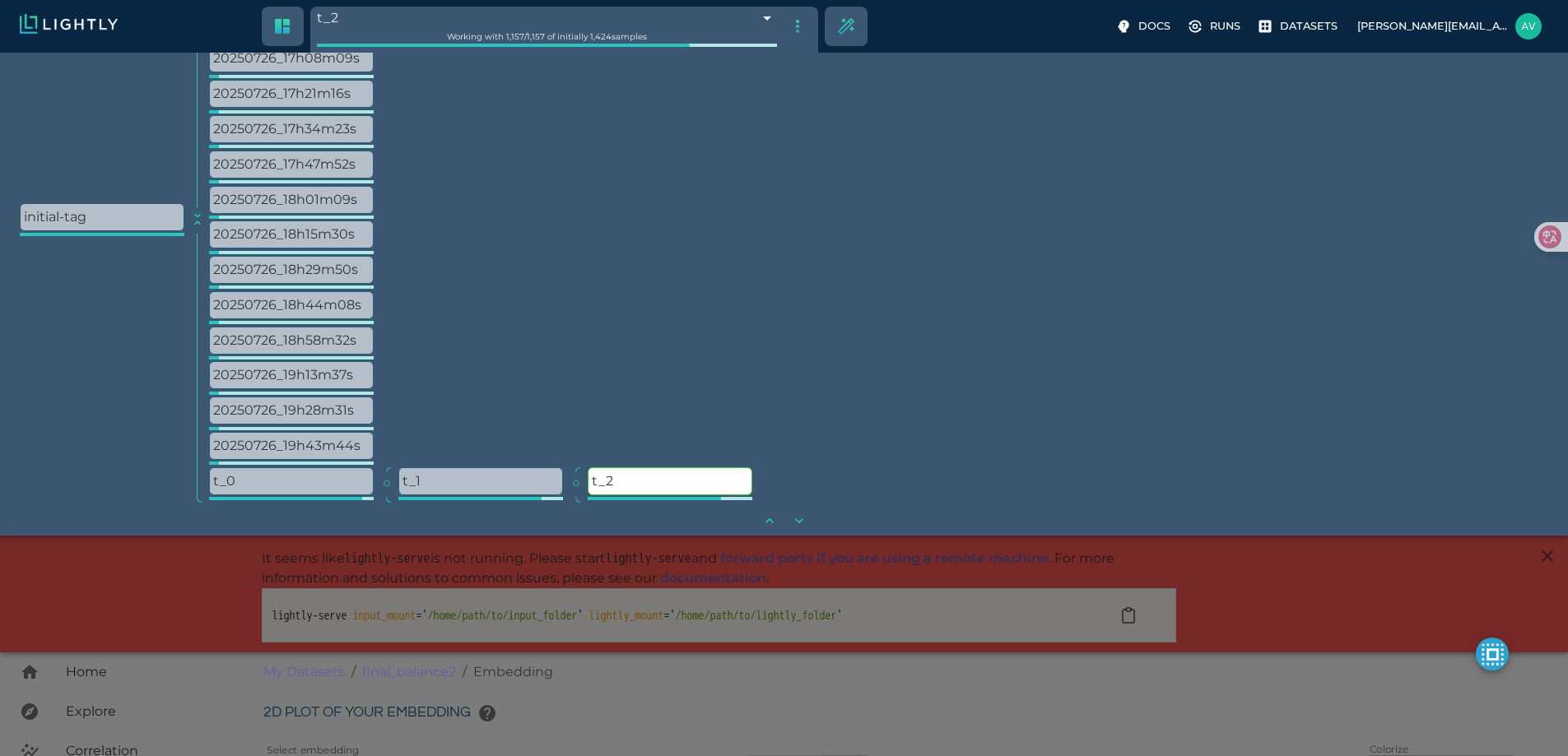 click 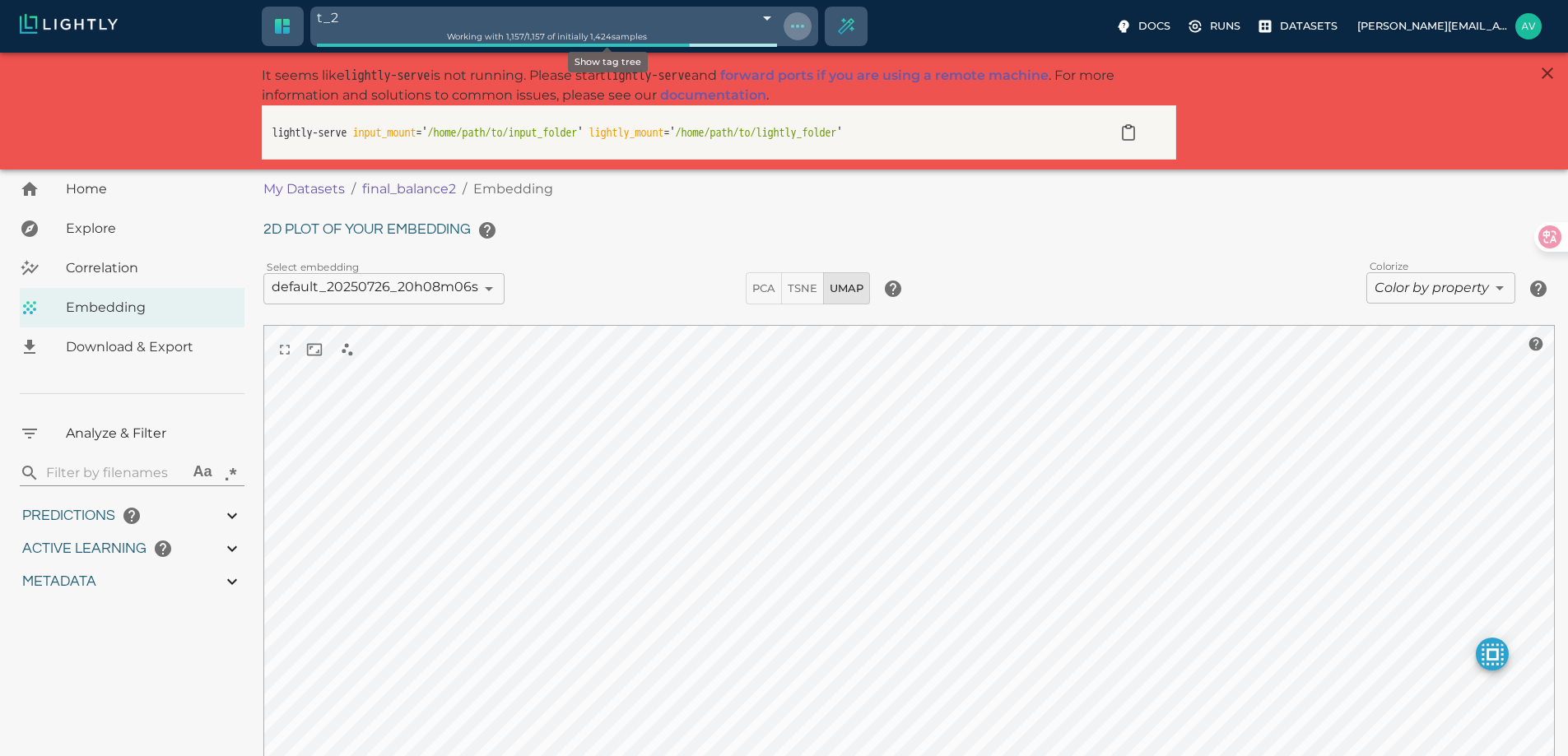 scroll, scrollTop: 0, scrollLeft: 0, axis: both 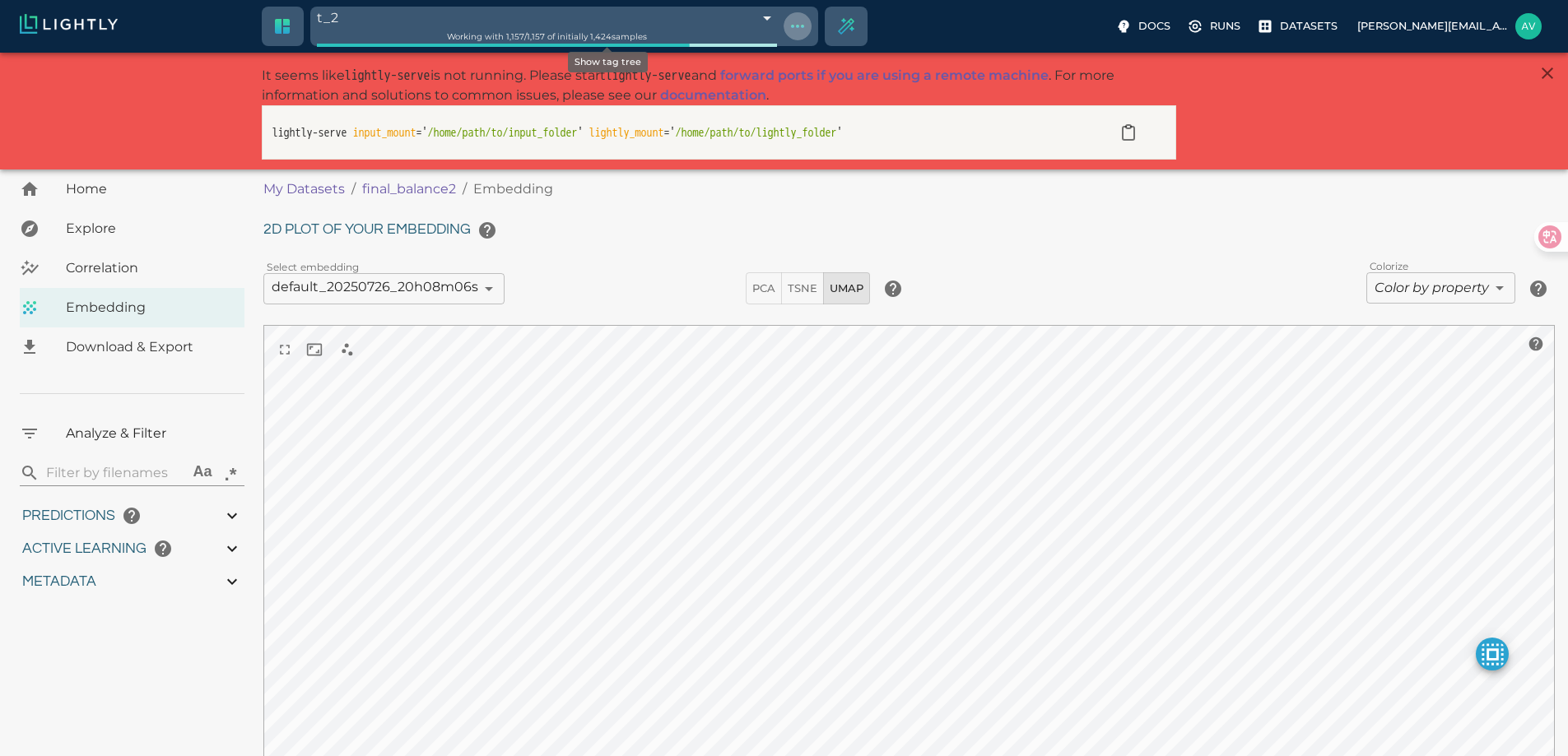 click 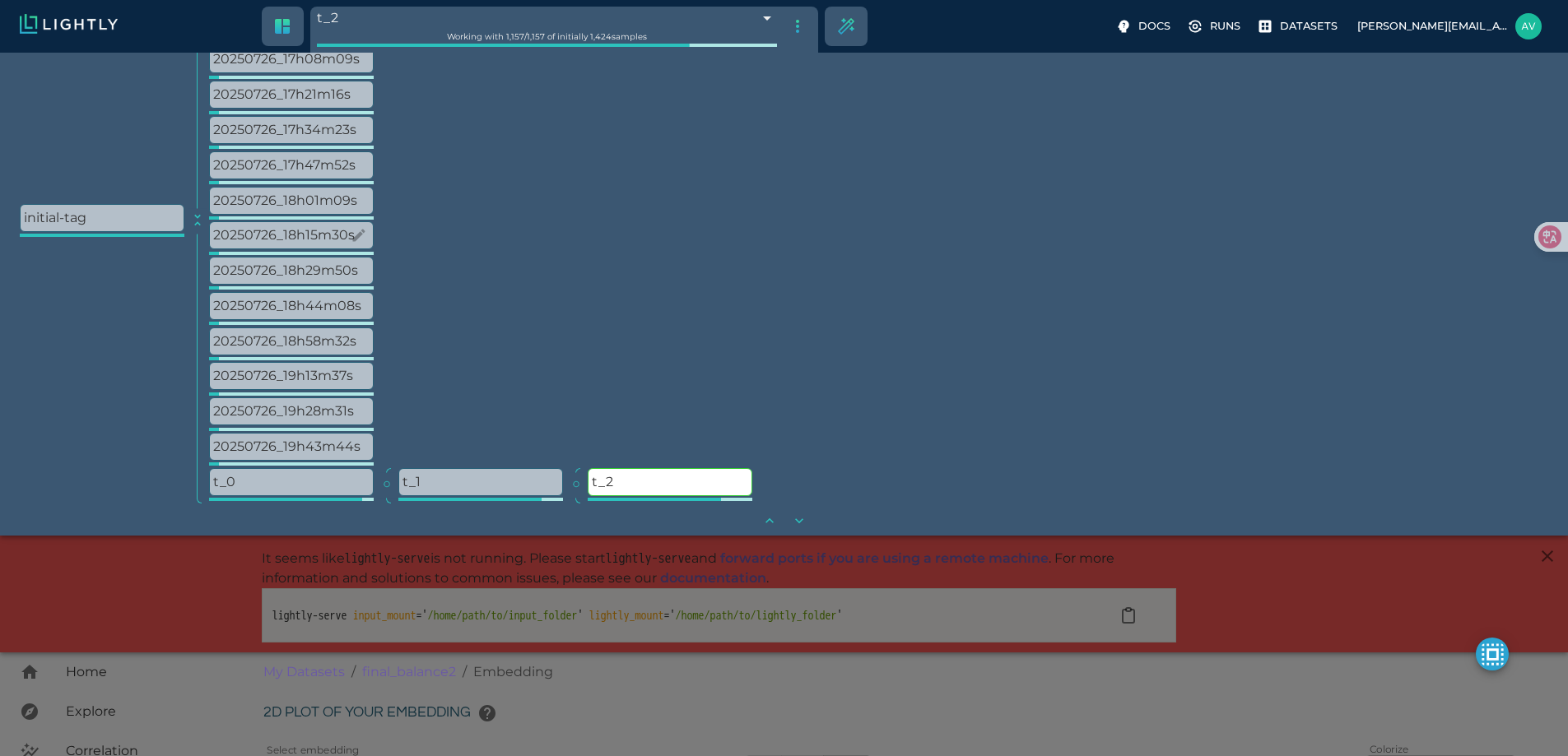 scroll, scrollTop: 225, scrollLeft: 0, axis: vertical 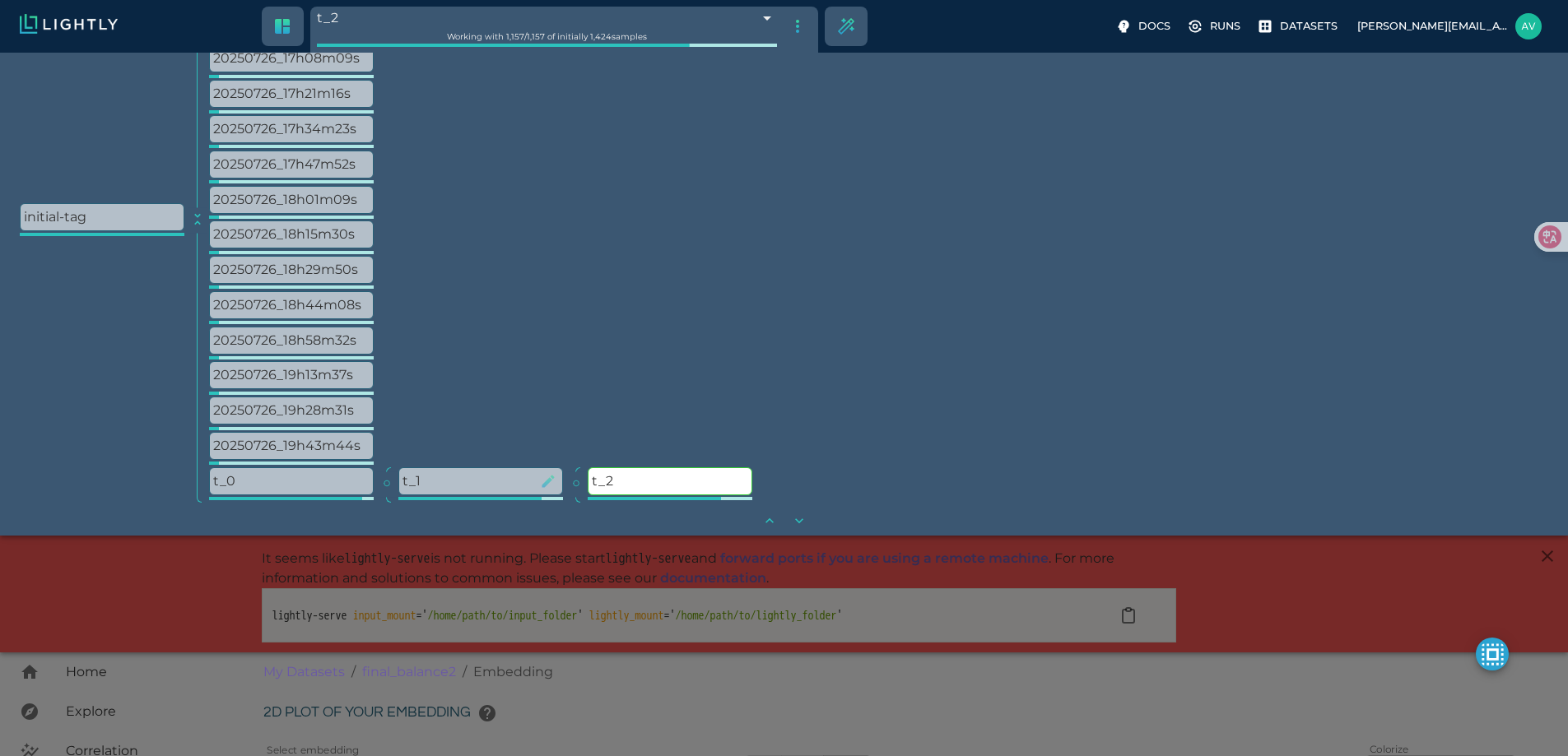 click 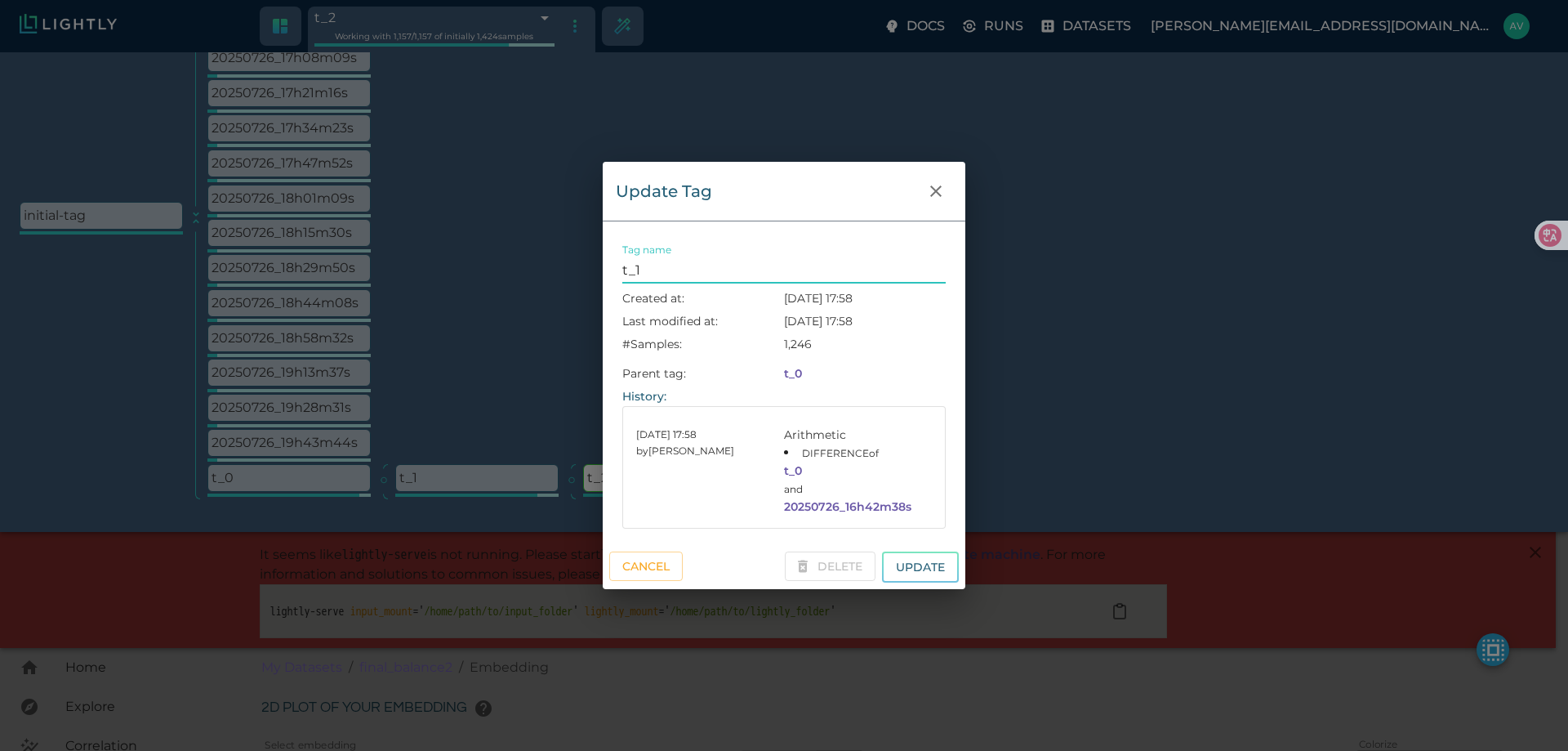 click on "Delete" at bounding box center [826, 564] 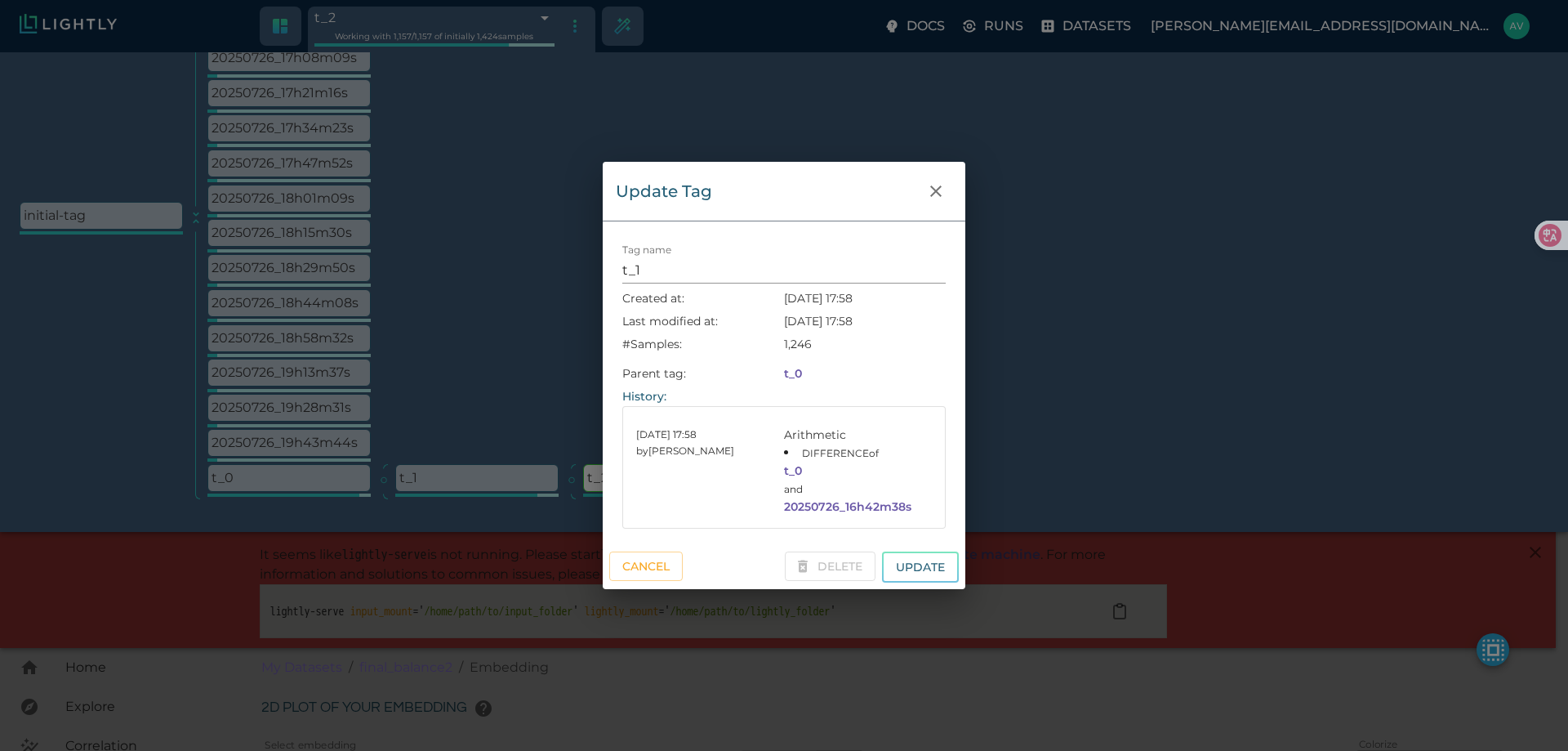click on "Update Tag Tag name t_1 Created at: [DATE] 17:58 Last modified at: [DATE] 17:58 #Samples: 1,246 Parent tag: t_0 History: [DATE] 17:58 by  [PERSON_NAME] Arithmetic DIFFERENCE  of  t_0  and  20250726_16h42m38s Cancel Delete Update" at bounding box center [784, 375] 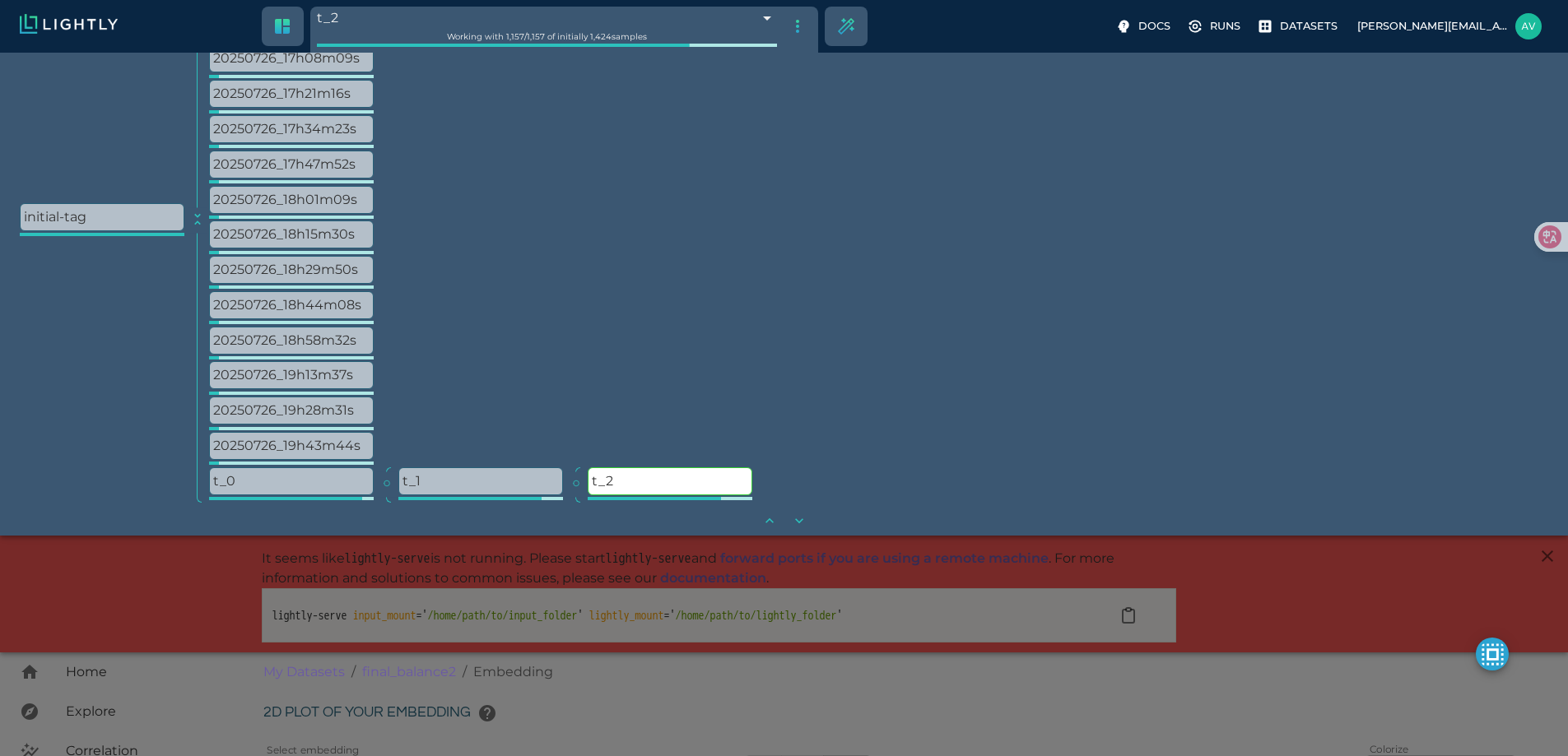 click 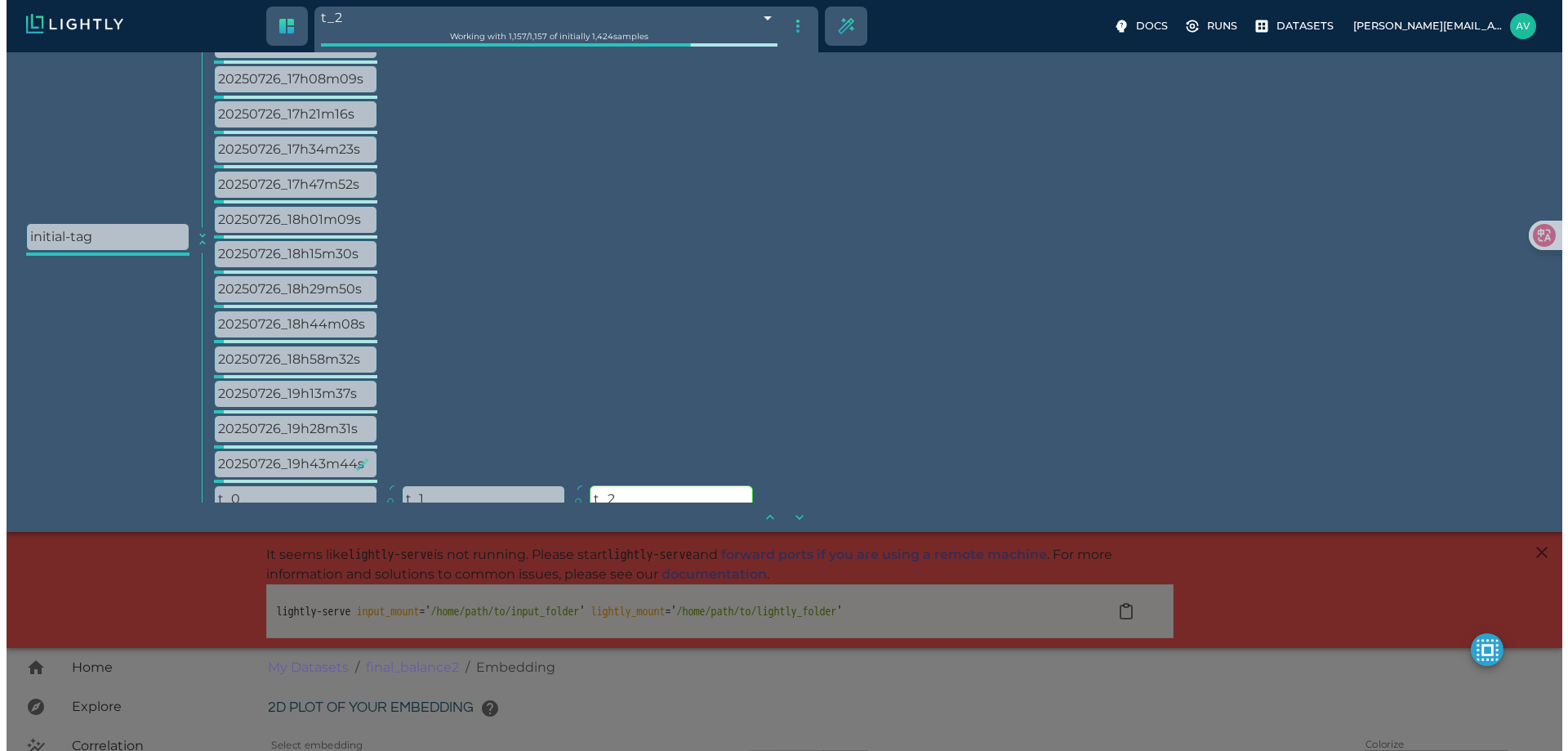 scroll, scrollTop: 224, scrollLeft: 0, axis: vertical 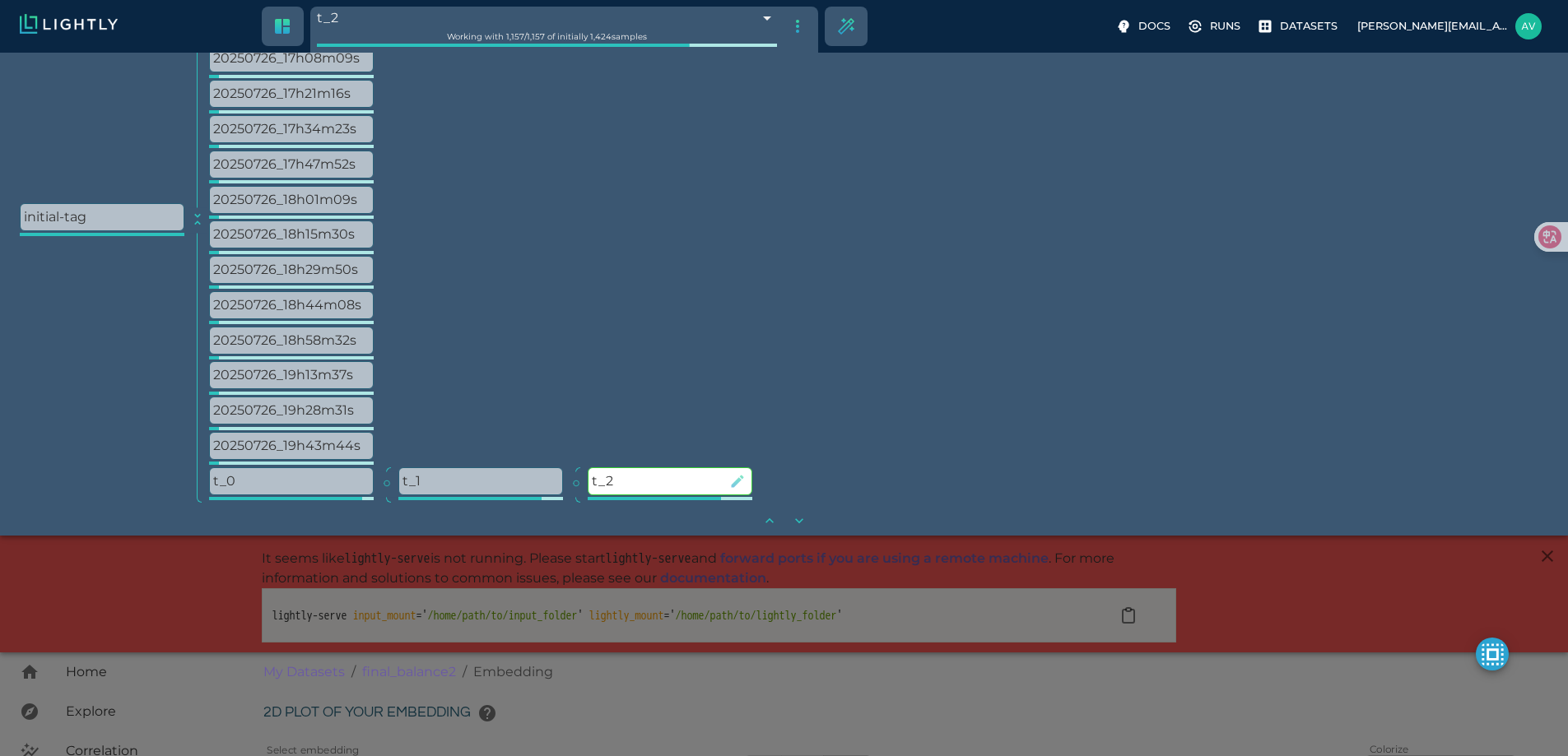 click 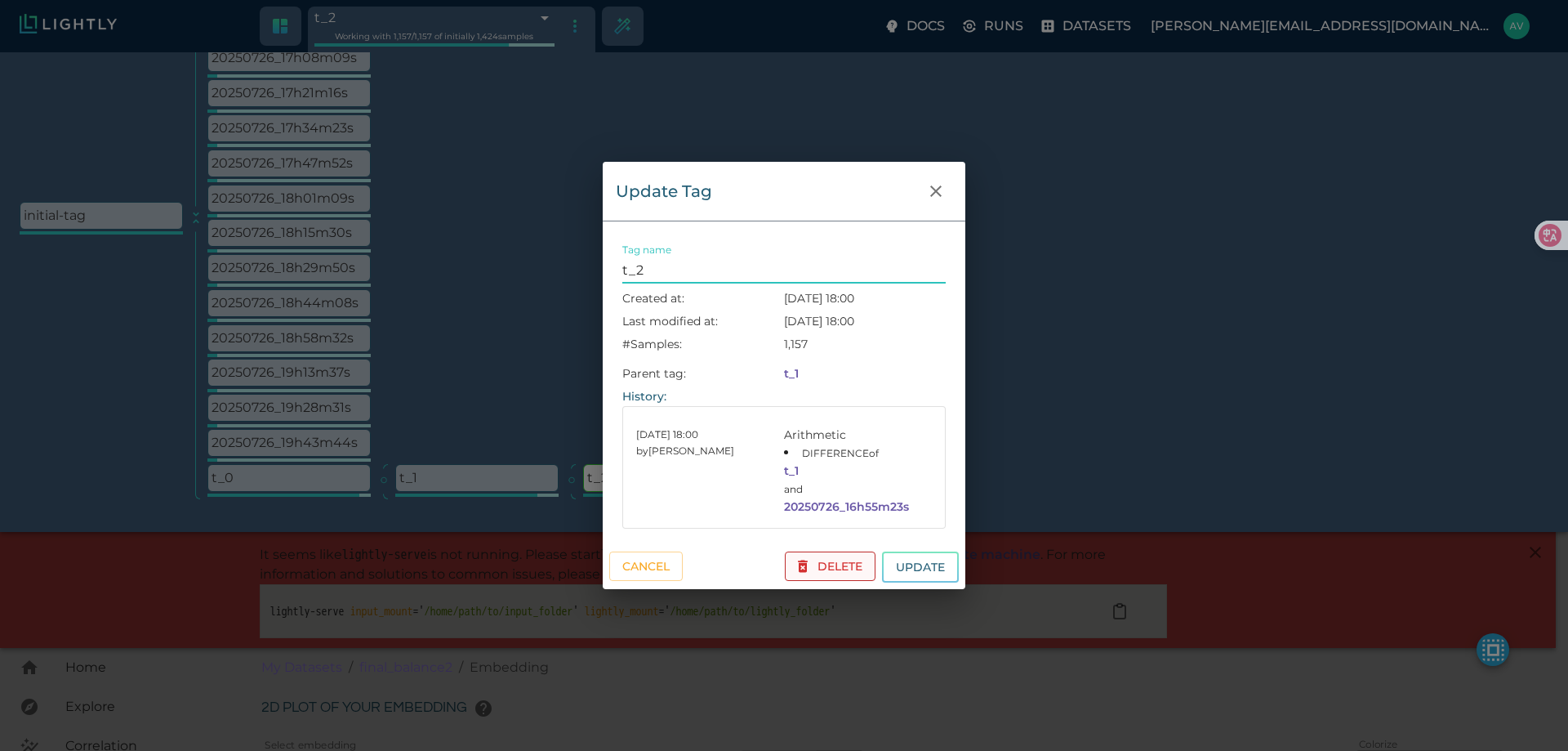 click on "Delete" at bounding box center (830, 566) 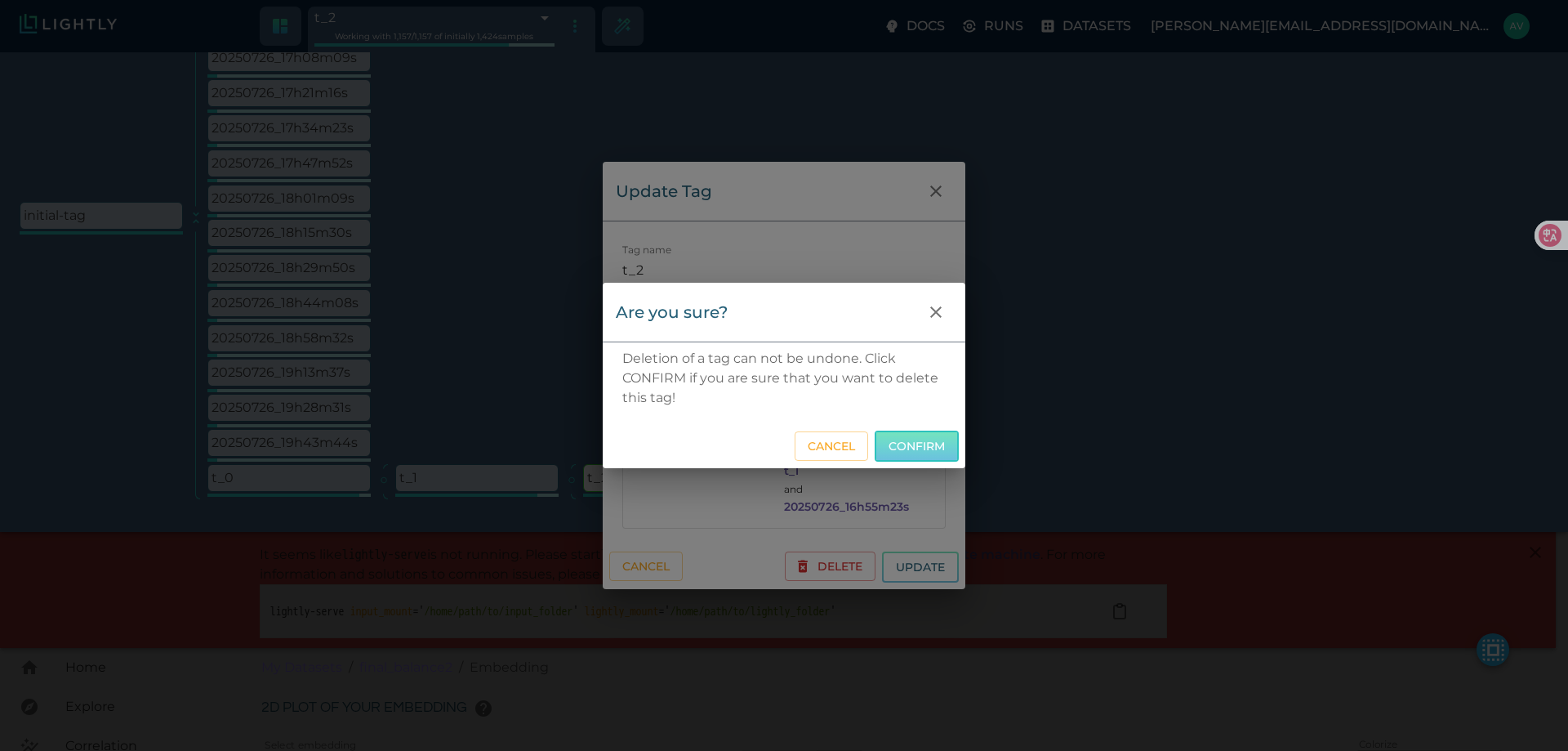 click on "Confirm" at bounding box center (916, 446) 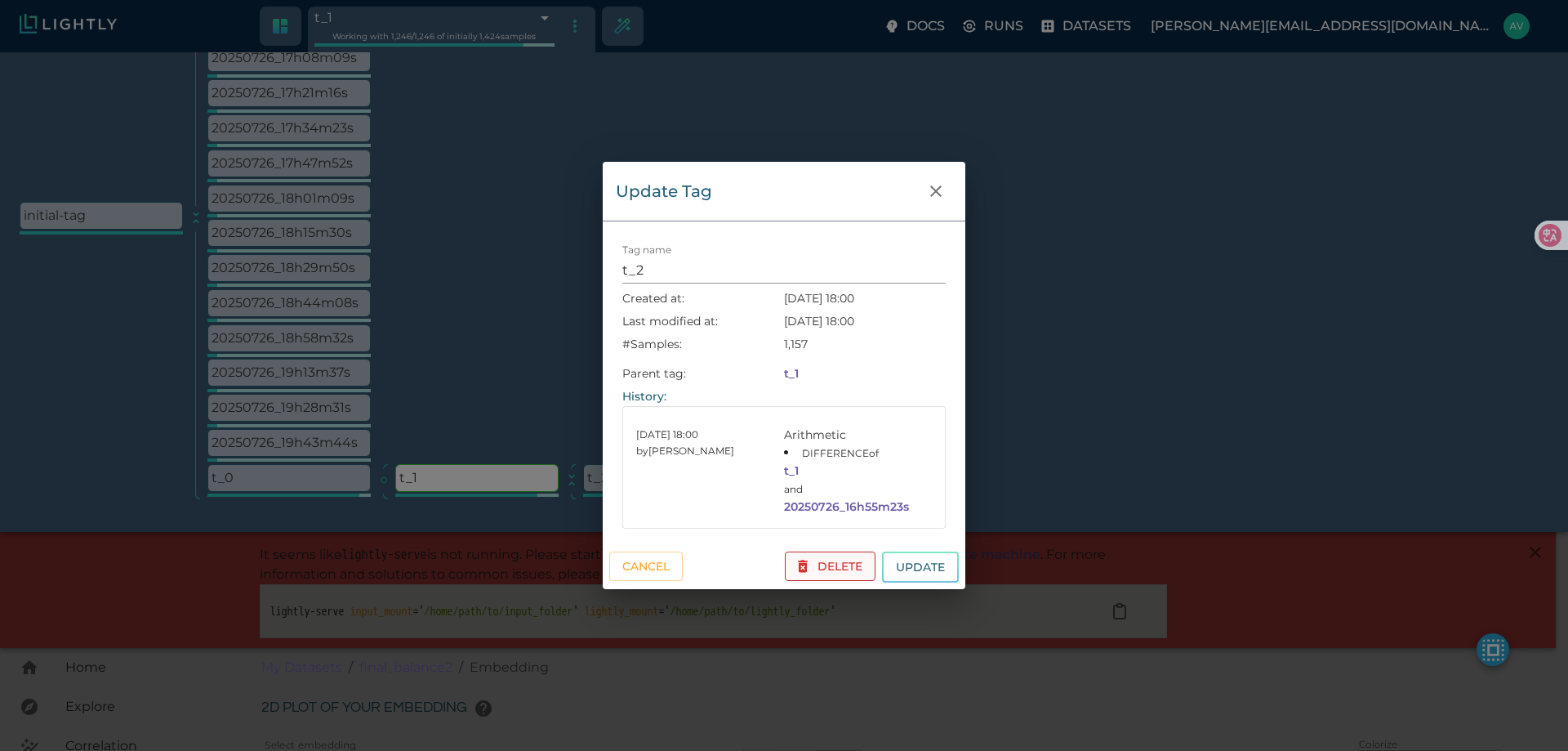 scroll, scrollTop: 192, scrollLeft: 0, axis: vertical 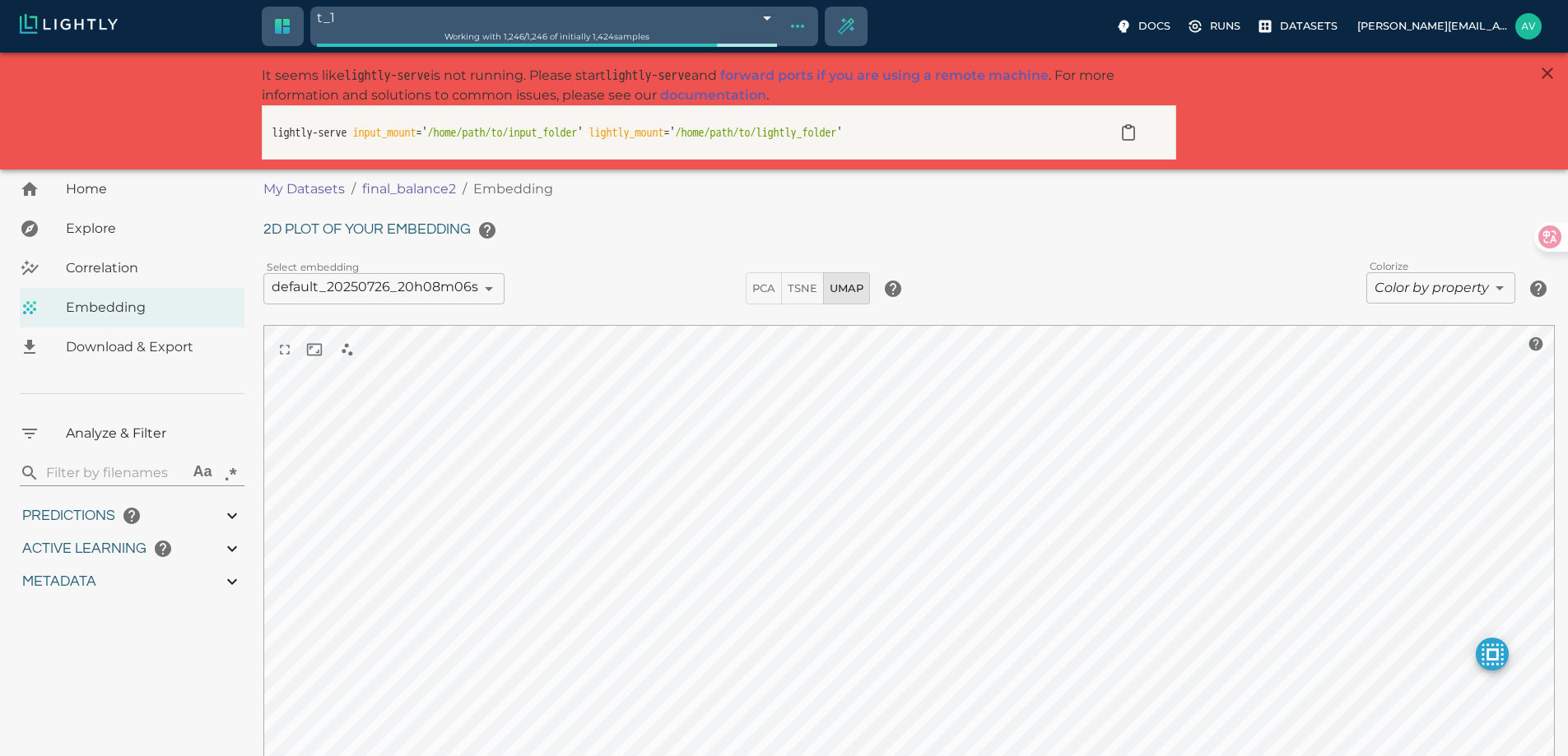 click on "t_1 68854193c1be00751ab16cc4 Working with   1,246  /  1,246   of initially 1,424  samples Docs Runs Datasets [EMAIL_ADDRESS][DOMAIN_NAME]   Dataset loading completed! It seems like  lightly-serve  is not running. Please start  lightly-serve  and    forward ports if you are using a remote machine .   For more information and solutions to common issues, please see our    documentation . lightly-serve   input_mount =' /home/path/to/input_folder '   lightly_mount =' /home/path/to/lightly_folder '   Home Explore Correlation Embedding Download & Export Analyze & Filter ​ Aa .* Predictions  Total Objects  Total person  Total bicycle  Total car  Total motorcycle  Total bus  Total van  Total truck Active Learning  object_frequency -9007199254740991.00 -9007199254740991.00  objectness_least_confidence 0.00 1.00  uncertainty_entropy 0.00 1.00  uncertainty_least_confidence 0.00 1.00  uncertainty_margin 0.00 1.00 Metadata Signal to noise ratio 1 6.7 File size 163.93 KB 2.73 MB Sharpness 12.13 94.71 Width 376px 1787px Height 1" at bounding box center (784, 480) 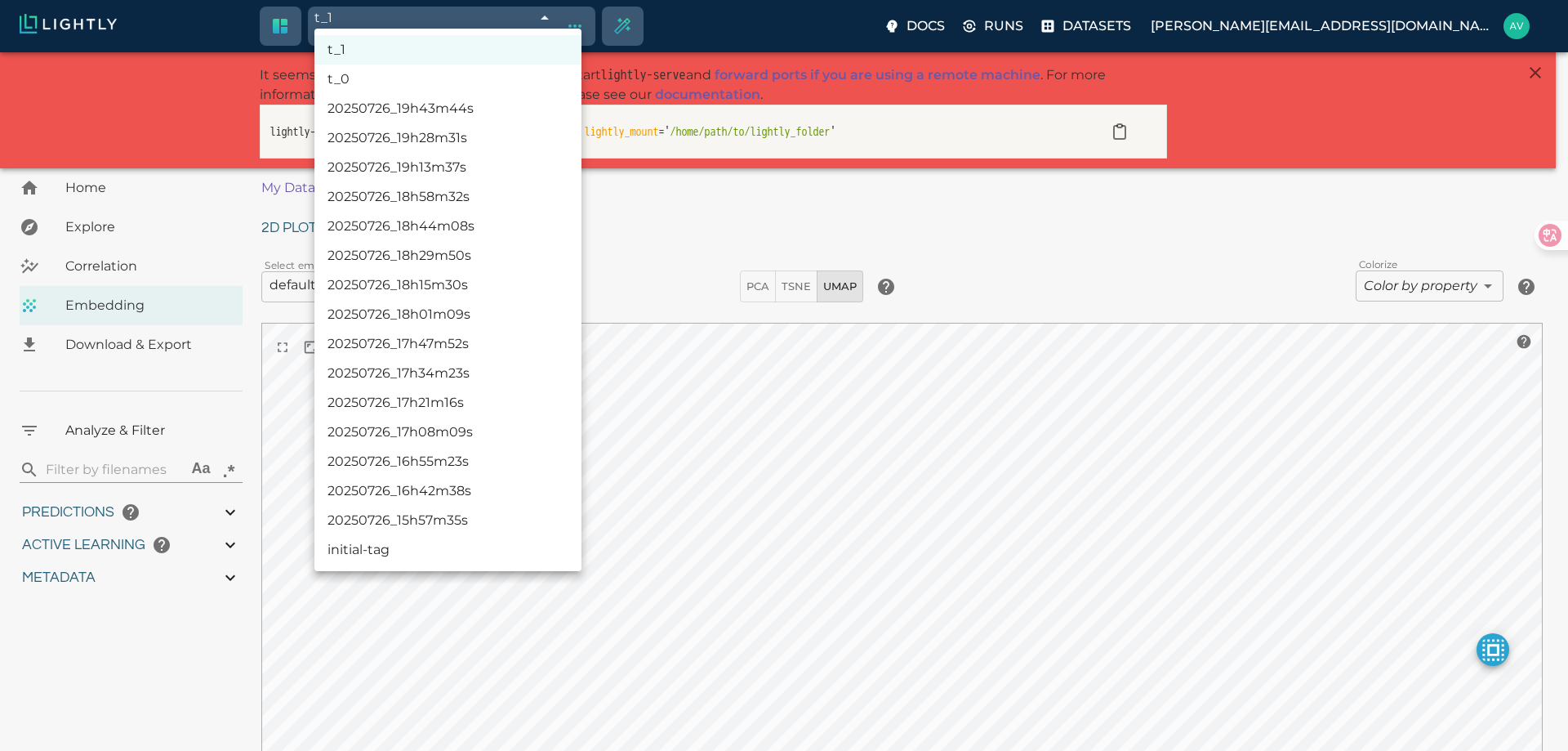 click at bounding box center (784, 375) 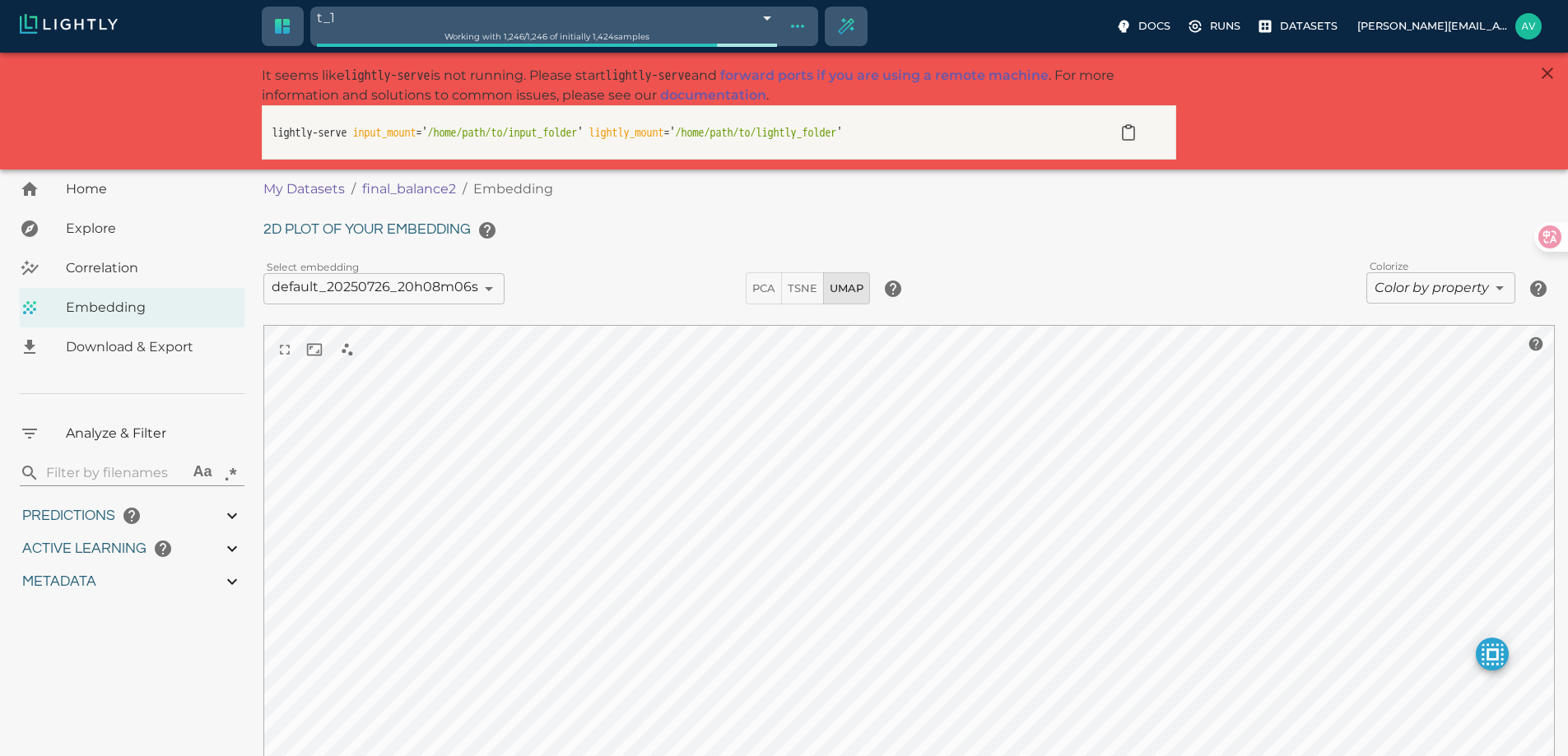 click 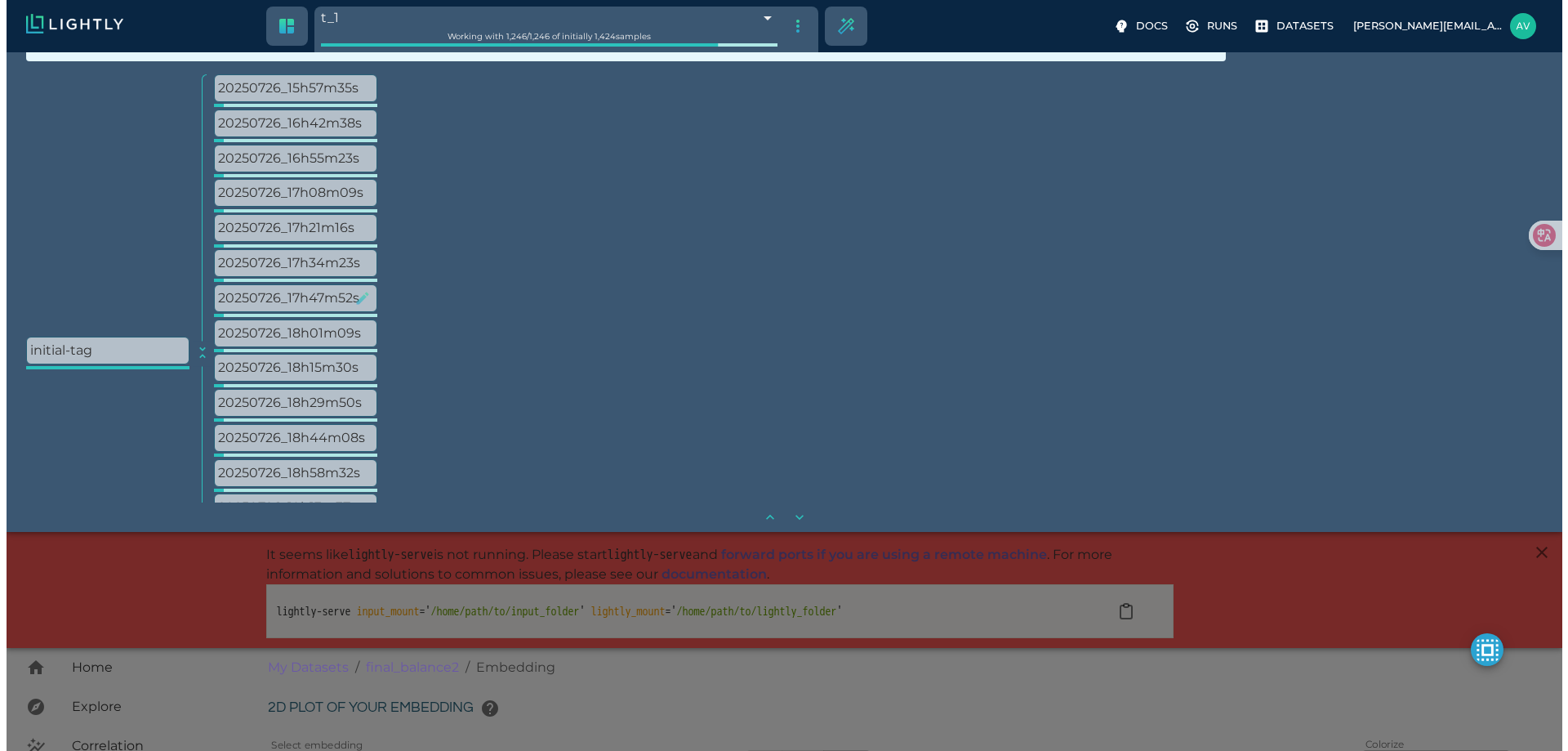 scroll, scrollTop: 224, scrollLeft: 0, axis: vertical 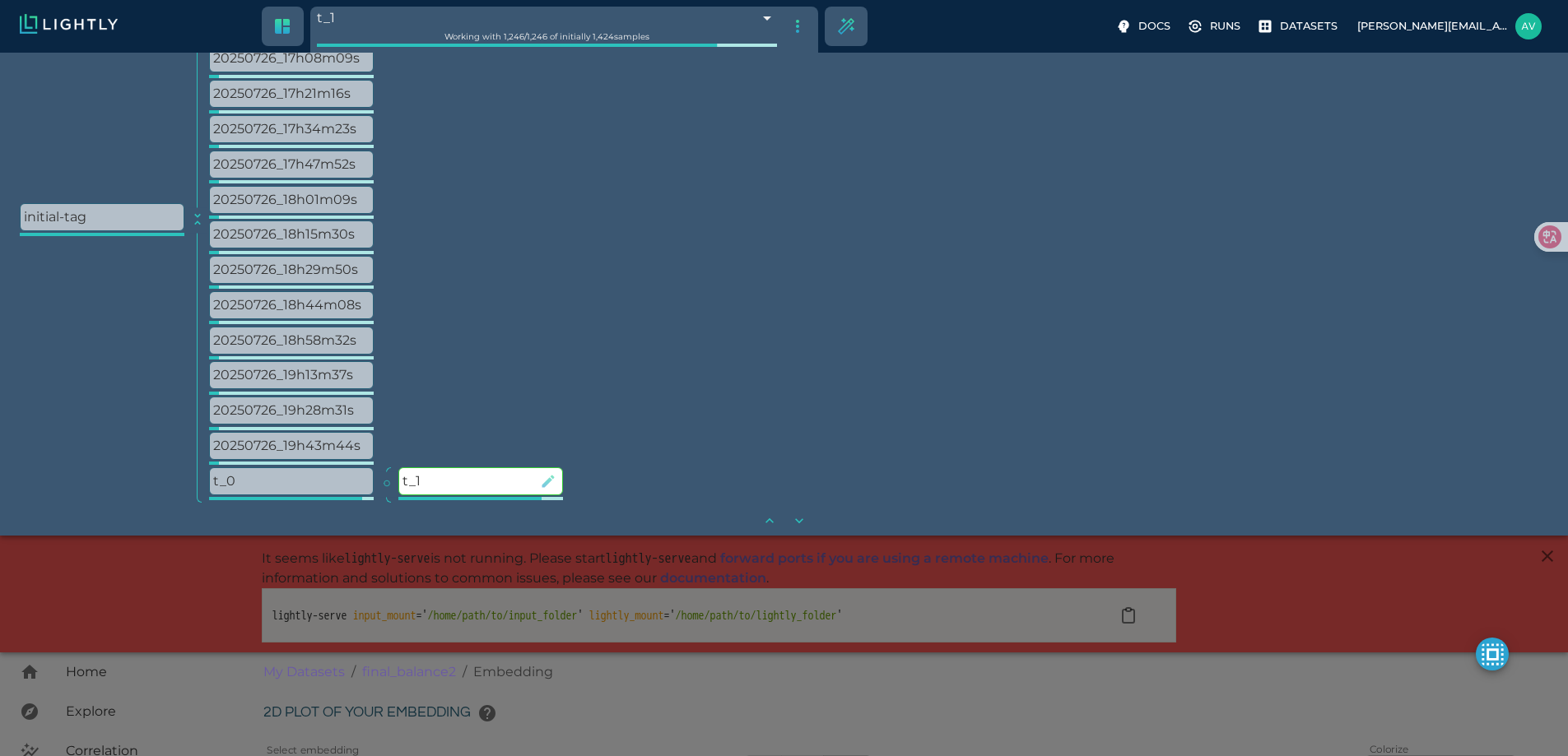 click 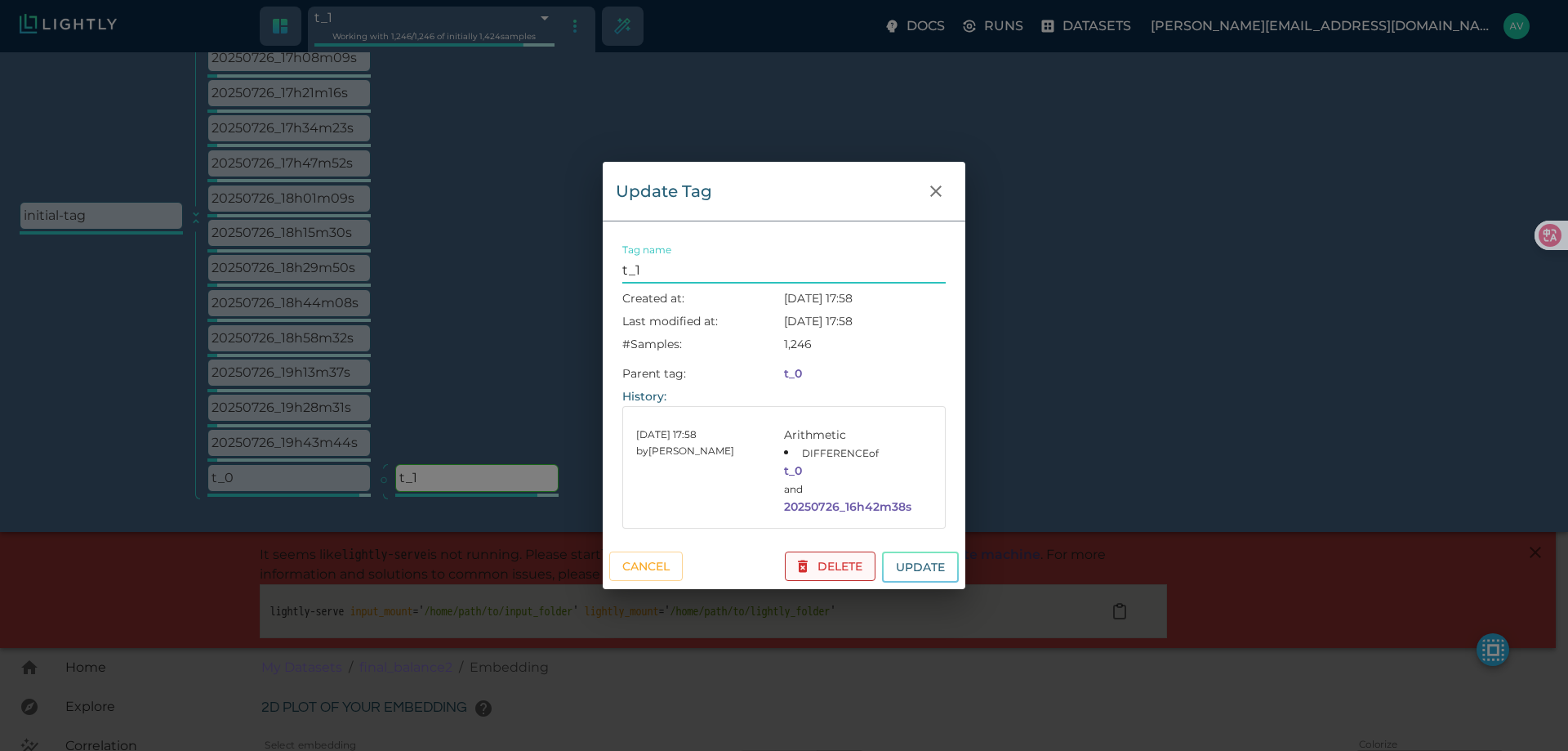 click 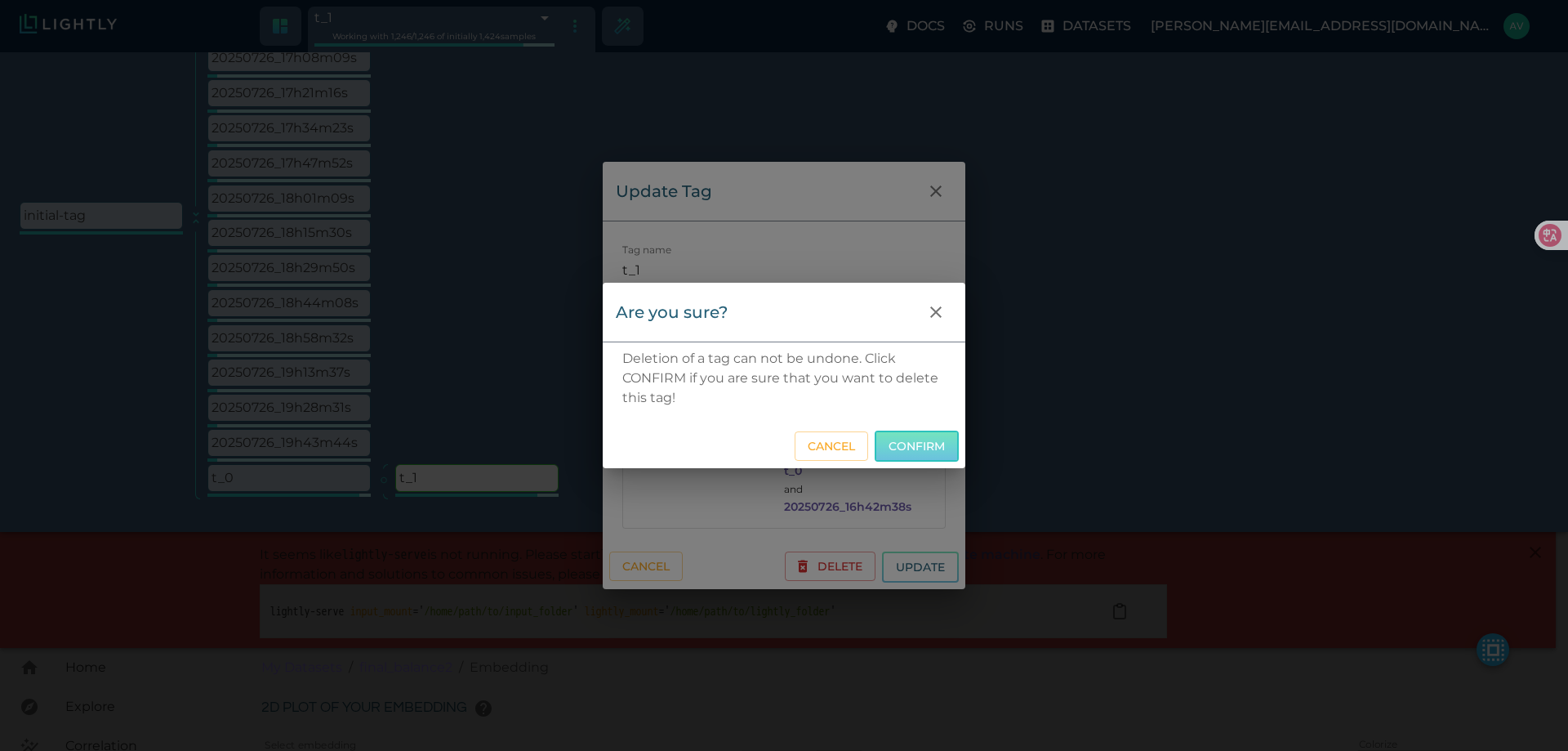 click on "Confirm" at bounding box center (916, 446) 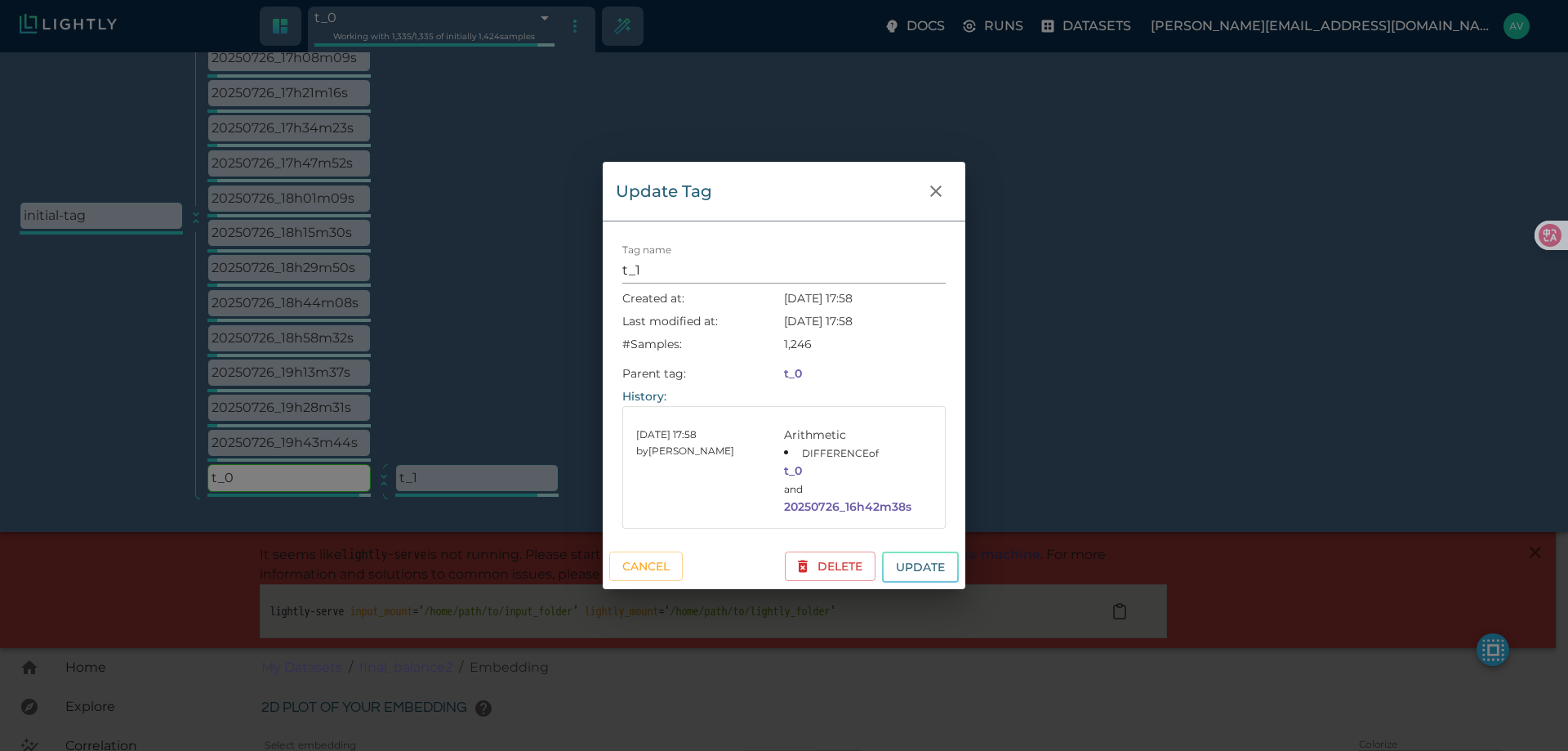scroll, scrollTop: 192, scrollLeft: 0, axis: vertical 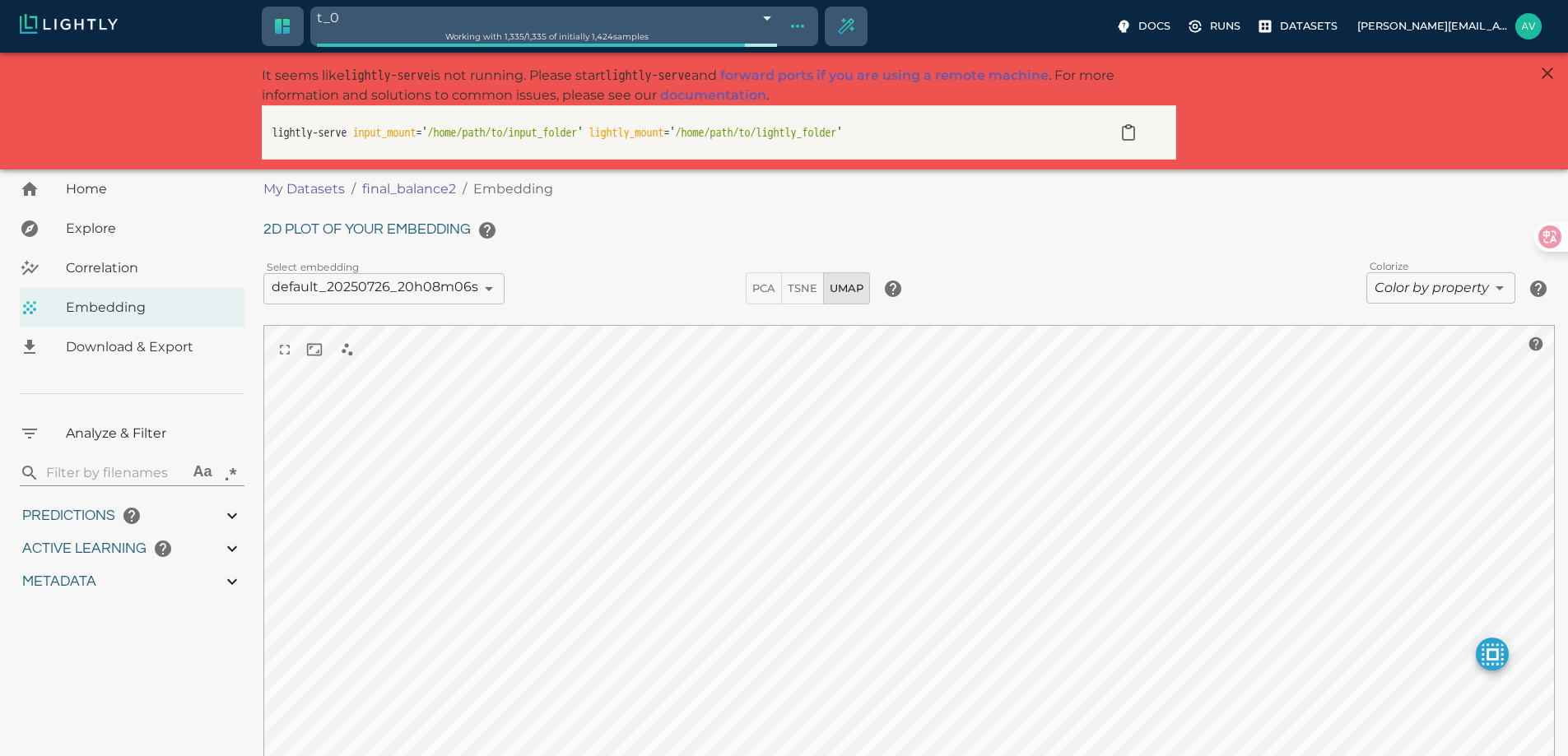 click on "t_0 68854156c1be00751ab167ed Working with   1,335  /  1,335   of initially 1,424  samples Docs Runs Datasets [EMAIL_ADDRESS][DOMAIN_NAME]   Dataset loading completed! It seems like  lightly-serve  is not running. Please start  lightly-serve  and    forward ports if you are using a remote machine .   For more information and solutions to common issues, please see our    documentation . lightly-serve   input_mount =' /home/path/to/input_folder '   lightly_mount =' /home/path/to/lightly_folder '   Home Explore Correlation Embedding Download & Export Analyze & Filter ​ Aa .* Predictions  Total Objects  Total person  Total bicycle  Total car  Total motorcycle  Total bus  Total van  Total truck Active Learning  object_frequency -9007199254740991.00 -9007199254740991.00  objectness_least_confidence 0.00 1.00  uncertainty_entropy 0.00 1.00  uncertainty_least_confidence 0.00 1.00  uncertainty_margin 0.00 1.00 Metadata Signal to noise ratio 1 6.7 File size 163.93 KB 2.73 MB Sharpness 12.13 94.71 Width 376px 1787px Height 1" at bounding box center [784, 480] 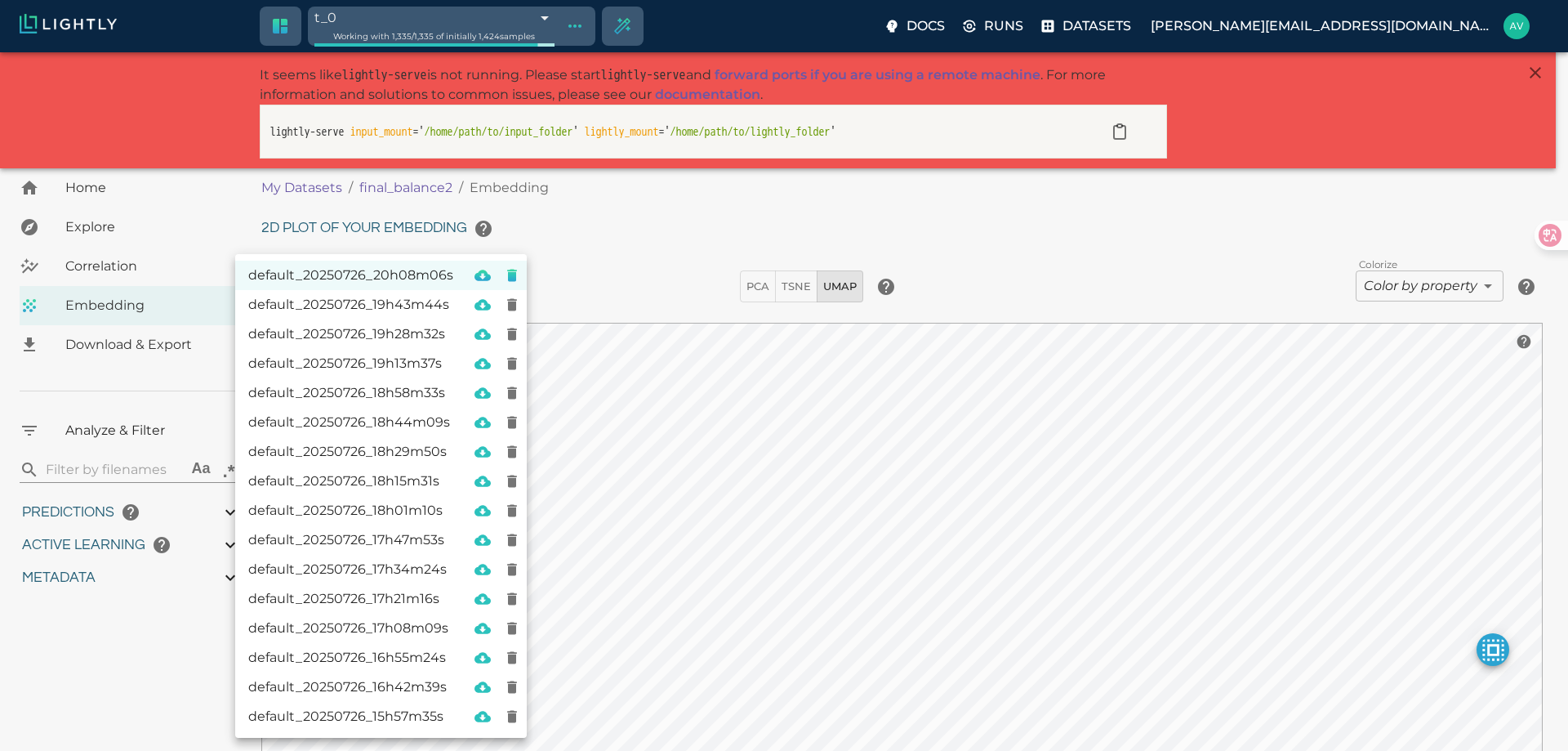 click at bounding box center (784, 375) 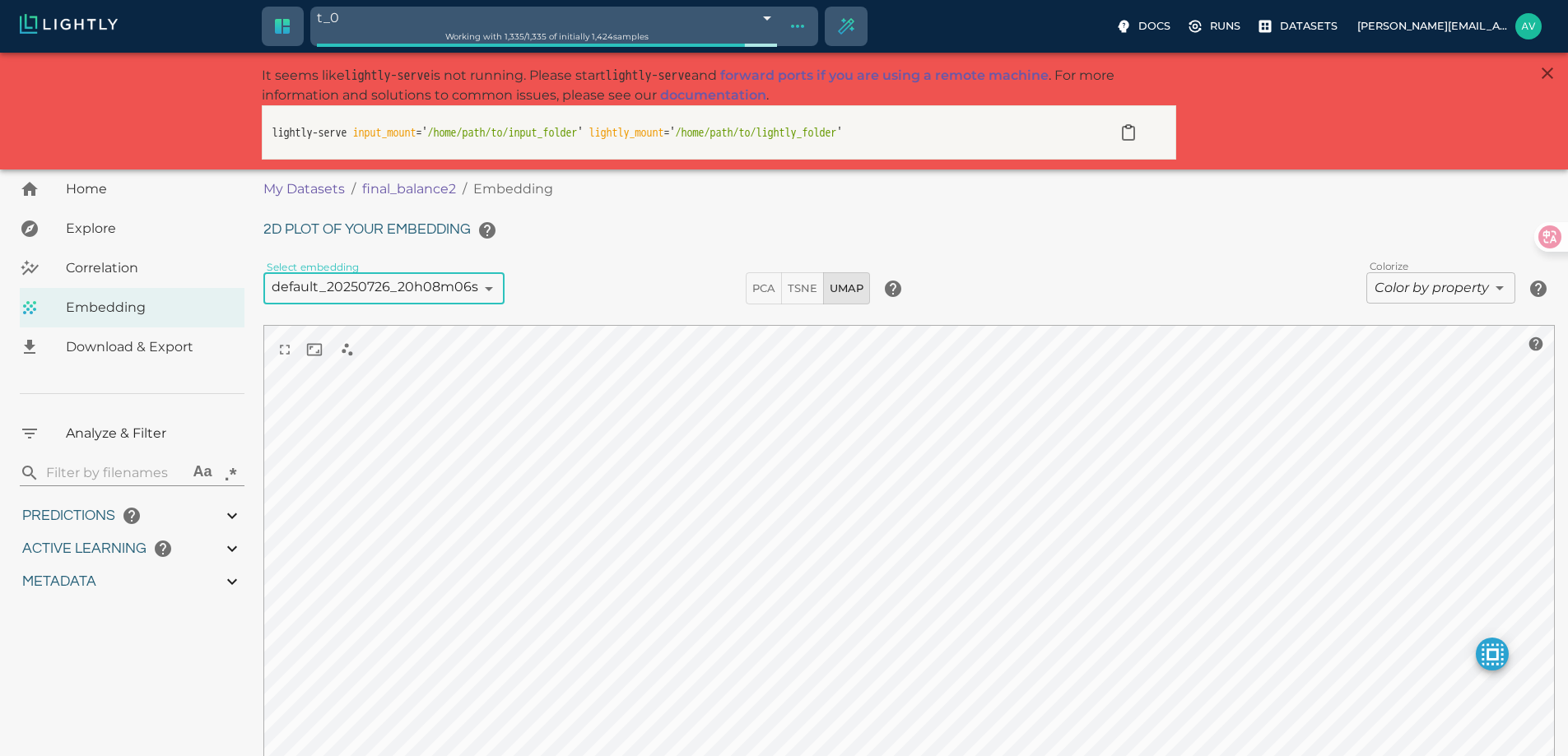 click on "TSNE" at bounding box center (803, 288) 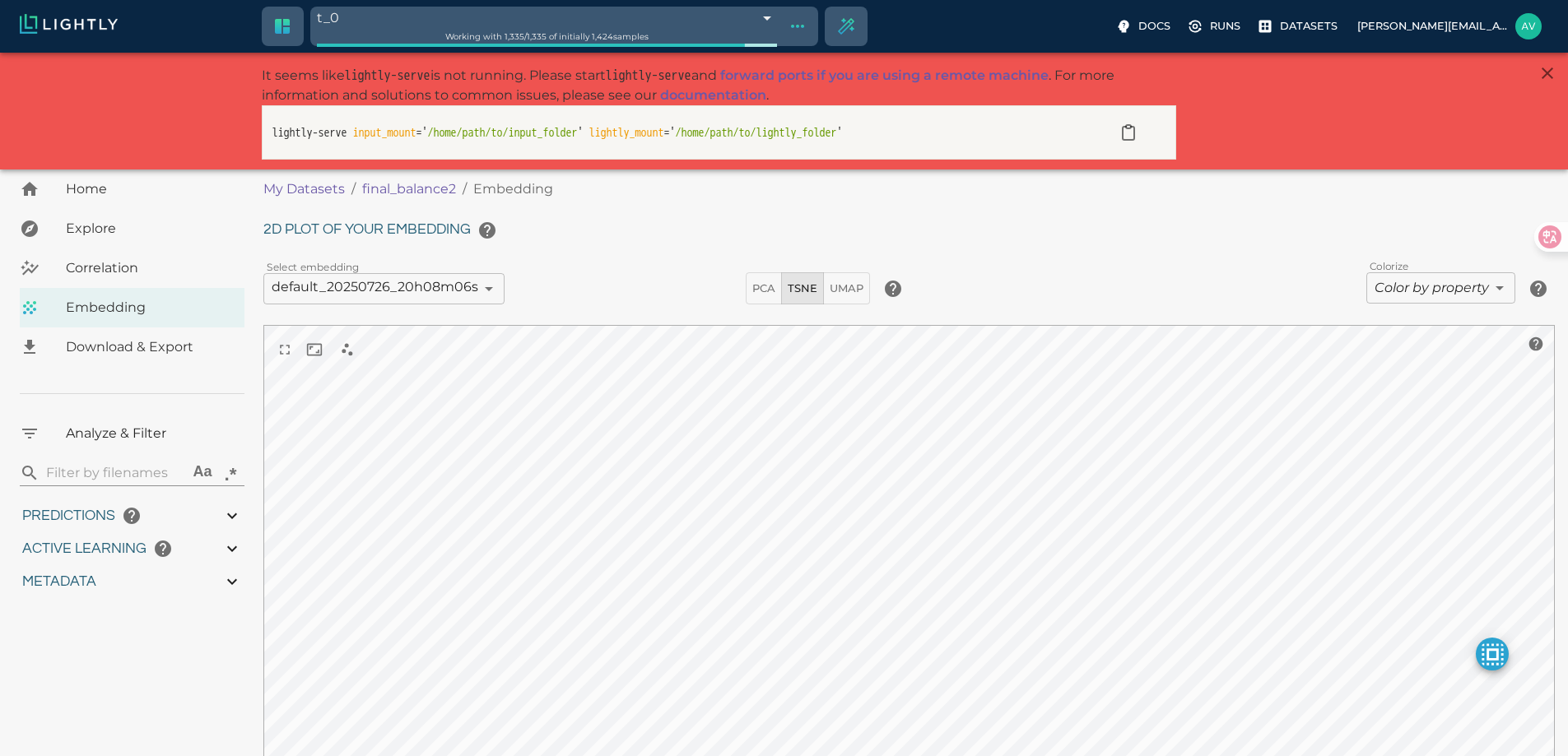 scroll, scrollTop: 151, scrollLeft: 0, axis: vertical 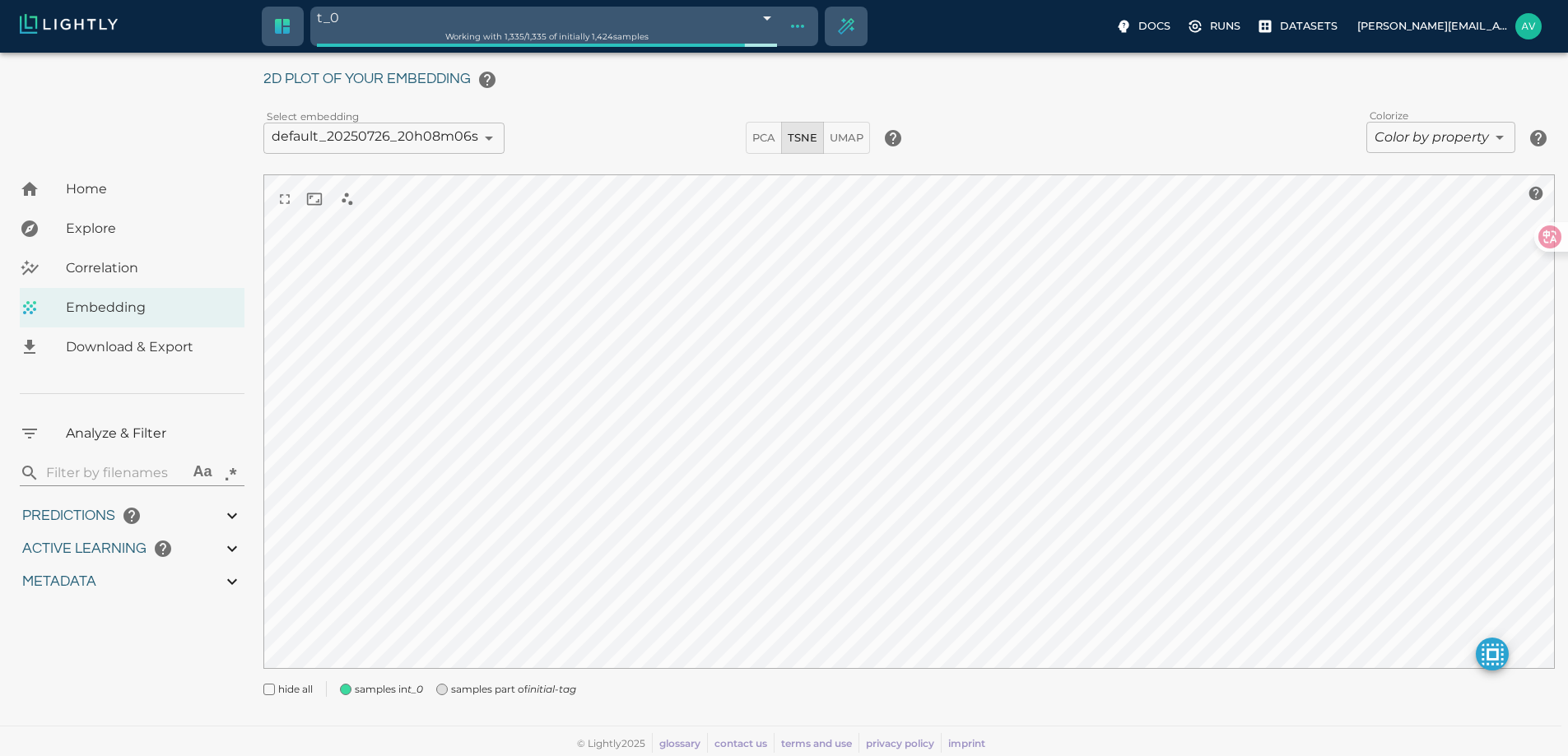 click on "t_0 68854156c1be00751ab167ed Working with   1,335  /  1,335   of initially 1,424  samples Docs Runs Datasets [EMAIL_ADDRESS][DOMAIN_NAME]   Dataset loading completed! It seems like  lightly-serve  is not running. Please start  lightly-serve  and    forward ports if you are using a remote machine .   For more information and solutions to common issues, please see our    documentation . lightly-serve   input_mount =' /home/path/to/input_folder '   lightly_mount =' /home/path/to/lightly_folder '   Home Explore Correlation Embedding Download & Export Analyze & Filter ​ Aa .* Predictions  Total Objects  Total person  Total bicycle  Total car  Total motorcycle  Total bus  Total van  Total truck Active Learning  object_frequency -9007199254740991.00 -9007199254740991.00  objectness_least_confidence 0.00 1.00  uncertainty_entropy 0.00 1.00  uncertainty_least_confidence 0.00 1.00  uncertainty_margin 0.00 1.00 Metadata Signal to noise ratio 1 6.7 File size 163.93 KB 2.73 MB Sharpness 12.13 94.71 Width 376px 1787px Height 1" at bounding box center [784, 329] 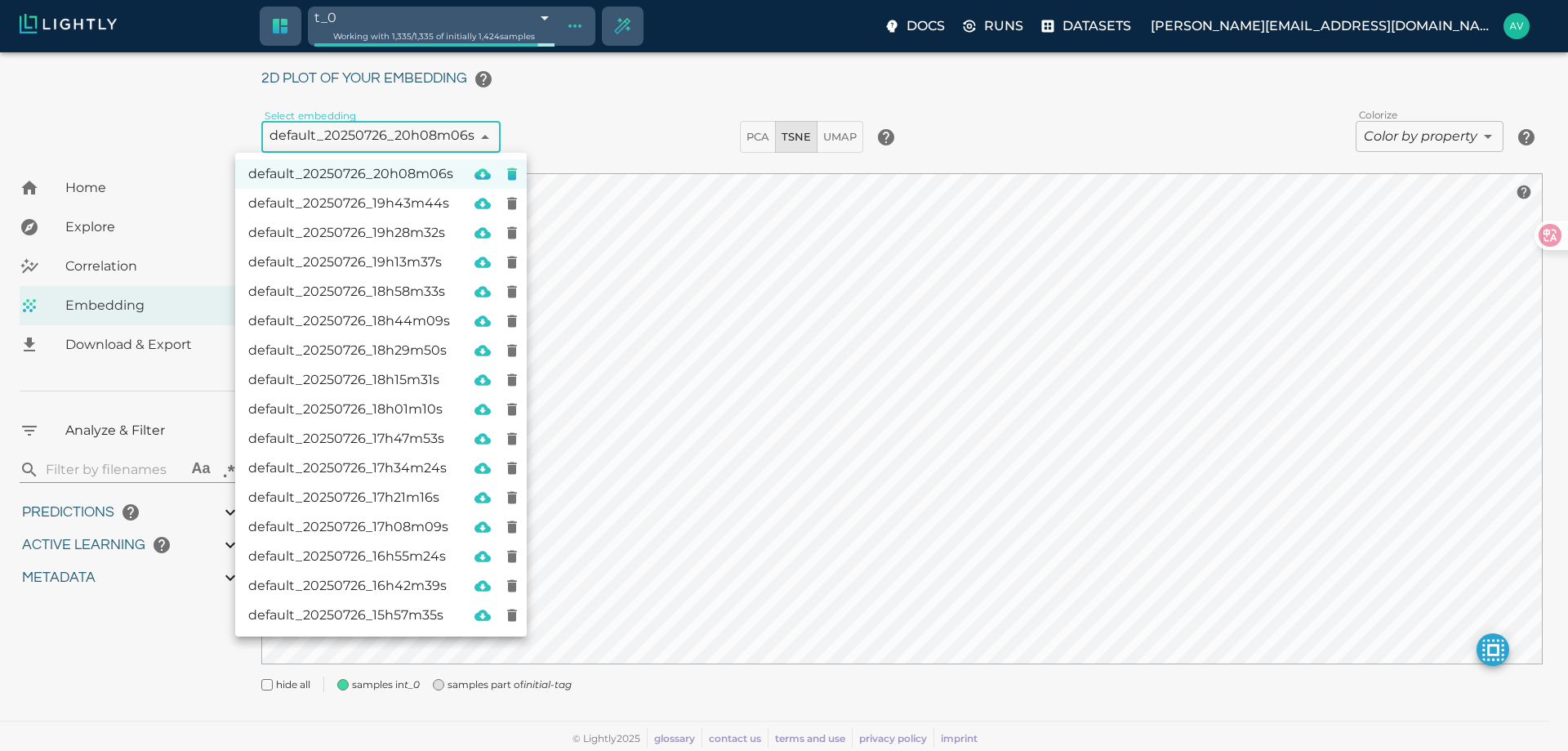 click at bounding box center [784, 375] 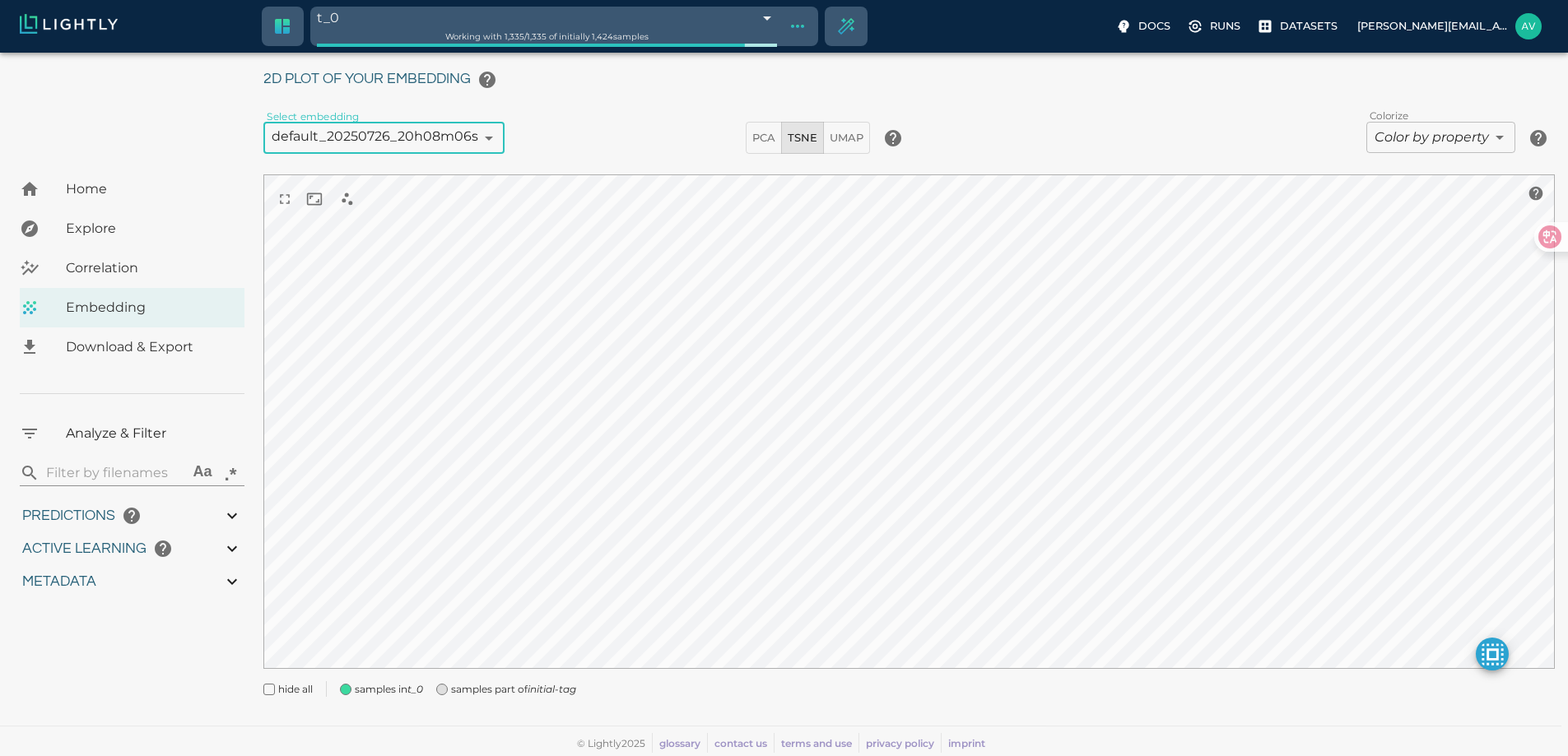 click on "t_0 68854156c1be00751ab167ed Working with   1,335  /  1,335   of initially 1,424  samples Docs Runs Datasets [EMAIL_ADDRESS][DOMAIN_NAME]   Dataset loading completed! It seems like  lightly-serve  is not running. Please start  lightly-serve  and    forward ports if you are using a remote machine .   For more information and solutions to common issues, please see our    documentation . lightly-serve   input_mount =' /home/path/to/input_folder '   lightly_mount =' /home/path/to/lightly_folder '   Home Explore Correlation Embedding Download & Export Analyze & Filter ​ Aa .* Predictions  Total Objects  Total person  Total bicycle  Total car  Total motorcycle  Total bus  Total van  Total truck Active Learning  object_frequency -9007199254740991.00 -9007199254740991.00  objectness_least_confidence 0.00 1.00  uncertainty_entropy 0.00 1.00  uncertainty_least_confidence 0.00 1.00  uncertainty_margin 0.00 1.00 Metadata Signal to noise ratio 1 6.7 File size 163.93 KB 2.73 MB Sharpness 12.13 94.71 Width 376px 1787px Height 1" at bounding box center [784, 329] 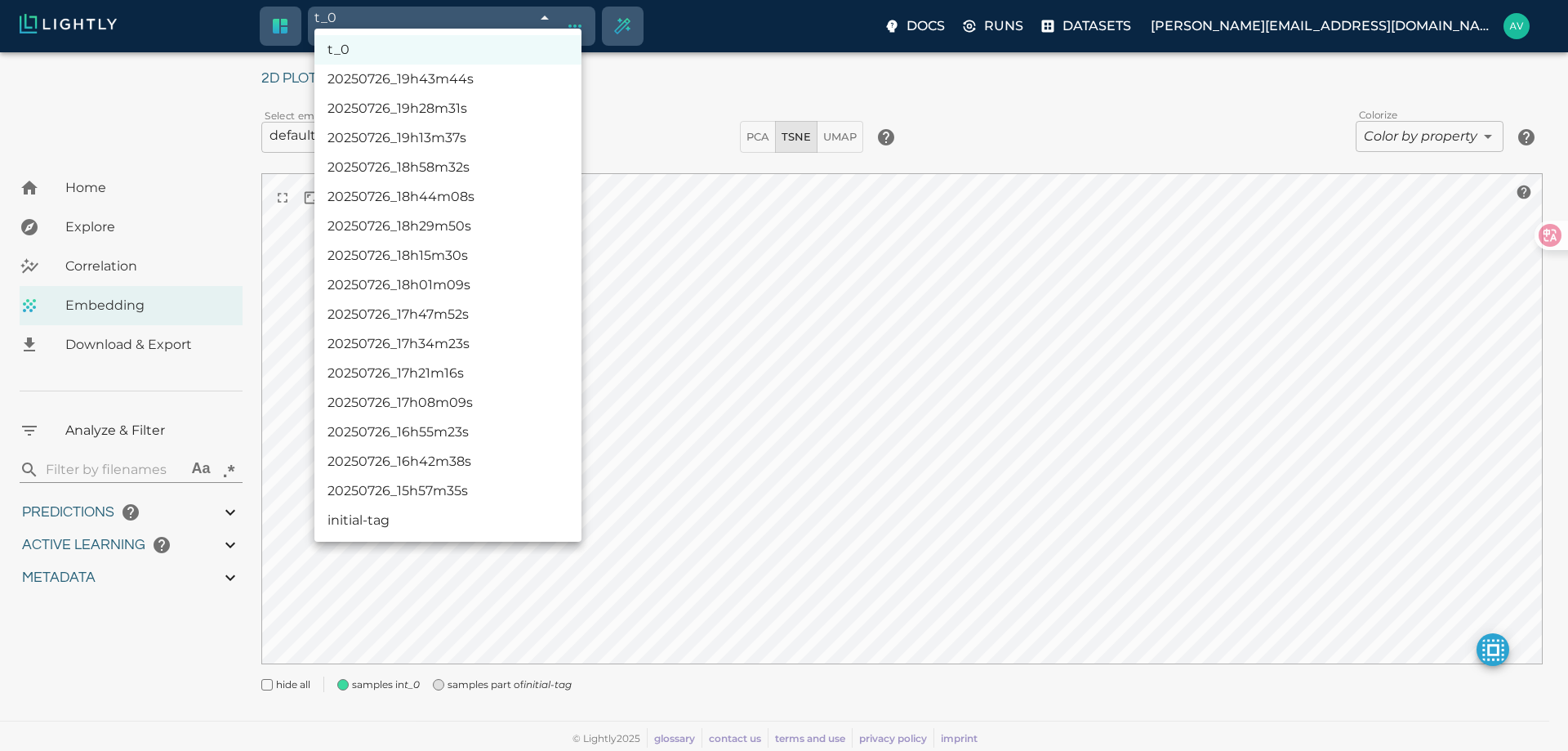 click on "initial-tag" at bounding box center [448, 521] 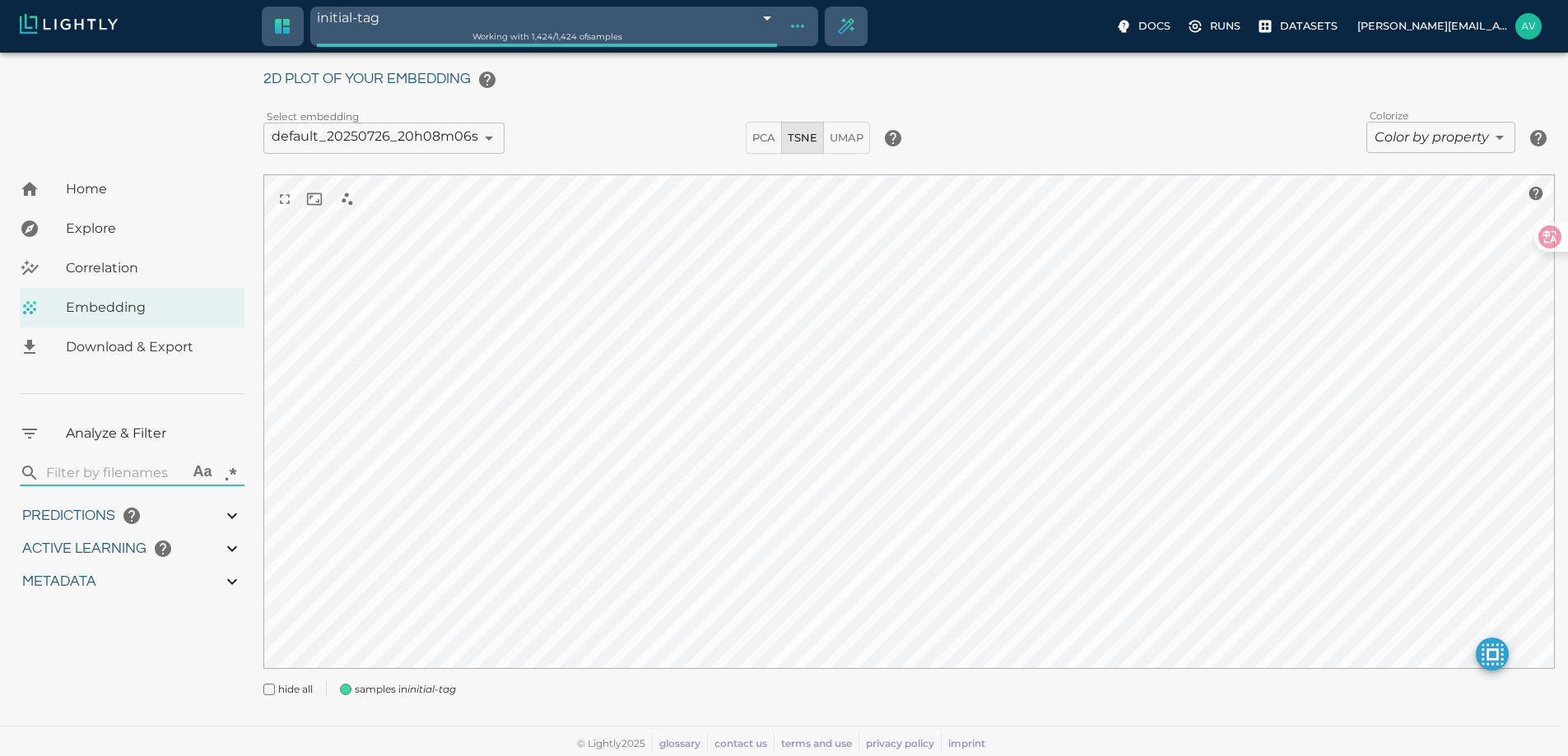 click on "initial-tag 6884faefc1be00751a9ef78f Working with   1,424  /  1,424   of  samples Docs Runs Datasets [EMAIL_ADDRESS][DOMAIN_NAME]   Dataset loading completed! It seems like  lightly-serve  is not running. Please start  lightly-serve  and    forward ports if you are using a remote machine .   For more information and solutions to common issues, please see our    documentation . lightly-serve   input_mount =' /home/path/to/input_folder '   lightly_mount =' /home/path/to/lightly_folder '   Home Explore Correlation Embedding Download & Export Analyze & Filter ​ Aa .* Predictions  Total Objects  Total person  Total bicycle  Total car  Total motorcycle  Total bus  Total van  Total truck Active Learning  object_frequency -9007199254740991.00 -9007199254740991.00  objectness_least_confidence 0.00 1.00  uncertainty_entropy 0.00 1.00  uncertainty_least_confidence 0.00 1.00  uncertainty_margin 0.00 1.00 Metadata Signal to noise ratio 1 6.7 File size 163.93 KB 2.73 MB Sharpness 12.13 94.71 Width 376px 1787px Height 214px 1 0" at bounding box center (784, 329) 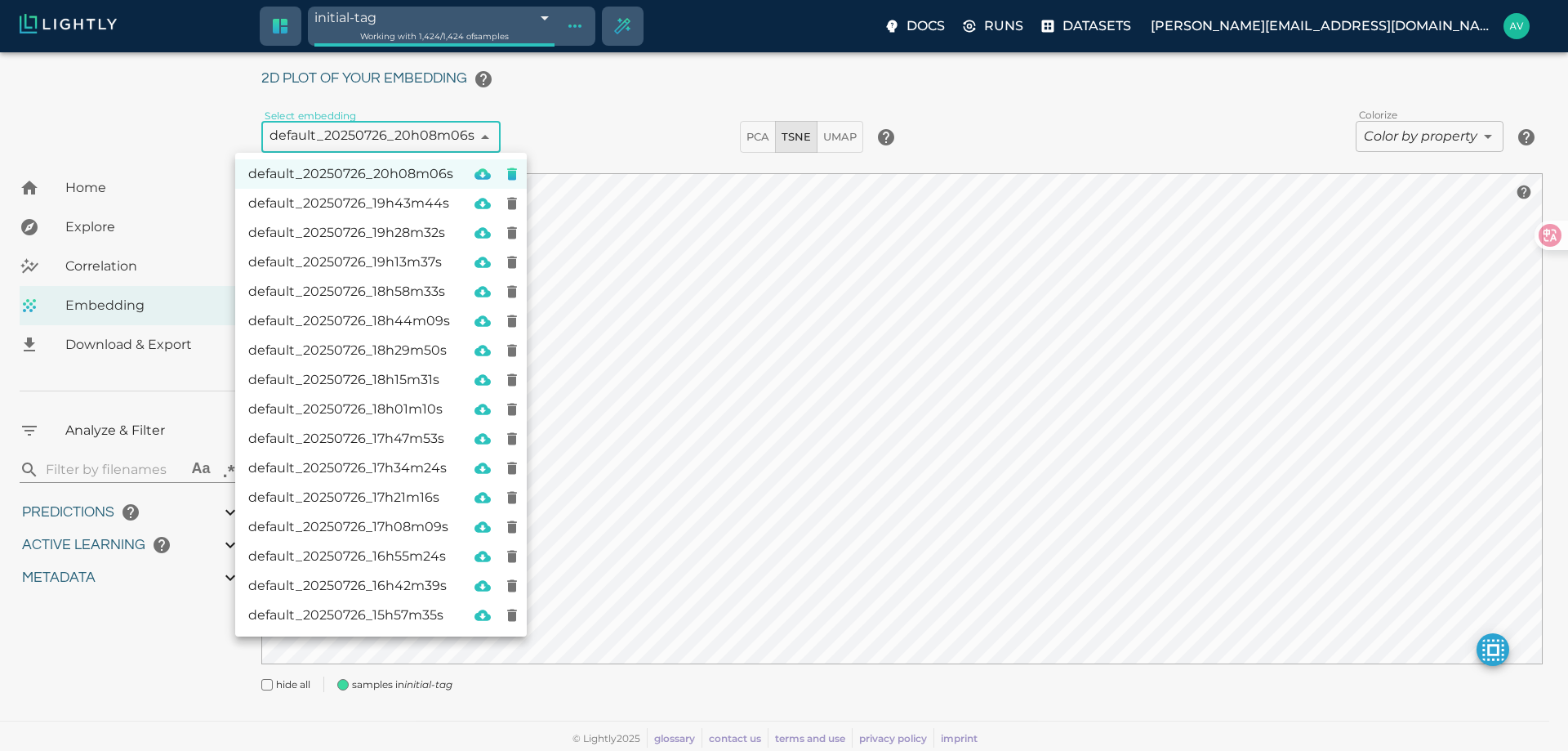 click at bounding box center (784, 375) 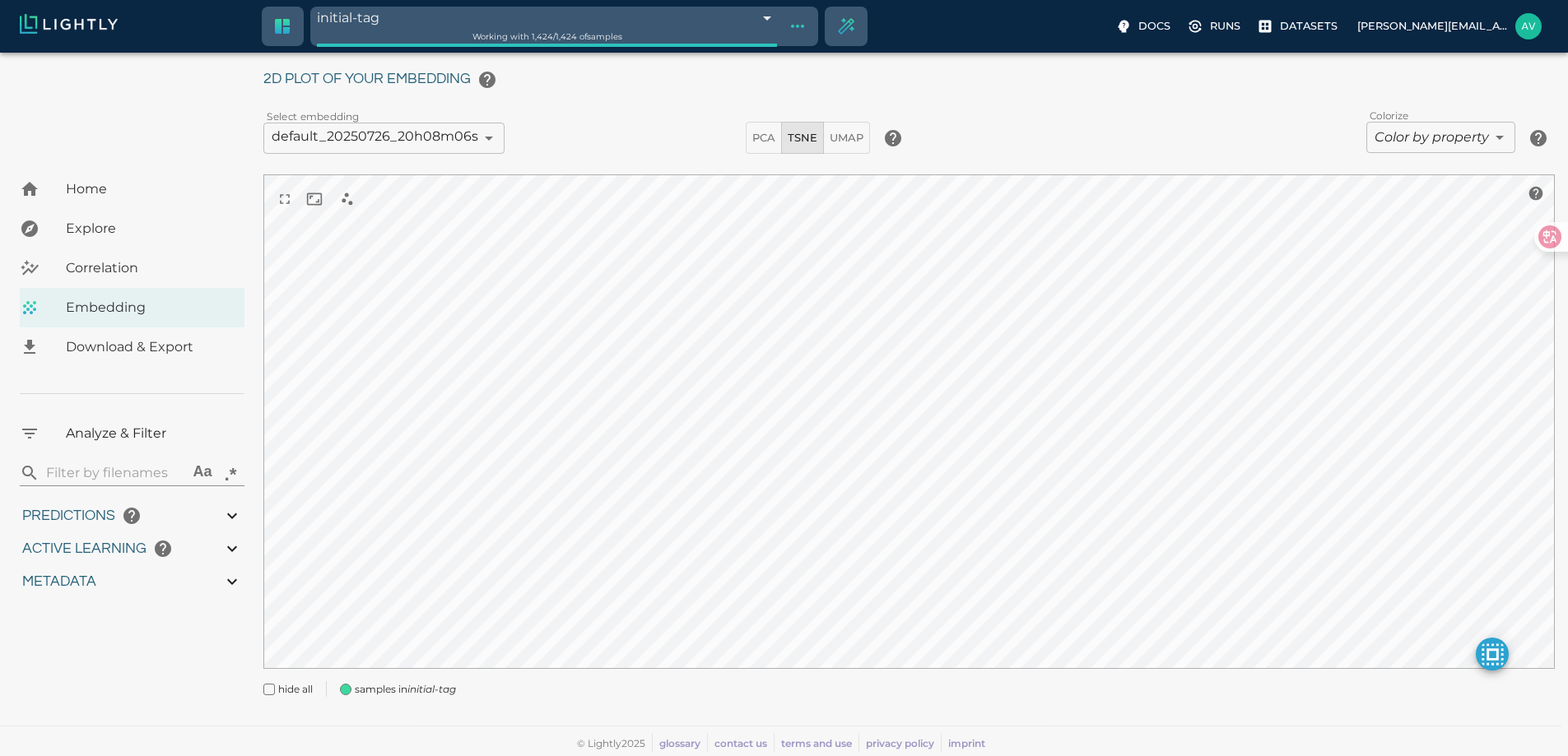 click on "initial-tag 6884faefc1be00751a9ef78f Working with   1,424  /  1,424   of  samples Docs Runs Datasets [EMAIL_ADDRESS][DOMAIN_NAME]   Dataset loading completed! It seems like  lightly-serve  is not running. Please start  lightly-serve  and    forward ports if you are using a remote machine .   For more information and solutions to common issues, please see our    documentation . lightly-serve   input_mount =' /home/path/to/input_folder '   lightly_mount =' /home/path/to/lightly_folder '   Home Explore Correlation Embedding Download & Export Analyze & Filter ​ Aa .* Predictions  Total Objects  Total person  Total bicycle  Total car  Total motorcycle  Total bus  Total van  Total truck Active Learning  object_frequency -9007199254740991.00 -9007199254740991.00  objectness_least_confidence 0.00 1.00  uncertainty_entropy 0.00 1.00  uncertainty_least_confidence 0.00 1.00  uncertainty_margin 0.00 1.00 Metadata Signal to noise ratio 1 6.7 File size 163.93 KB 2.73 MB Sharpness 12.13 94.71 Width 376px 1787px Height 214px 1 0" at bounding box center (784, 329) 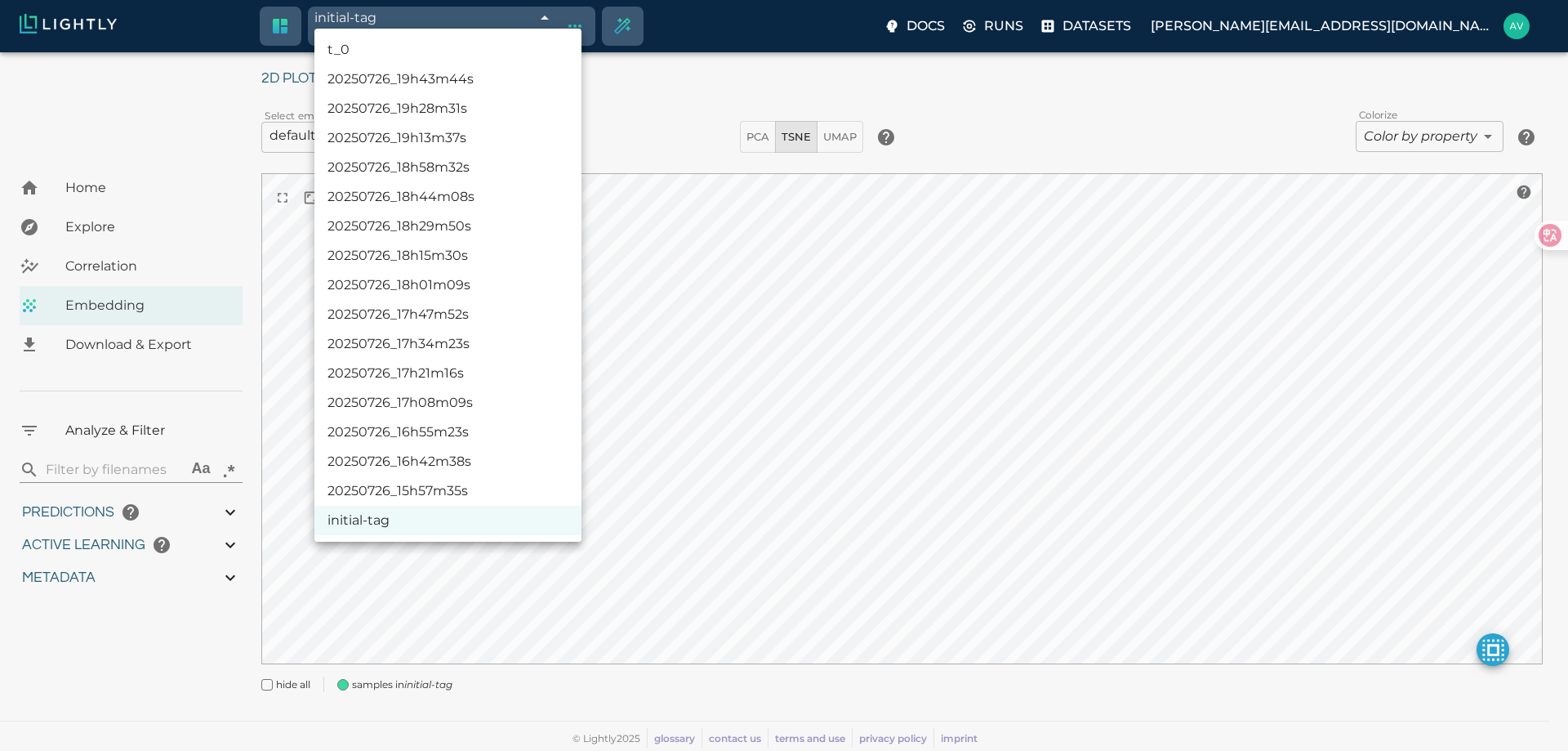 click at bounding box center (784, 375) 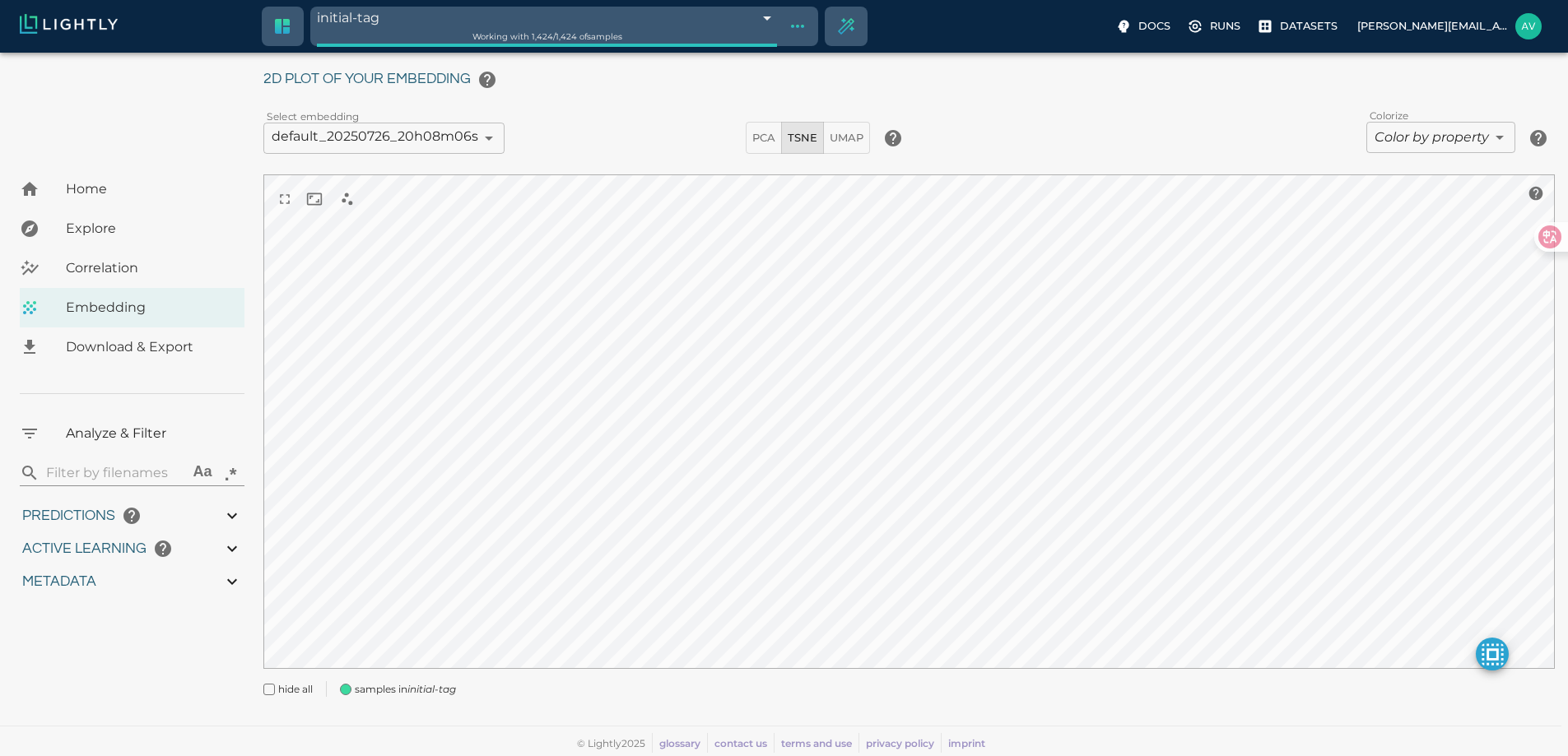 click at bounding box center [784, 378] 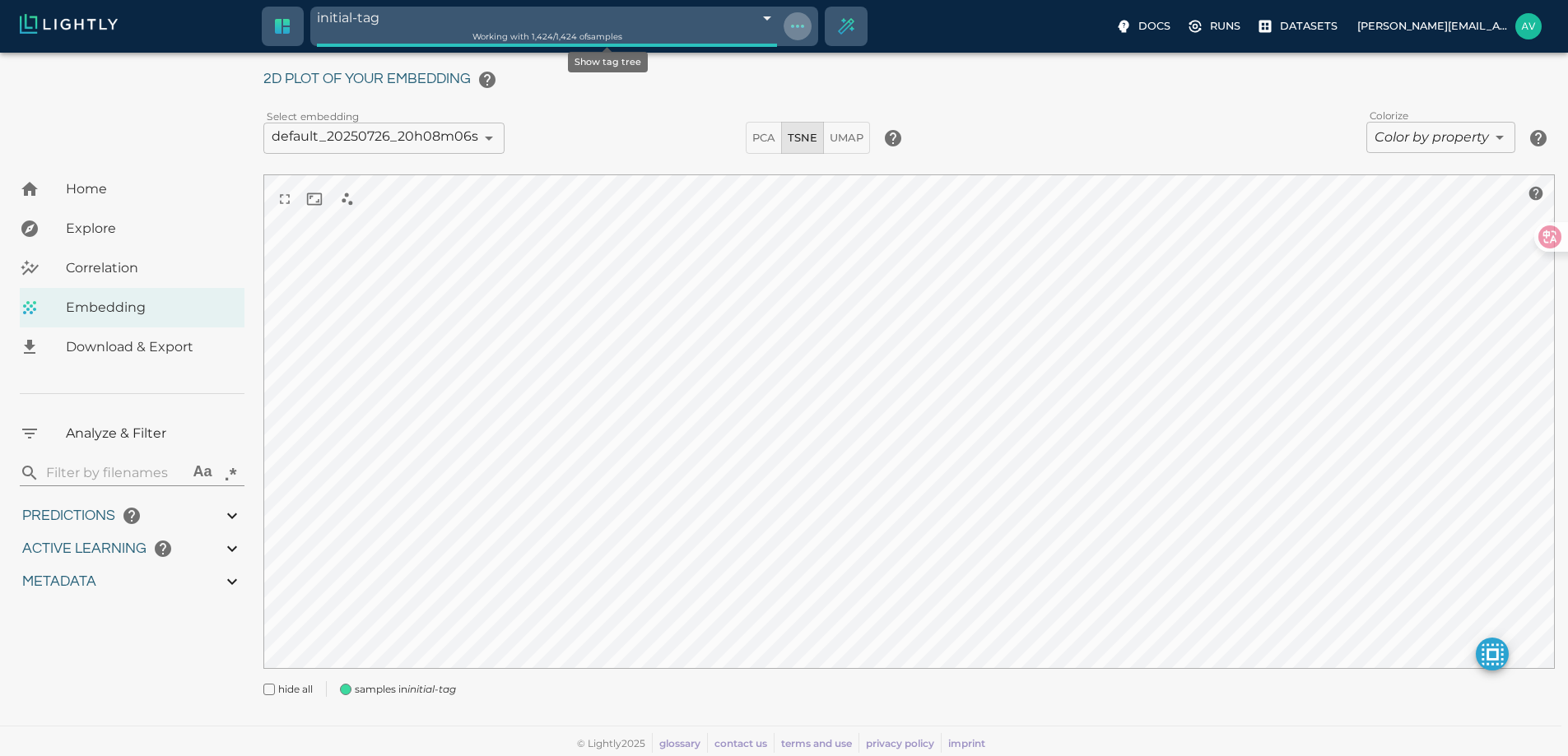 click 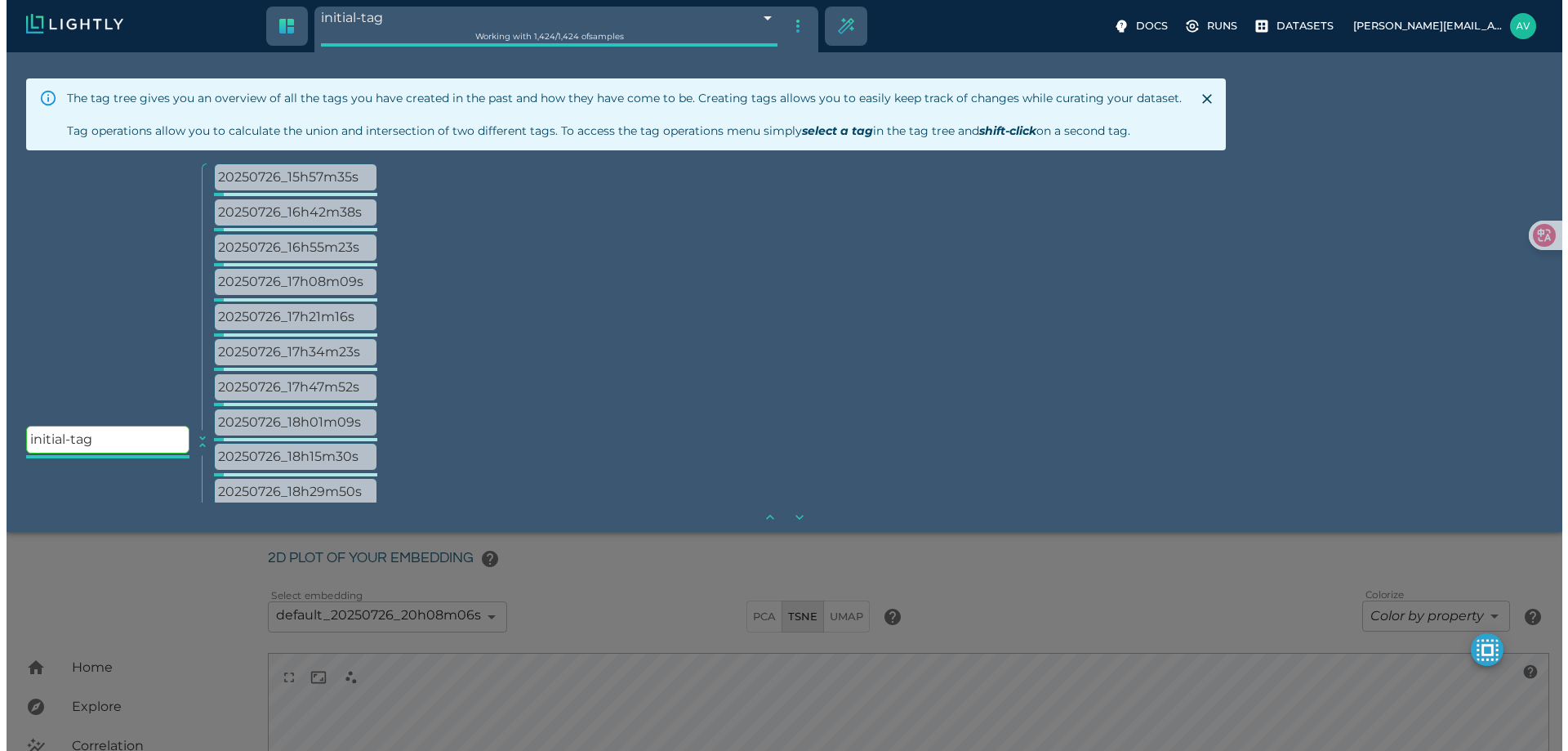 scroll, scrollTop: 224, scrollLeft: 0, axis: vertical 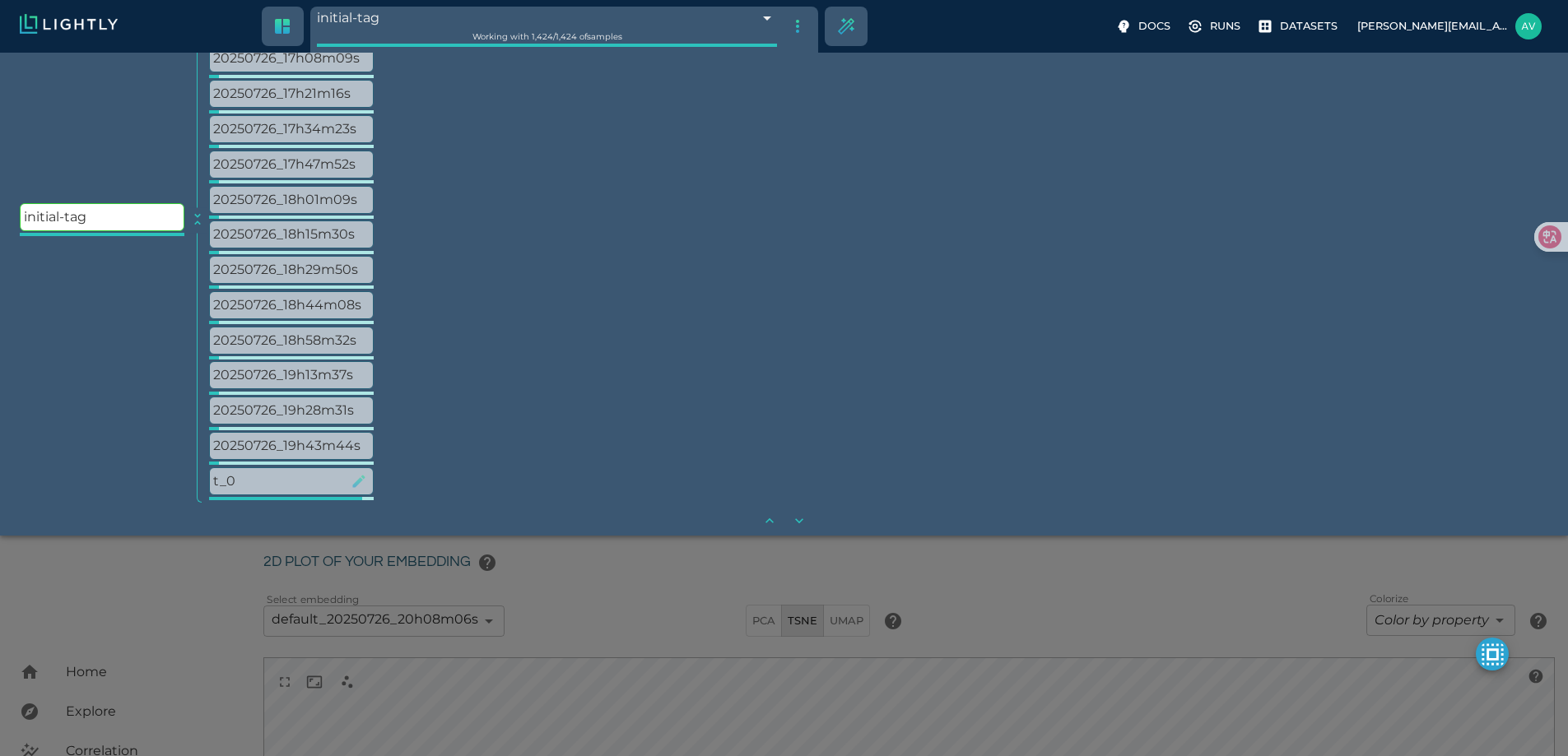 click 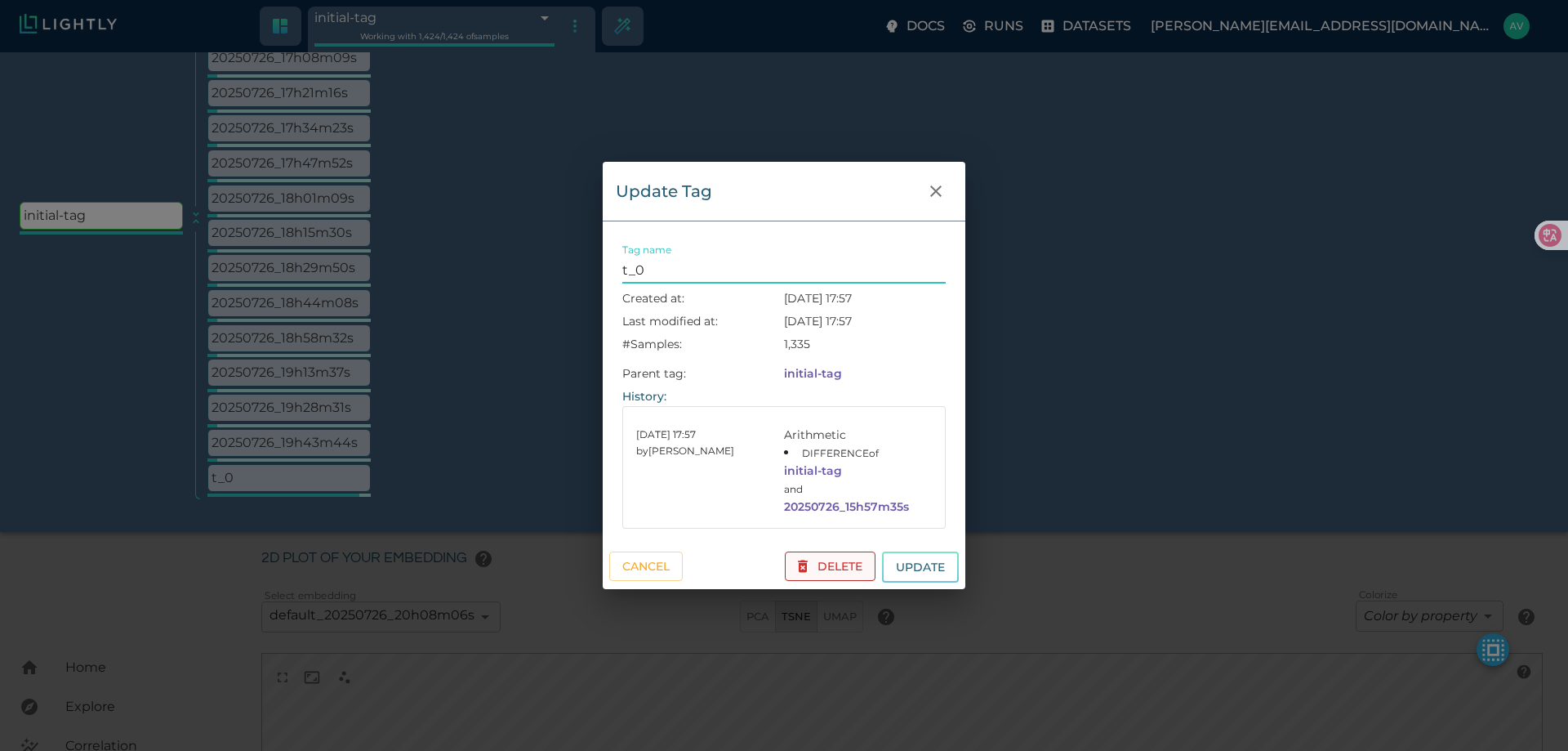 click on "Delete" at bounding box center [830, 566] 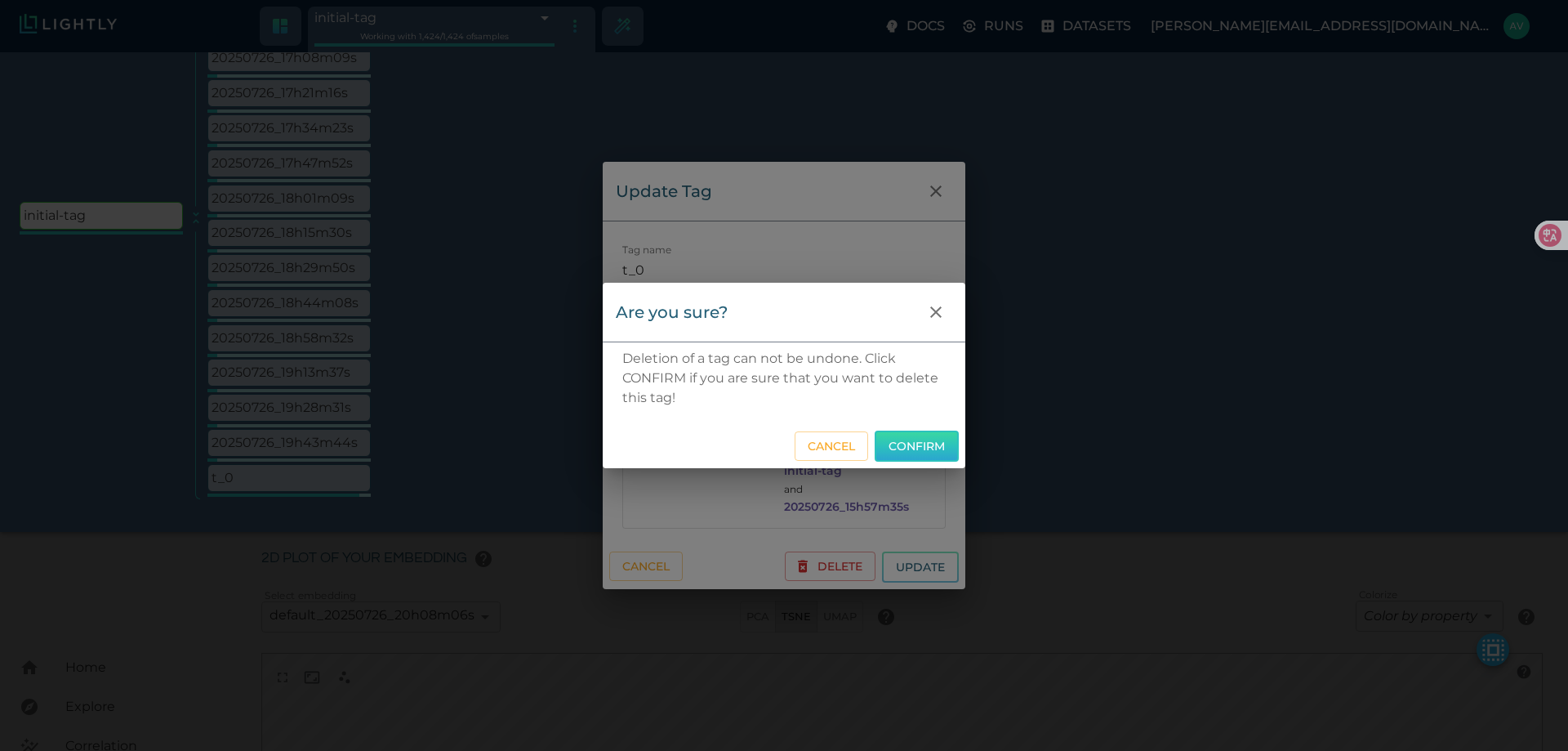 click on "Confirm" at bounding box center (916, 446) 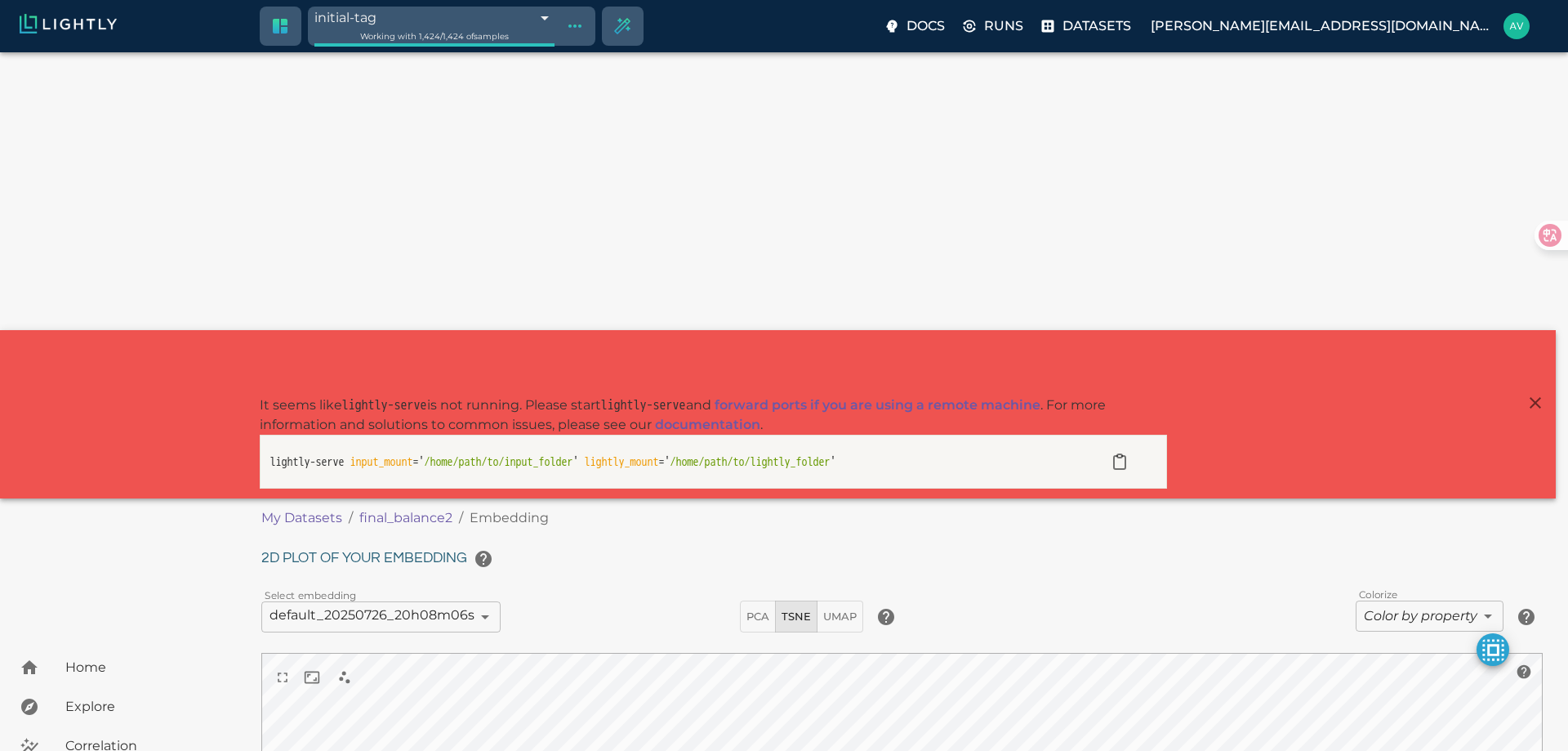 scroll, scrollTop: 0, scrollLeft: 0, axis: both 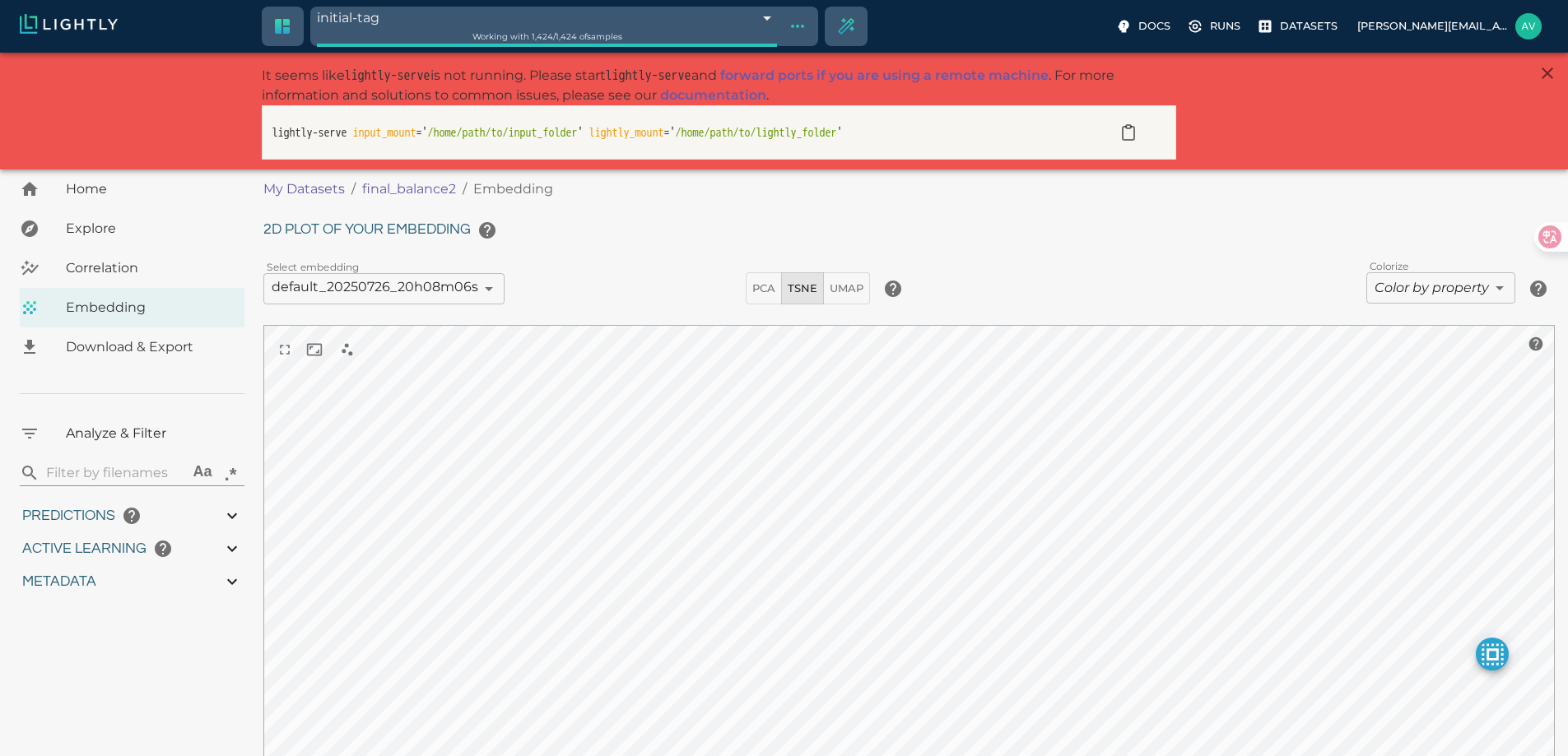 click on "initial-tag 6884faefc1be00751a9ef78f Working with   1,424  /  1,424   of  samples Docs Runs Datasets [EMAIL_ADDRESS][DOMAIN_NAME]   Dataset loading completed! It seems like  lightly-serve  is not running. Please start  lightly-serve  and    forward ports if you are using a remote machine .   For more information and solutions to common issues, please see our    documentation . lightly-serve   input_mount =' /home/path/to/input_folder '   lightly_mount =' /home/path/to/lightly_folder '   Home Explore Correlation Embedding Download & Export Analyze & Filter ​ Aa .* Predictions  Total Objects  Total person  Total bicycle  Total car  Total motorcycle  Total bus  Total van  Total truck Active Learning  object_frequency -9007199254740991.00 -9007199254740991.00  objectness_least_confidence 0.00 1.00  uncertainty_entropy 0.00 1.00  uncertainty_least_confidence 0.00 1.00  uncertainty_margin 0.00 1.00 Metadata Signal to noise ratio 1 6.7 File size 163.93 KB 2.73 MB Sharpness 12.13 94.71 Width 376px 1787px Height 214px 1 0" at bounding box center [784, 480] 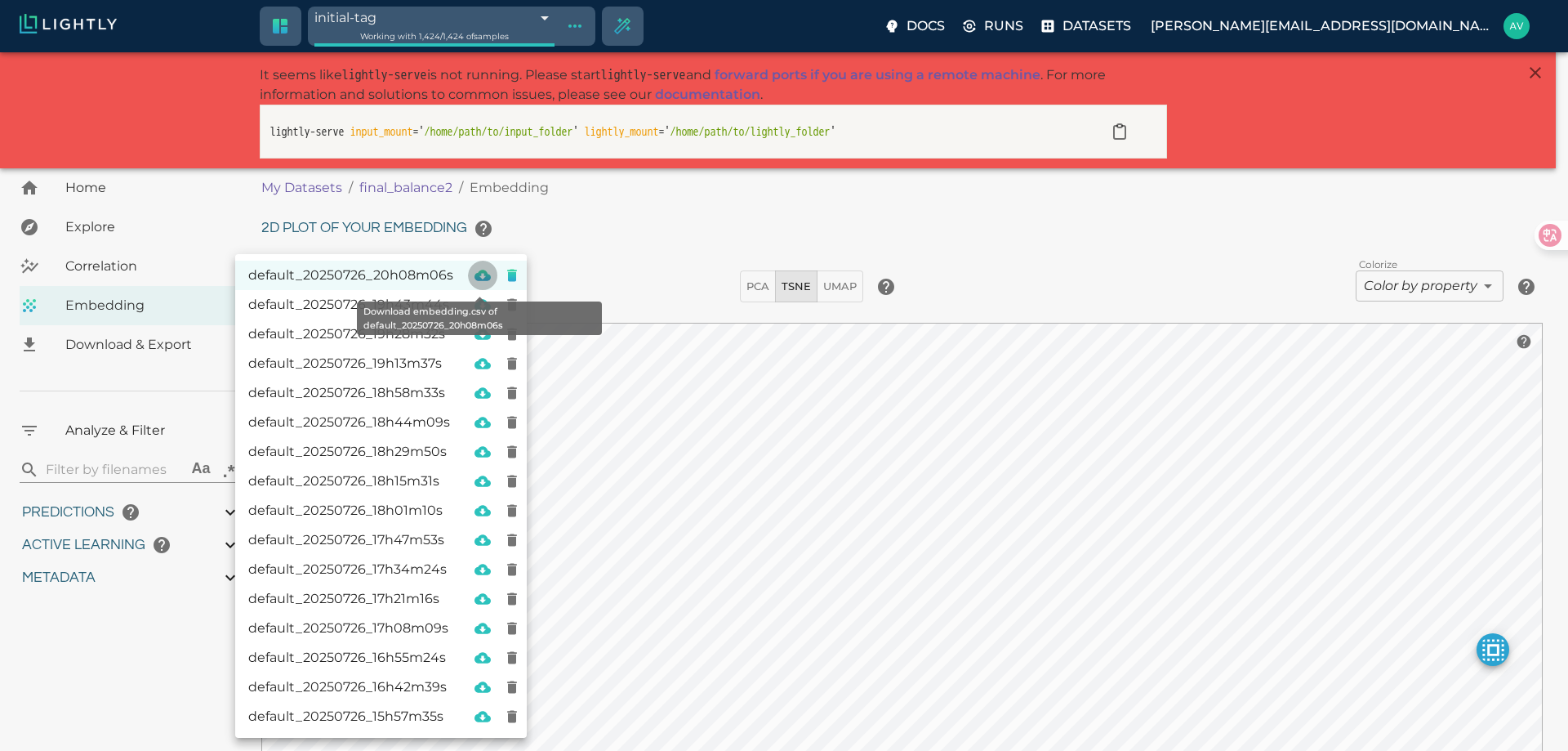 click 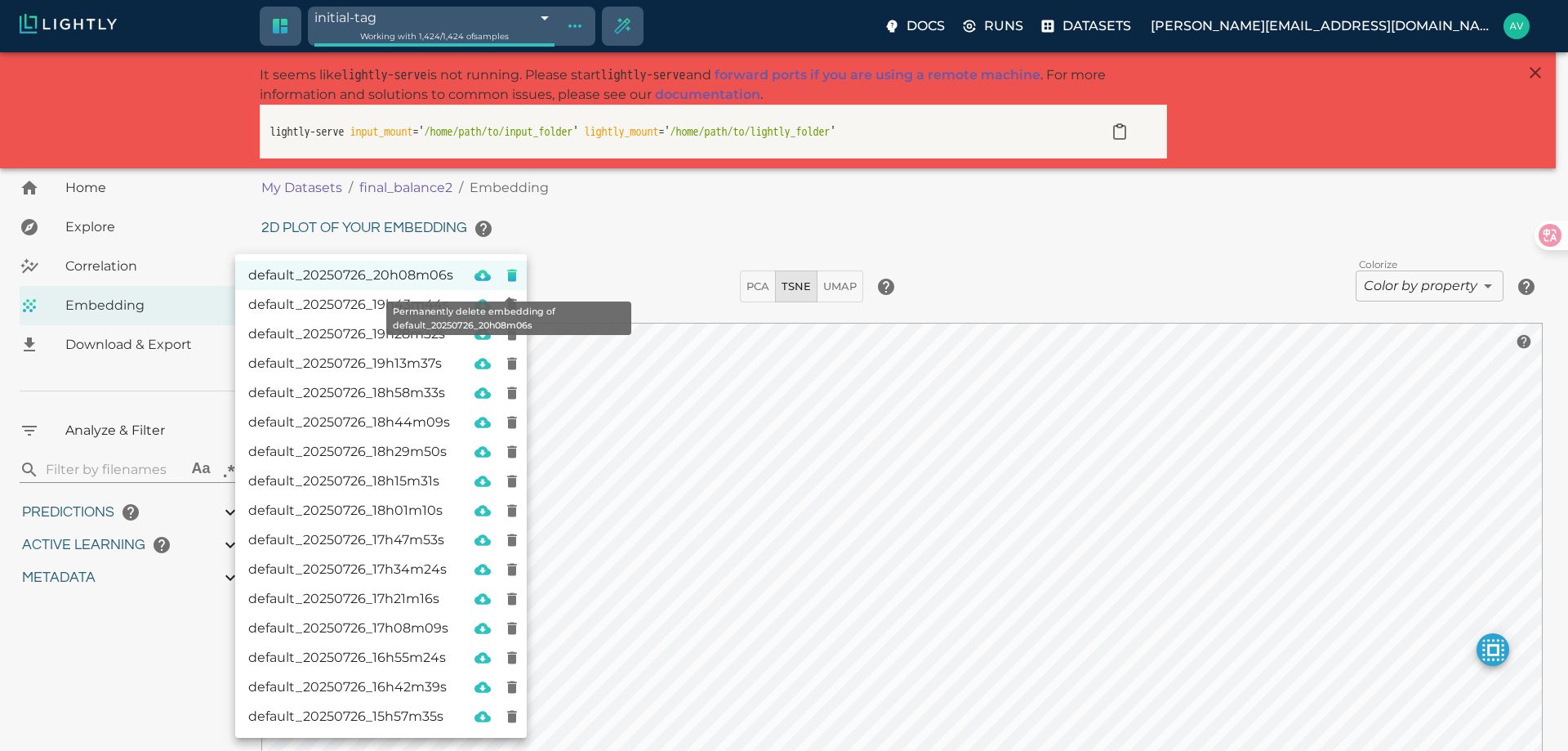 click 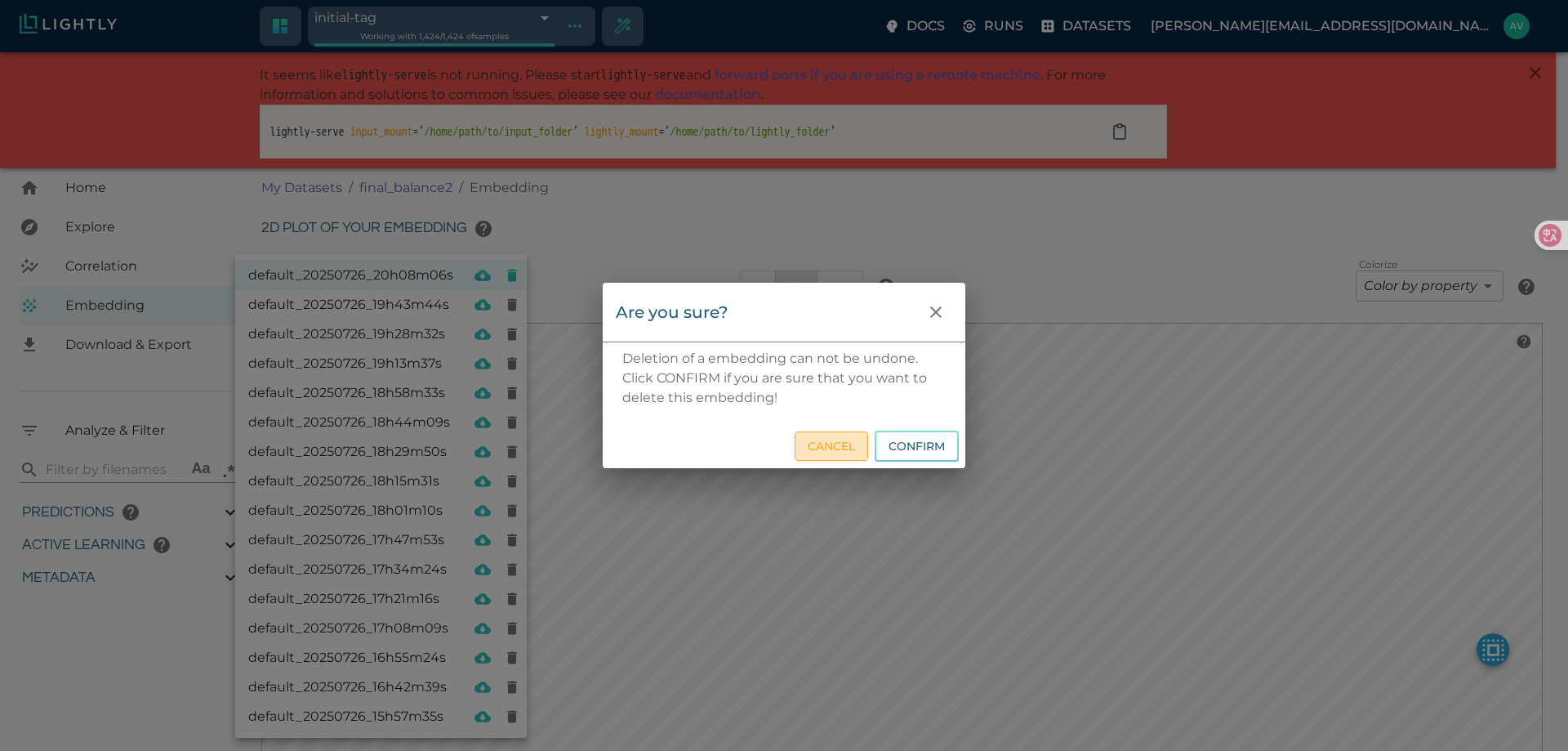 click on "Cancel" at bounding box center [831, 446] 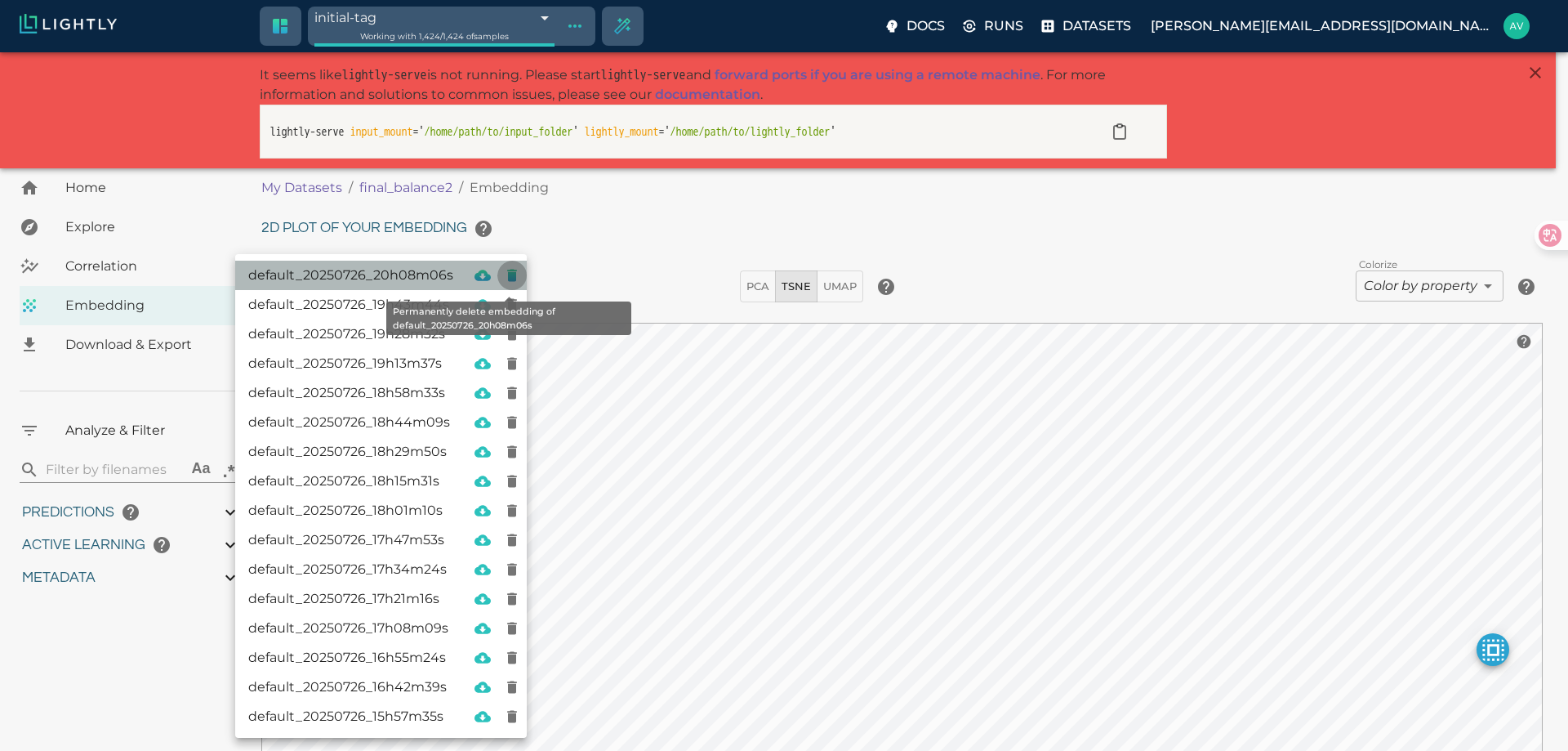click 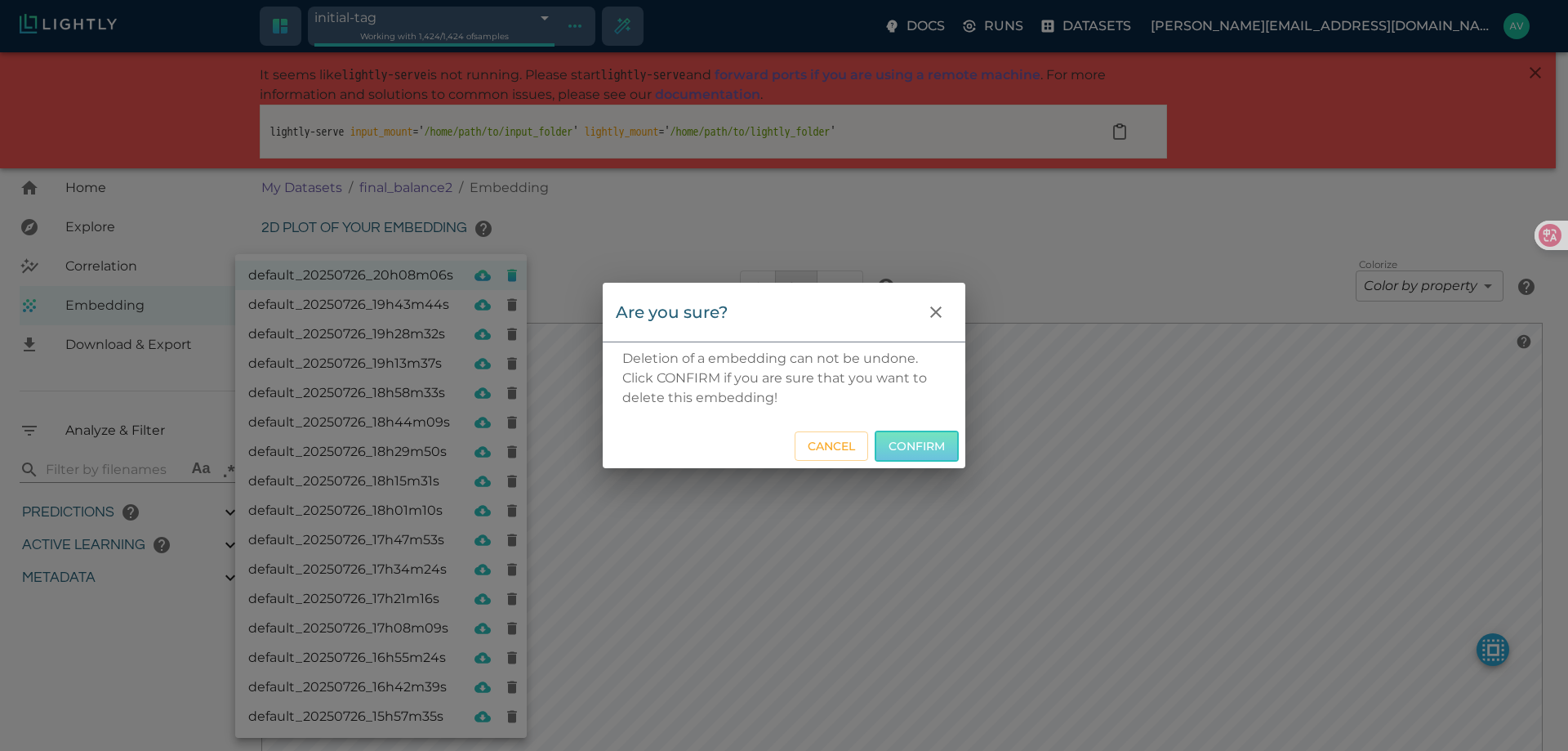 click on "Confirm" at bounding box center [916, 446] 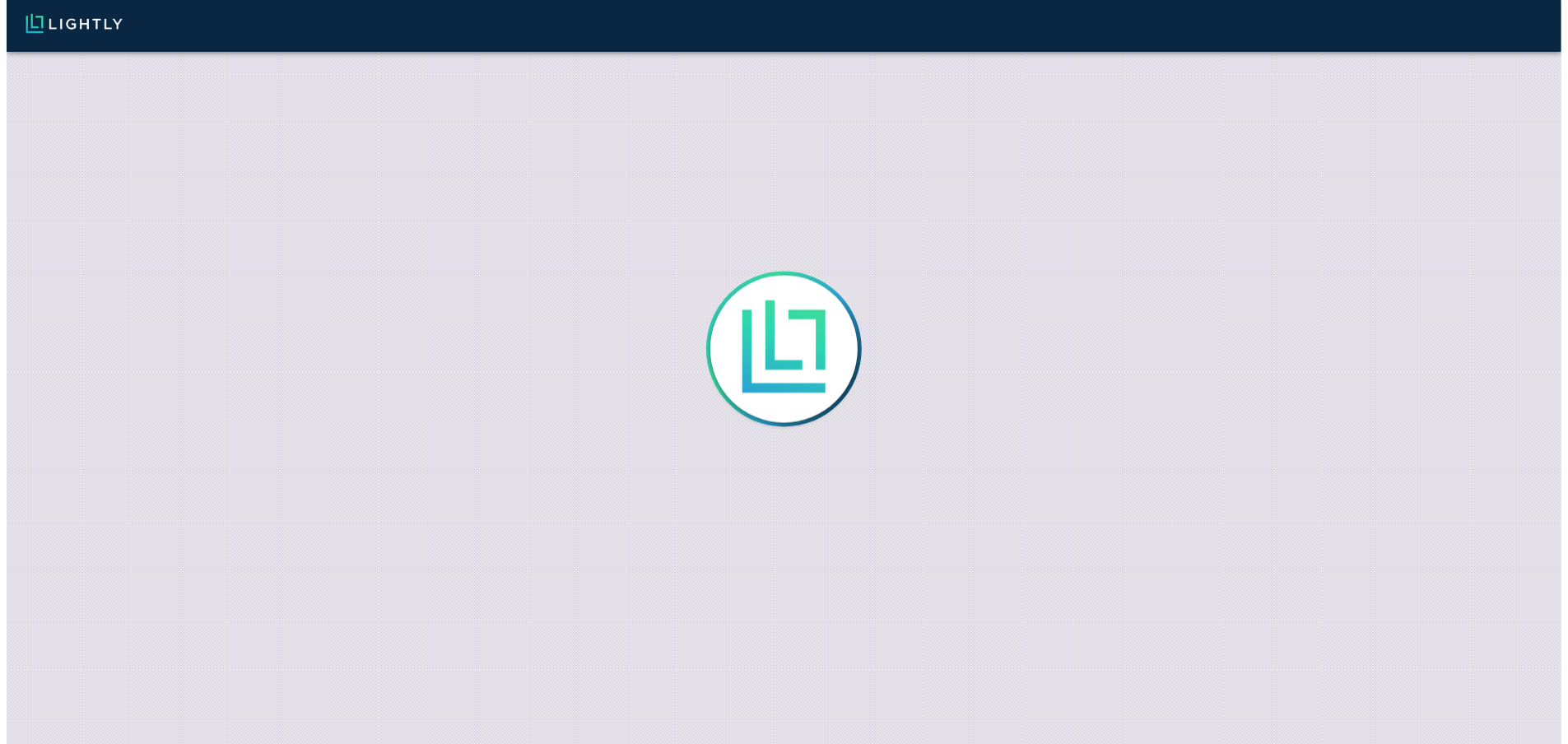 scroll, scrollTop: 0, scrollLeft: 0, axis: both 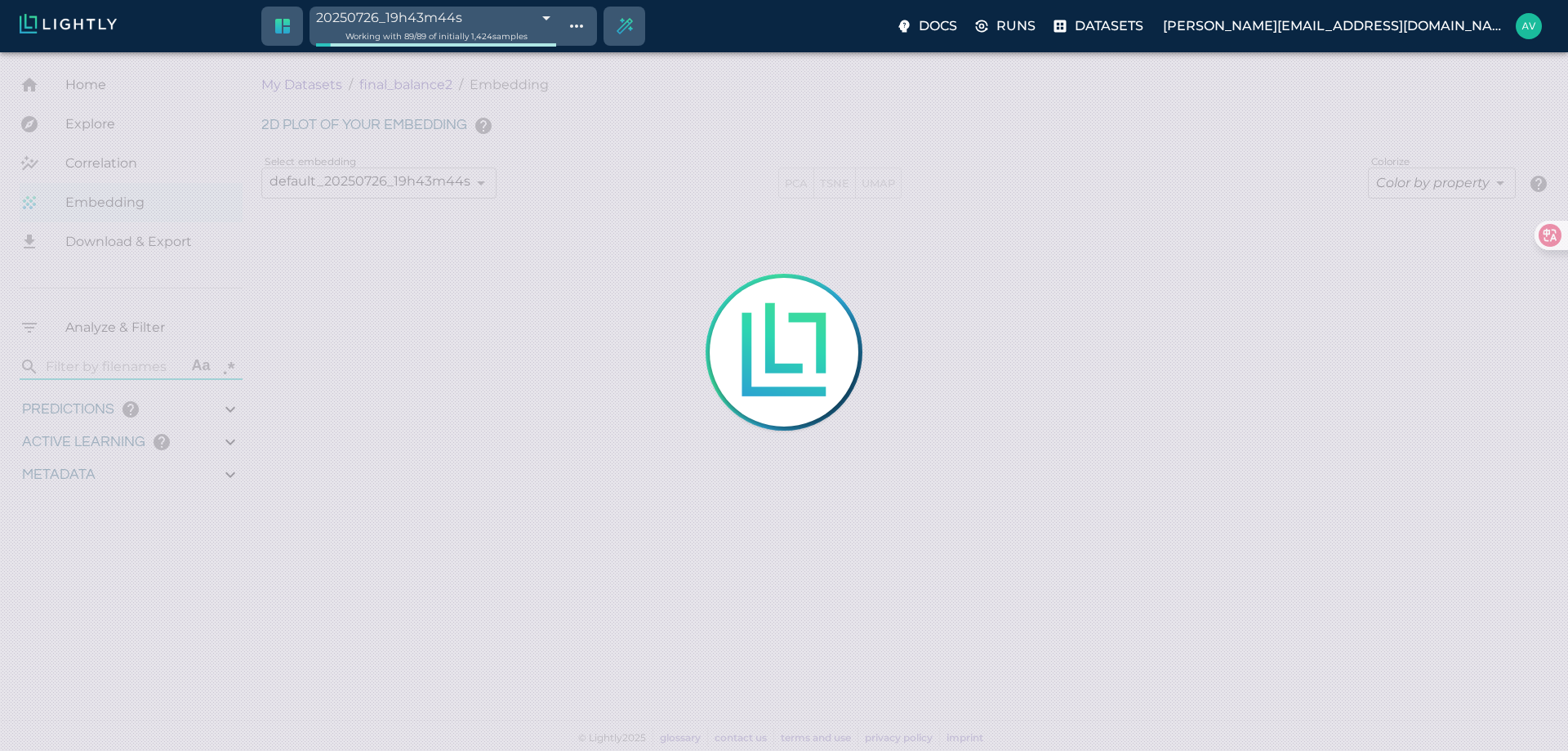 type on "1.35779728025723" 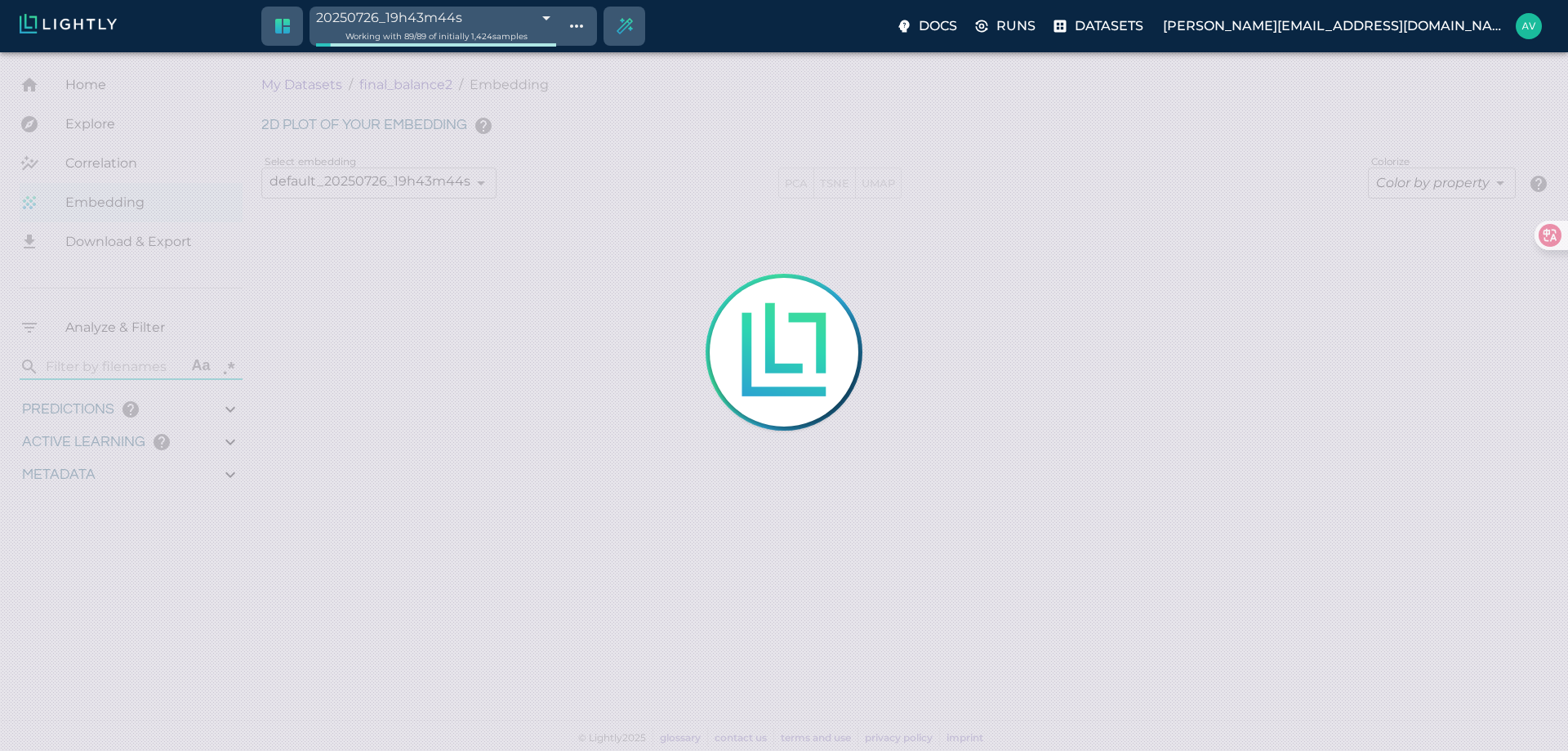 type on "6.65879728025723" 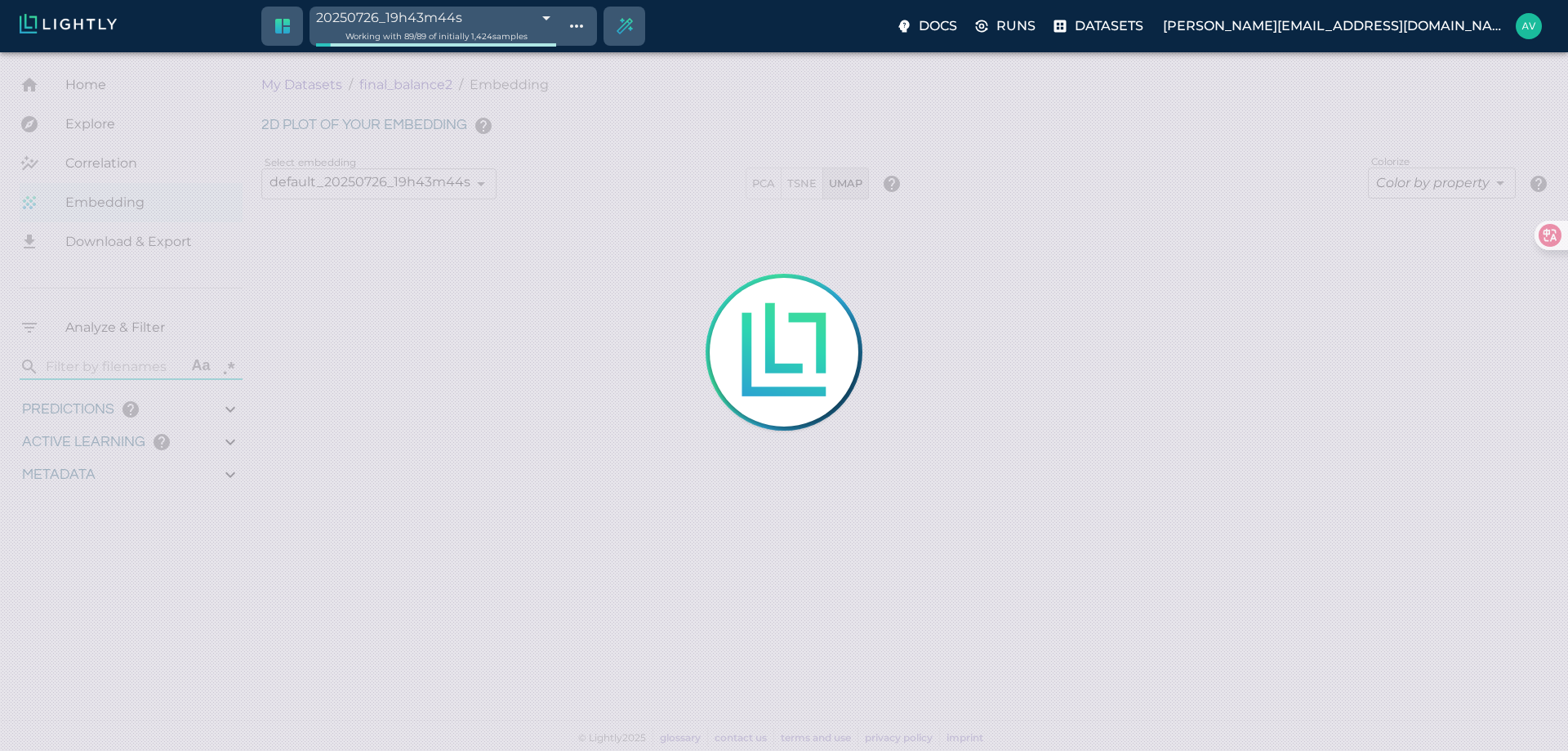 click on "20250726_19h43m44s 68852ff0c1be00751aade7ff Working with   89  /  89   of initially 1,424  samples Docs Runs Datasets avgustavo@alu.ufc.br   Dataset loading completed! It seems like  lightly-serve  is not running. Please start  lightly-serve  and    forward ports if you are using a remote machine .   For more information and solutions to common issues, please see our    documentation . lightly-serve   input_mount =' /home/path/to/input_folder '   lightly_mount =' /home/path/to/lightly_folder '   Home Explore Correlation Embedding Download & Export Analyze & Filter ​ Aa .* Predictions  Total Objects  Total person  Total bicycle  Total car  Total motorcycle  Total bus  Total van  Total truck Active Learning  object_frequency -9007199254740991.00 -9007199254740991.00  objectness_least_confidence 0.00 1.00  uncertainty_entropy 0.00 1.00  uncertainty_least_confidence 0.00 1.00  uncertainty_margin 0.00 1.00 Metadata Signal to noise ratio 1 6.7 File size 163.93 KB 2.73 MB Sharpness 12.13 94.71 Width 376px 1787px" at bounding box center (784, 401) 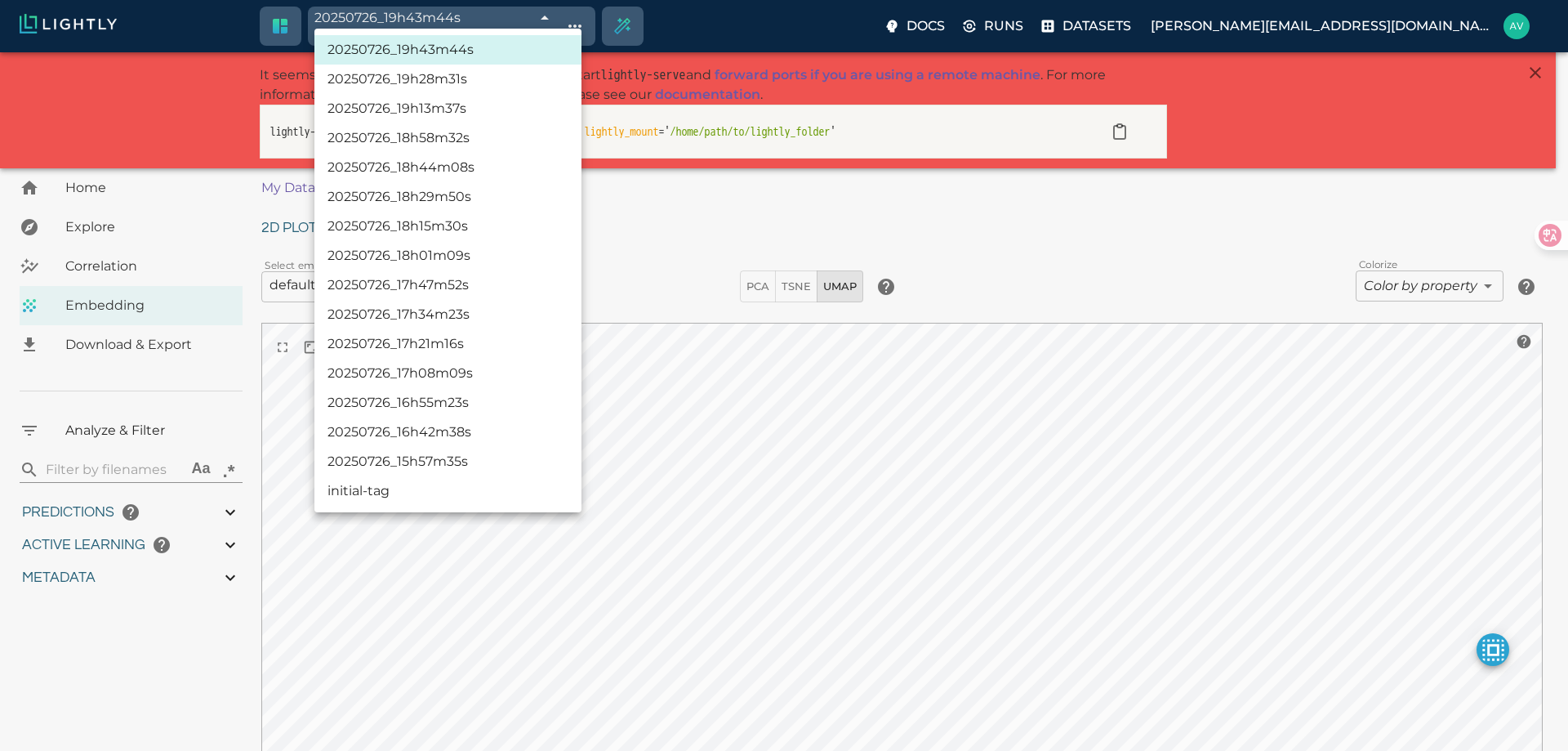 click at bounding box center (784, 375) 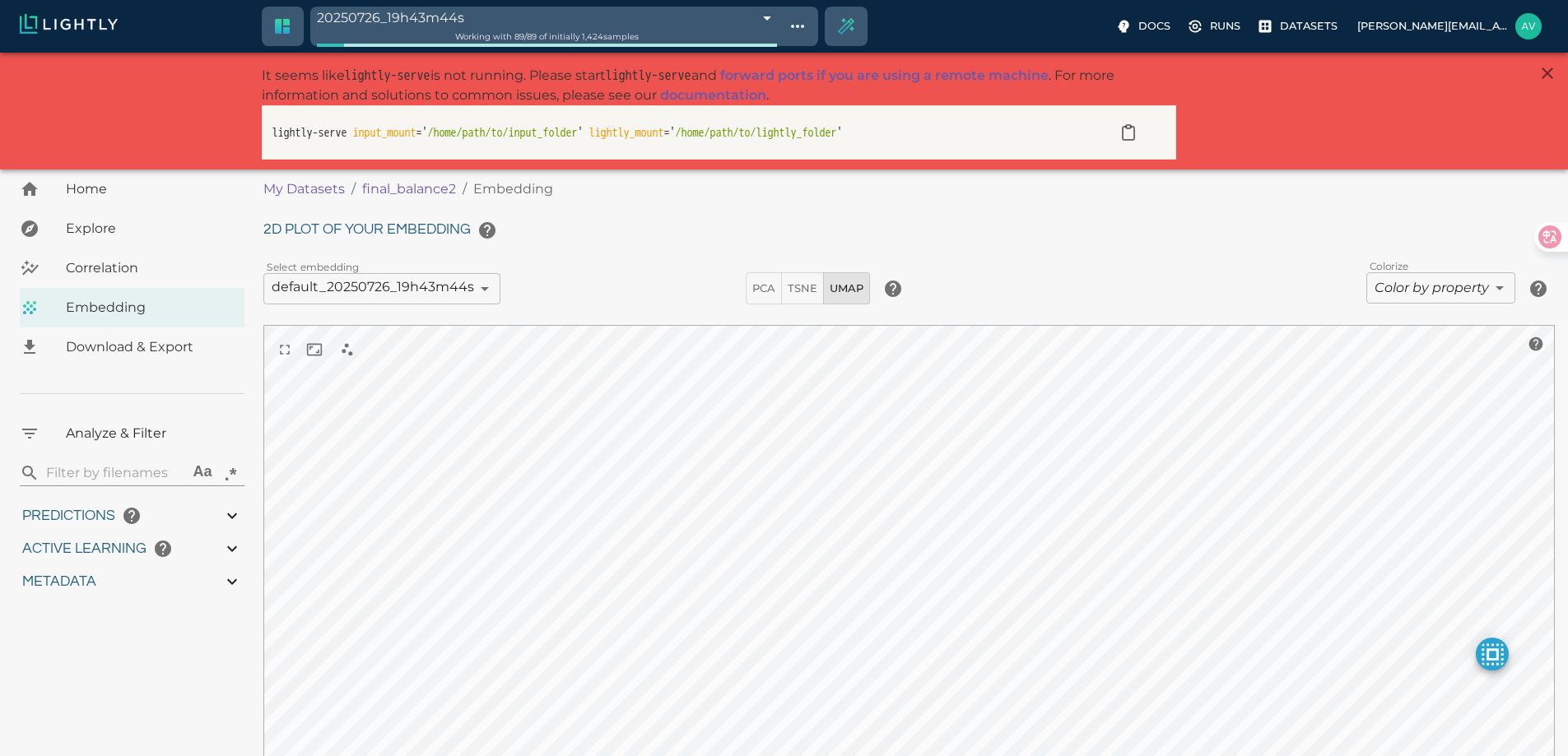 click on "Home" at bounding box center (148, 189) 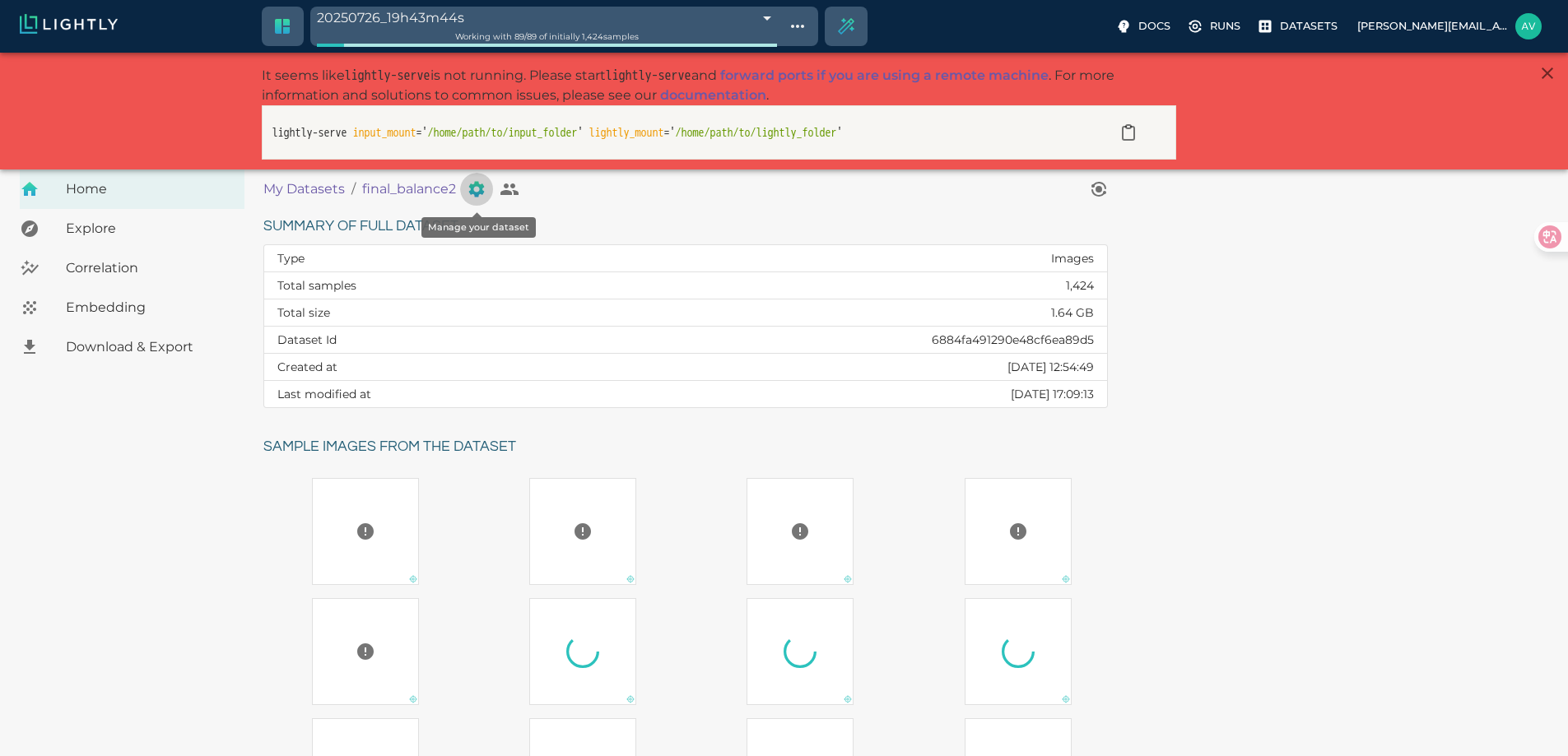 click 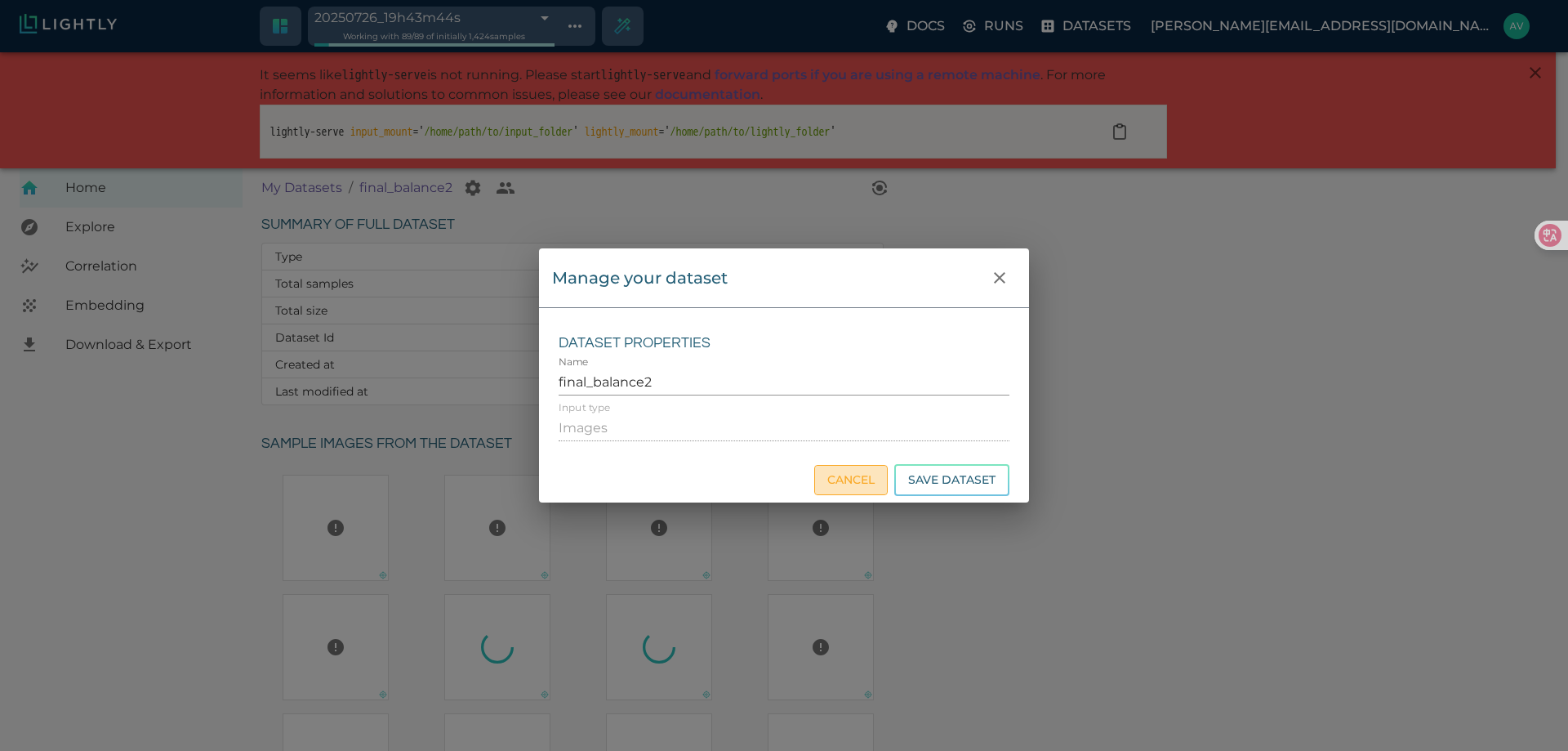 click on "Cancel" at bounding box center (851, 480) 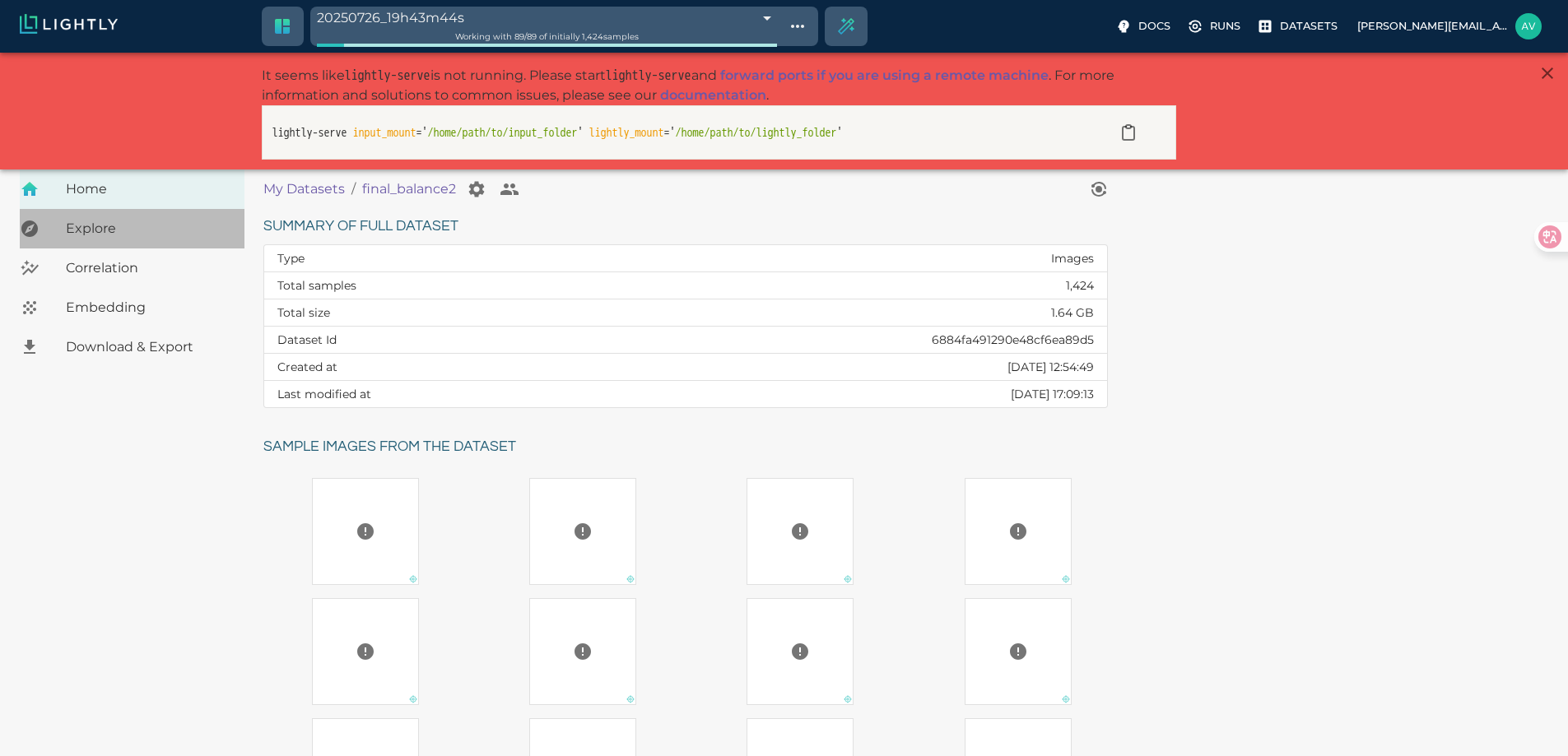 click on "Explore" at bounding box center [132, 229] 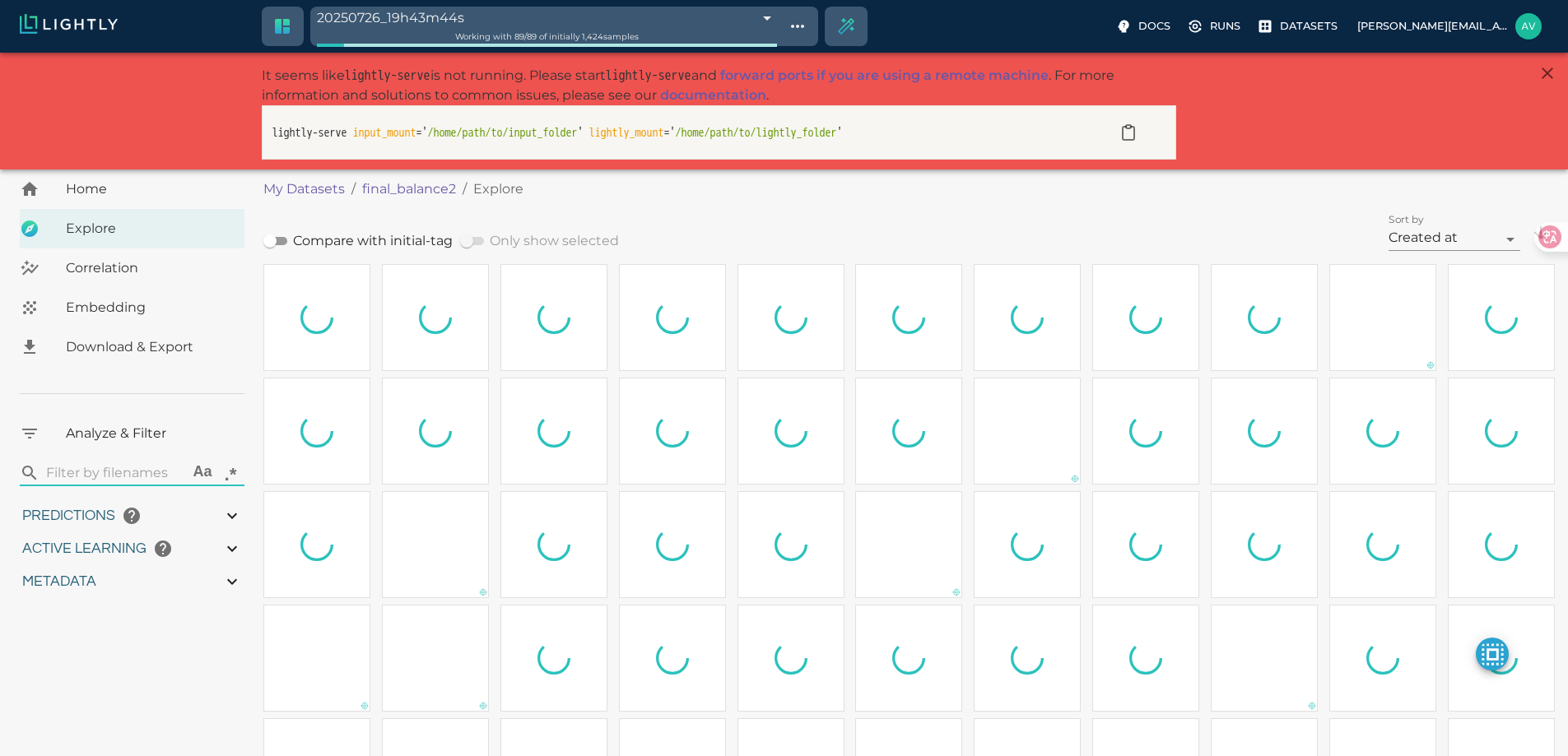 type on "1.35779728025723" 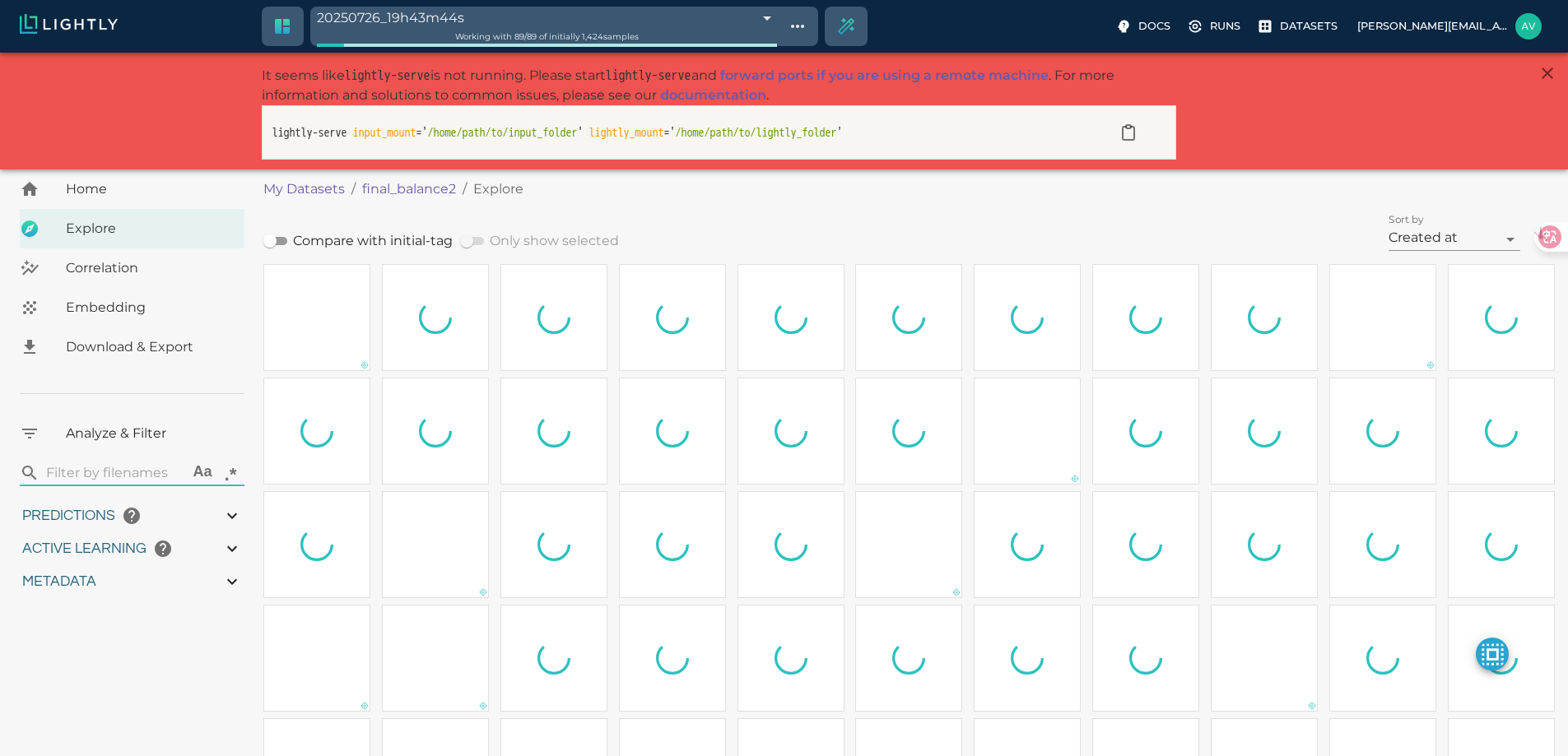 type on "1.35779728025723" 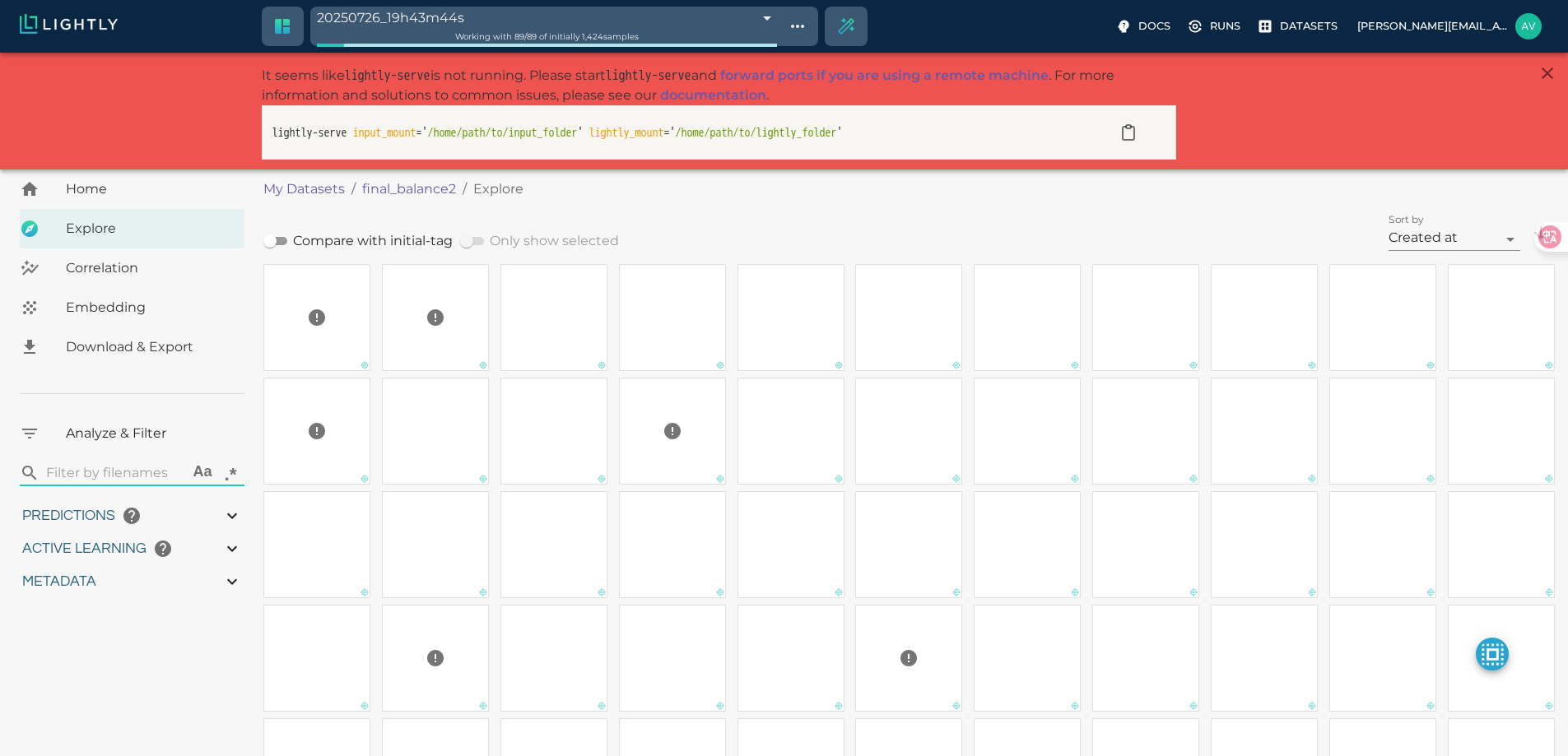 click on "Correlation" at bounding box center (148, 268) 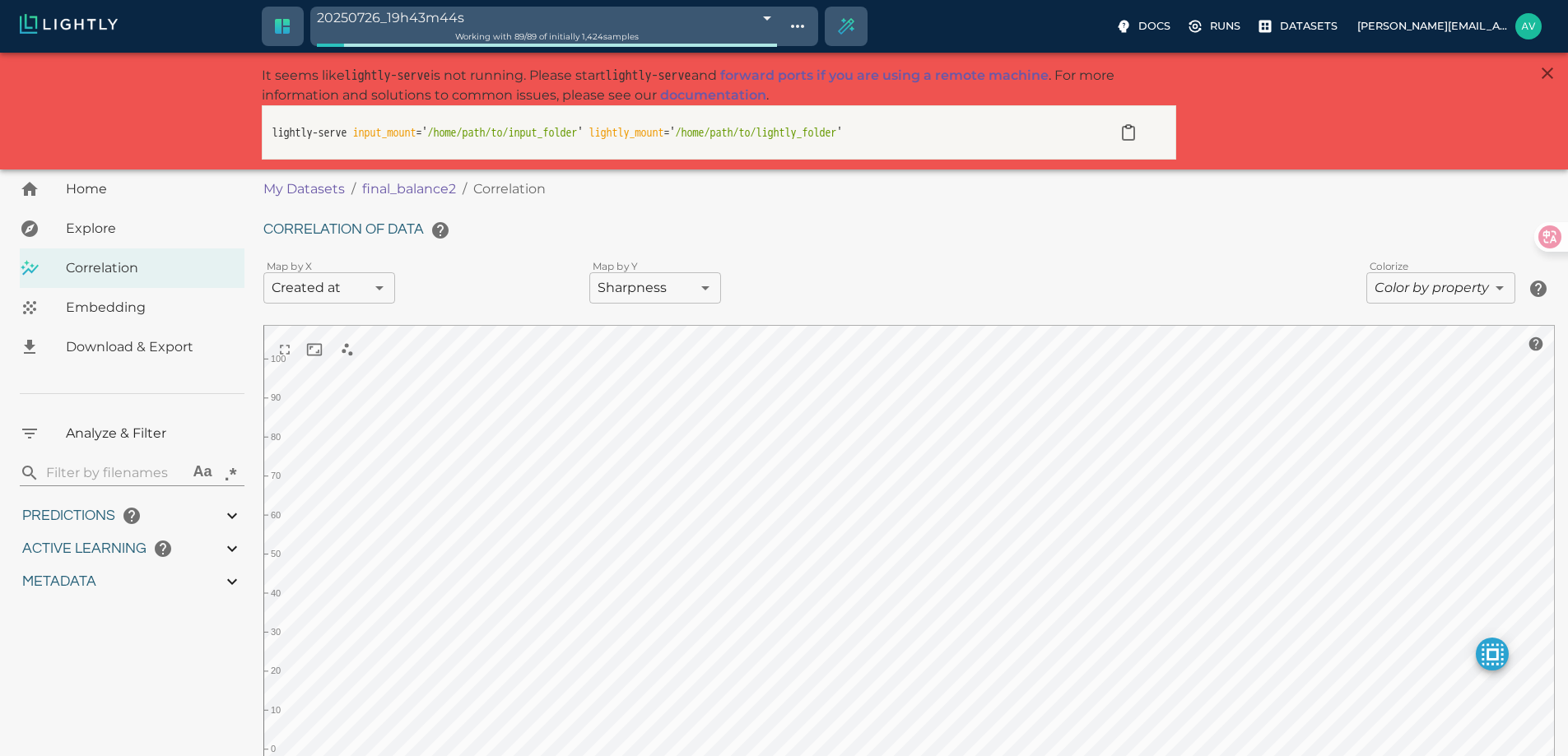 click on "20250726_19h43m44s 68852ff0c1be00751aade7ff Working with   89  /  89   of initially 1,424  samples Docs Runs Datasets avgustavo@alu.ufc.br   Dataset loading completed! It seems like  lightly-serve  is not running. Please start  lightly-serve  and    forward ports if you are using a remote machine .   For more information and solutions to common issues, please see our    documentation . lightly-serve   input_mount =' /home/path/to/input_folder '   lightly_mount =' /home/path/to/lightly_folder '   Home Explore Correlation Embedding Download & Export Analyze & Filter ​ Aa .* Predictions  Total Objects  Total person  Total bicycle  Total car  Total motorcycle  Total bus  Total van  Total truck Active Learning  object_frequency -9007199254740991.00 -9007199254740991.00  objectness_least_confidence 0.00 1.00  uncertainty_entropy 0.00 1.00  uncertainty_least_confidence 0.00 1.00  uncertainty_margin 0.00 1.00 Metadata Signal to noise ratio 1 6.7 File size 163.93 KB 2.73 MB Sharpness 12.13 94.71 Width 376px 1787px" at bounding box center (784, 480) 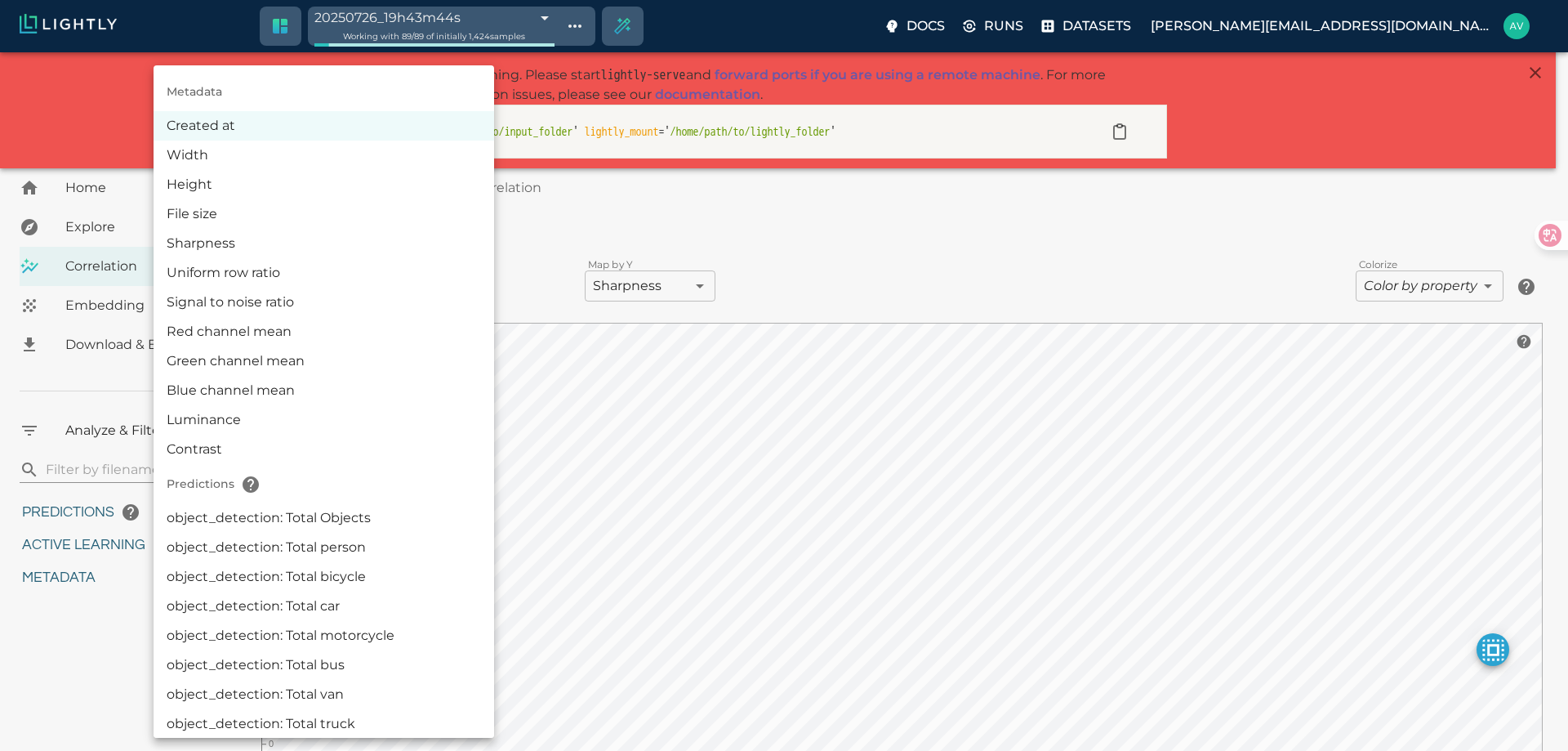click at bounding box center [784, 375] 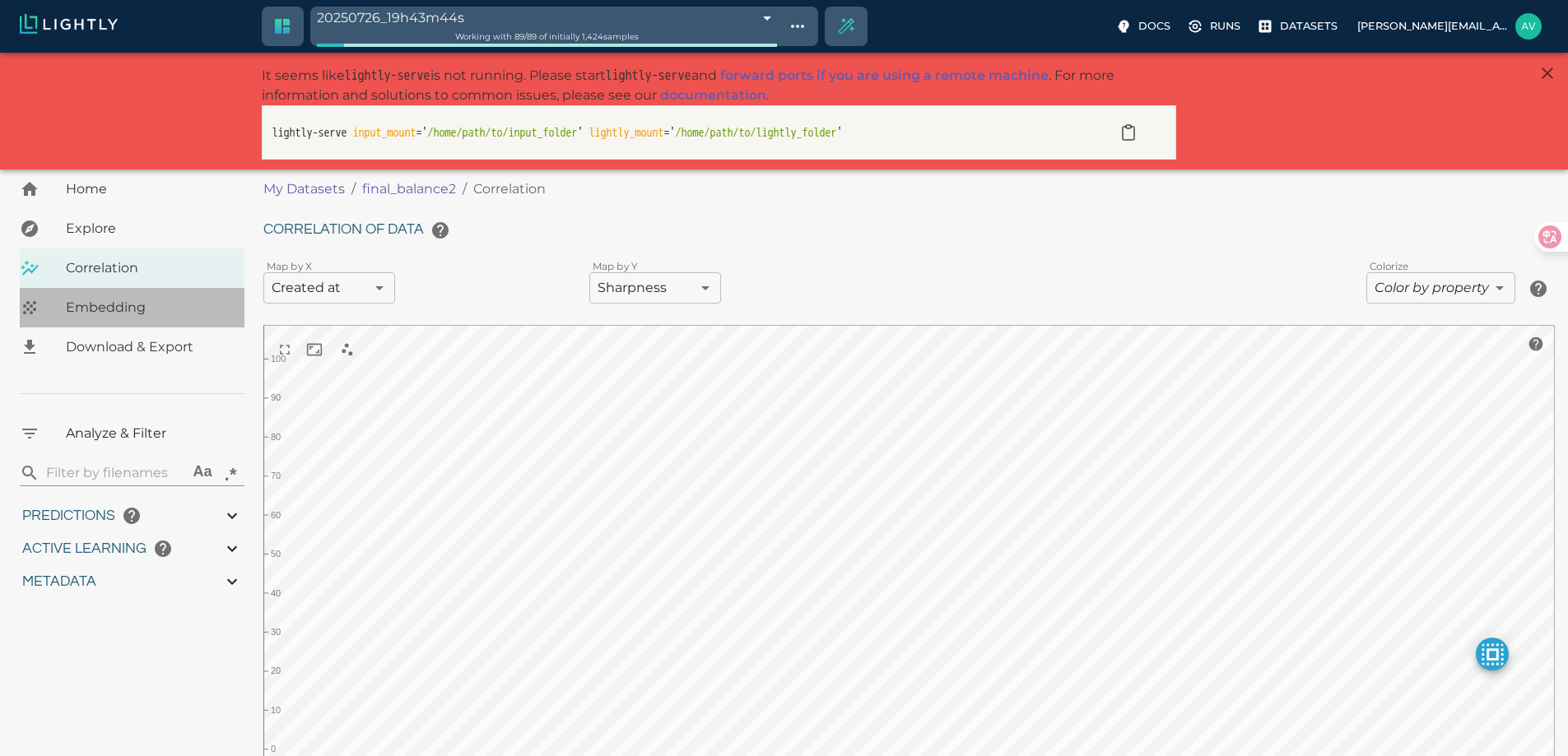 click on "Embedding" at bounding box center [148, 308] 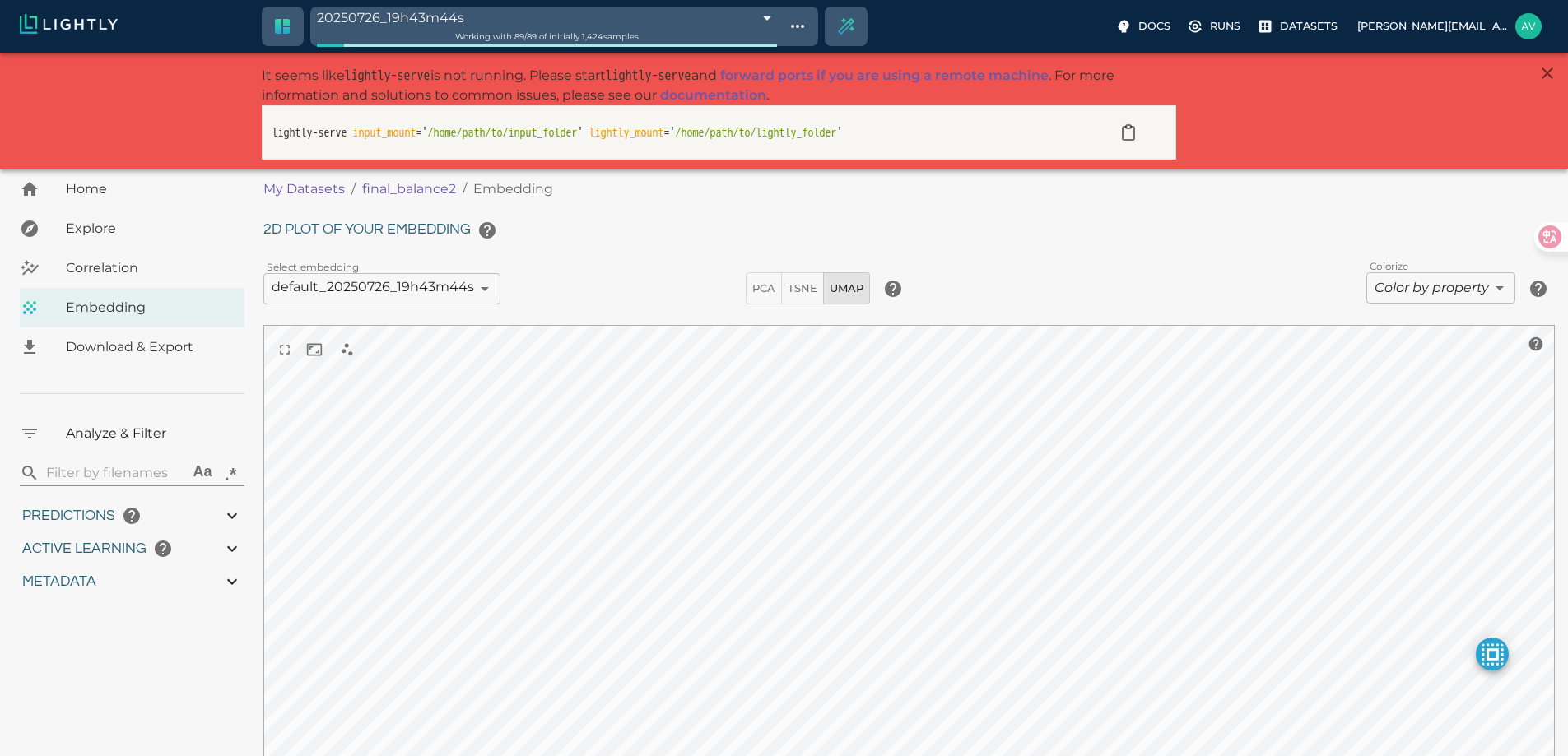 click on "20250726_19h43m44s 68852ff0c1be00751aade7ff Working with   89  /  89   of initially 1,424  samples Docs Runs Datasets avgustavo@alu.ufc.br   Dataset loading completed! It seems like  lightly-serve  is not running. Please start  lightly-serve  and    forward ports if you are using a remote machine .   For more information and solutions to common issues, please see our    documentation . lightly-serve   input_mount =' /home/path/to/input_folder '   lightly_mount =' /home/path/to/lightly_folder '   Home Explore Correlation Embedding Download & Export Analyze & Filter ​ Aa .* Predictions  Total Objects  Total person  Total bicycle  Total car  Total motorcycle  Total bus  Total van  Total truck Active Learning  object_frequency -9007199254740991.00 -9007199254740991.00  objectness_least_confidence 0.00 1.00  uncertainty_entropy 0.00 1.00  uncertainty_least_confidence 0.00 1.00  uncertainty_margin 0.00 1.00 Metadata Signal to noise ratio 1 6.7 File size 163.93 KB 2.73 MB Sharpness 12.13 94.71 Width 376px 1787px" at bounding box center (784, 480) 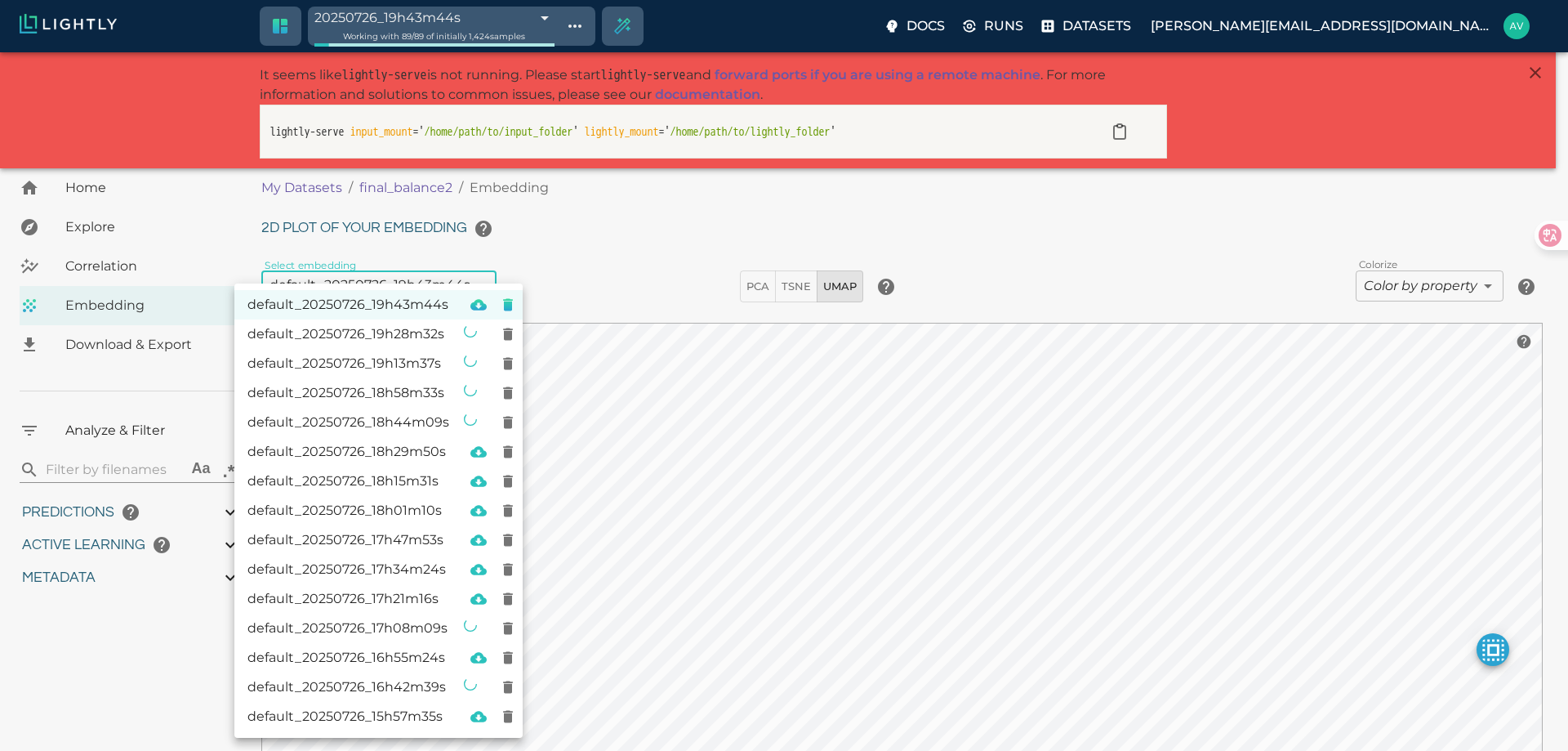 click at bounding box center [784, 375] 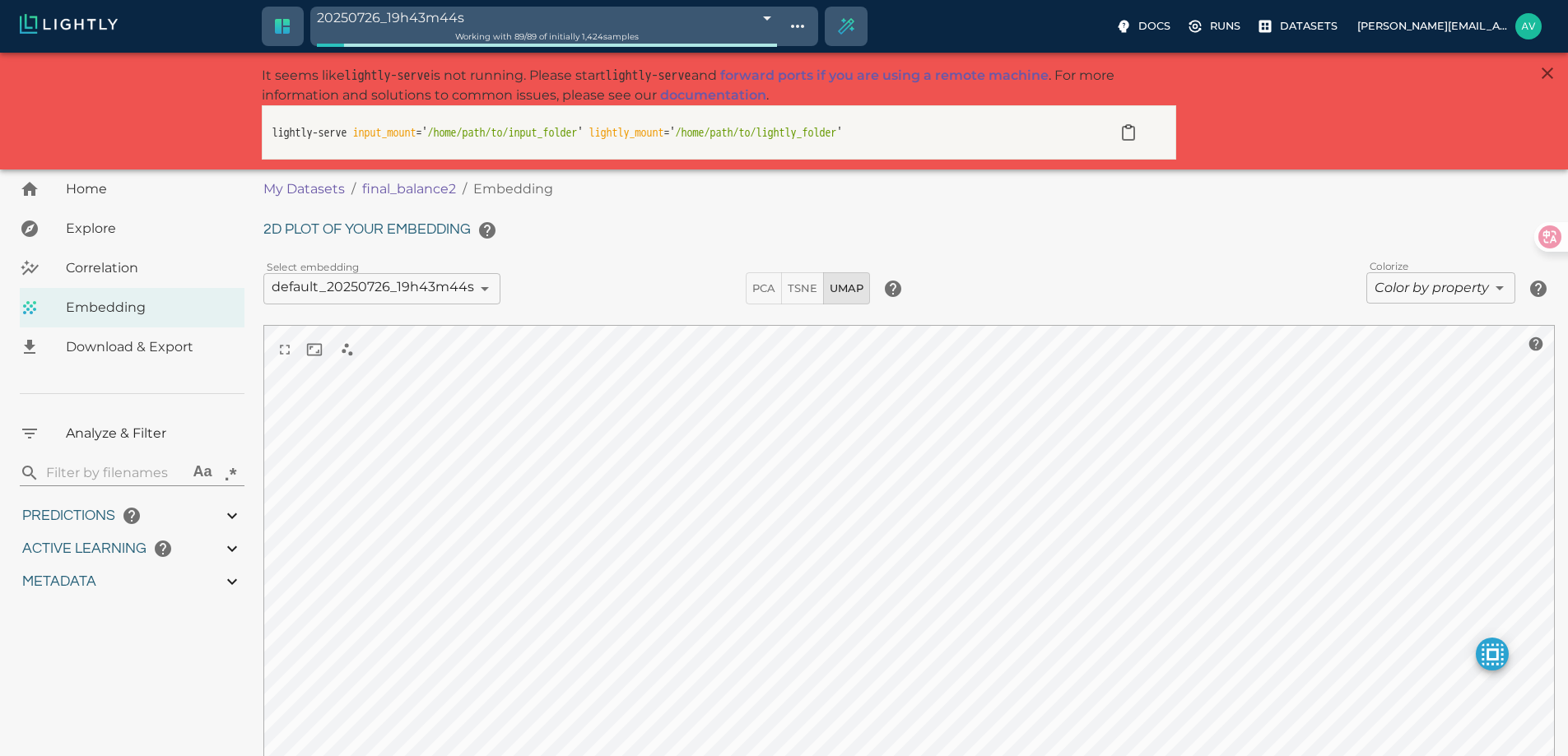 click on "final_balance2" at bounding box center (409, 189) 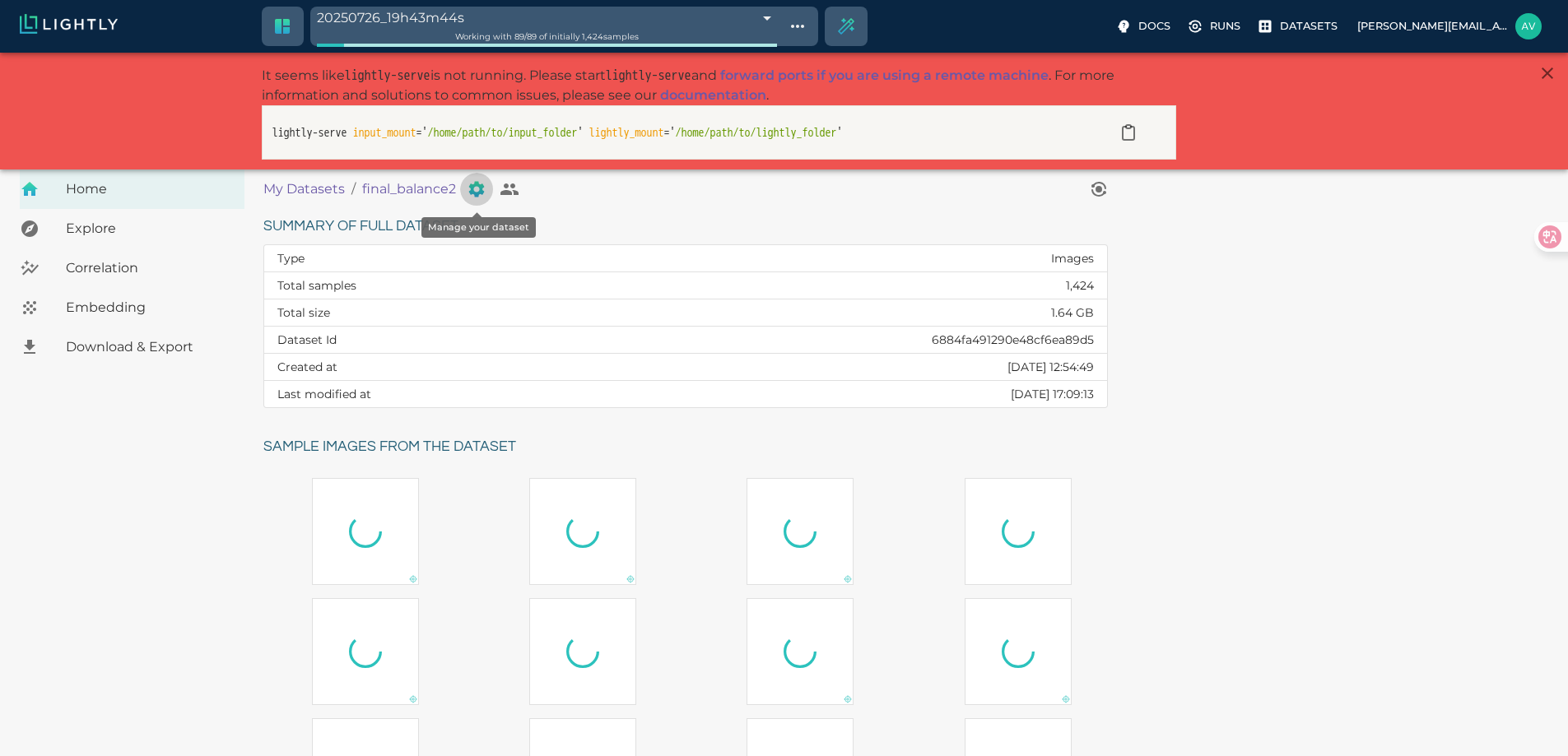 click 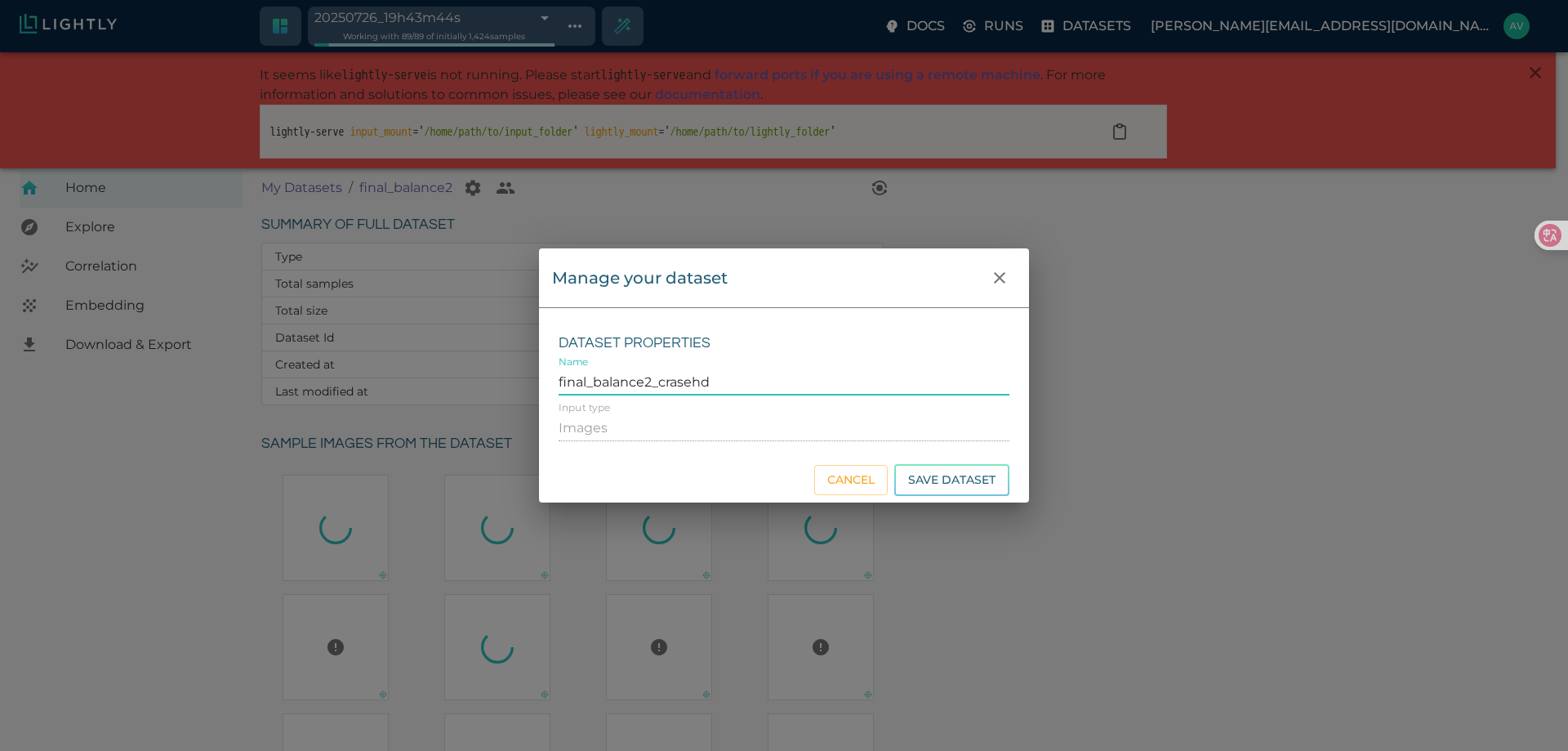 type on "final_balance2_crasehd" 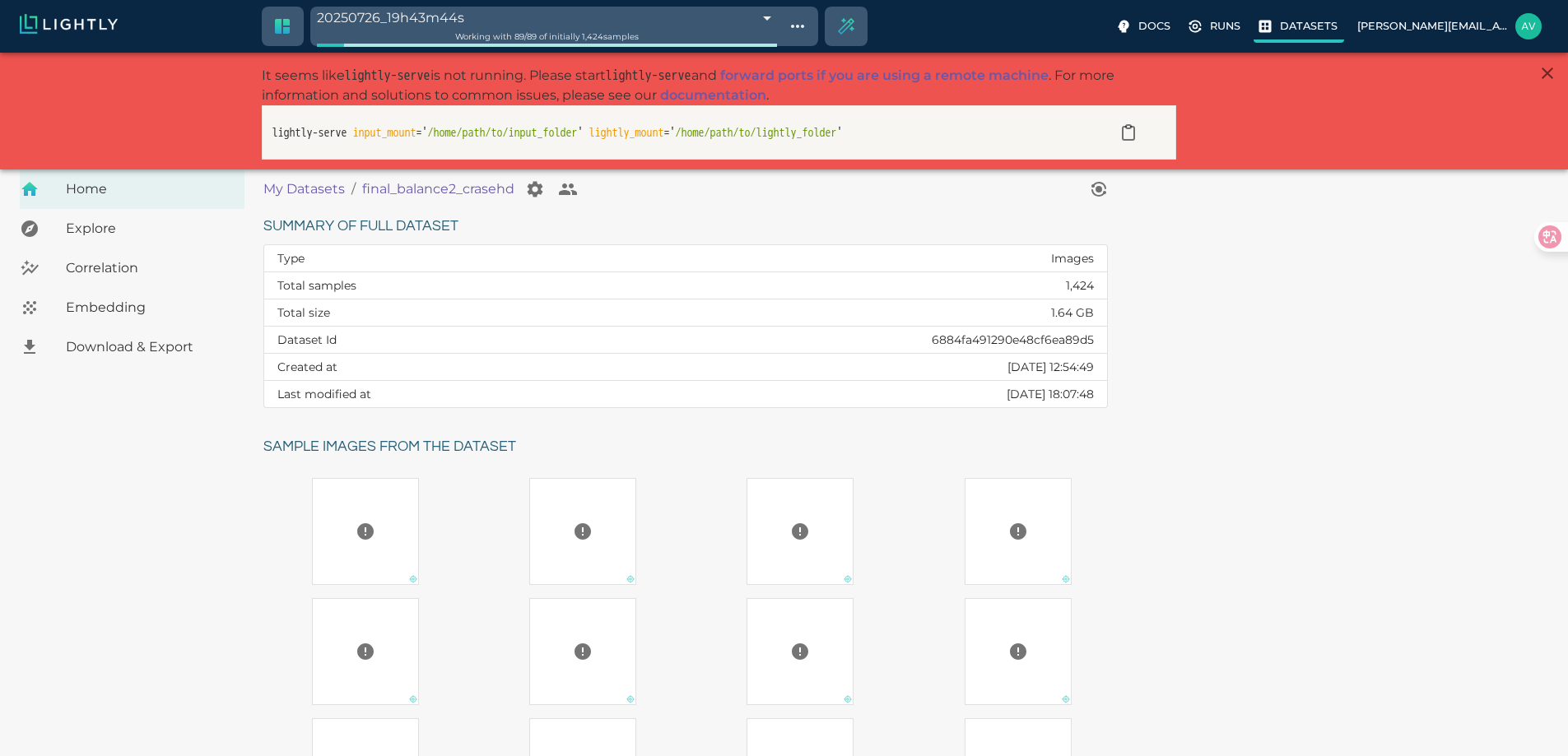 click on "Datasets" at bounding box center [1309, 26] 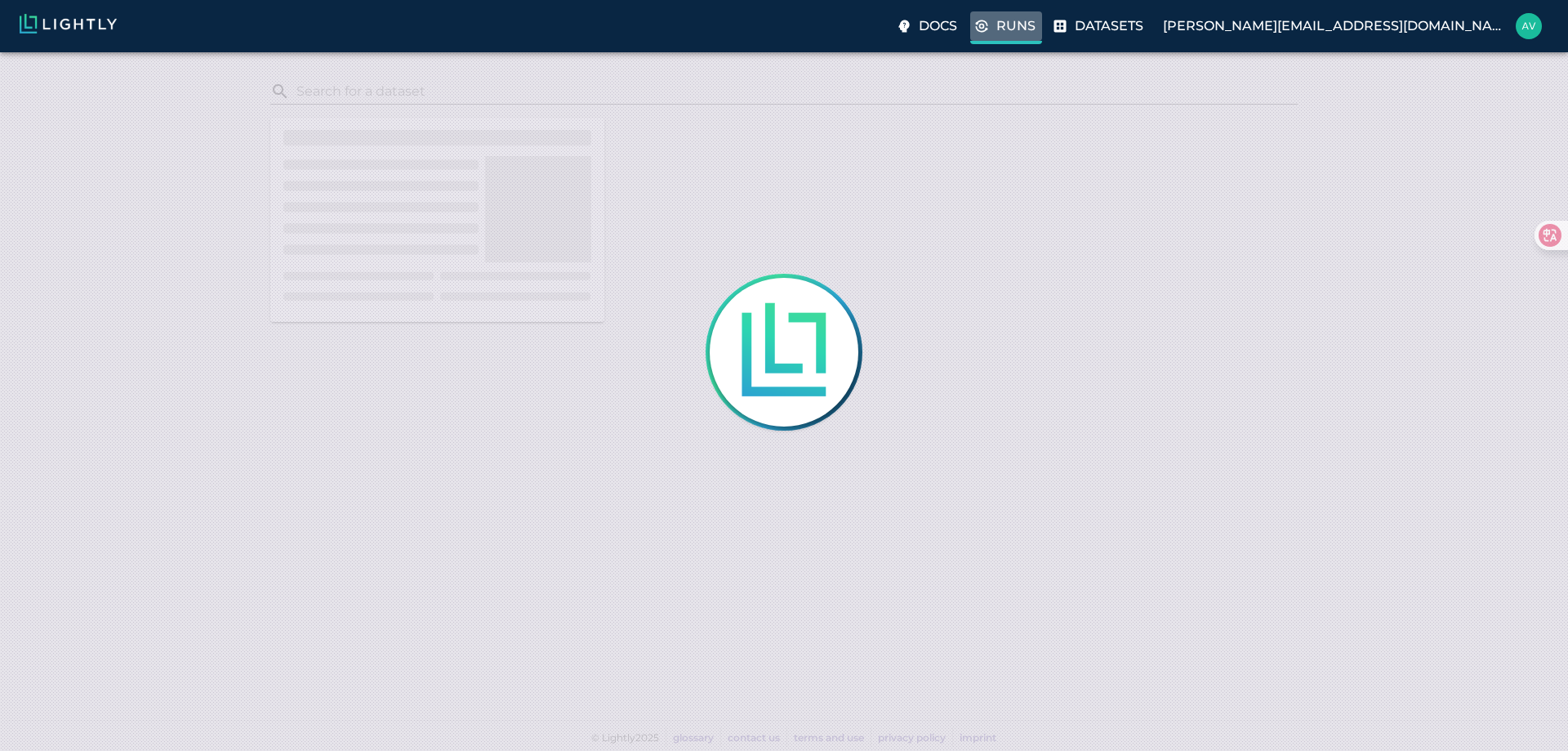 click on "Runs" at bounding box center [1016, 26] 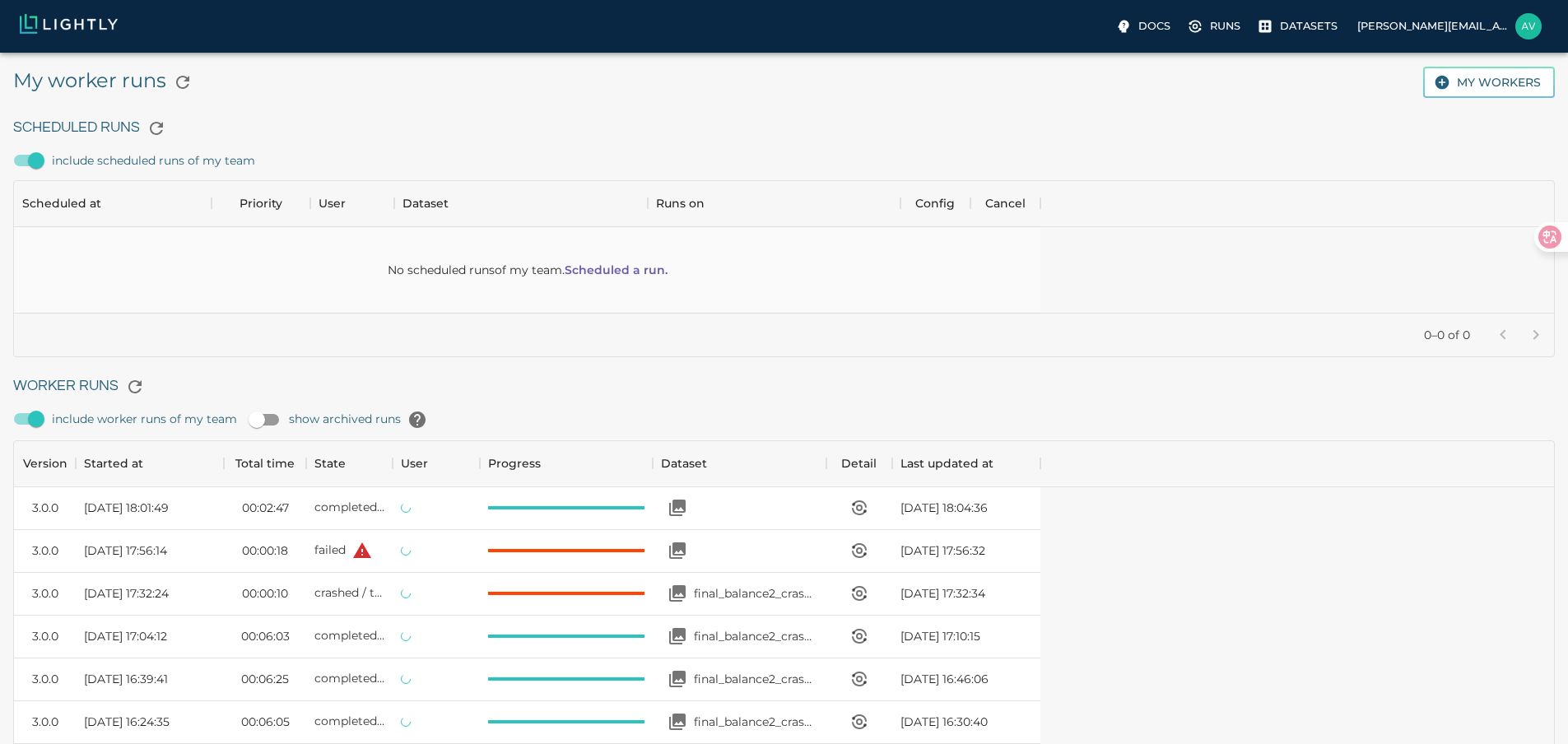scroll, scrollTop: 13, scrollLeft: 13, axis: both 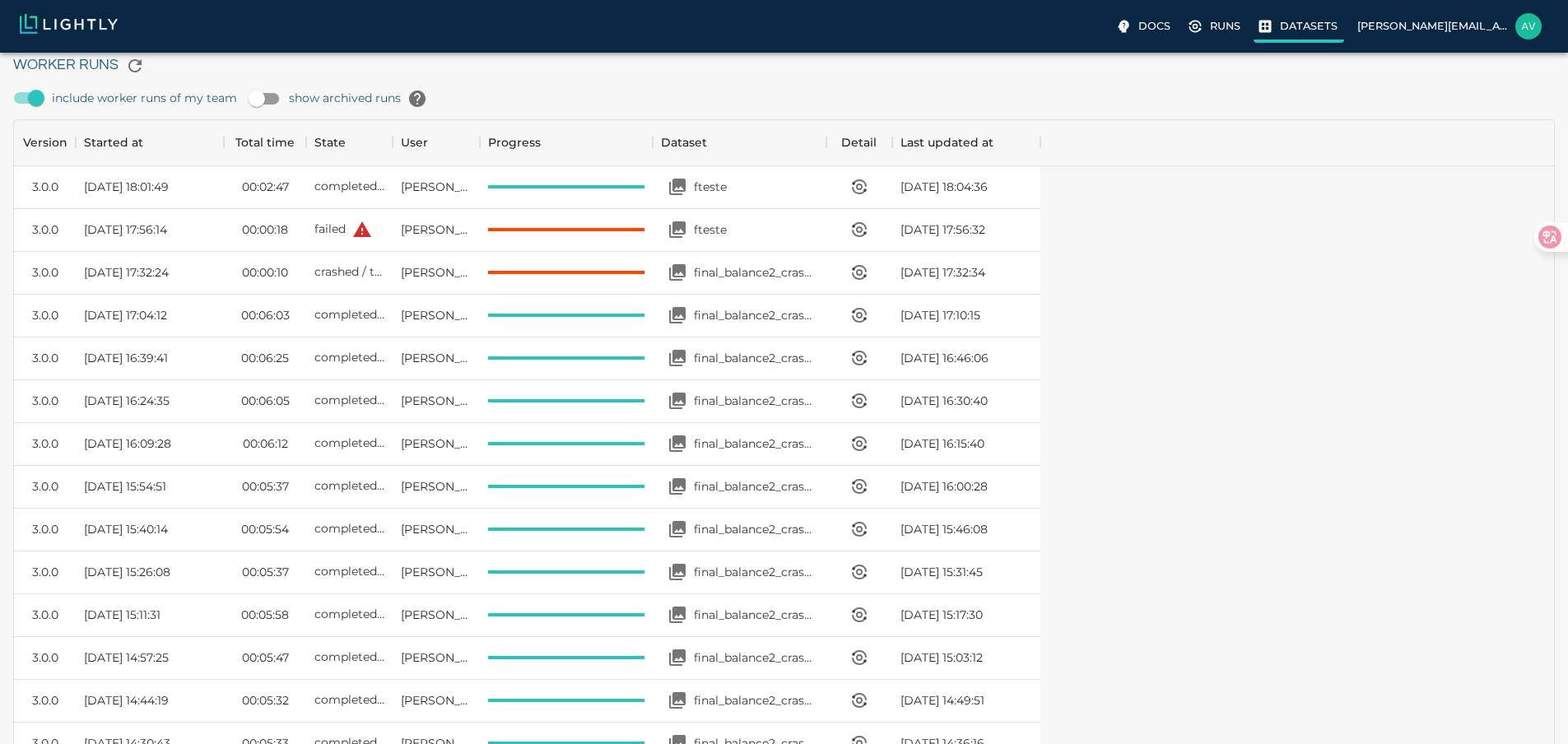 click on "Datasets" at bounding box center [1299, 28] 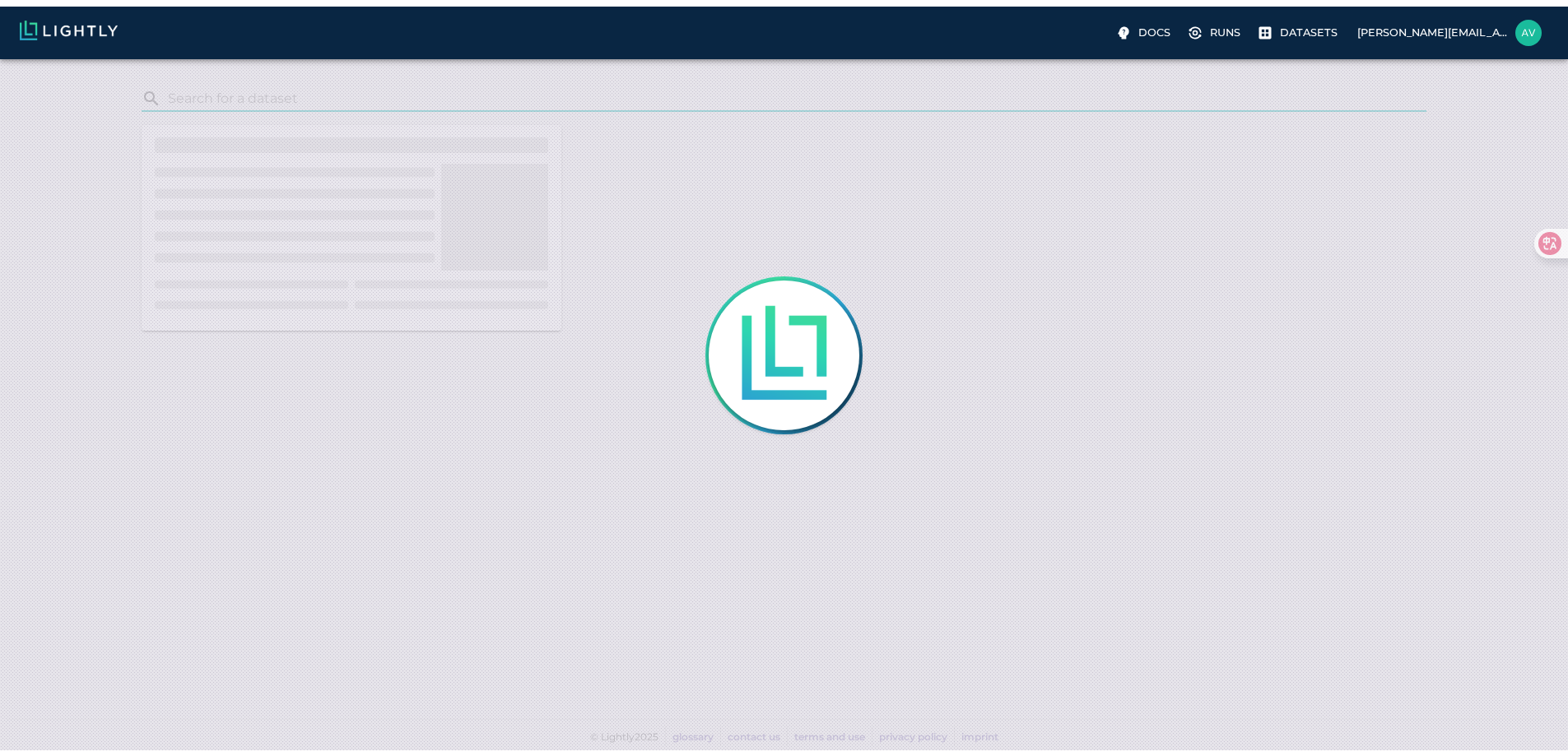 scroll, scrollTop: 0, scrollLeft: 0, axis: both 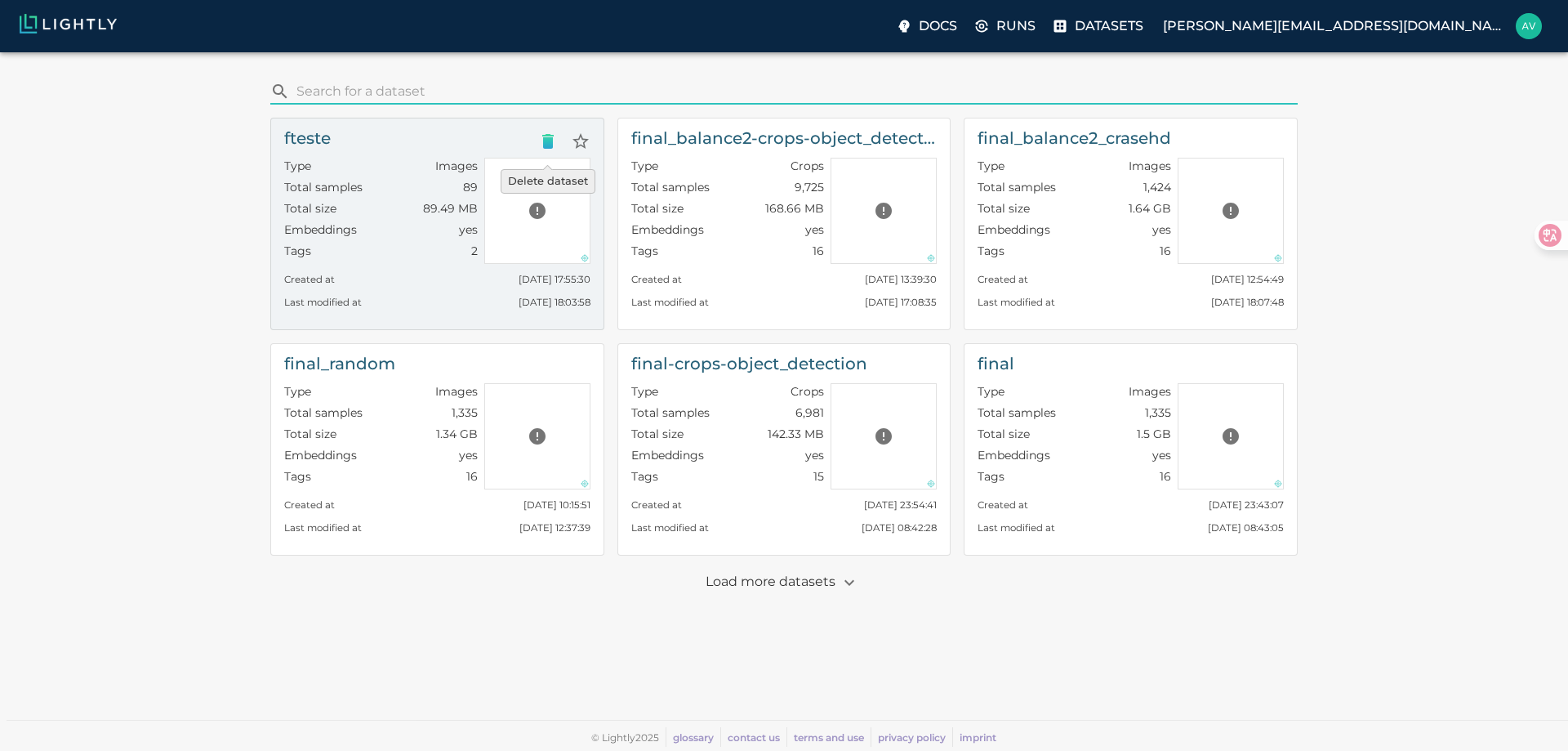 click 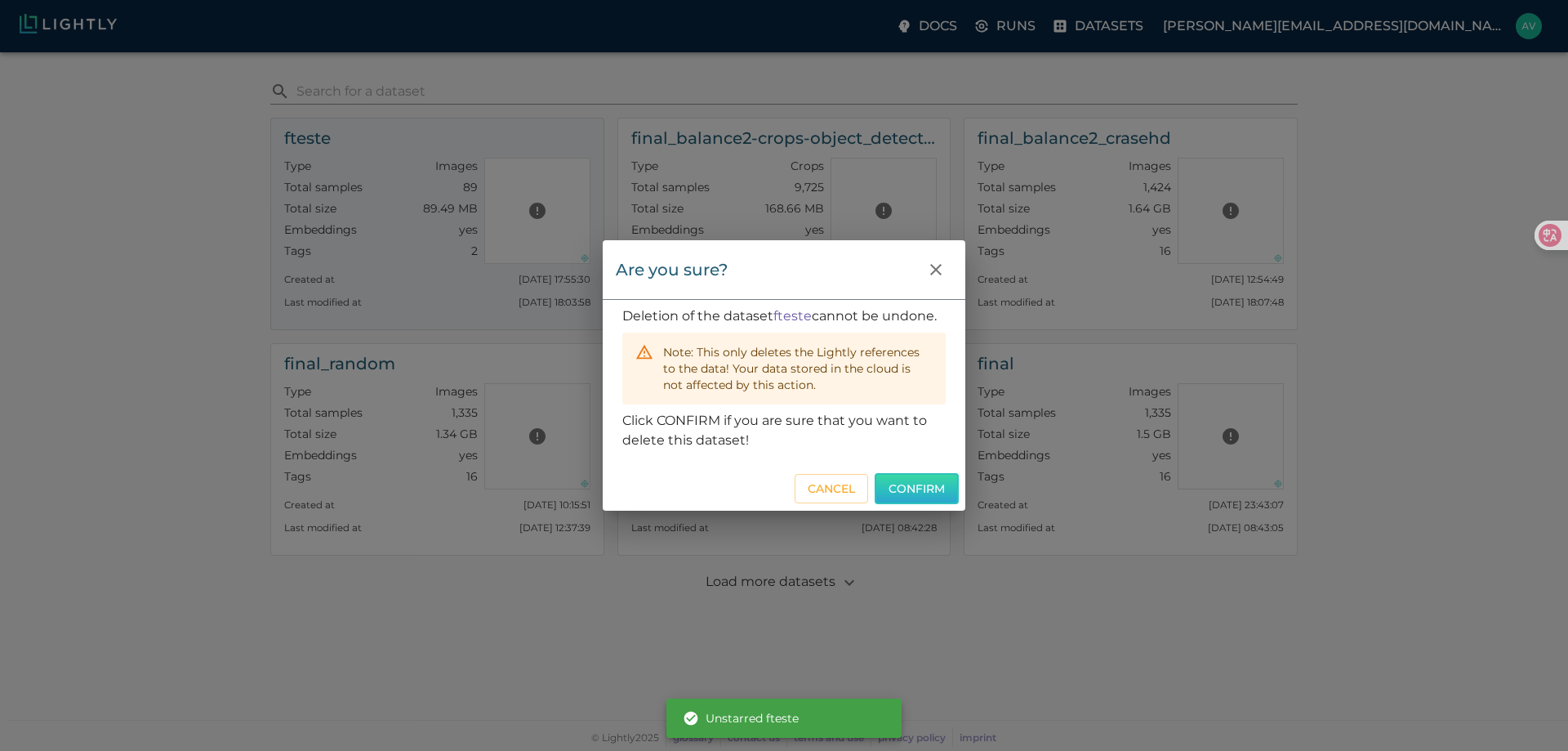 click on "Confirm" at bounding box center [916, 489] 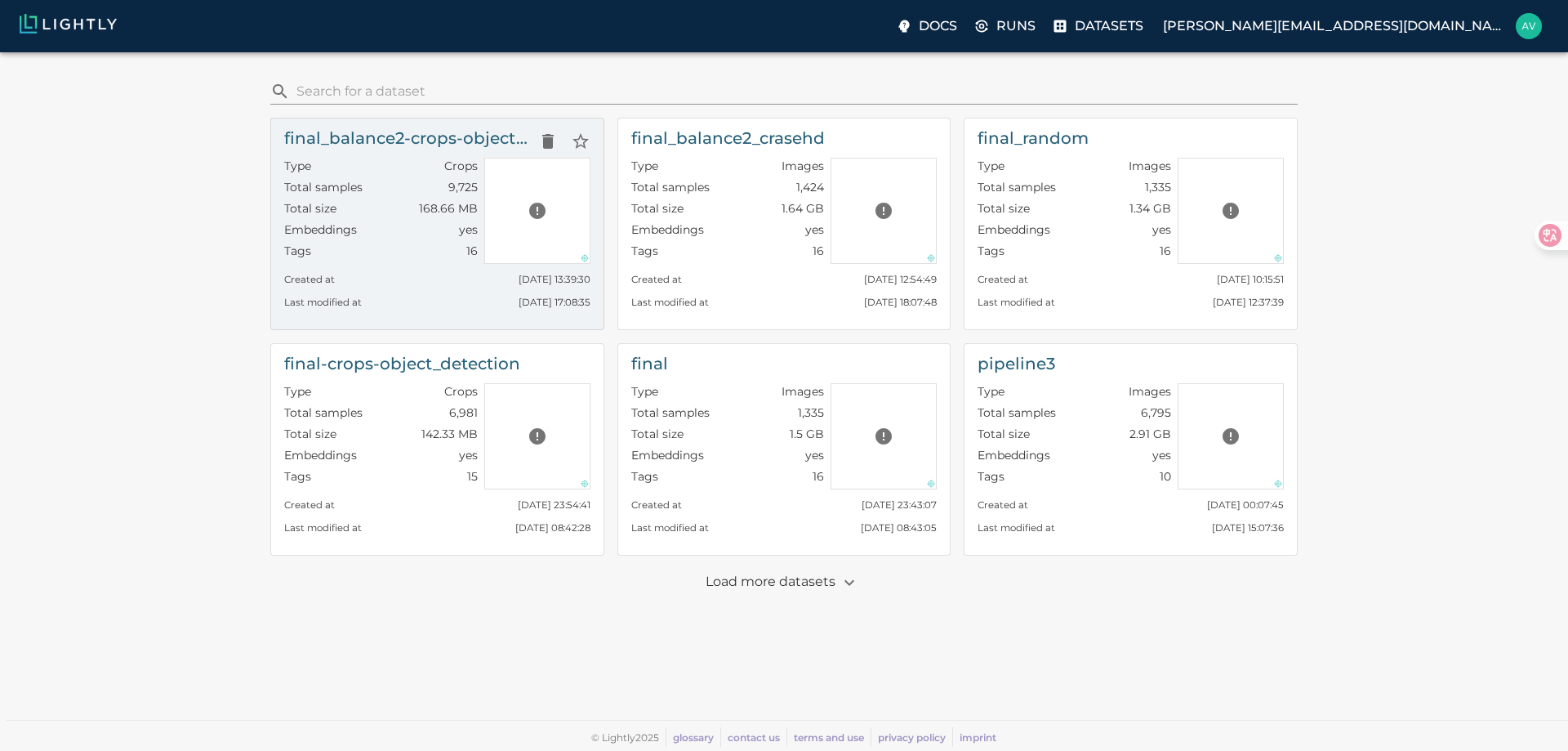 click on "final_balance2-crops-object_detection" at bounding box center (408, 138) 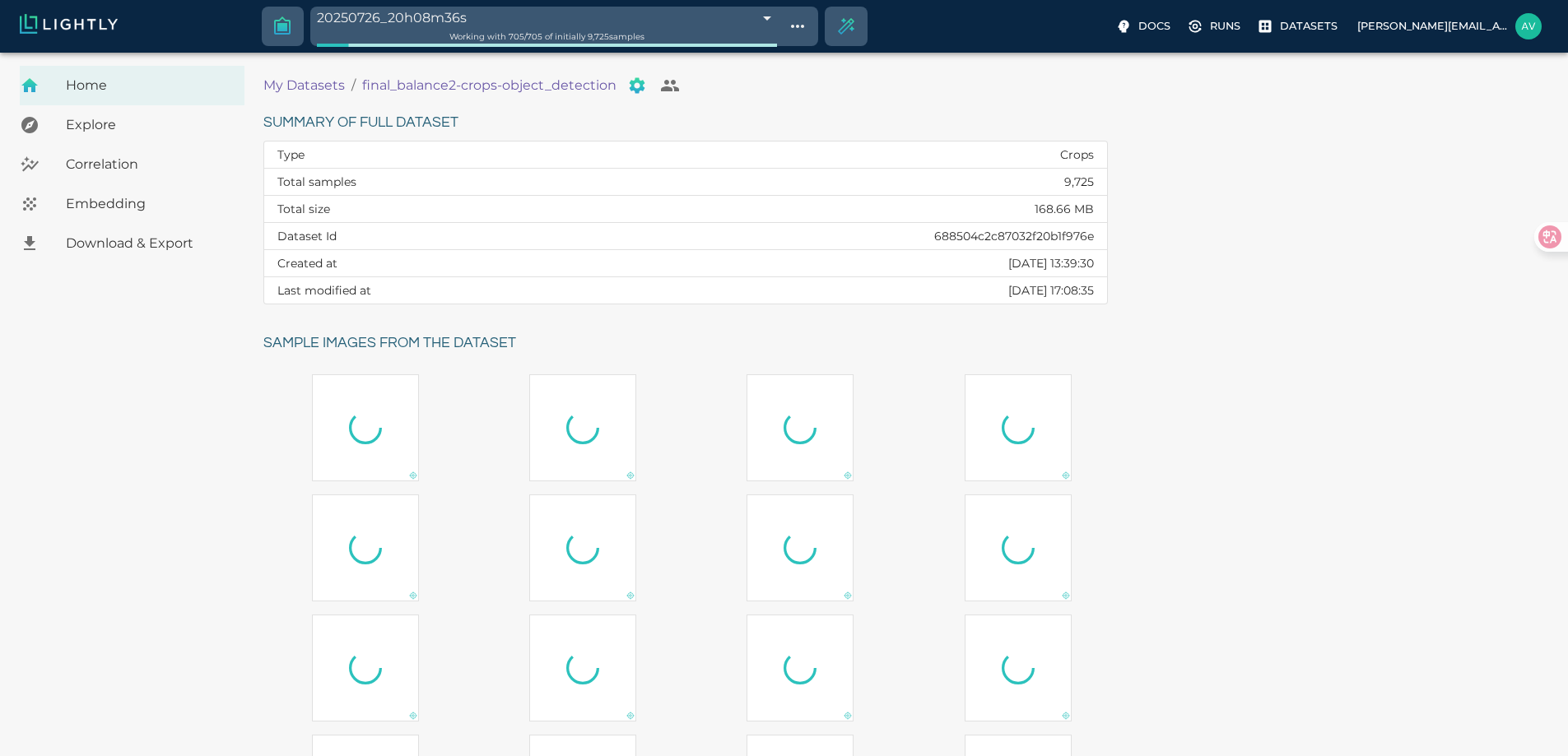 click 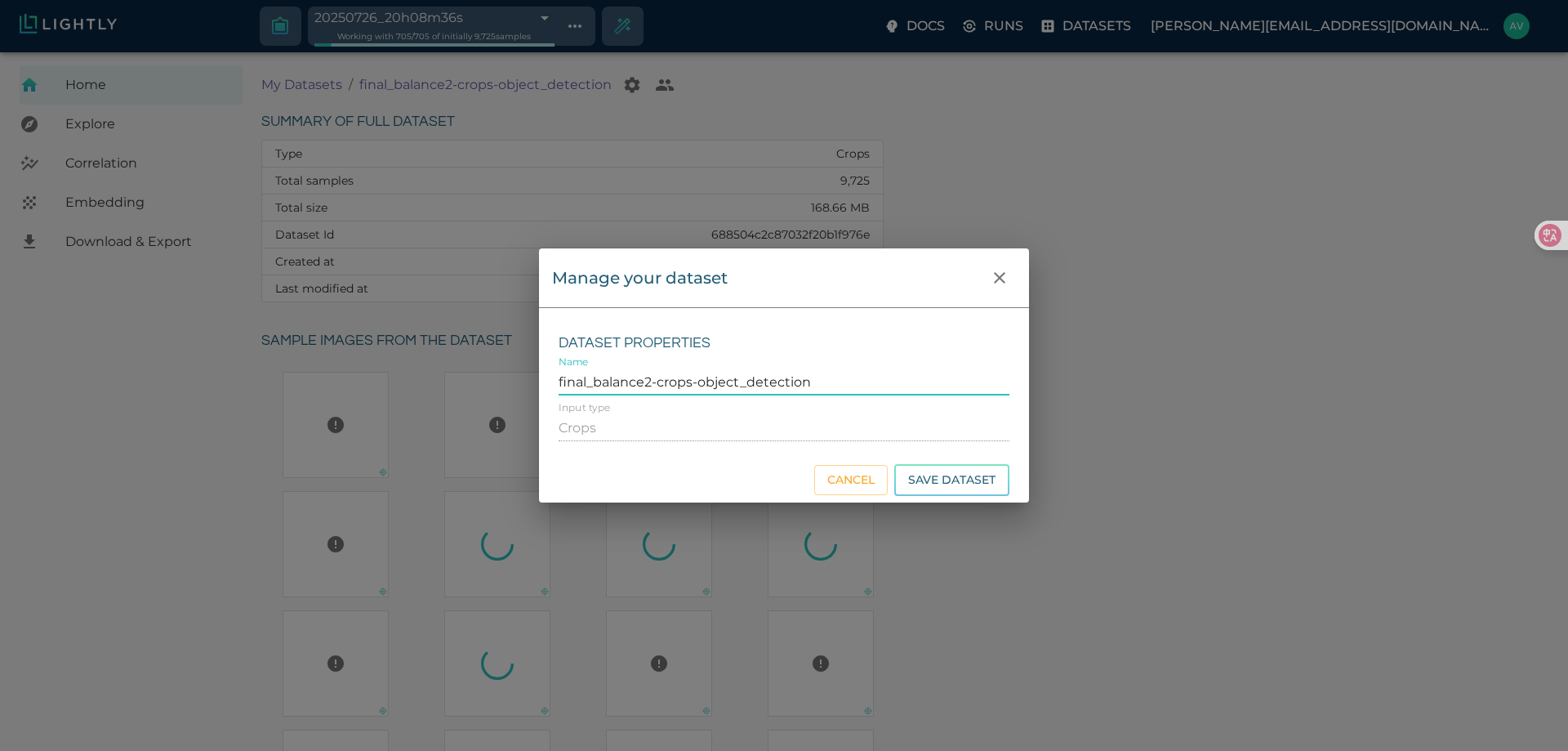 click on "final_balance2-crops-object_detection" at bounding box center [784, 382] 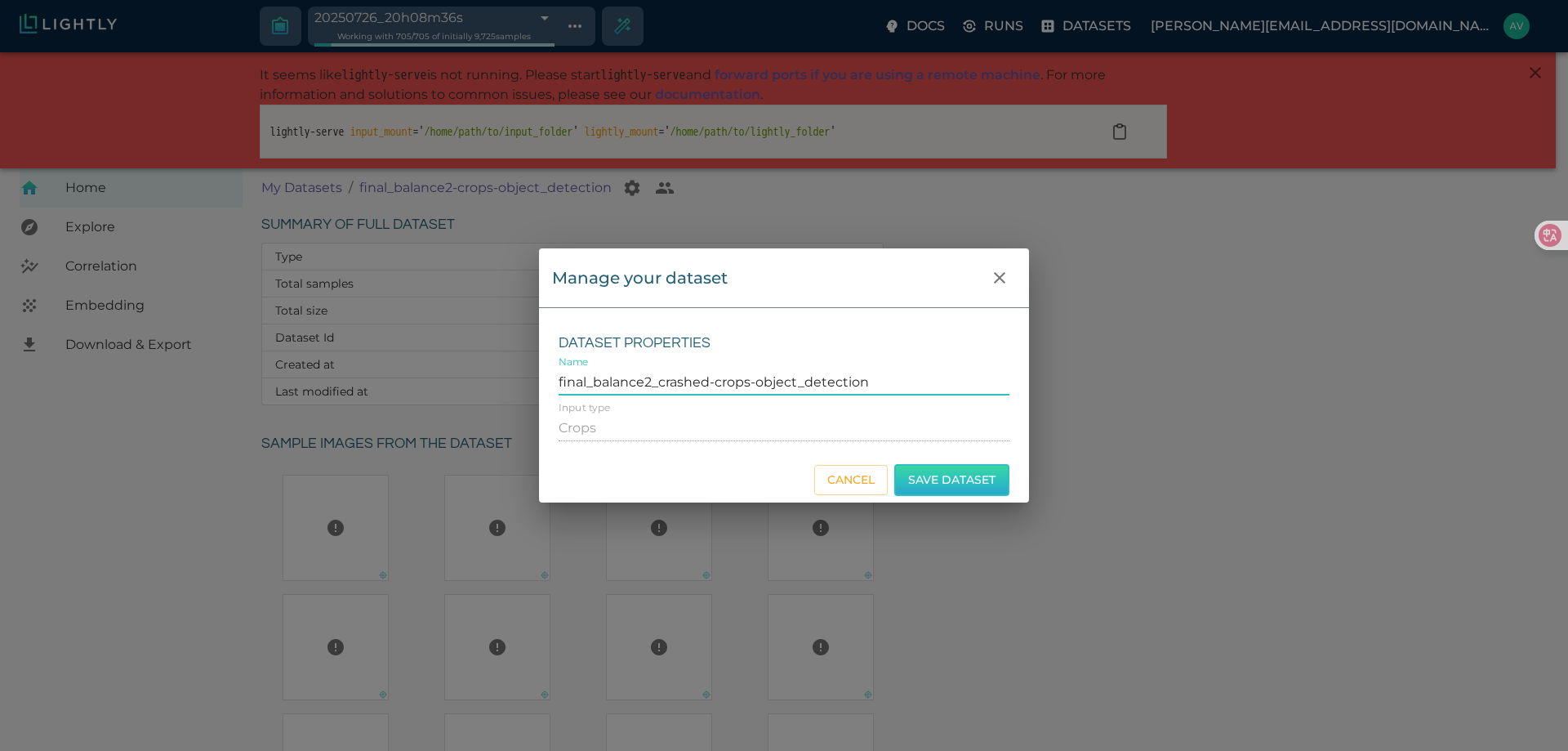 type on "final_balance2_crashed-crops-object_detection" 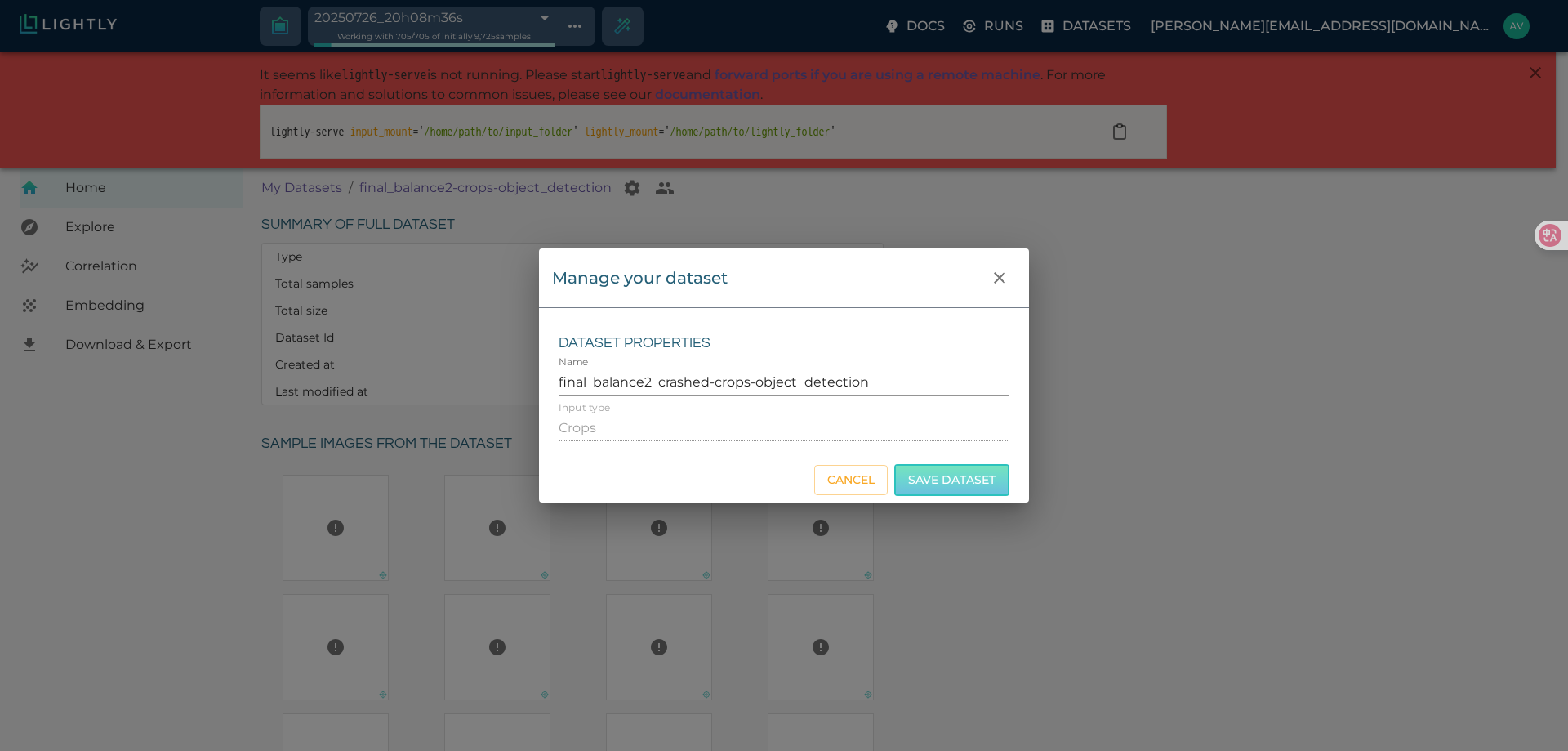 click on "Save Dataset" at bounding box center [951, 480] 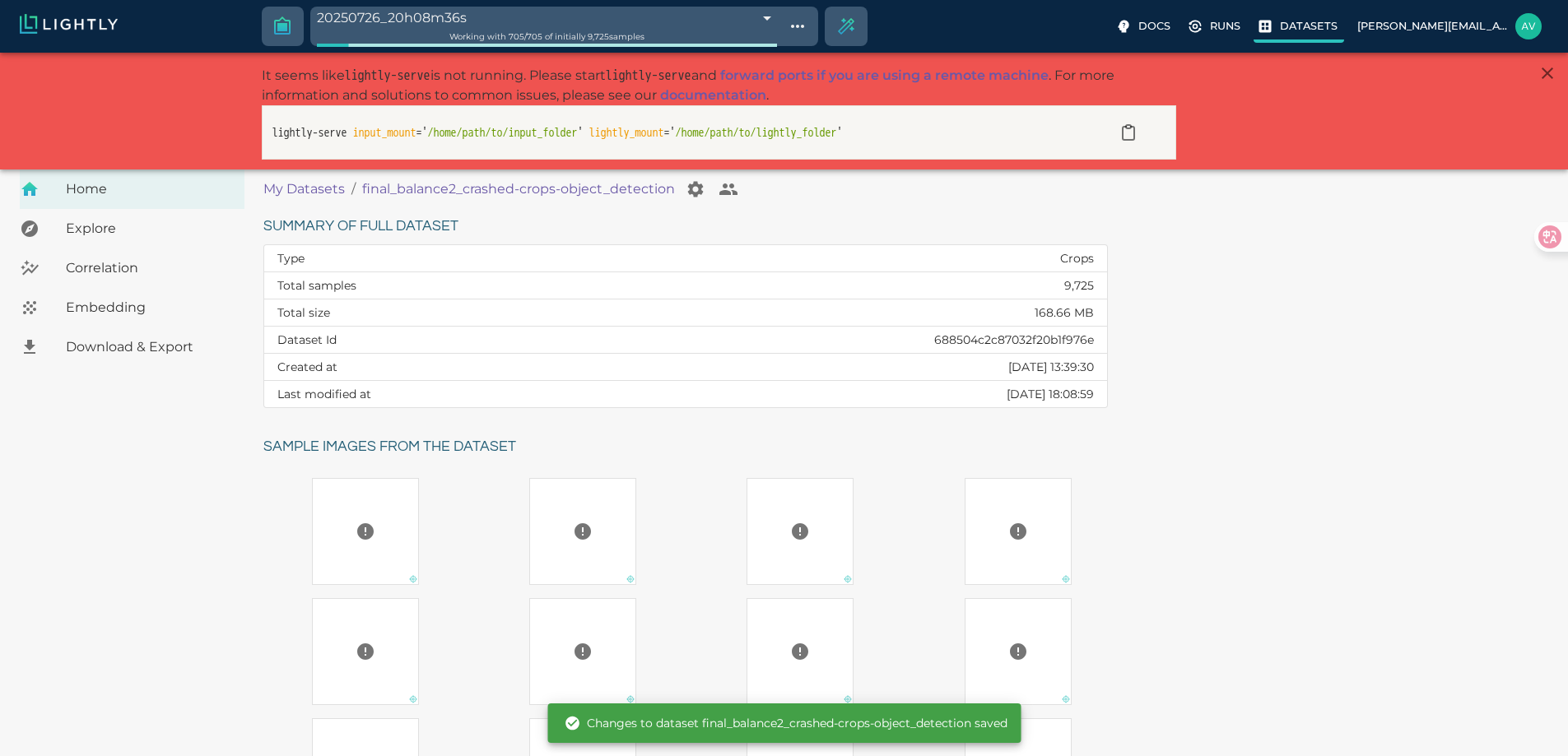 click on "Datasets" at bounding box center (1309, 26) 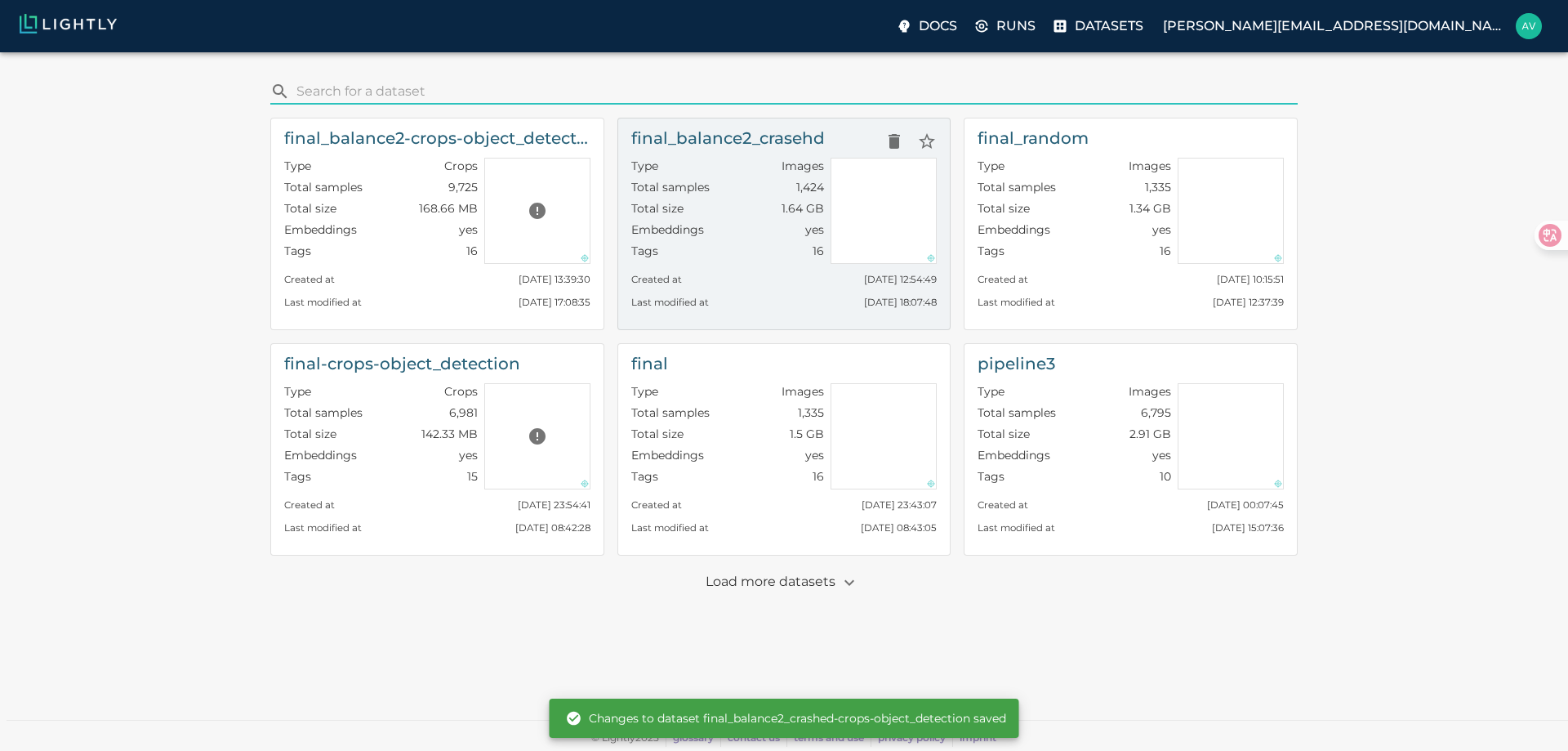 click on "final_balance2_crasehd" at bounding box center (728, 138) 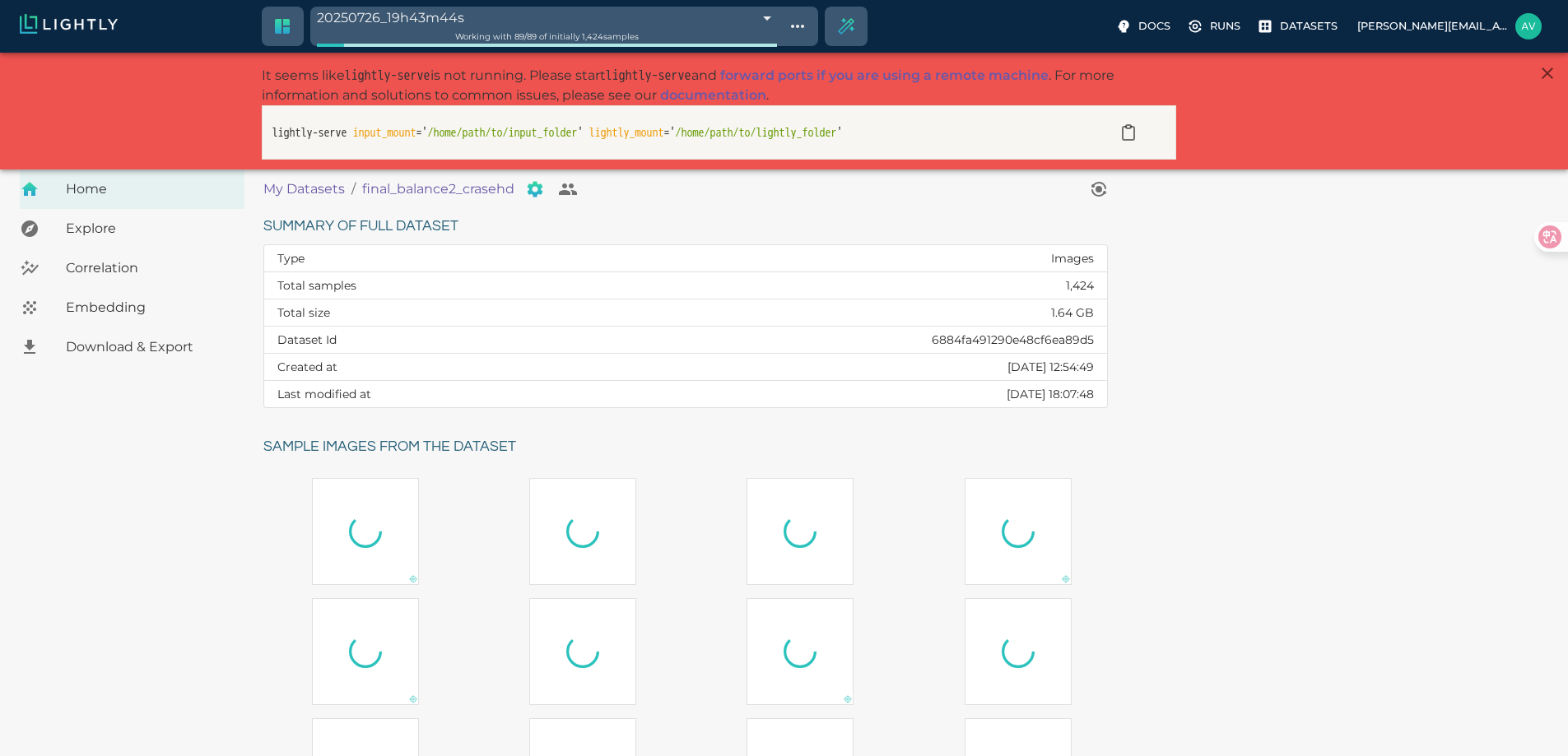 click 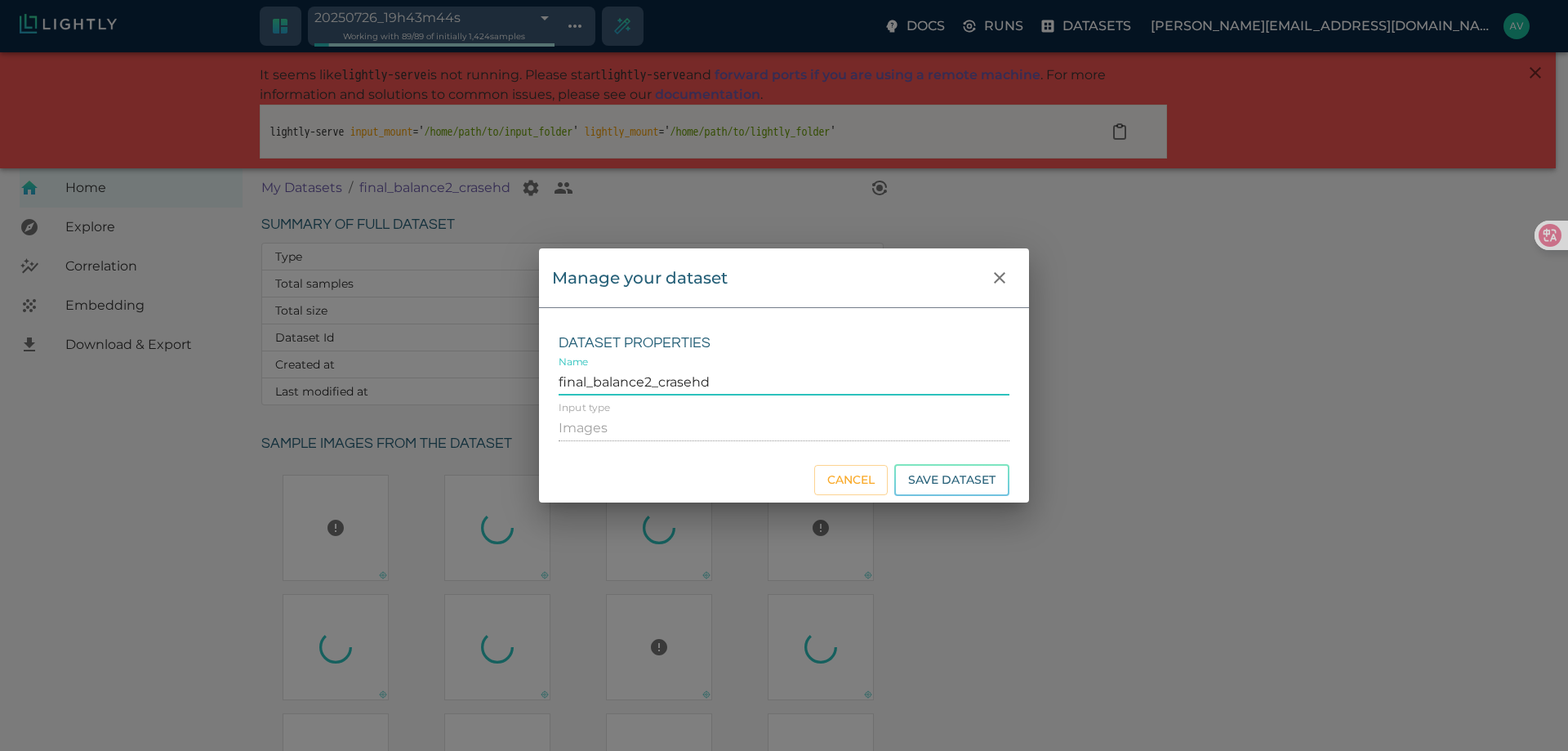 click on "final_balance2_crasehd" at bounding box center (784, 382) 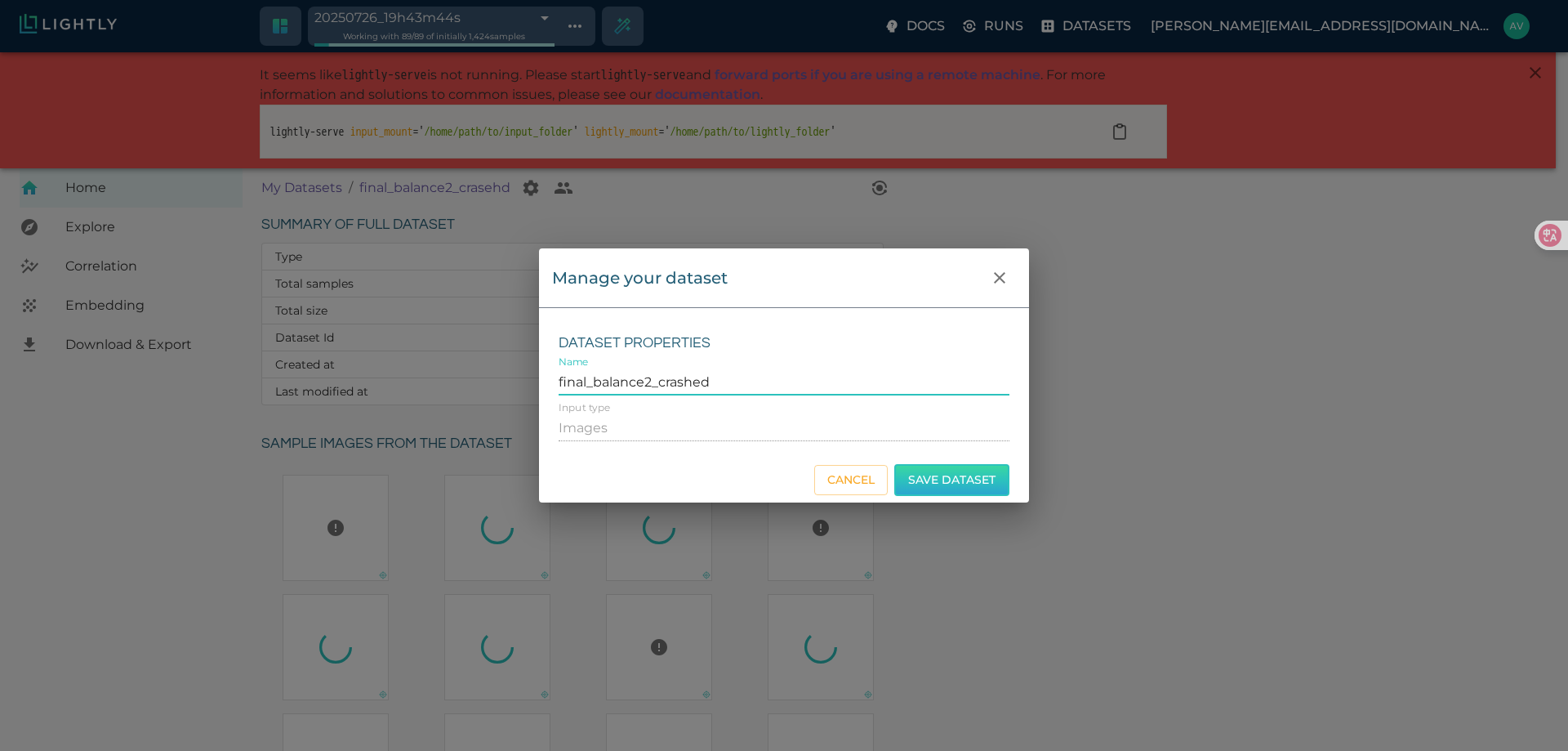 type on "final_balance2_crashed" 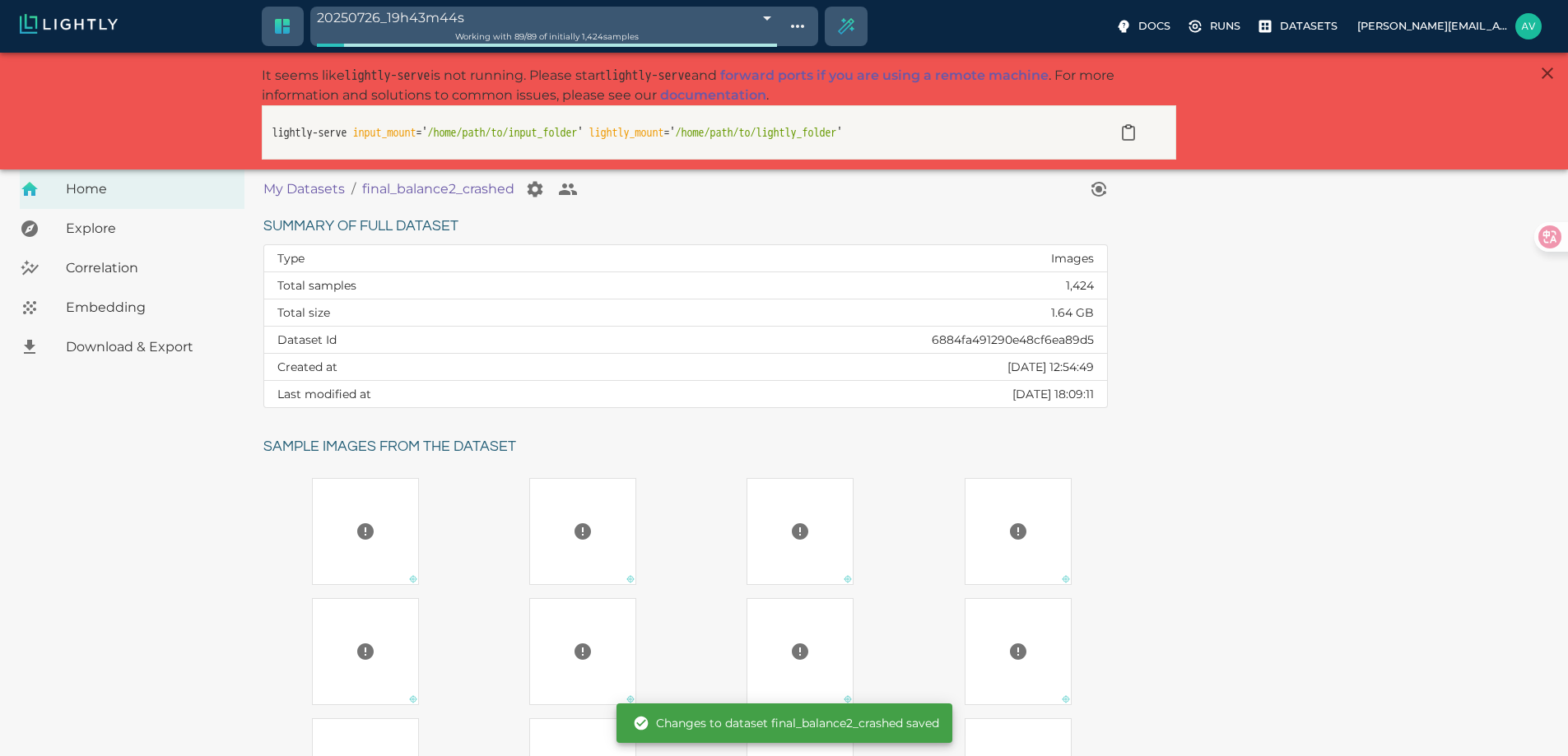 type 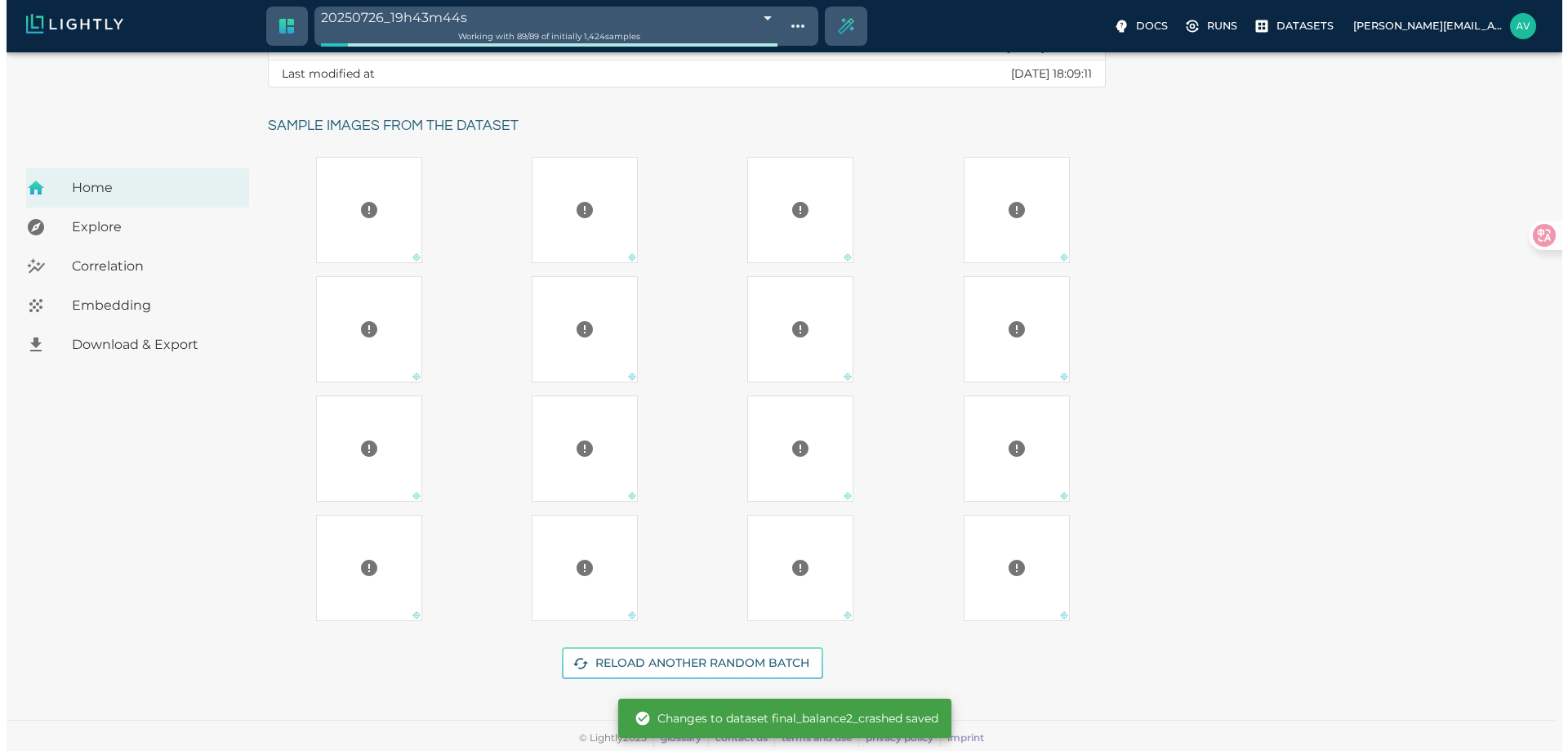 scroll, scrollTop: 0, scrollLeft: 0, axis: both 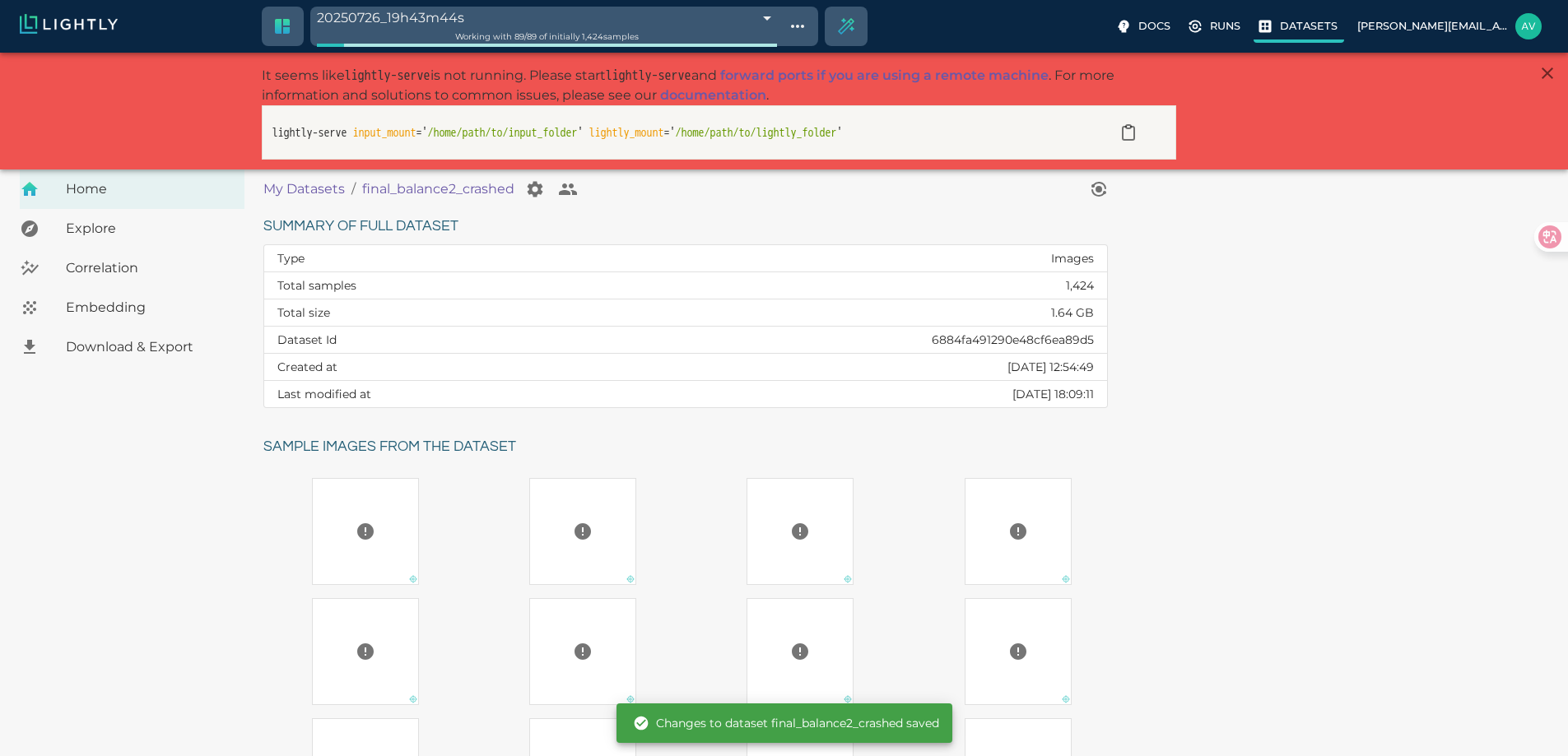 click on "Datasets" at bounding box center (1309, 26) 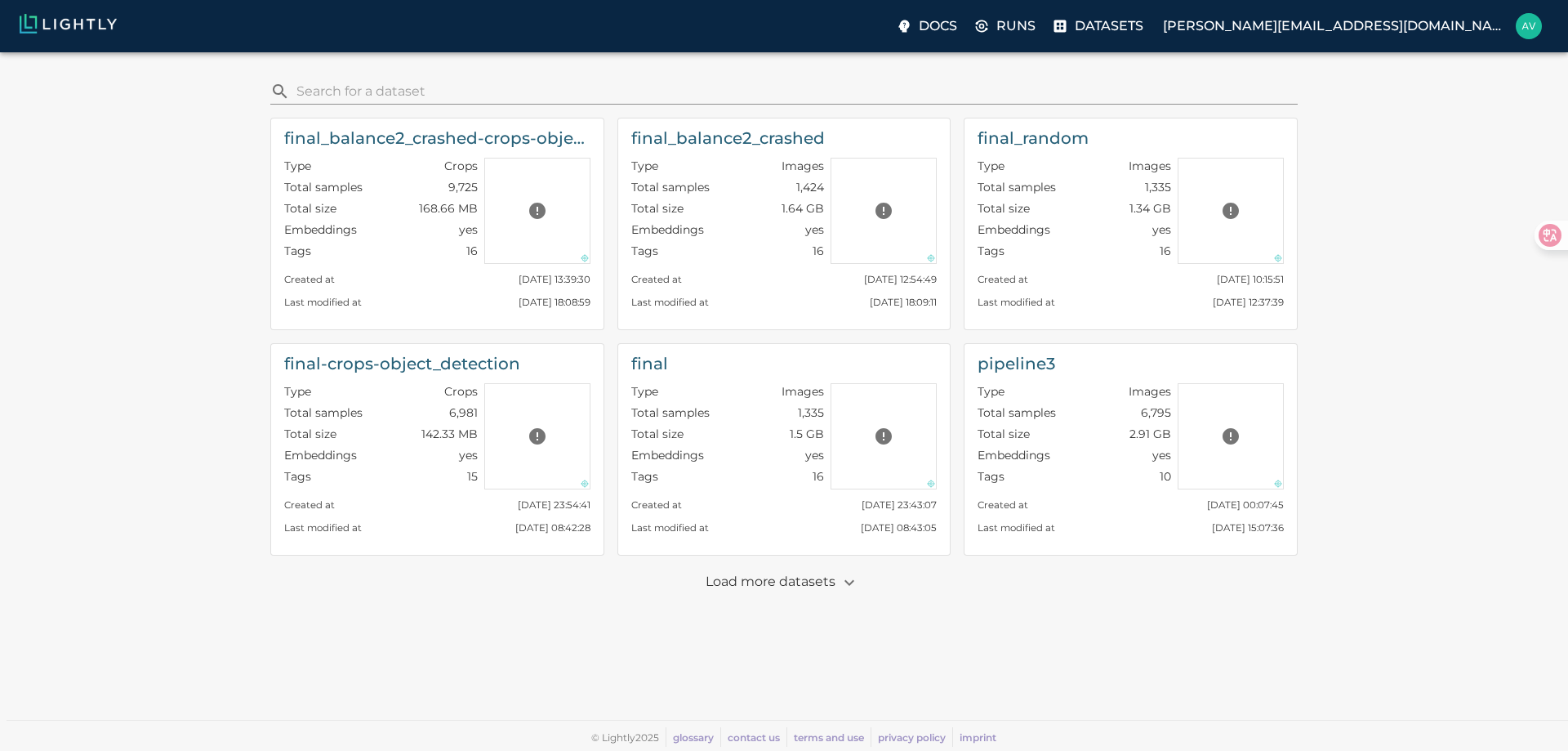 click on "© Lightly  2025 glossary contact us terms and use privacy policy imprint" at bounding box center (791, 733) 